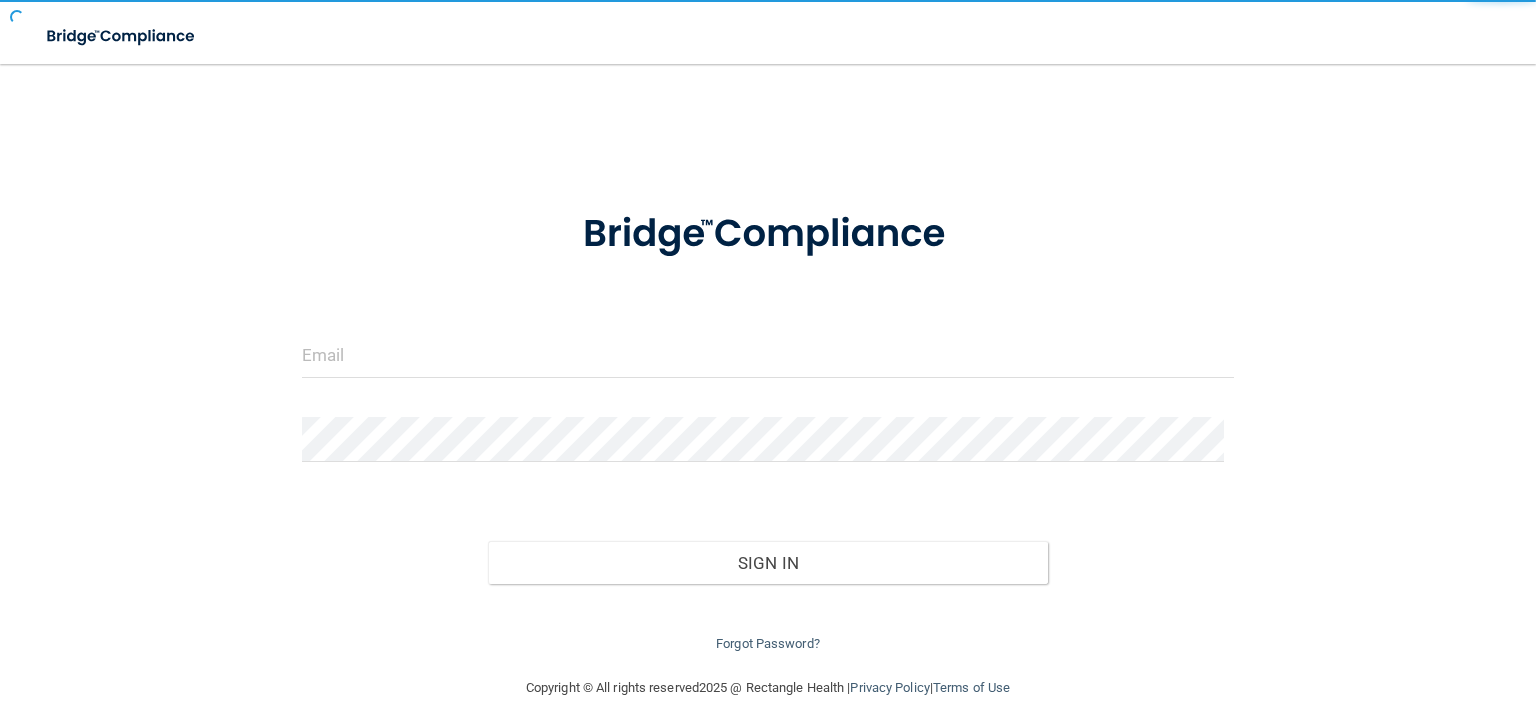 scroll, scrollTop: 0, scrollLeft: 0, axis: both 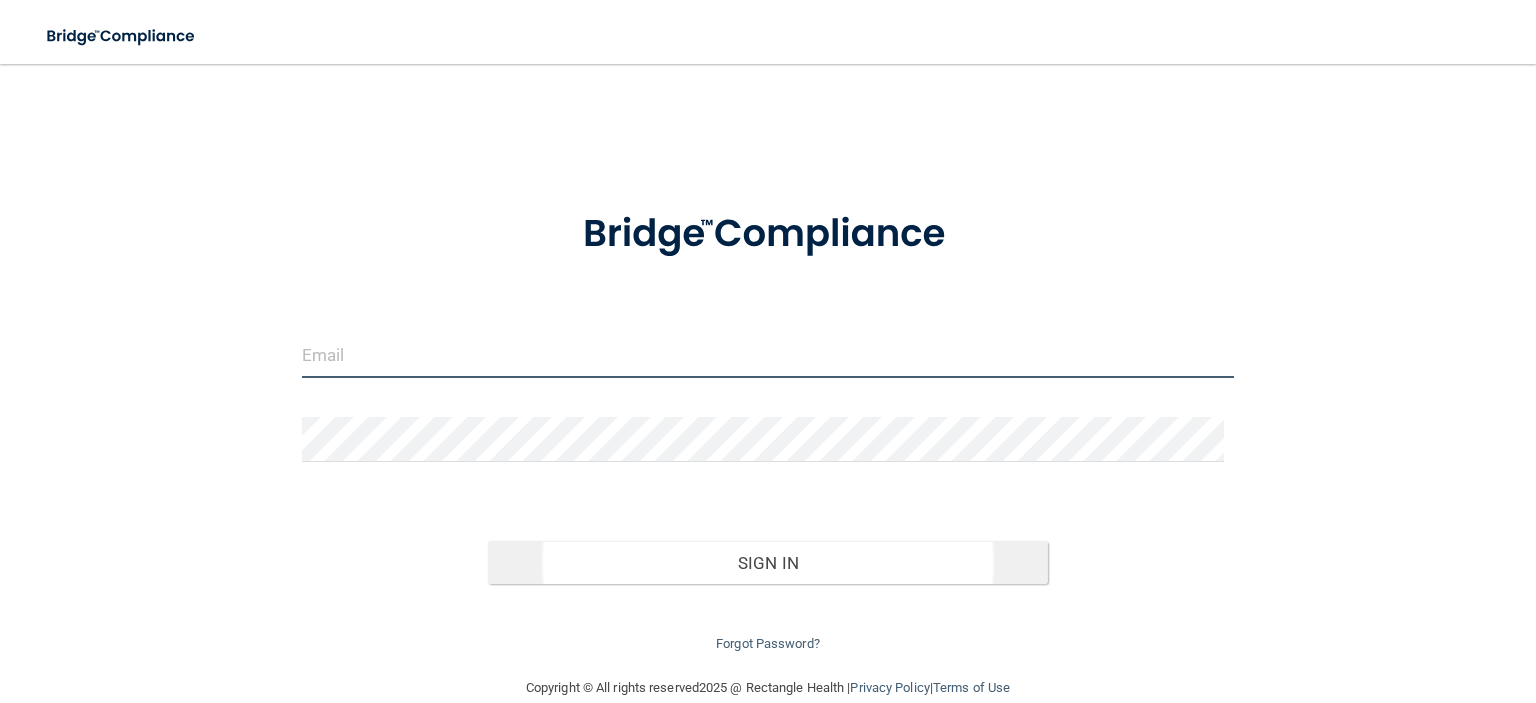 type on "[EMAIL_ADDRESS][DOMAIN_NAME]" 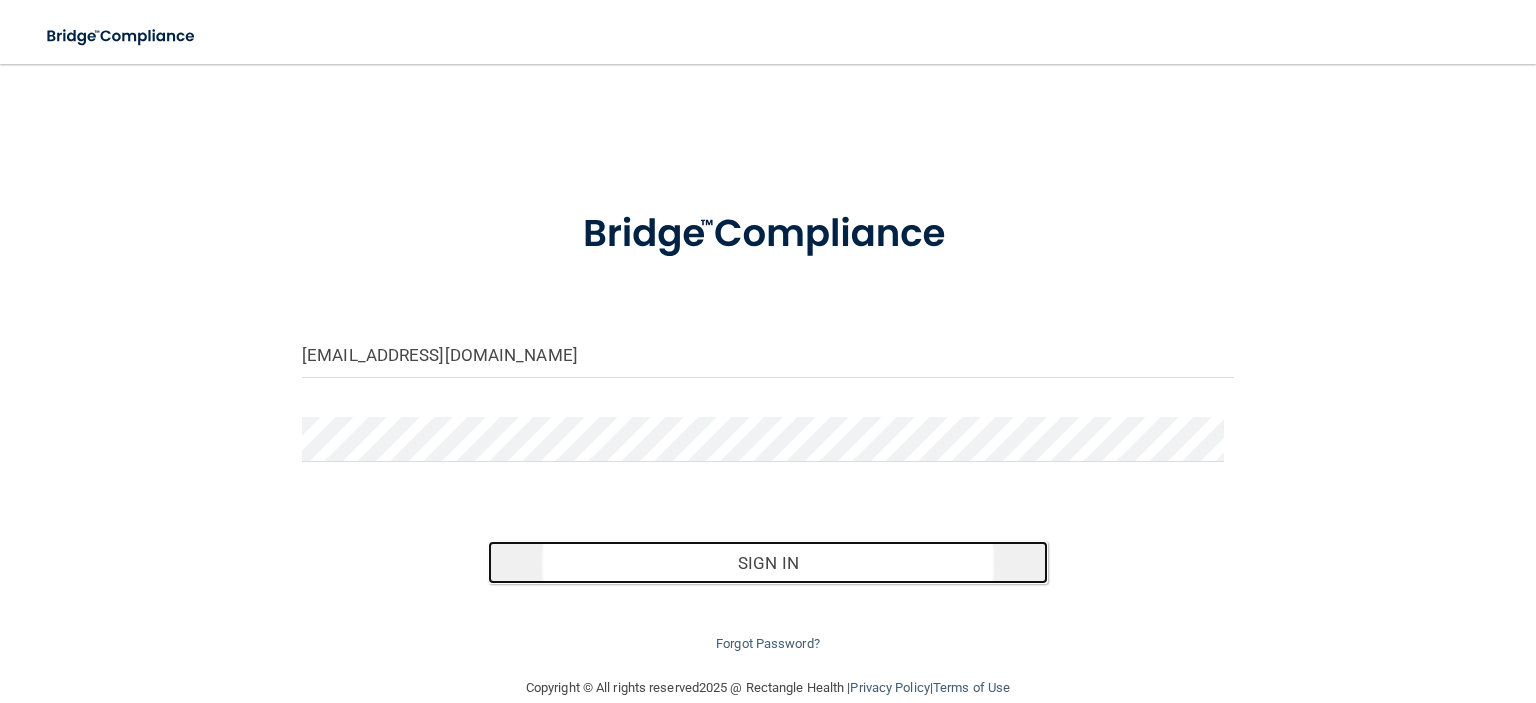 click on "Sign In" at bounding box center (767, 563) 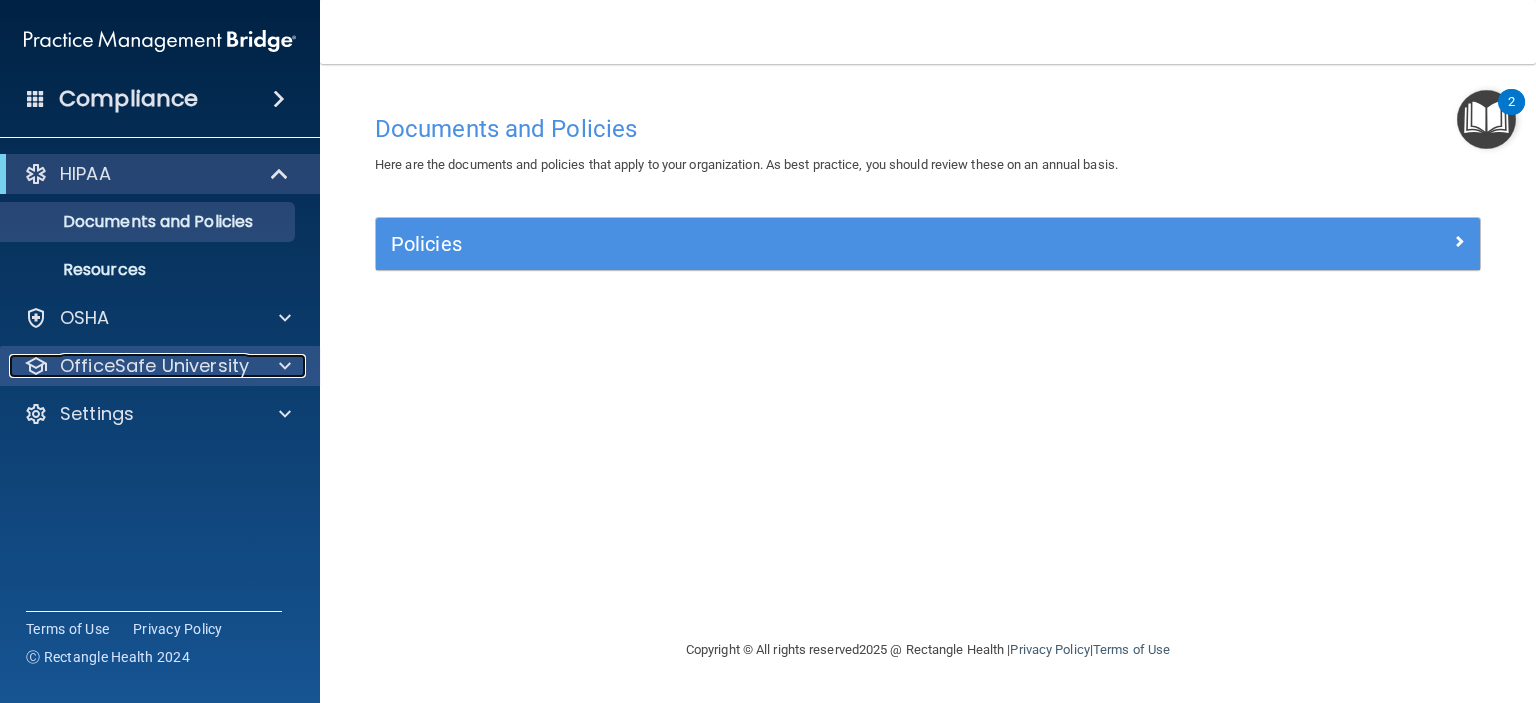 click at bounding box center [282, 366] 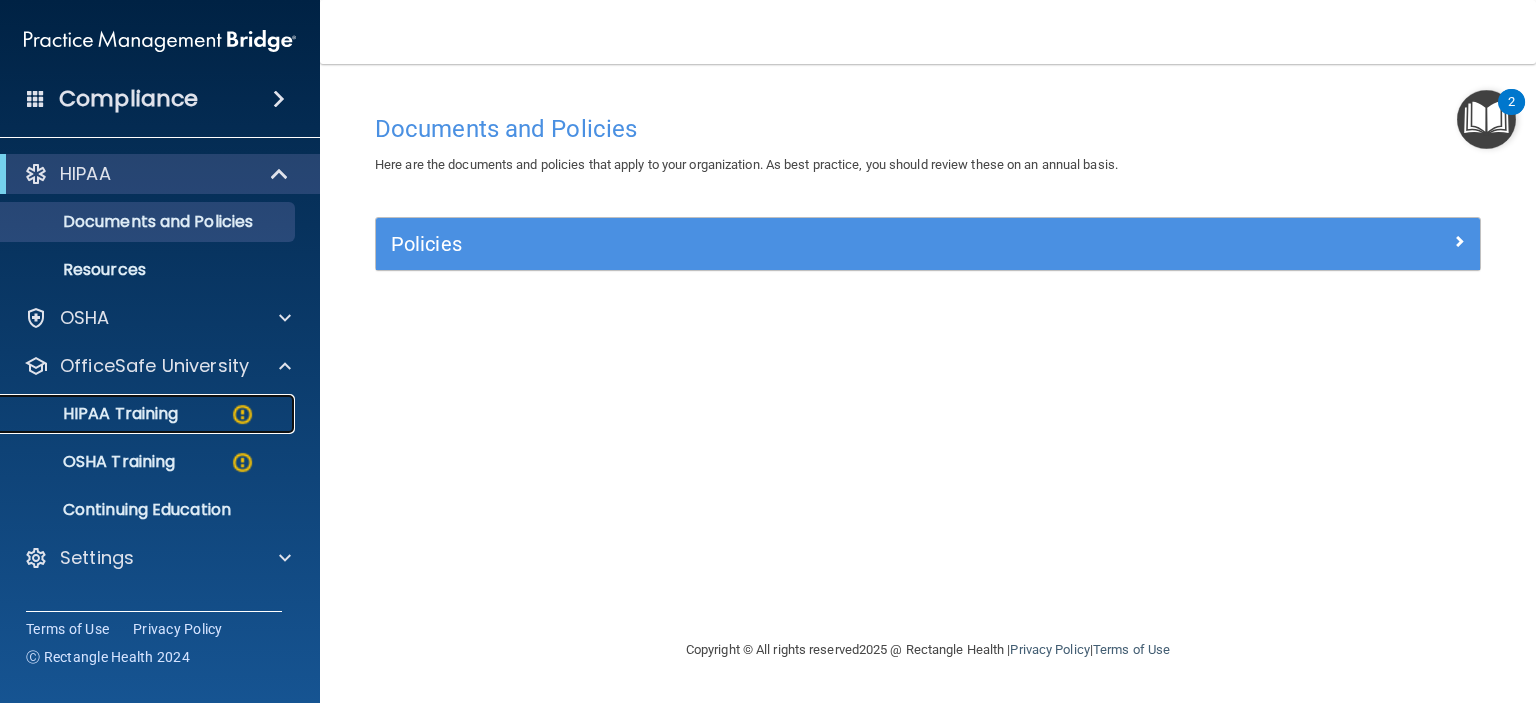 click on "HIPAA Training" at bounding box center [95, 414] 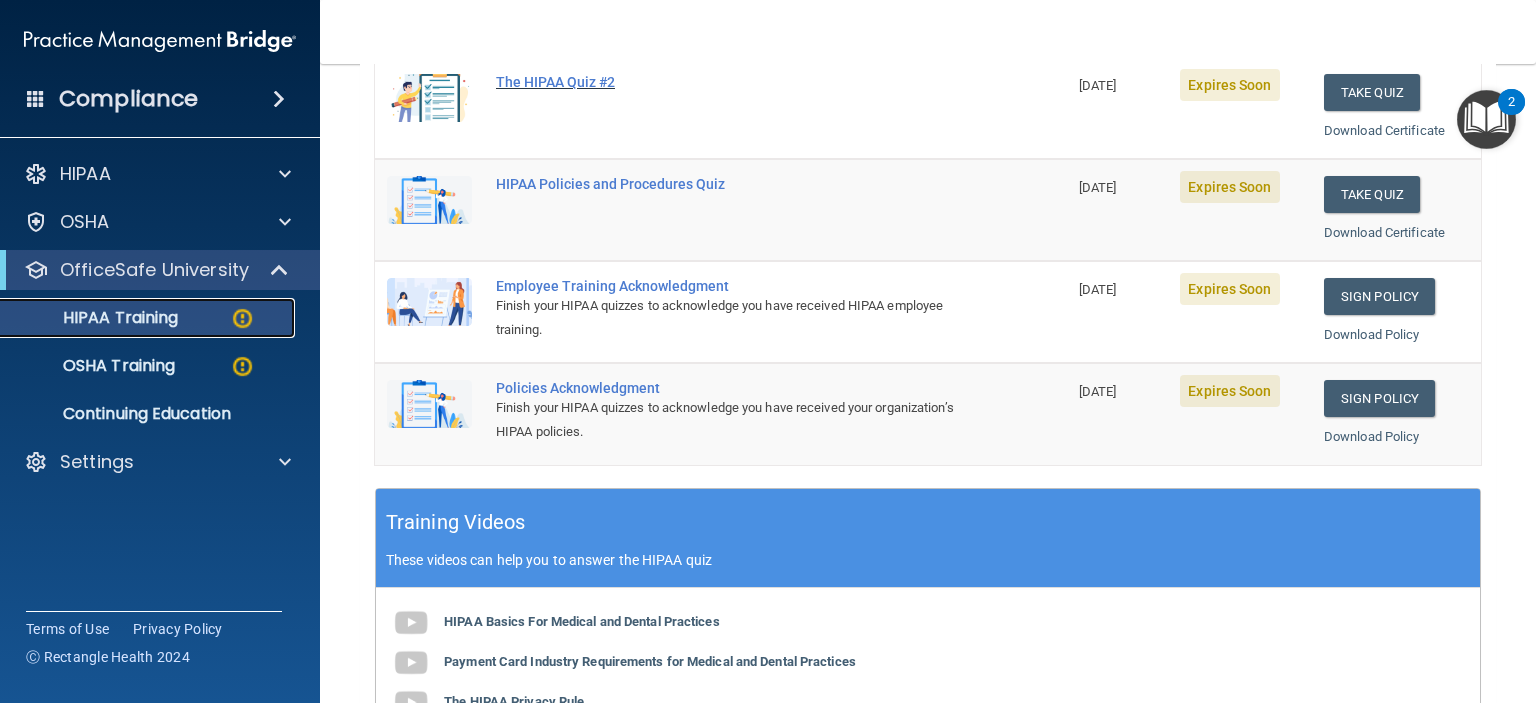 scroll, scrollTop: 198, scrollLeft: 0, axis: vertical 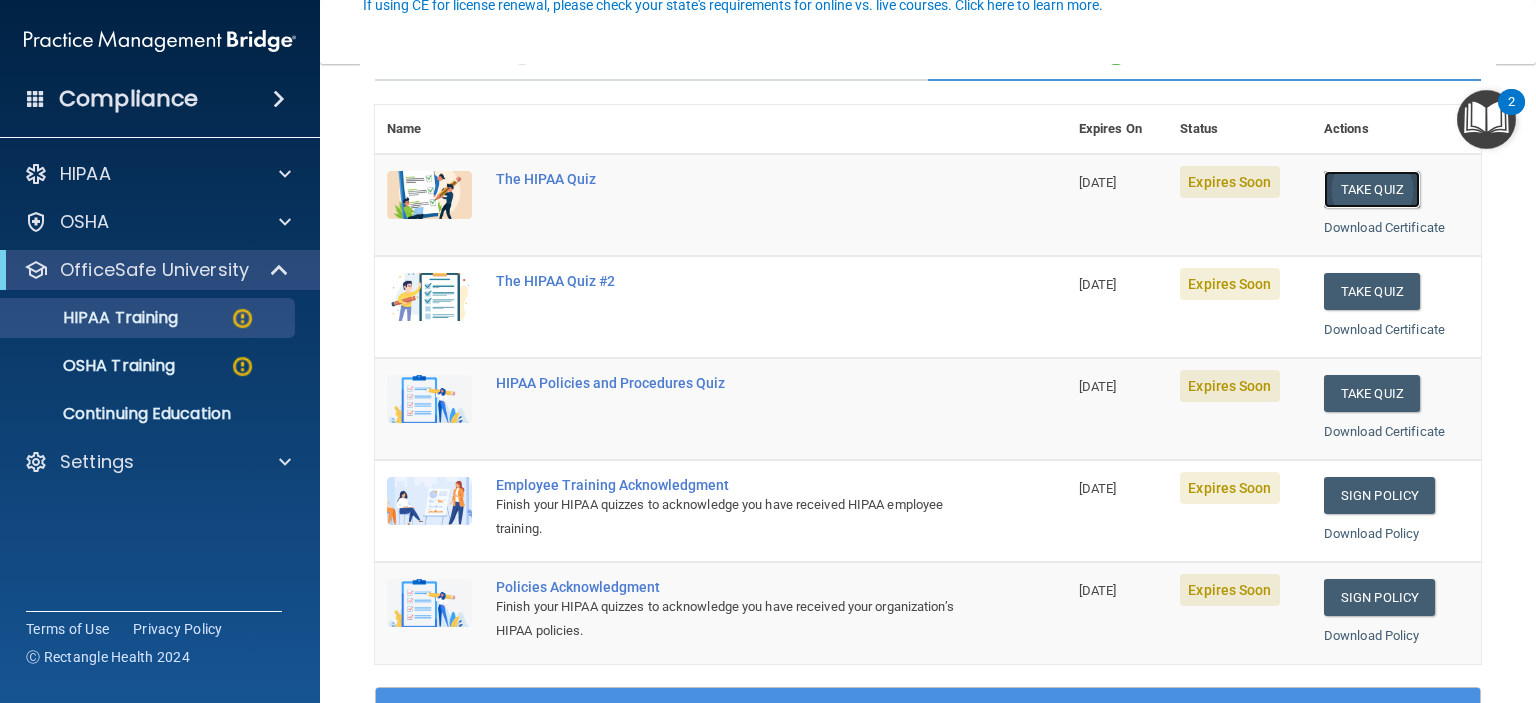 click on "Take Quiz" at bounding box center (1372, 189) 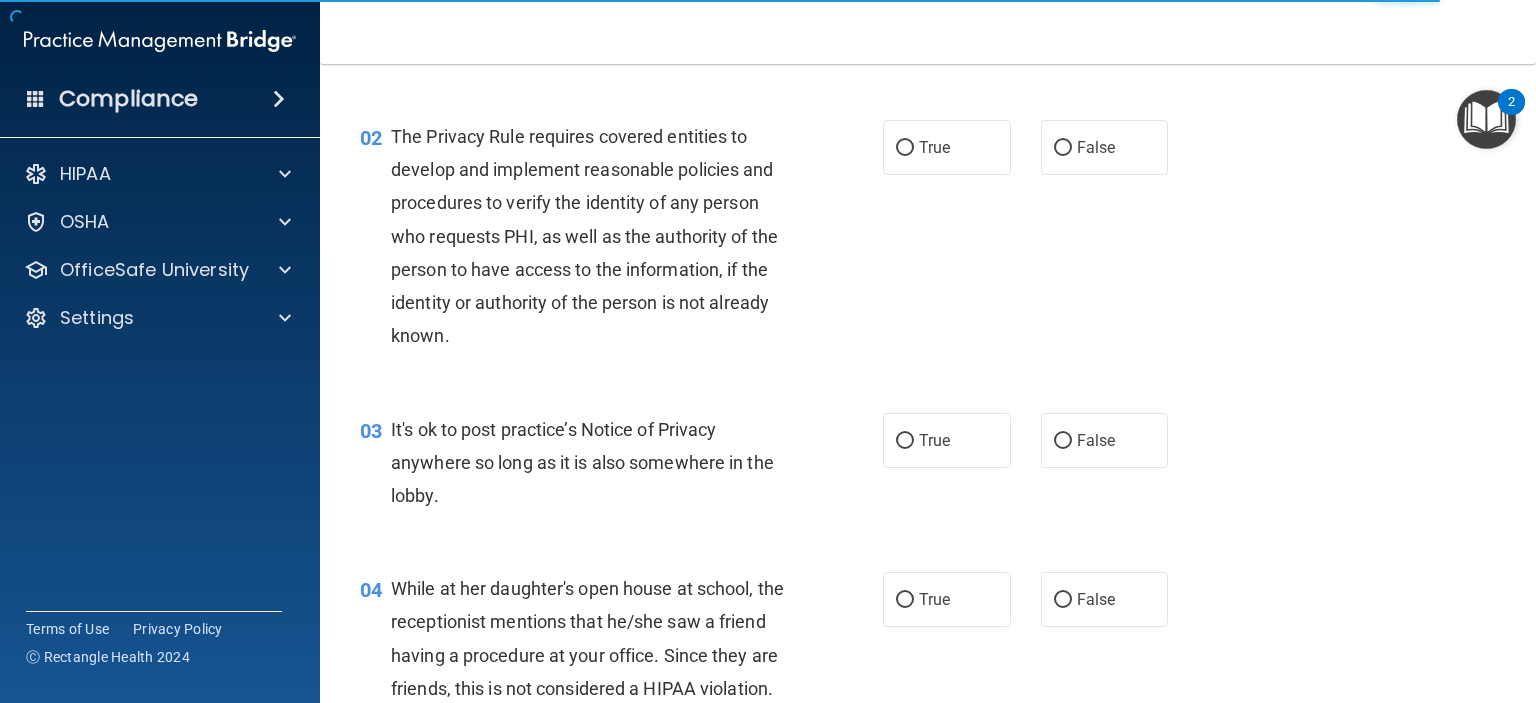 scroll, scrollTop: 0, scrollLeft: 0, axis: both 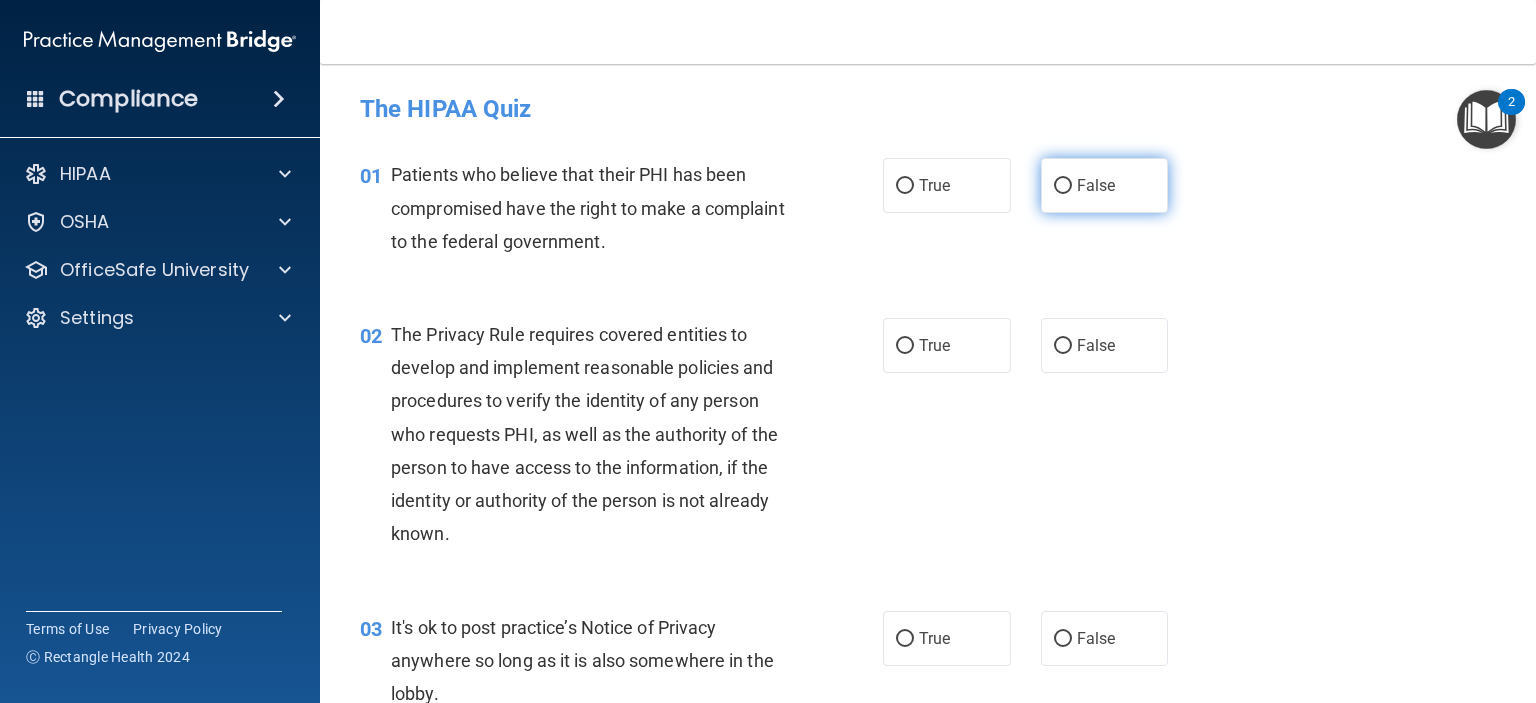 click on "False" at bounding box center (1096, 185) 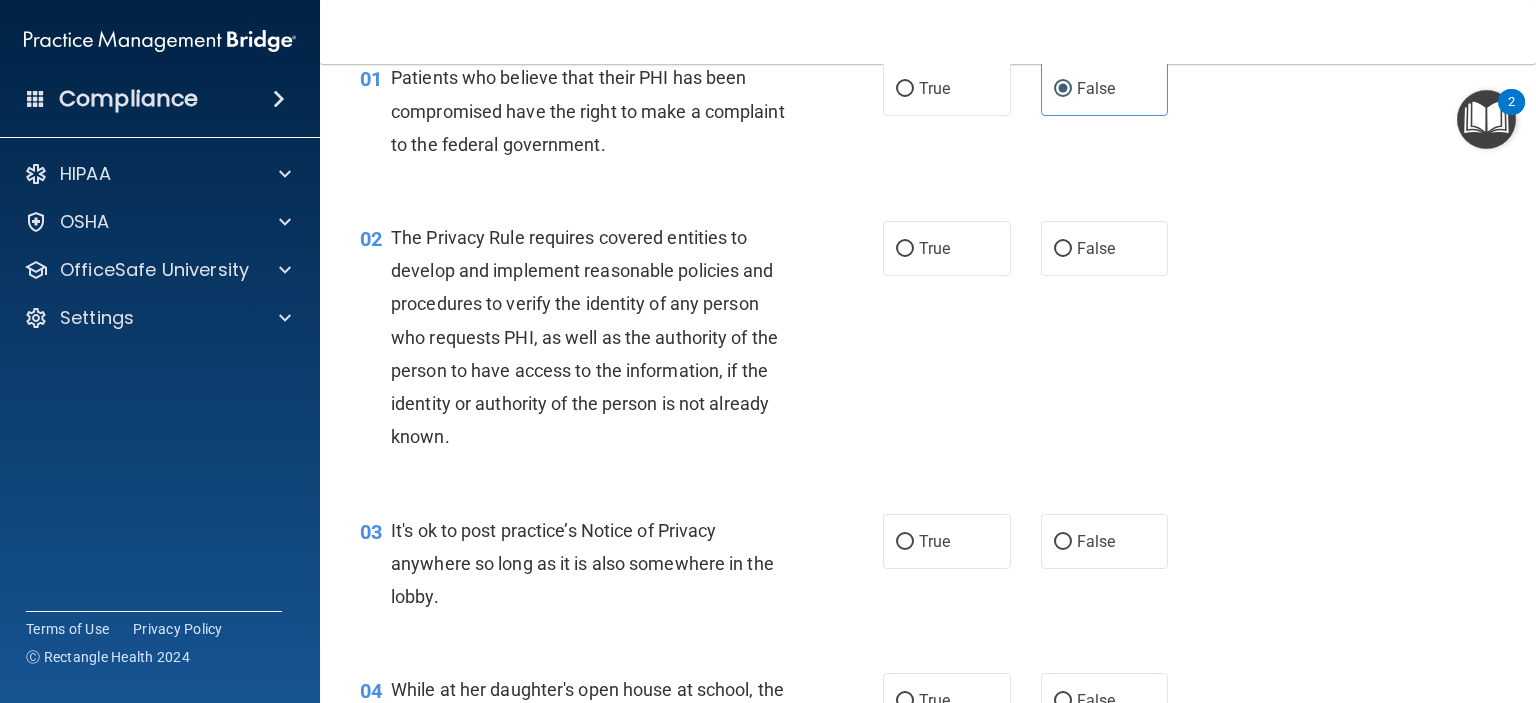 scroll, scrollTop: 100, scrollLeft: 0, axis: vertical 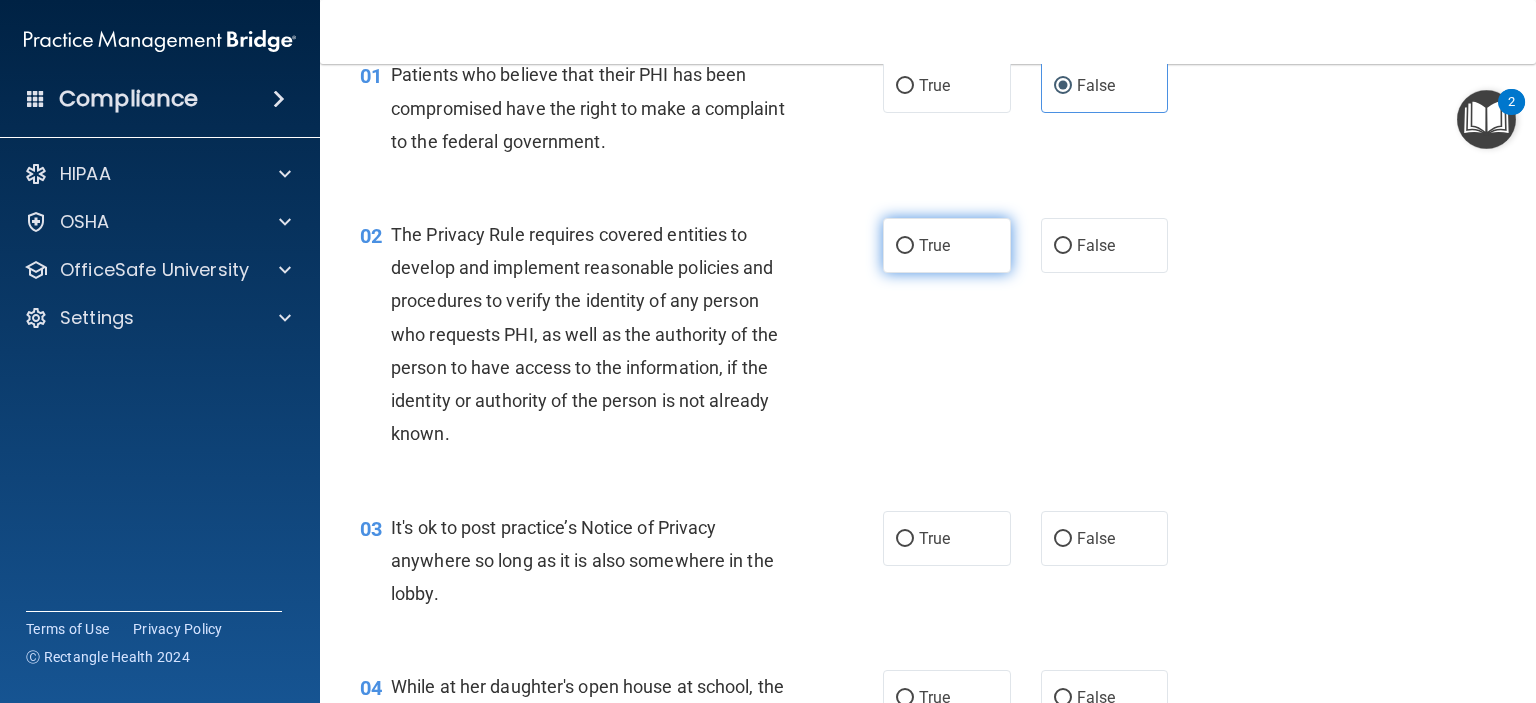 click on "True" at bounding box center (934, 245) 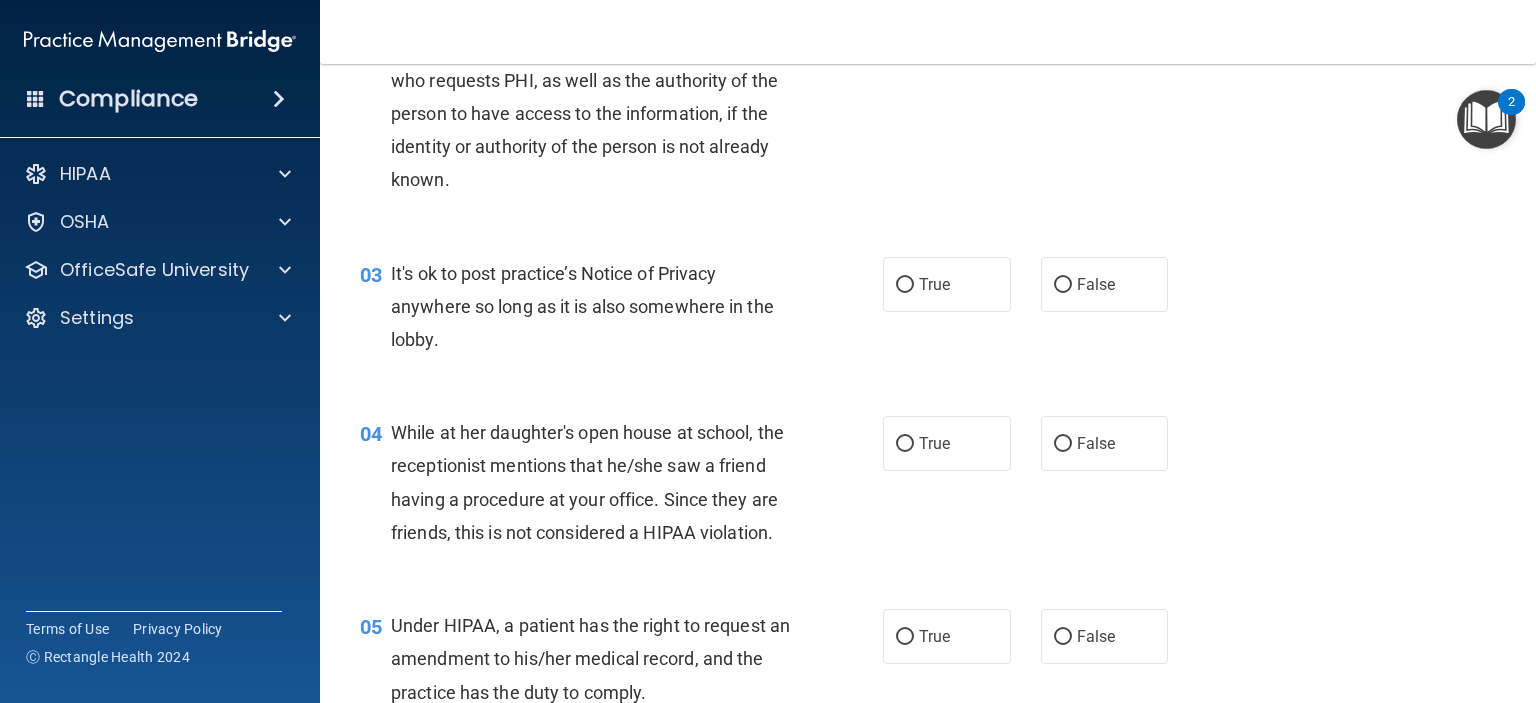 scroll, scrollTop: 400, scrollLeft: 0, axis: vertical 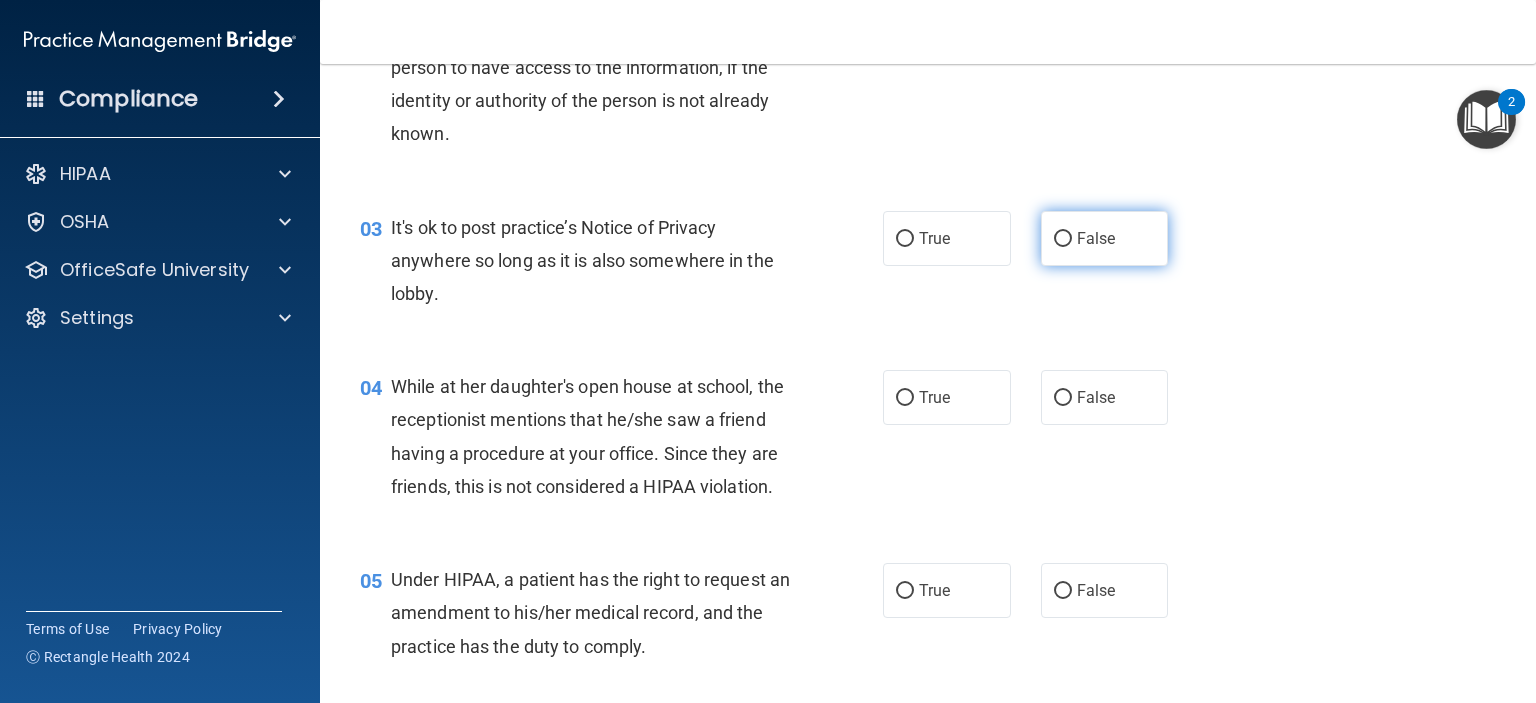 click on "False" at bounding box center (1105, 238) 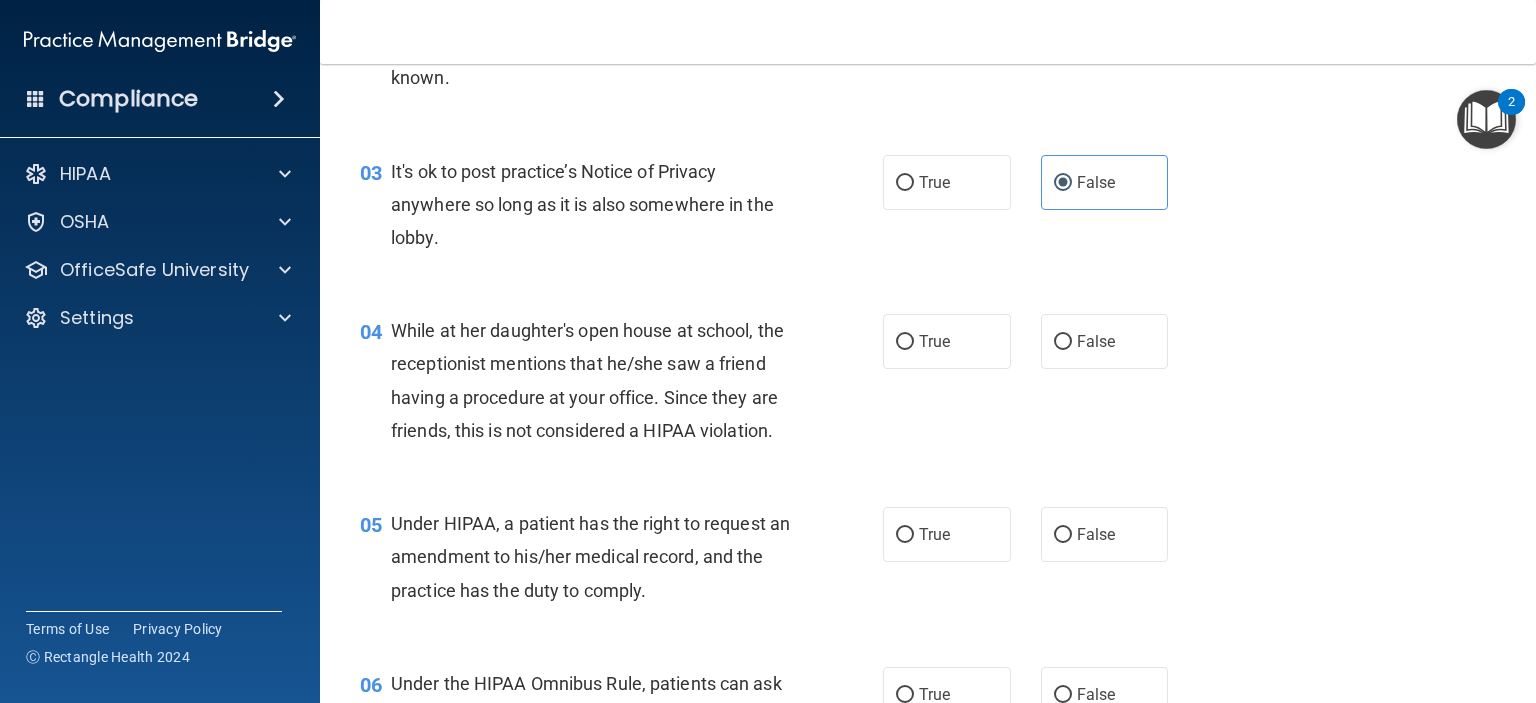 scroll, scrollTop: 600, scrollLeft: 0, axis: vertical 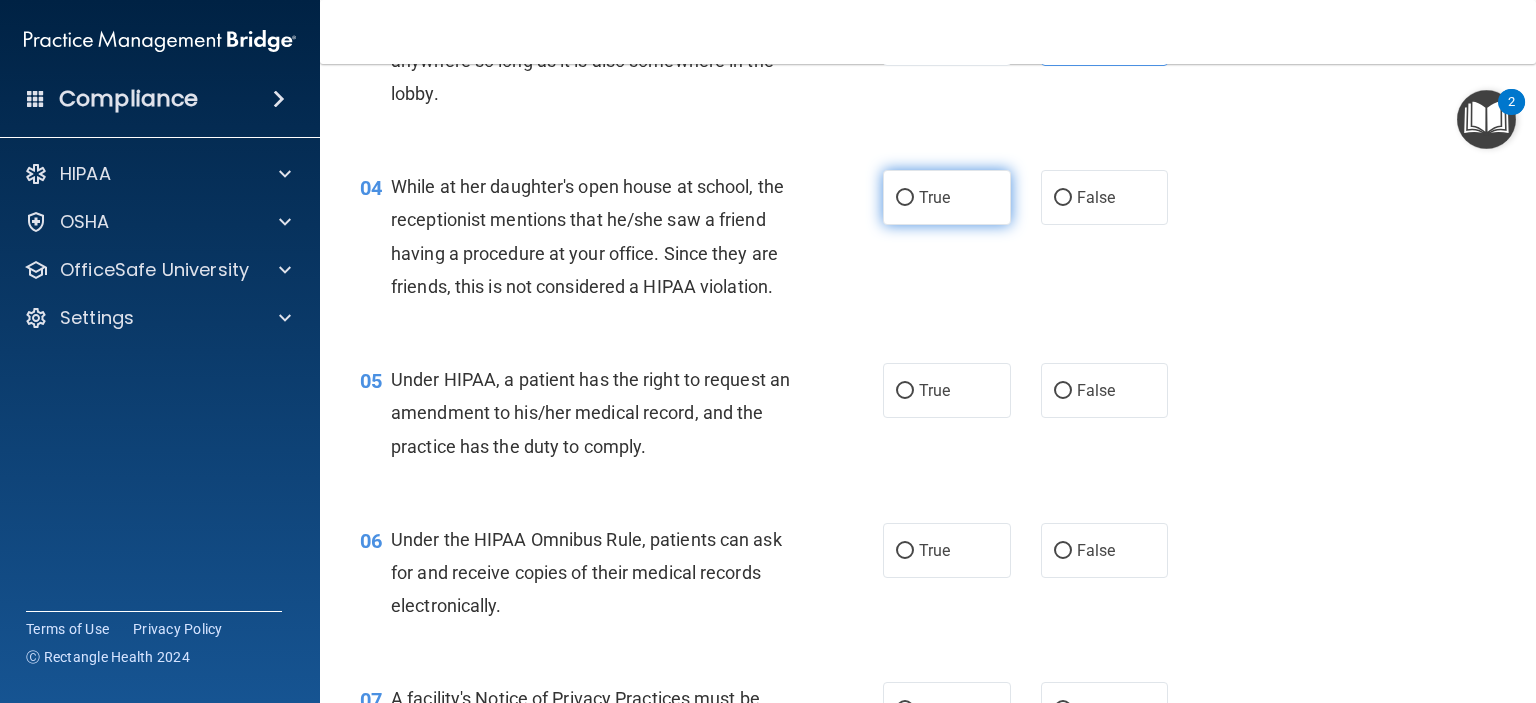 click on "True" at bounding box center (947, 197) 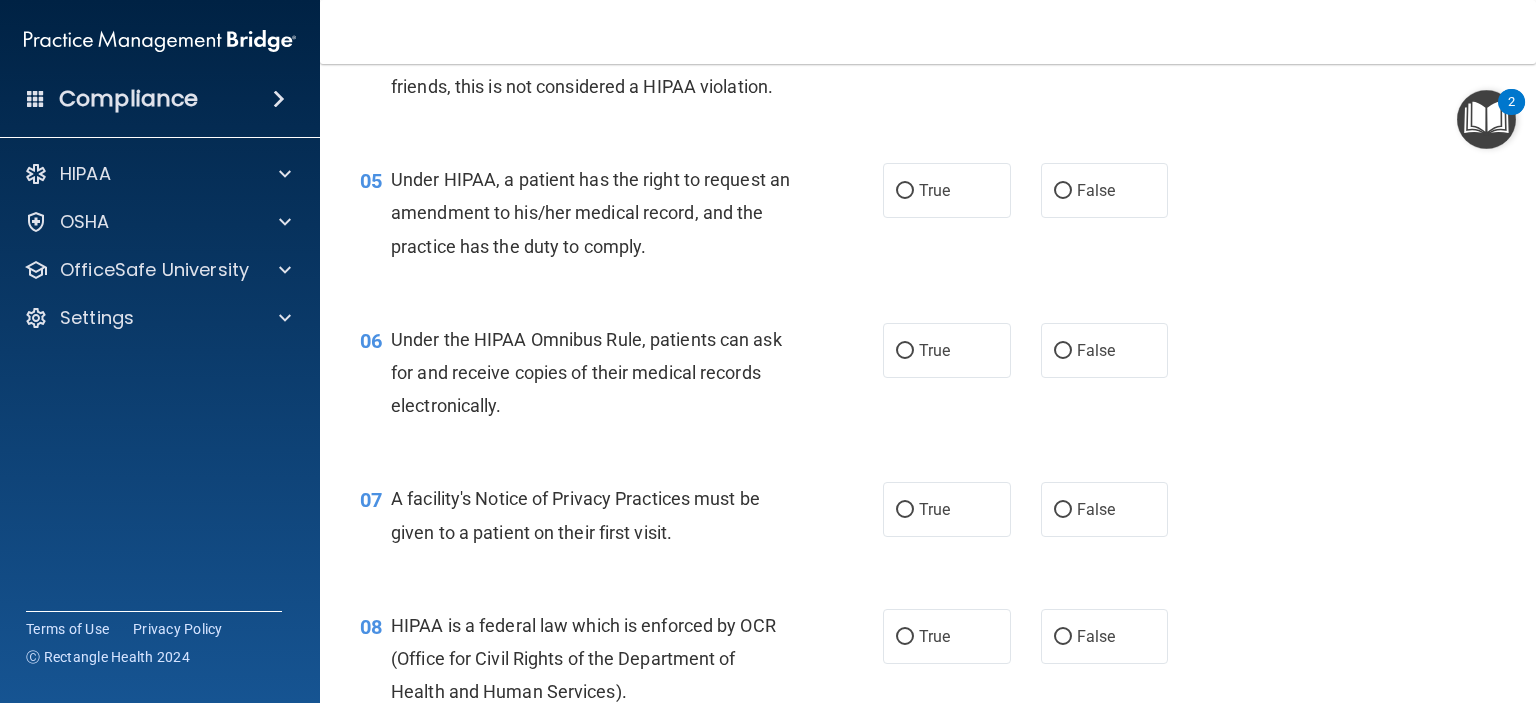 scroll, scrollTop: 700, scrollLeft: 0, axis: vertical 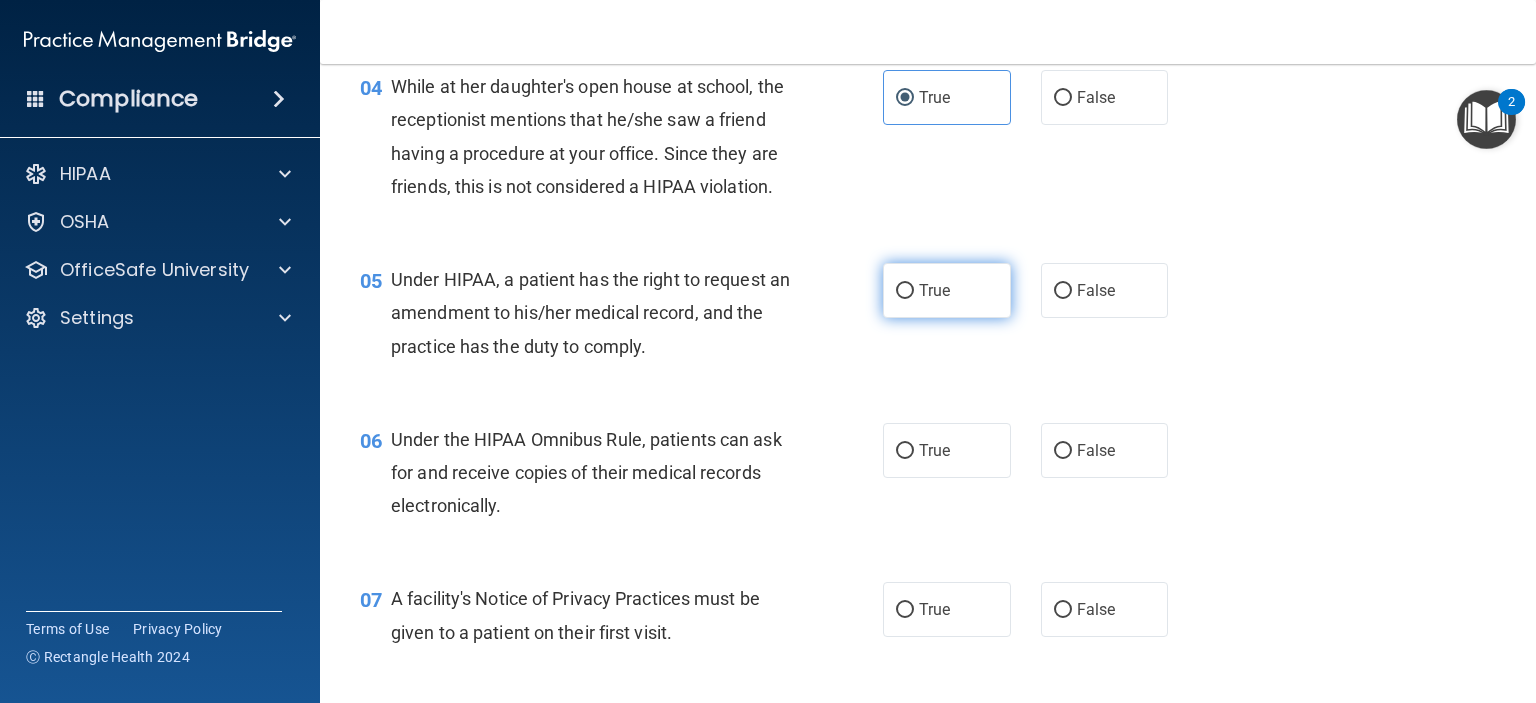 click on "True" at bounding box center (947, 290) 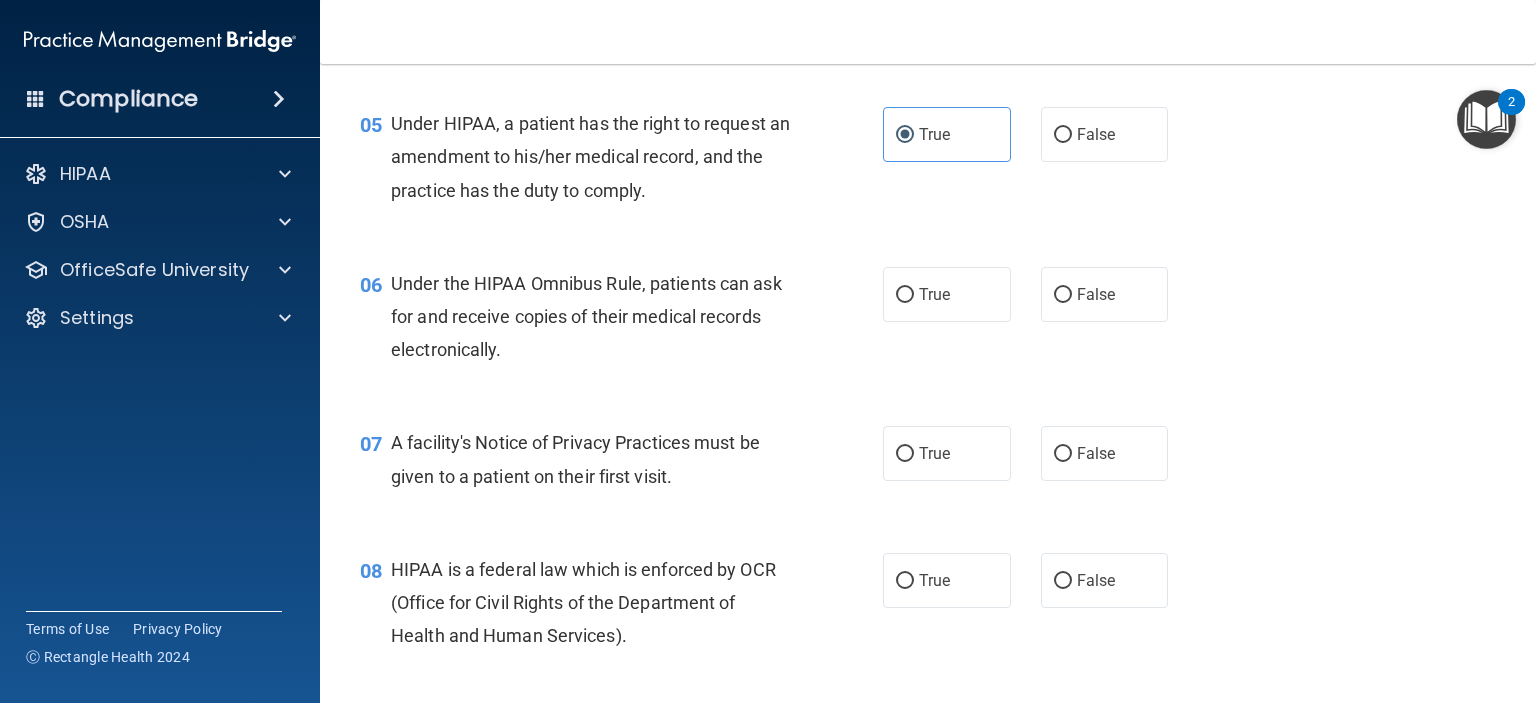 scroll, scrollTop: 900, scrollLeft: 0, axis: vertical 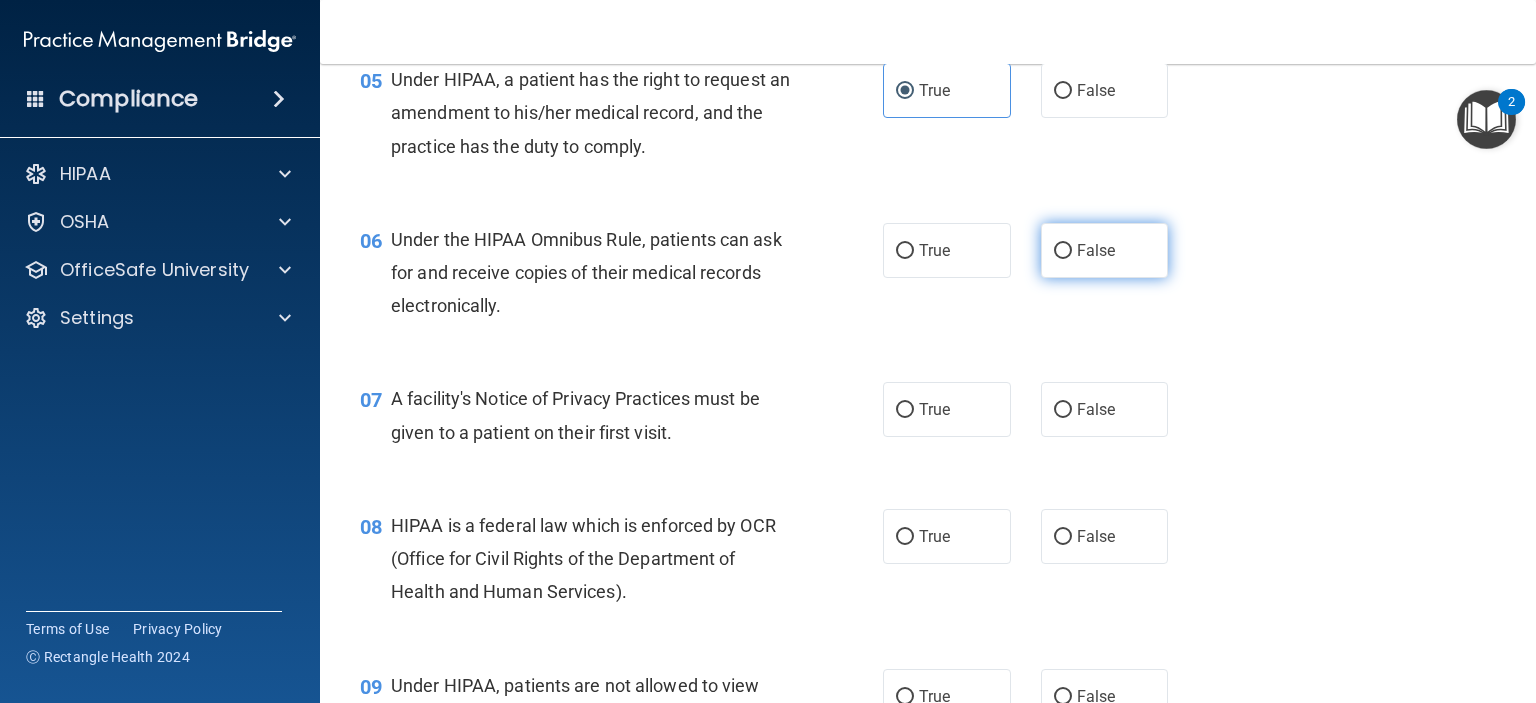 click on "False" at bounding box center [1096, 250] 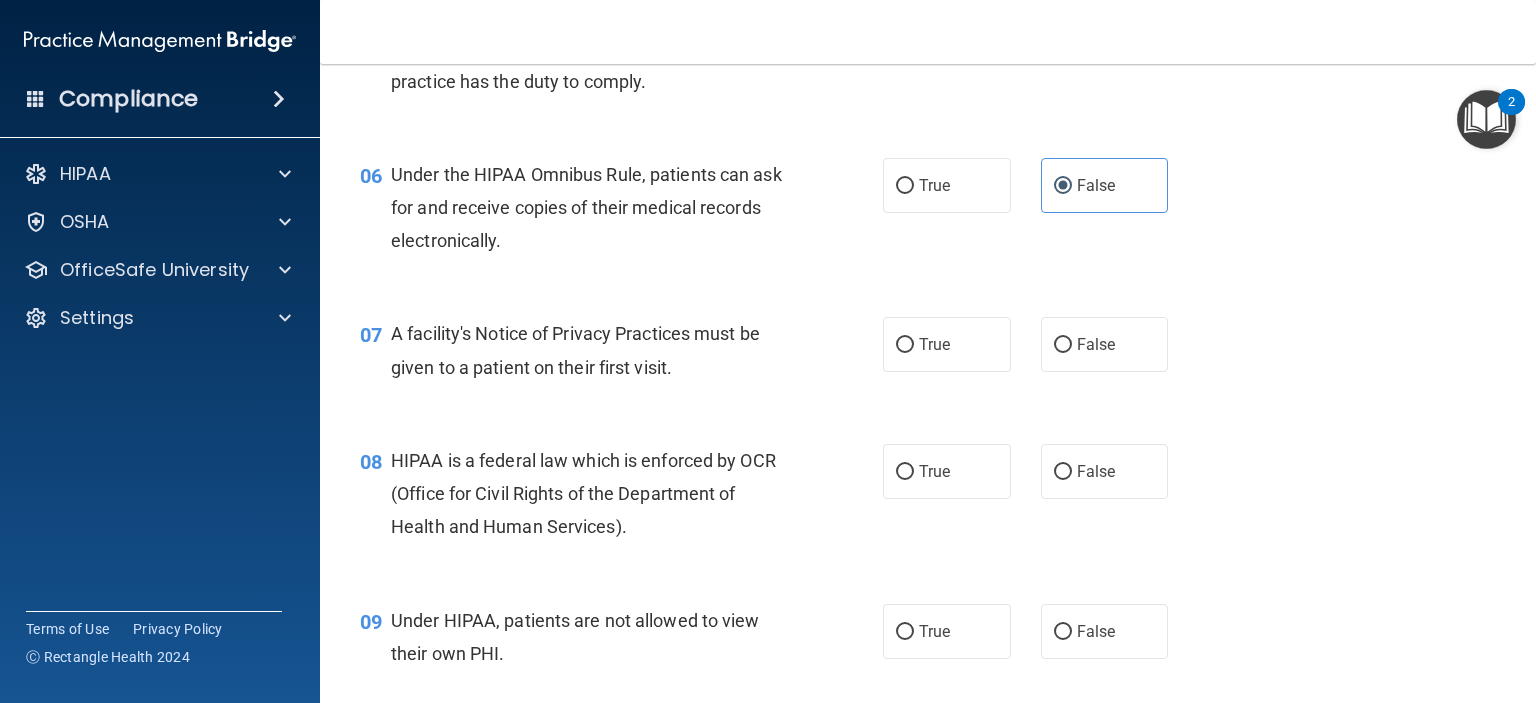 scroll, scrollTop: 1000, scrollLeft: 0, axis: vertical 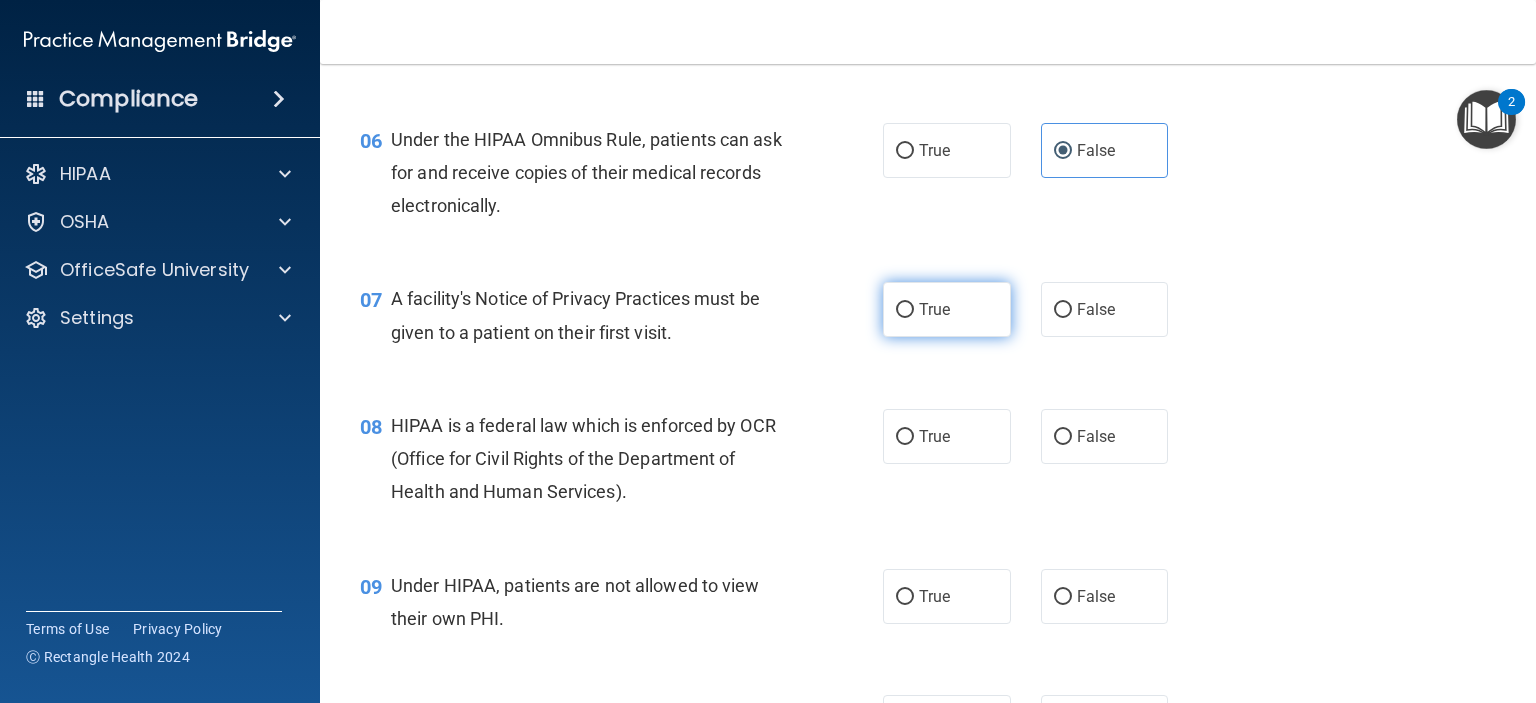 click on "True" at bounding box center (947, 309) 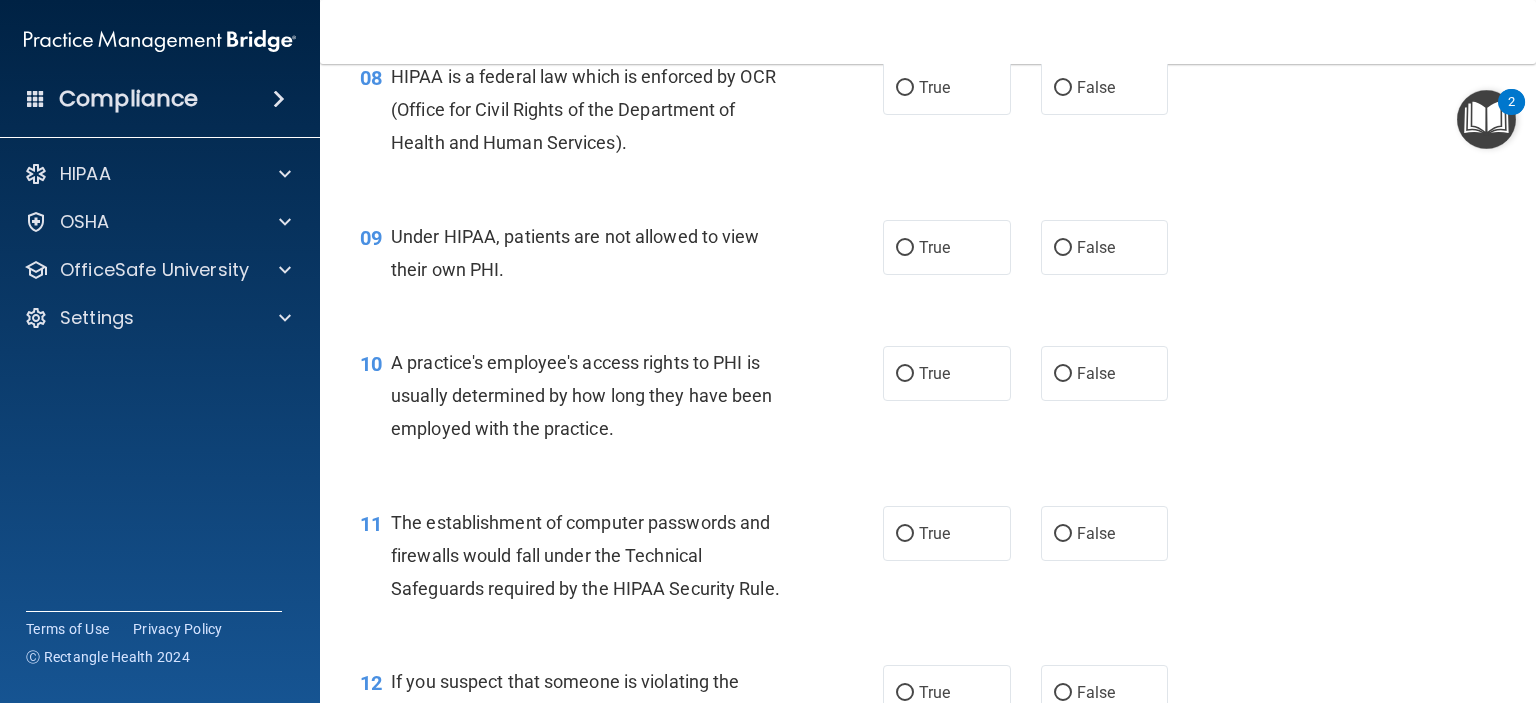 scroll, scrollTop: 1216, scrollLeft: 0, axis: vertical 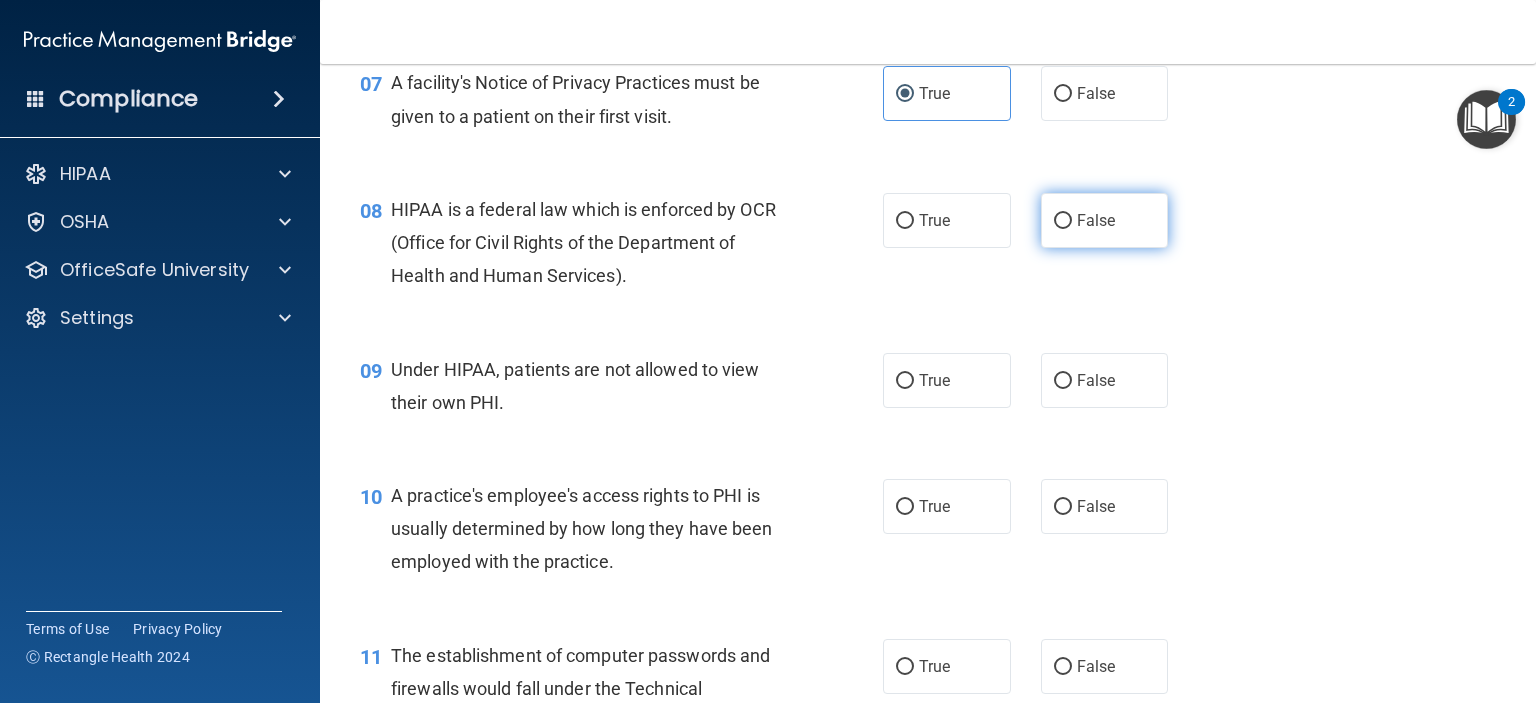 click on "False" at bounding box center [1105, 220] 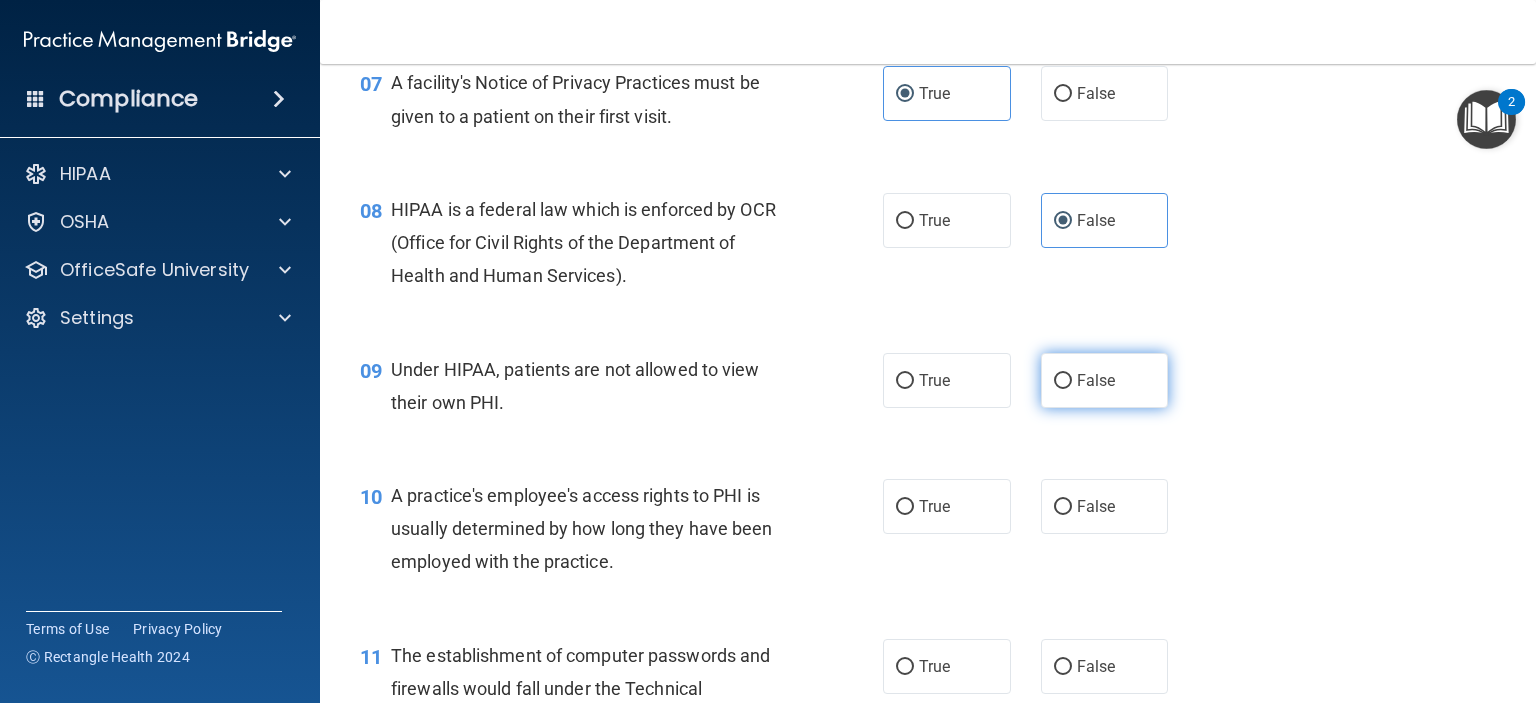 click on "False" at bounding box center (1105, 380) 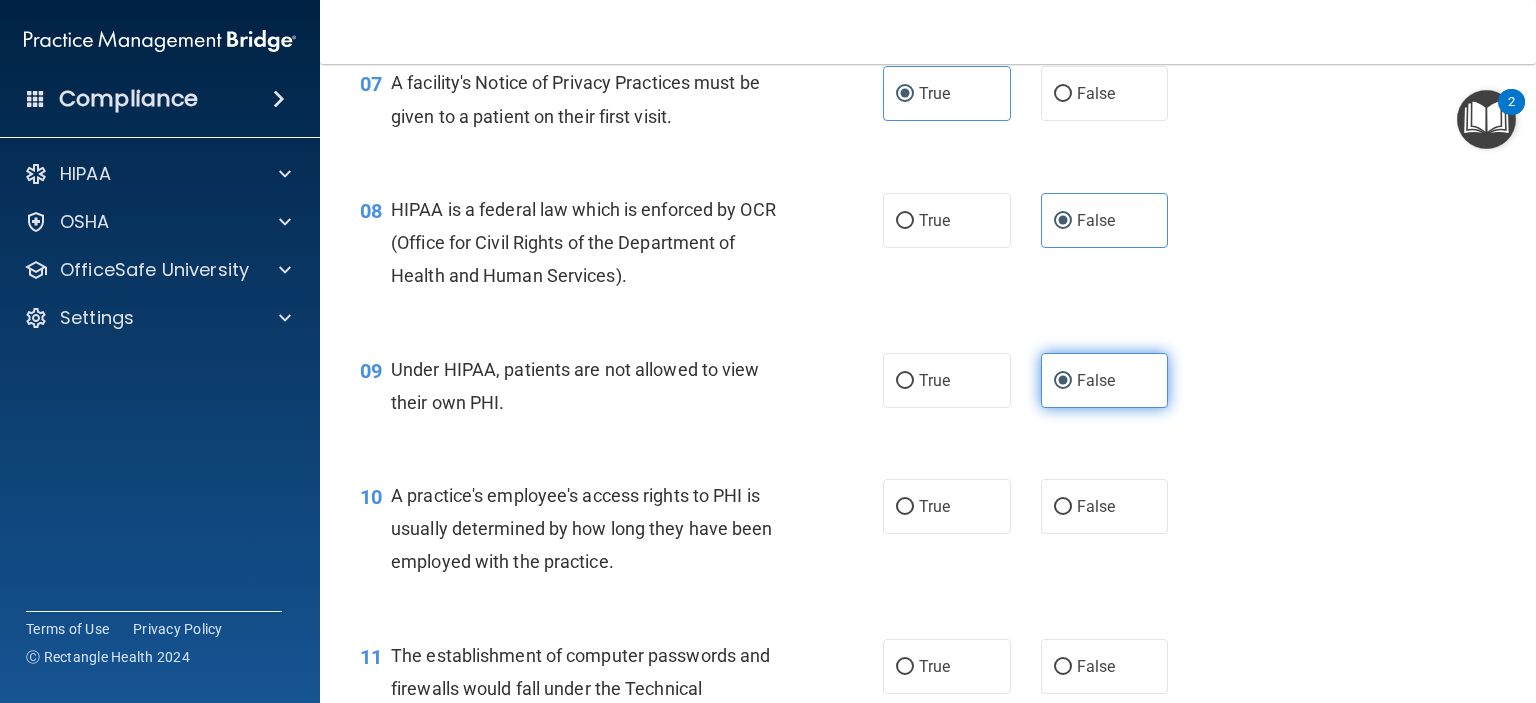 click on "False" at bounding box center [1096, 380] 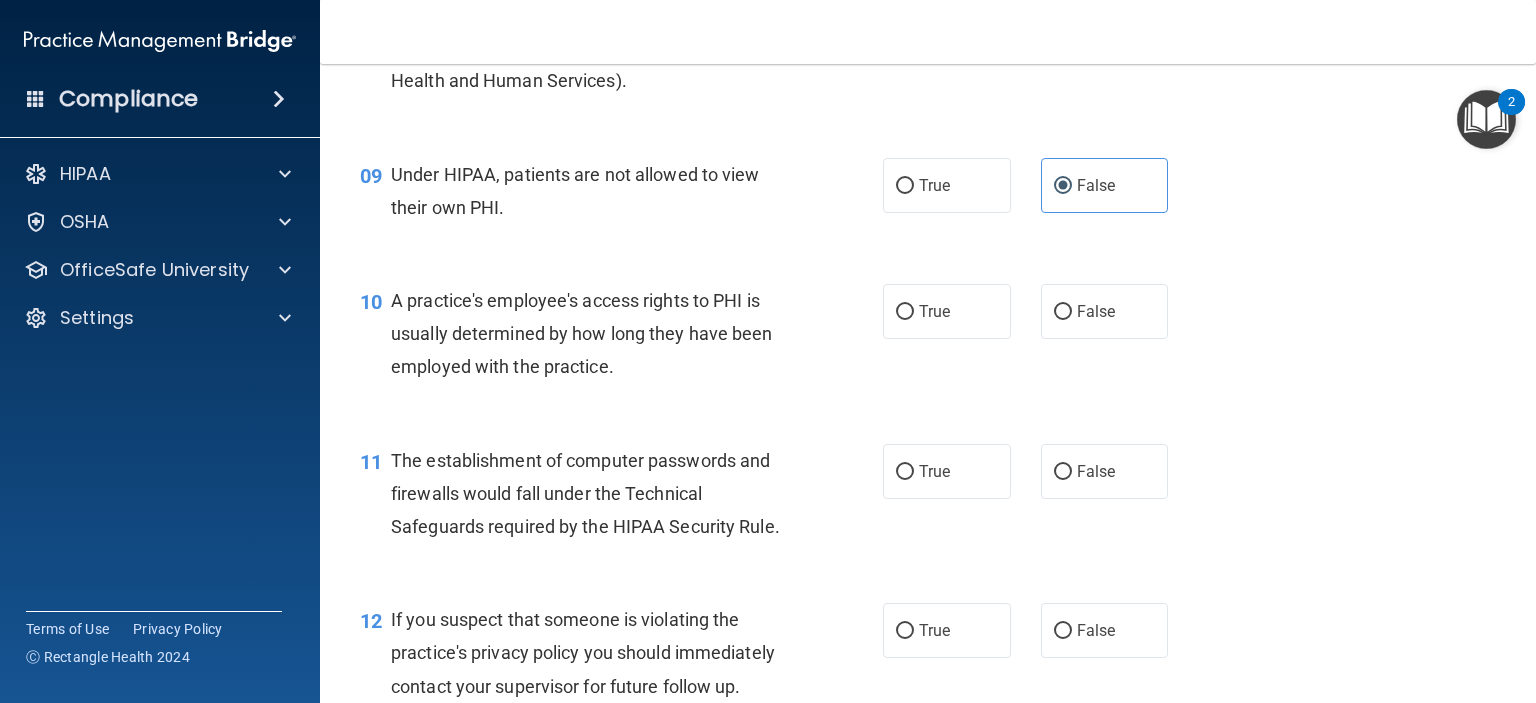 scroll, scrollTop: 1416, scrollLeft: 0, axis: vertical 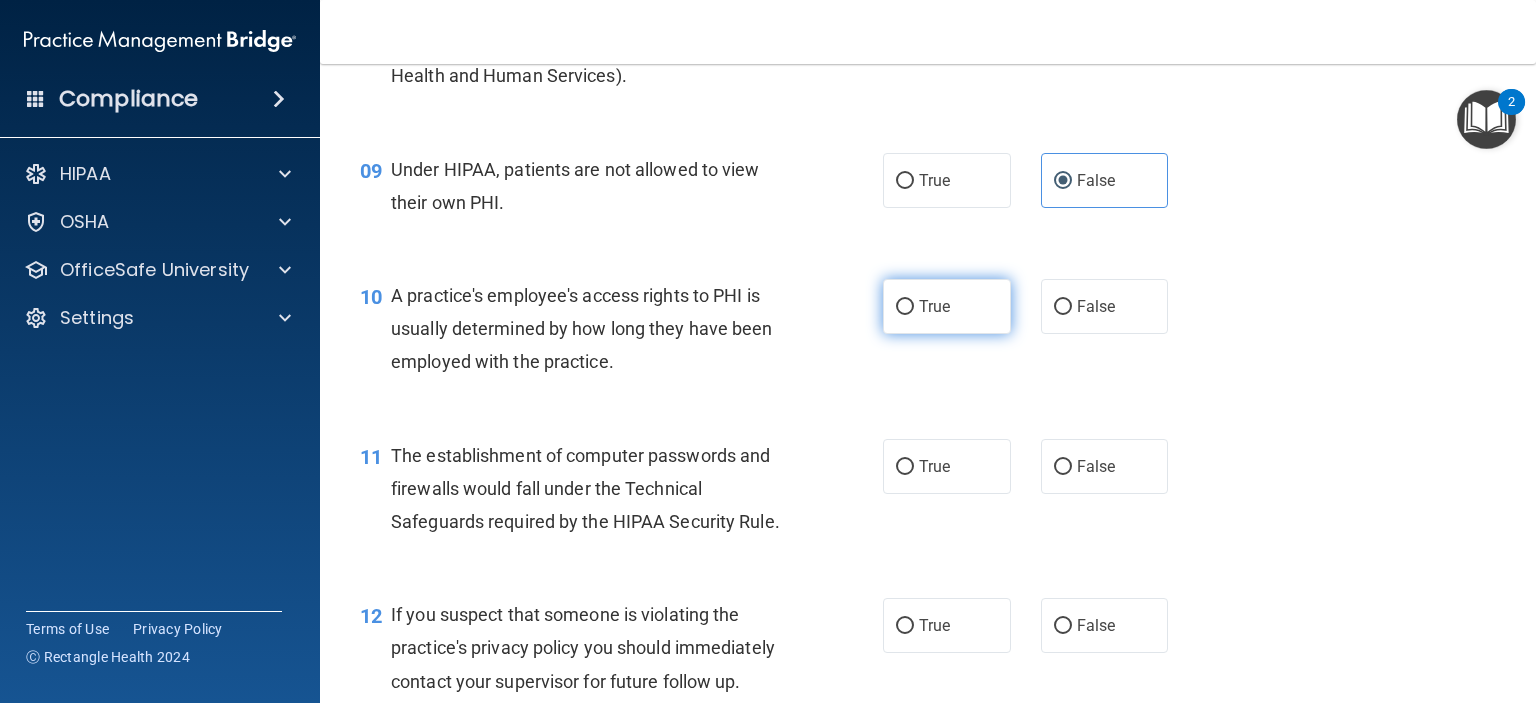 click on "True" at bounding box center (947, 306) 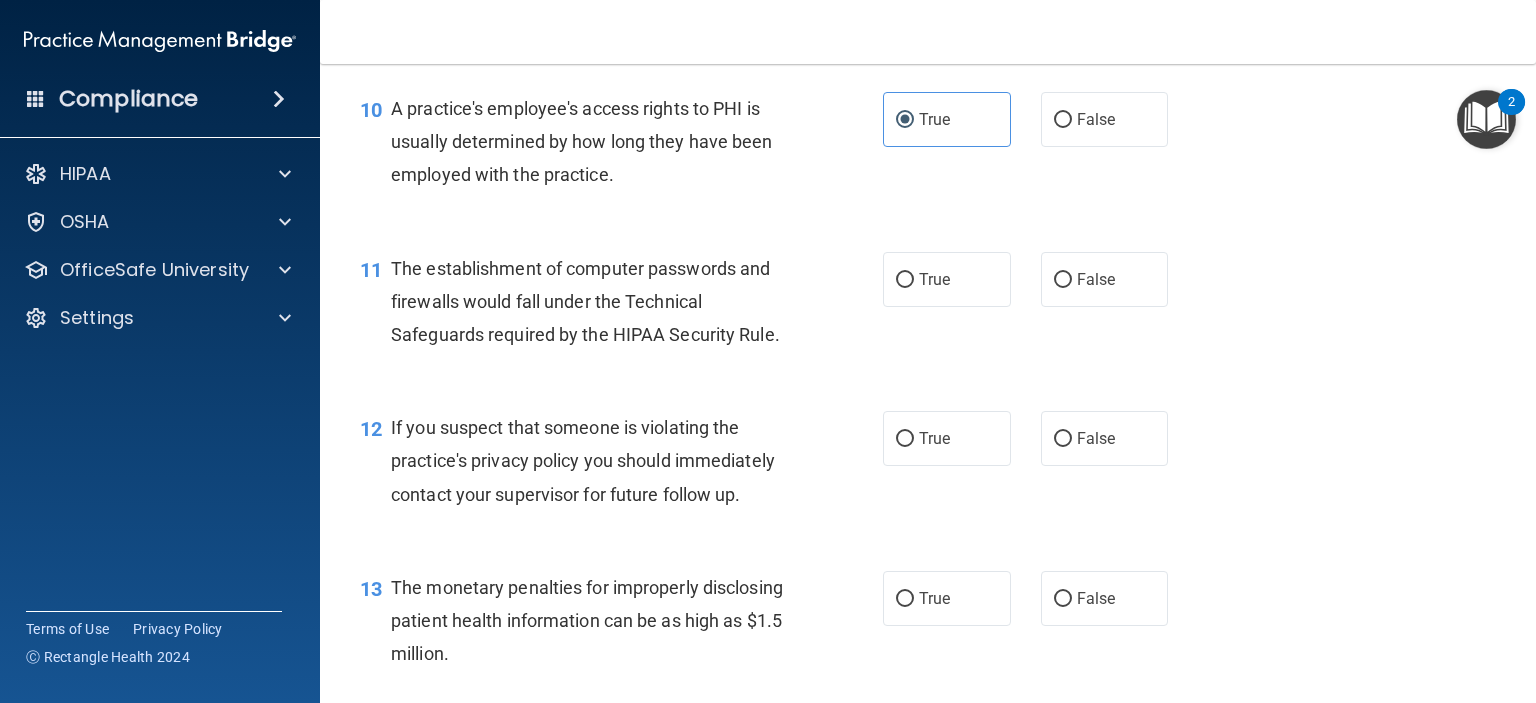 scroll, scrollTop: 1616, scrollLeft: 0, axis: vertical 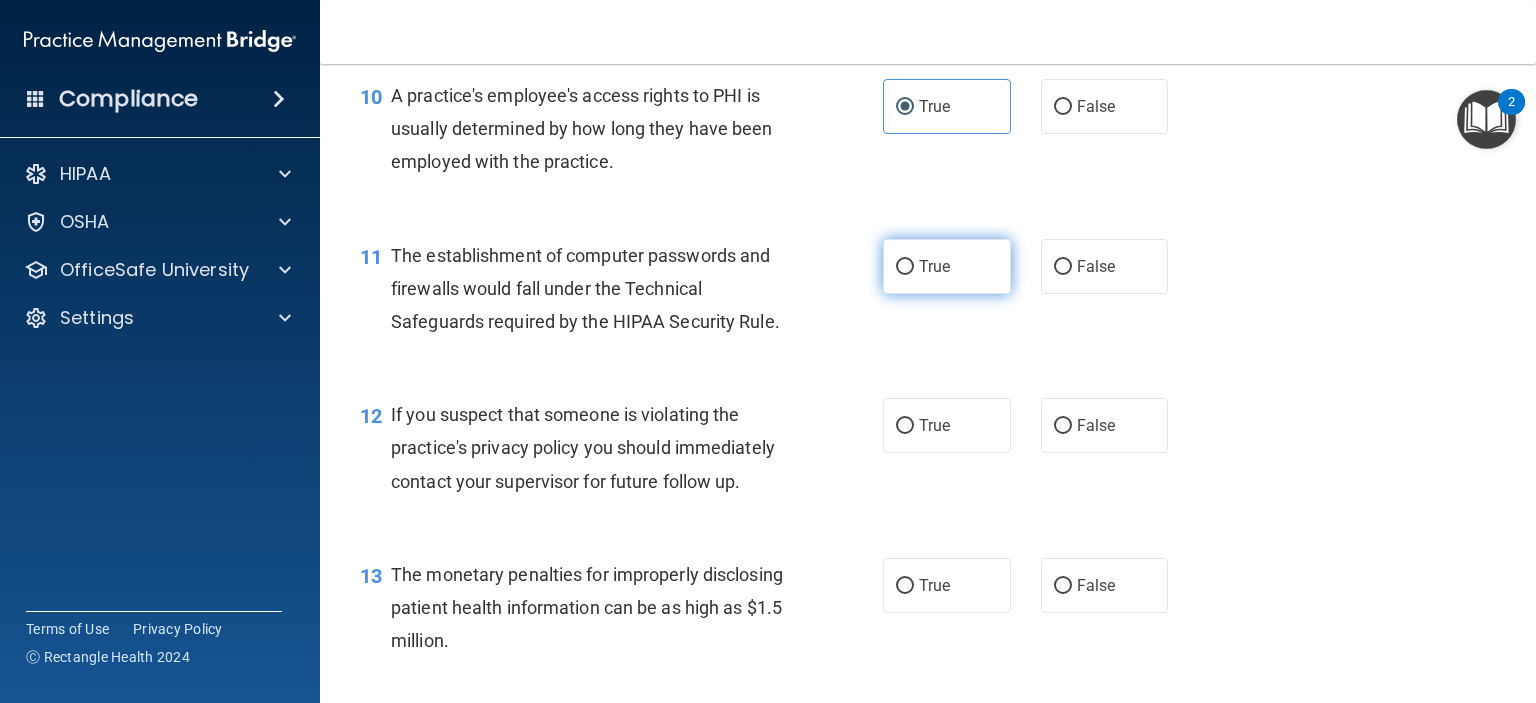 click on "True" at bounding box center [947, 266] 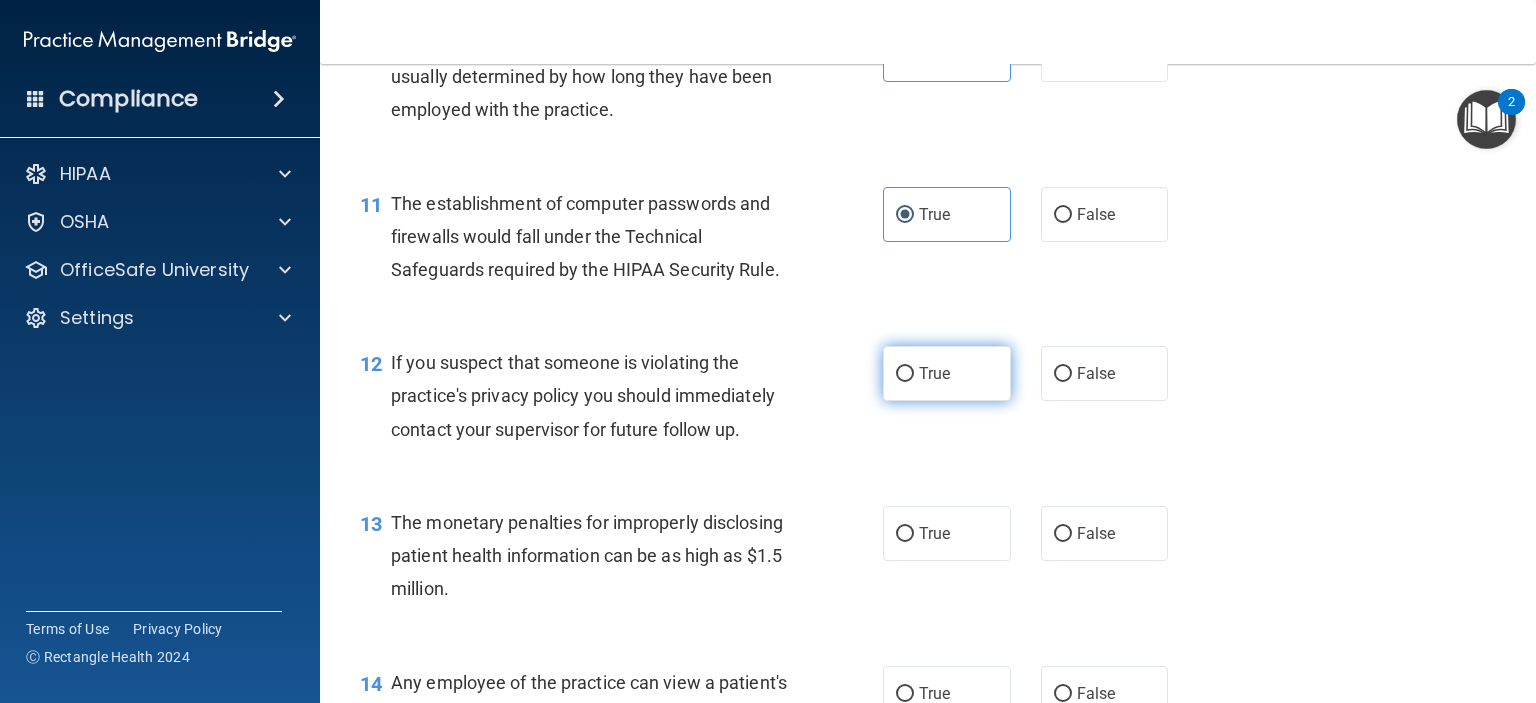 scroll, scrollTop: 1716, scrollLeft: 0, axis: vertical 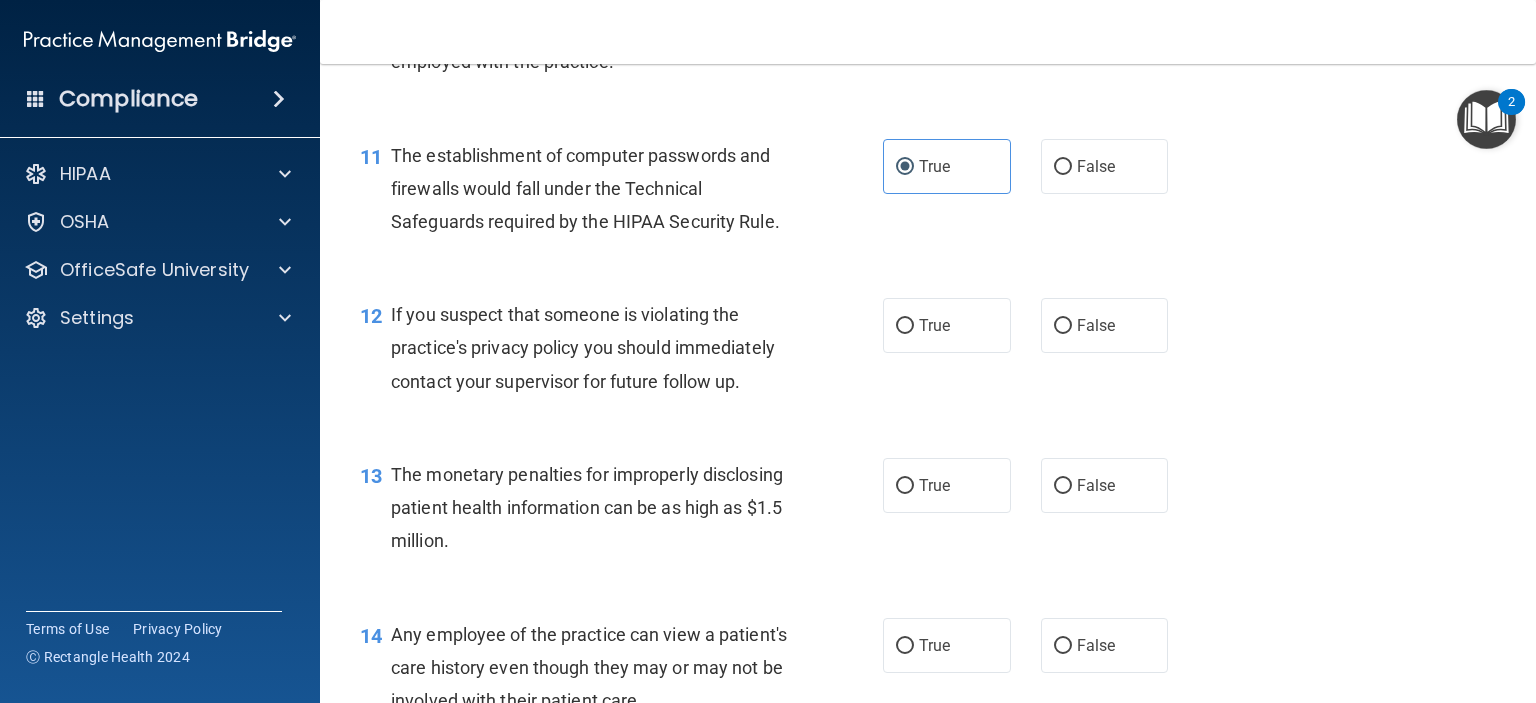 click at bounding box center (1486, 119) 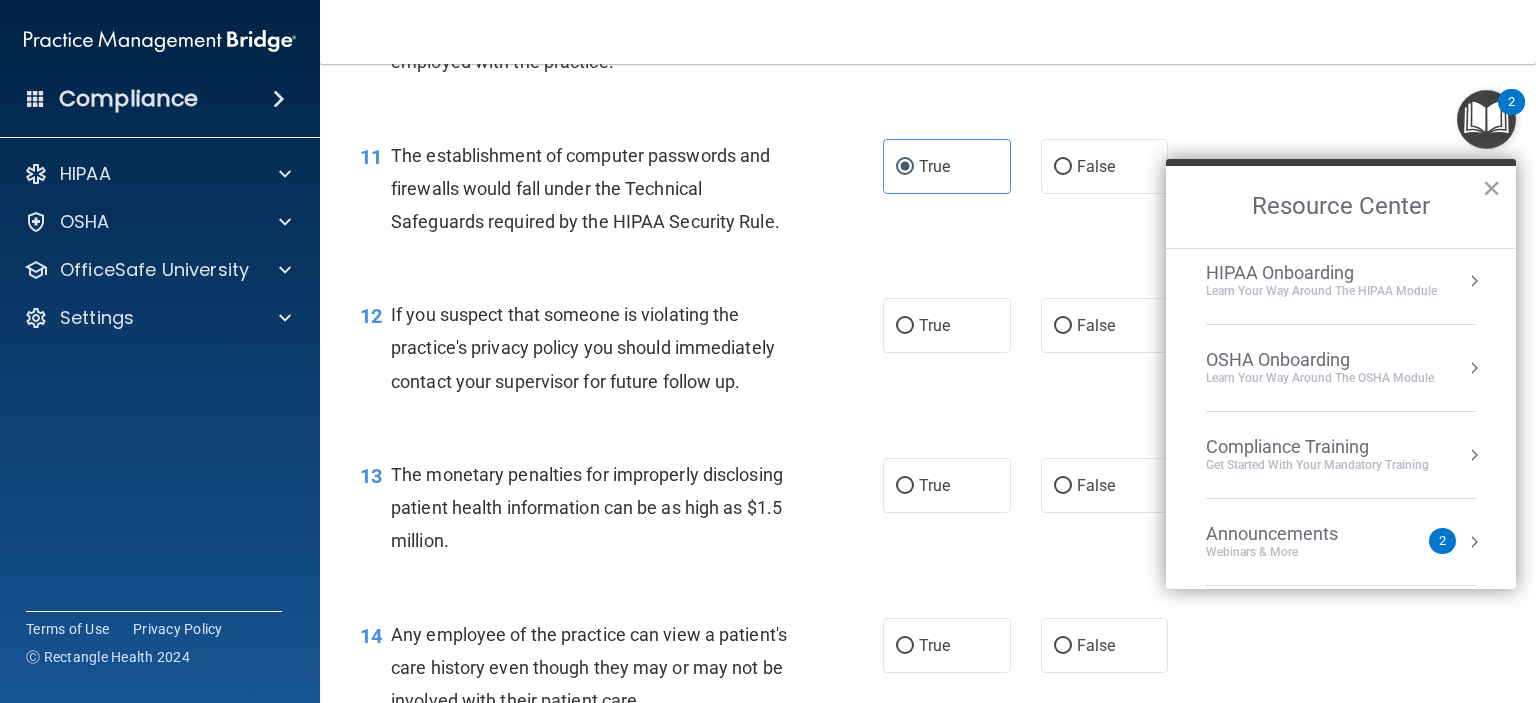 scroll, scrollTop: 0, scrollLeft: 0, axis: both 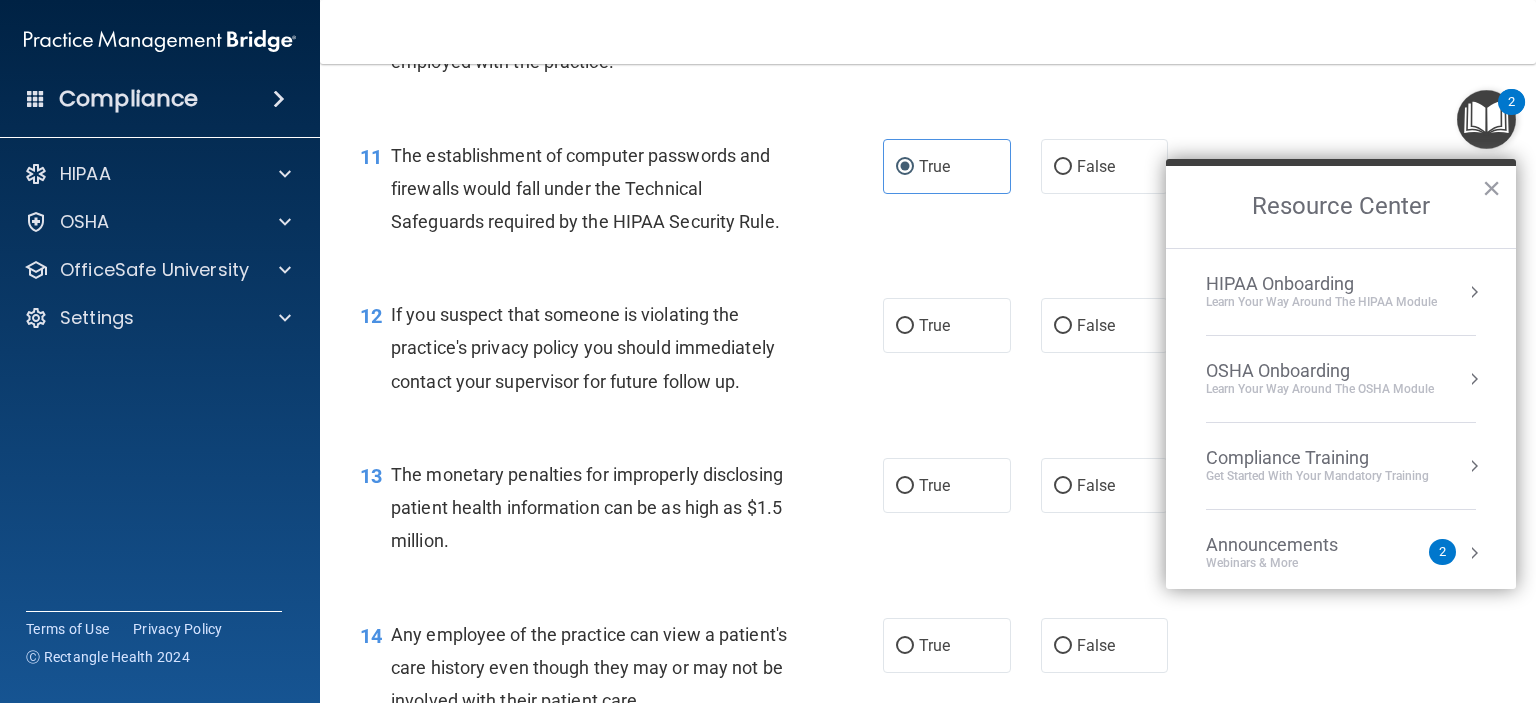 click on "11       The establishment of computer passwords and firewalls would fall under the Technical Safeguards required by the HIPAA Security Rule.                 True           False" at bounding box center (928, 194) 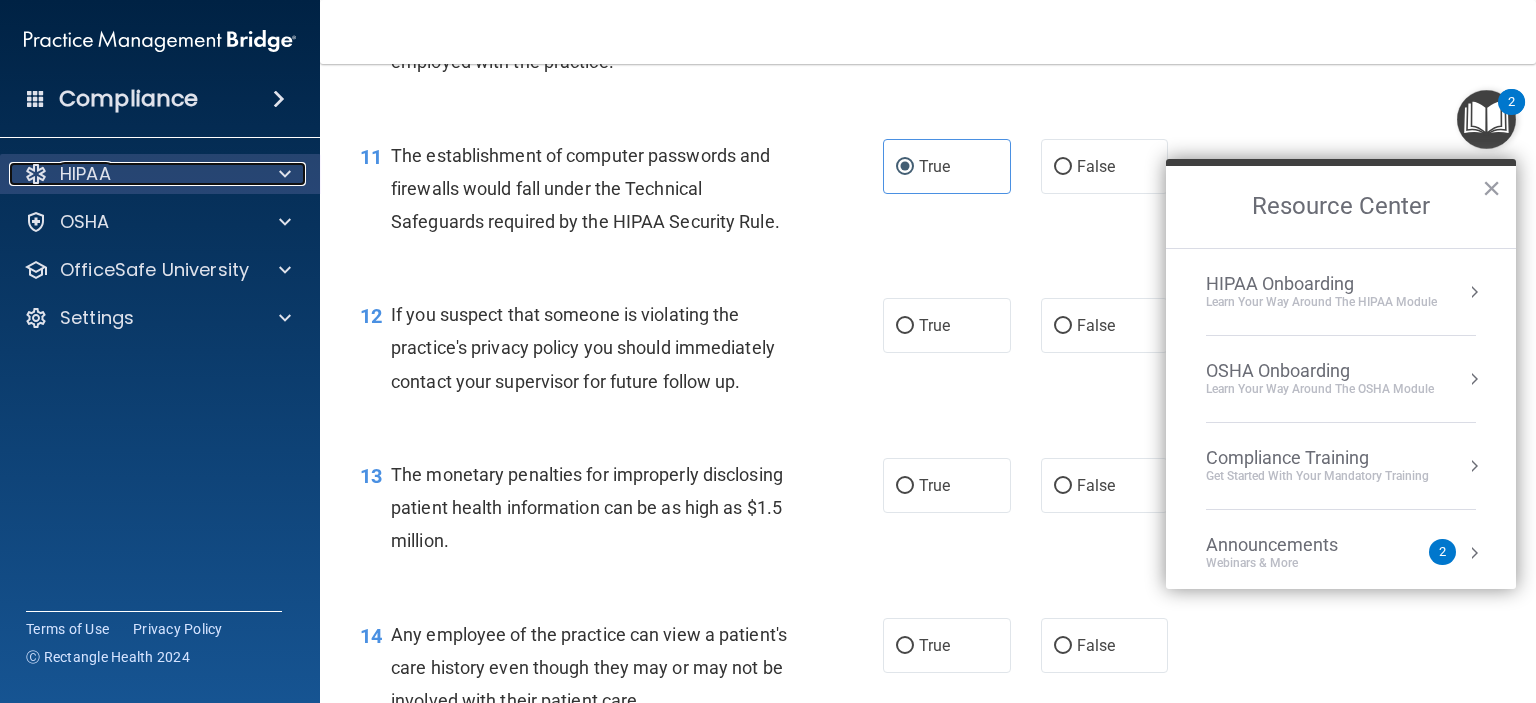 click on "HIPAA" at bounding box center [133, 174] 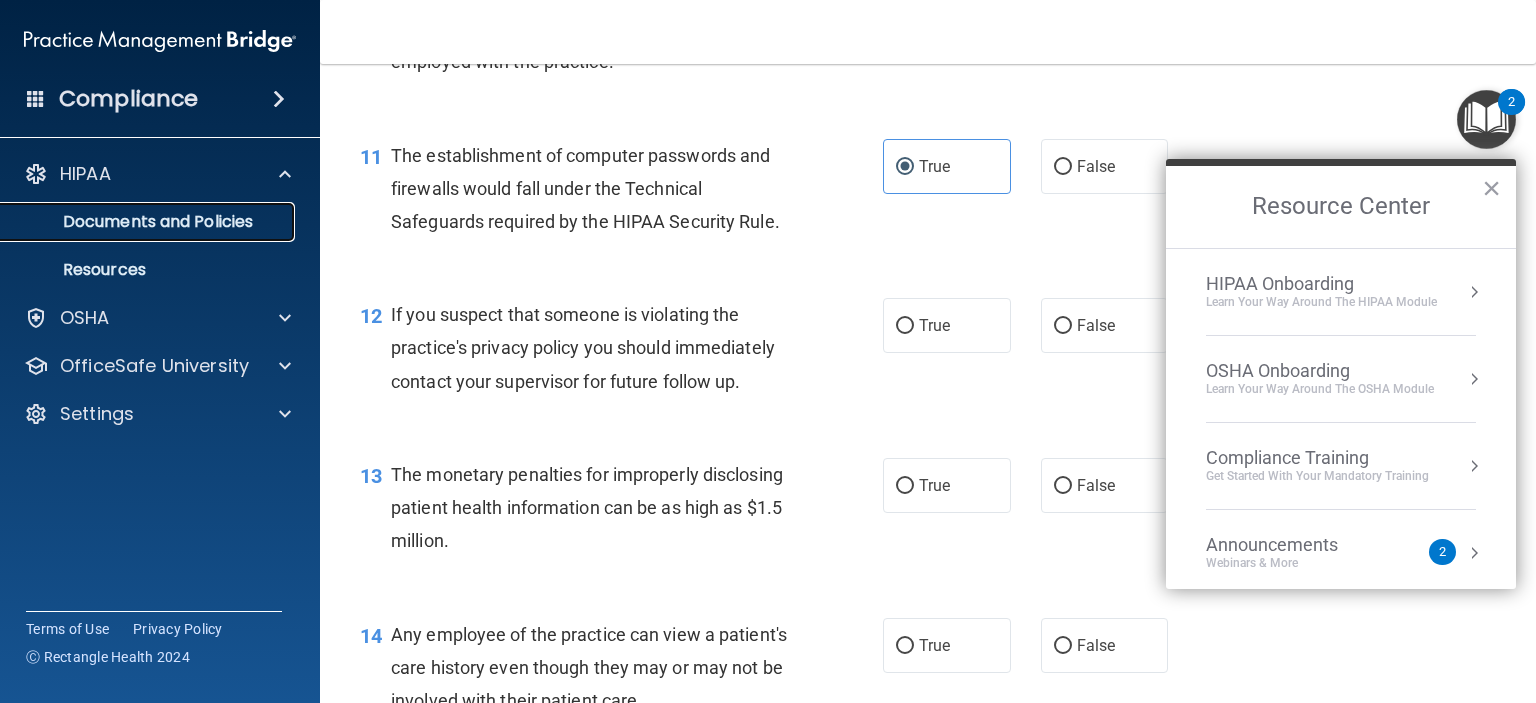 click on "Documents and Policies" at bounding box center [149, 222] 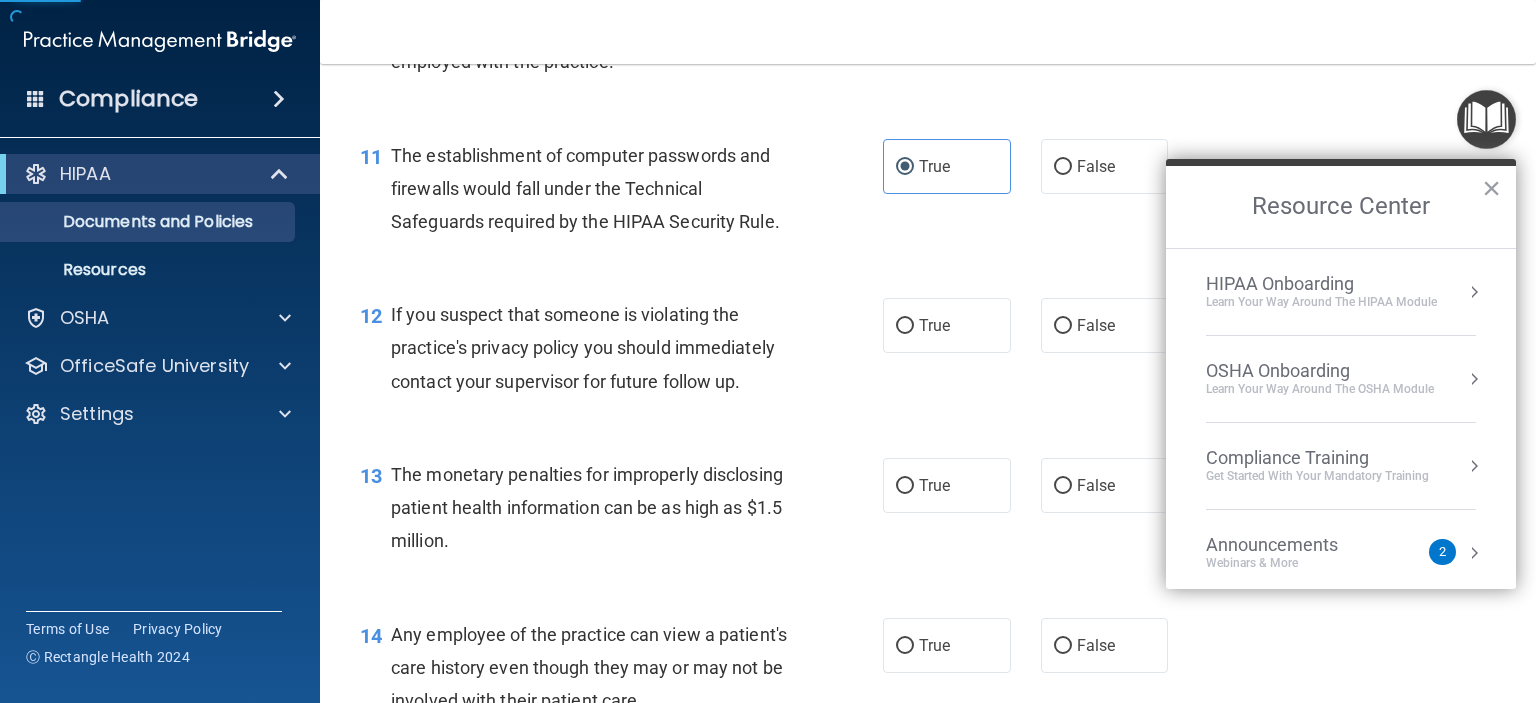 scroll, scrollTop: 0, scrollLeft: 0, axis: both 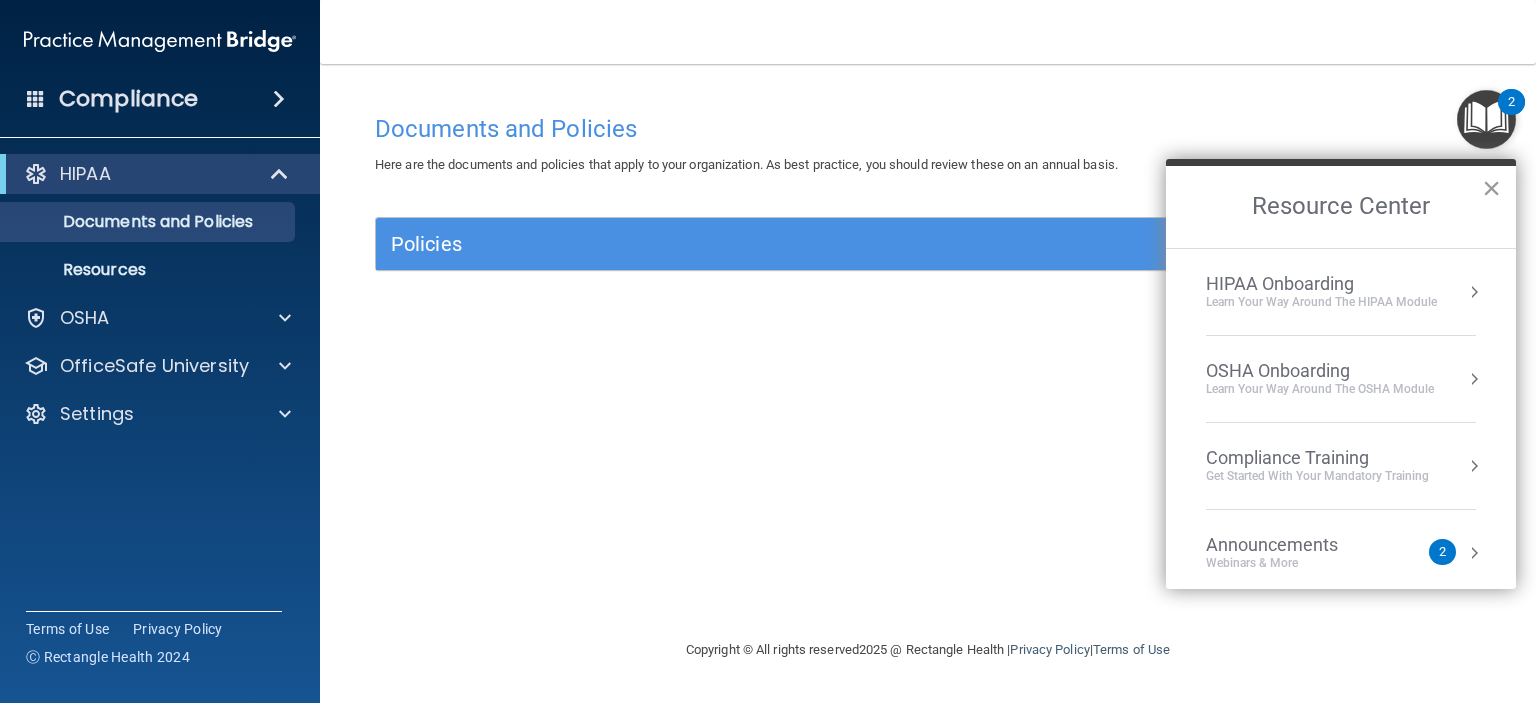 click on "×" at bounding box center (1491, 188) 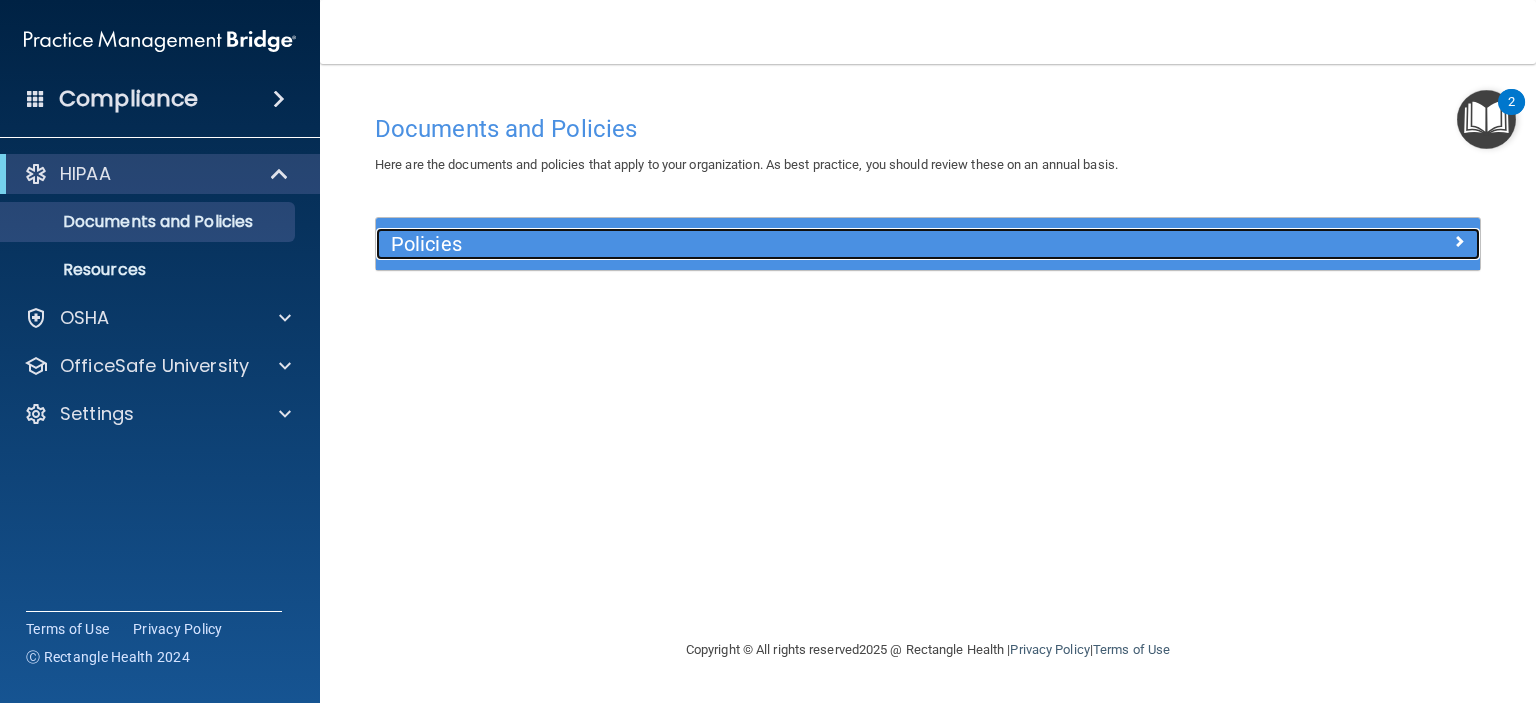 click on "Policies" at bounding box center (790, 244) 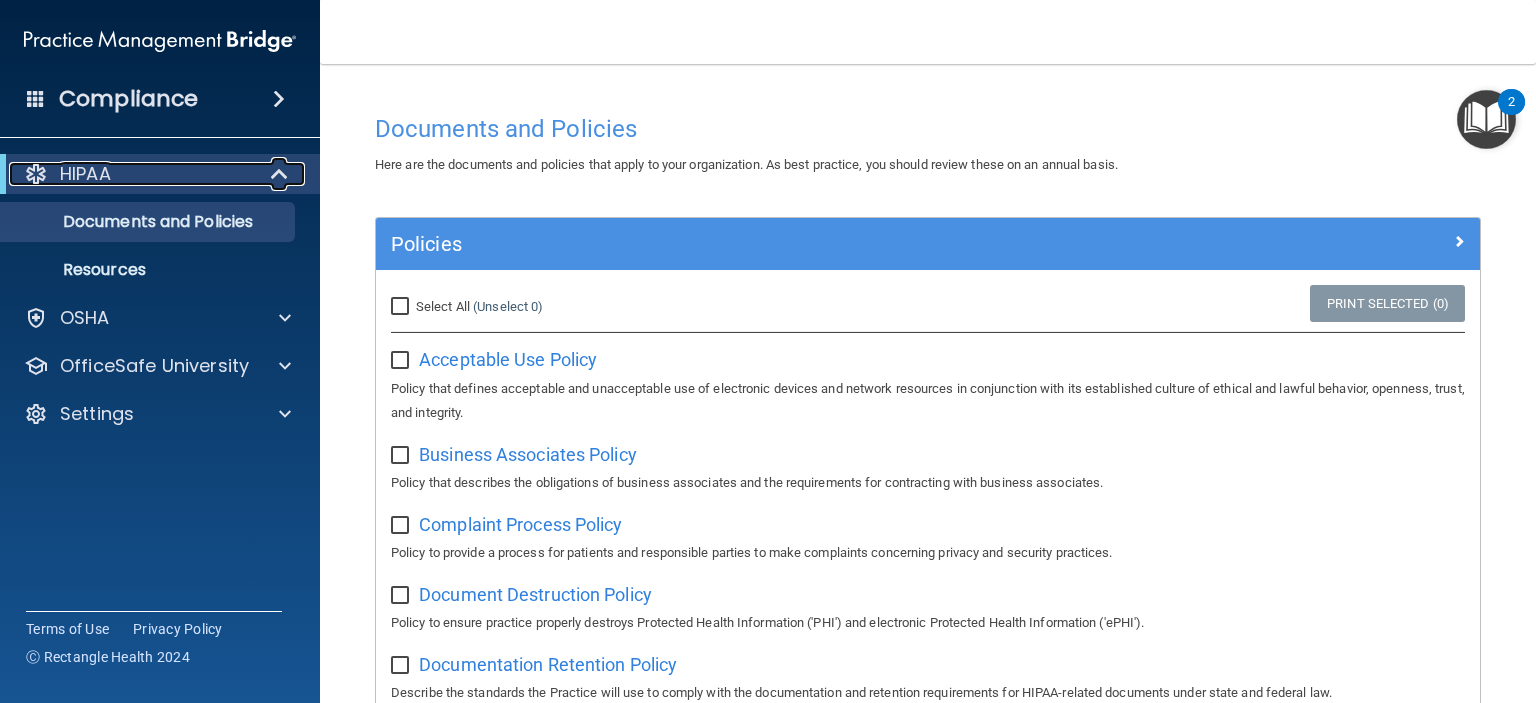 click on "HIPAA" at bounding box center [85, 174] 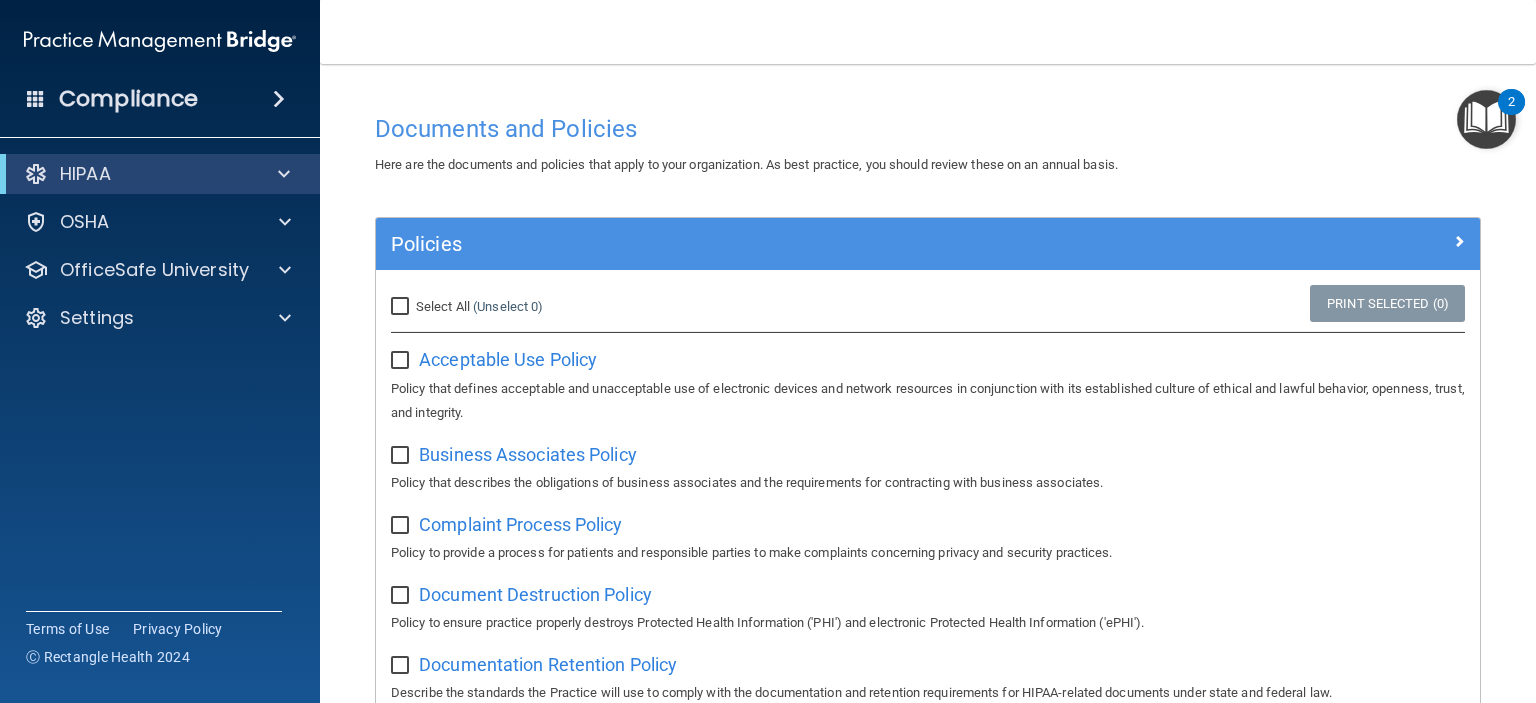 click at bounding box center [279, 99] 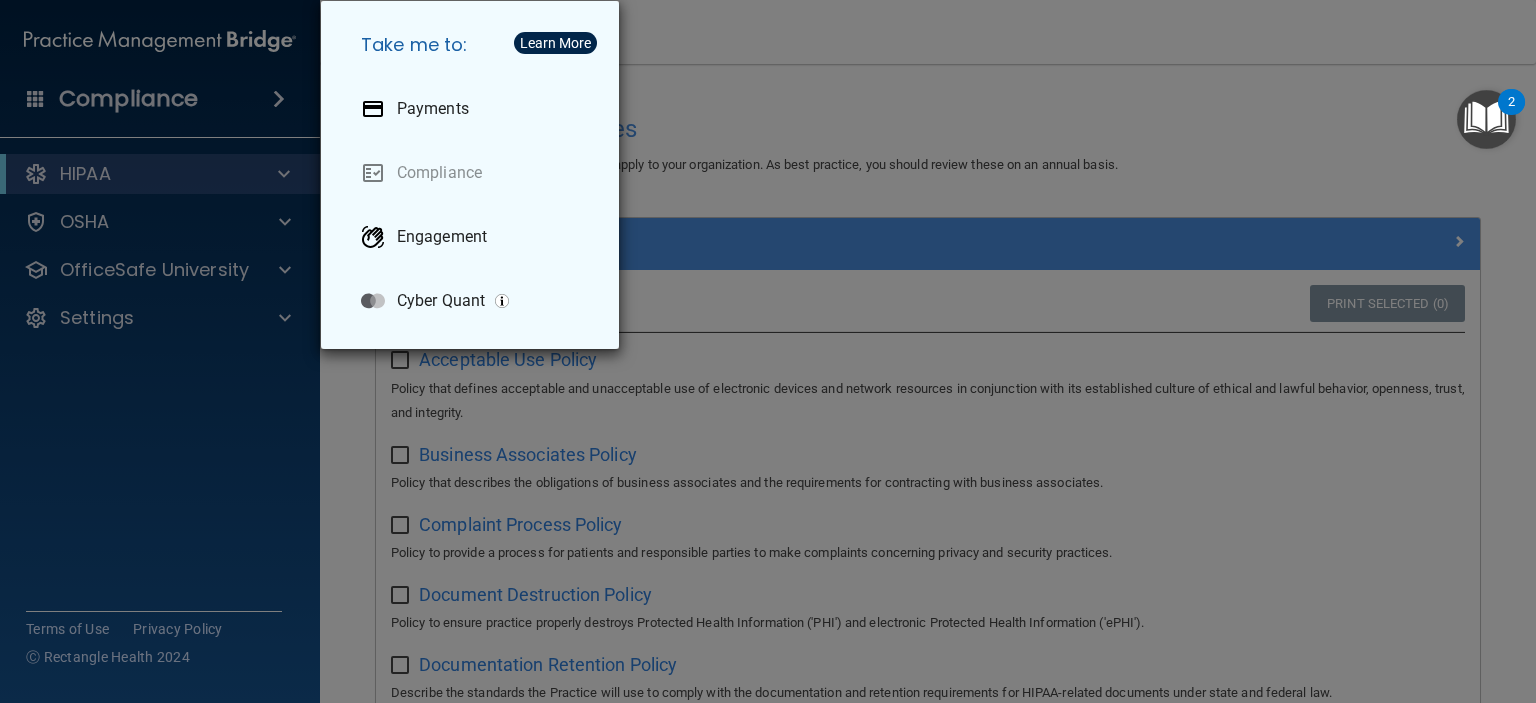 click on "Take me to:             Payments                   Compliance                     Engagement                     Cyber Quant" at bounding box center [768, 351] 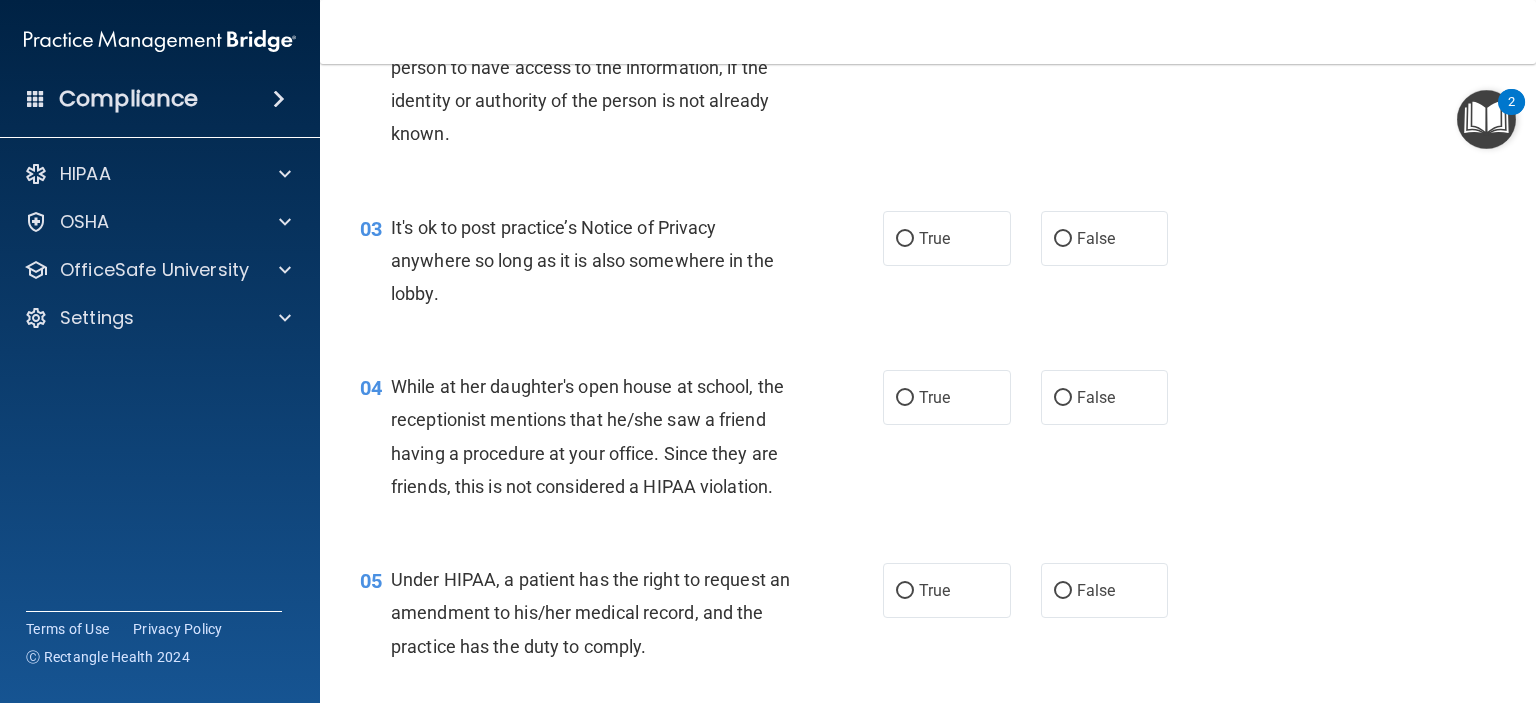 scroll, scrollTop: 0, scrollLeft: 0, axis: both 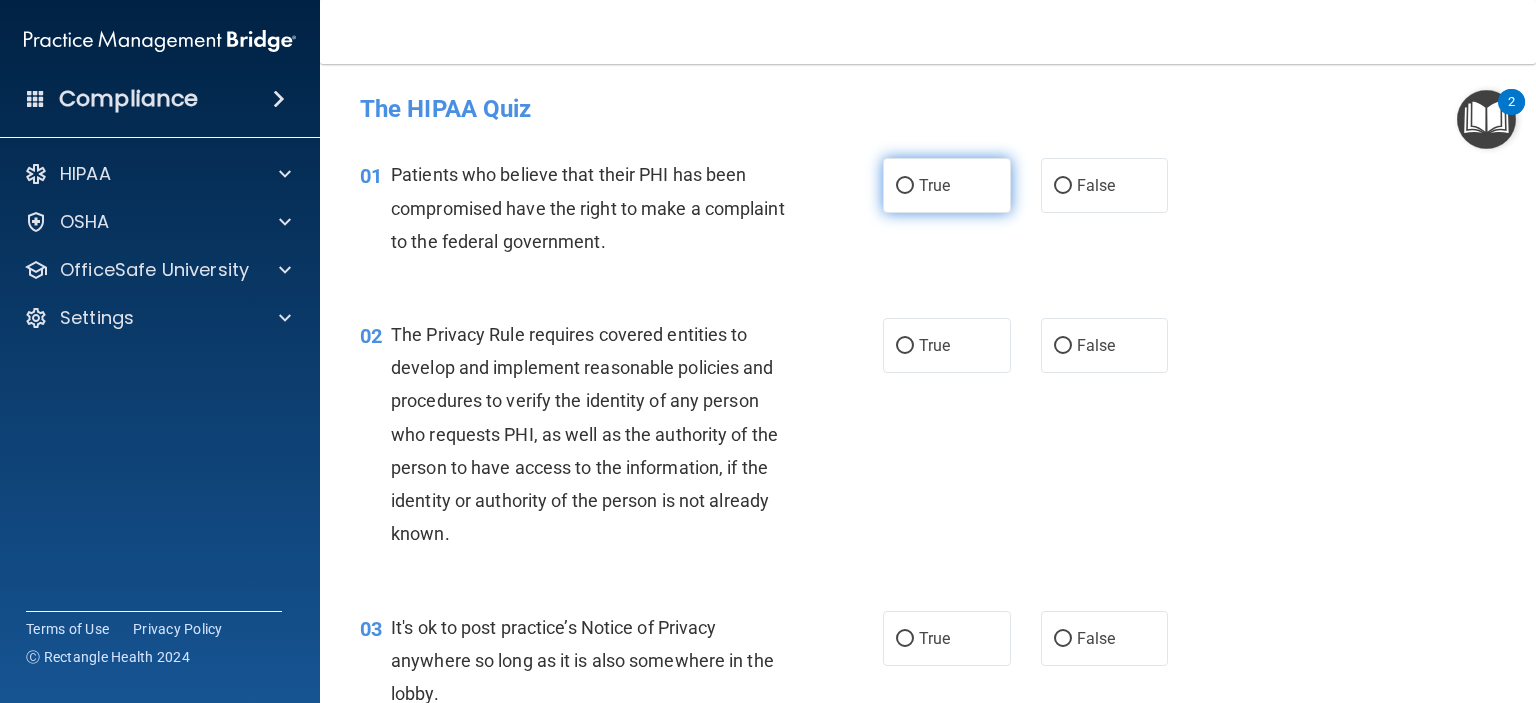 click on "True" at bounding box center (934, 185) 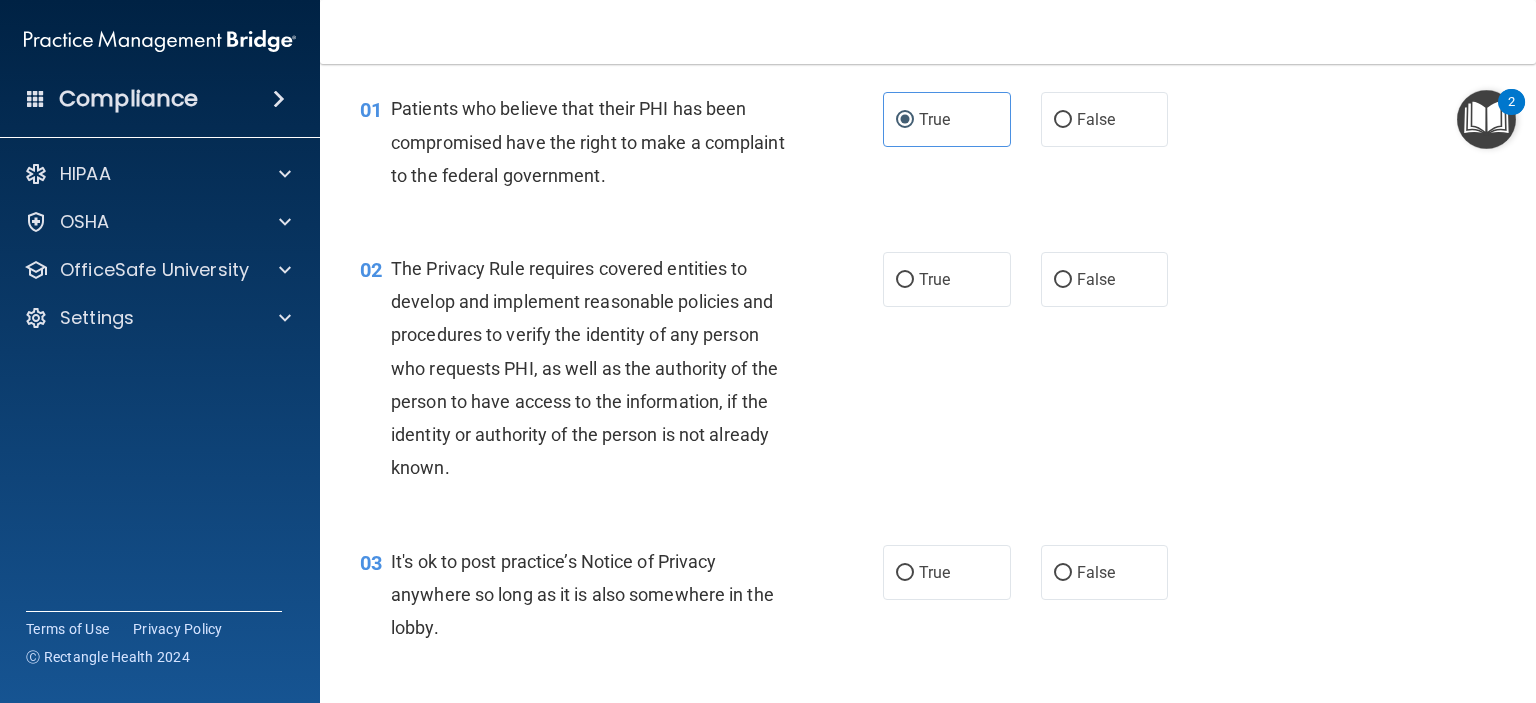 scroll, scrollTop: 100, scrollLeft: 0, axis: vertical 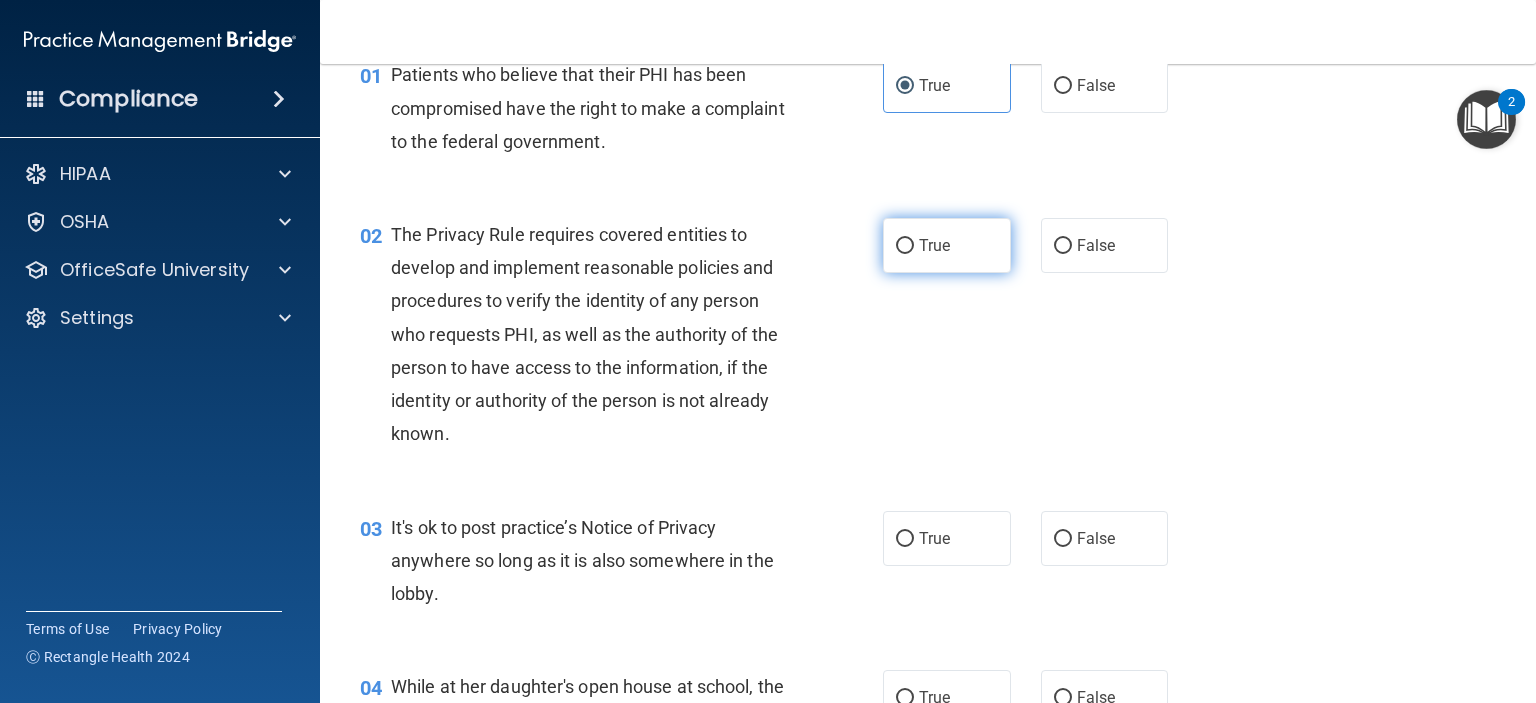 click on "True" at bounding box center (947, 245) 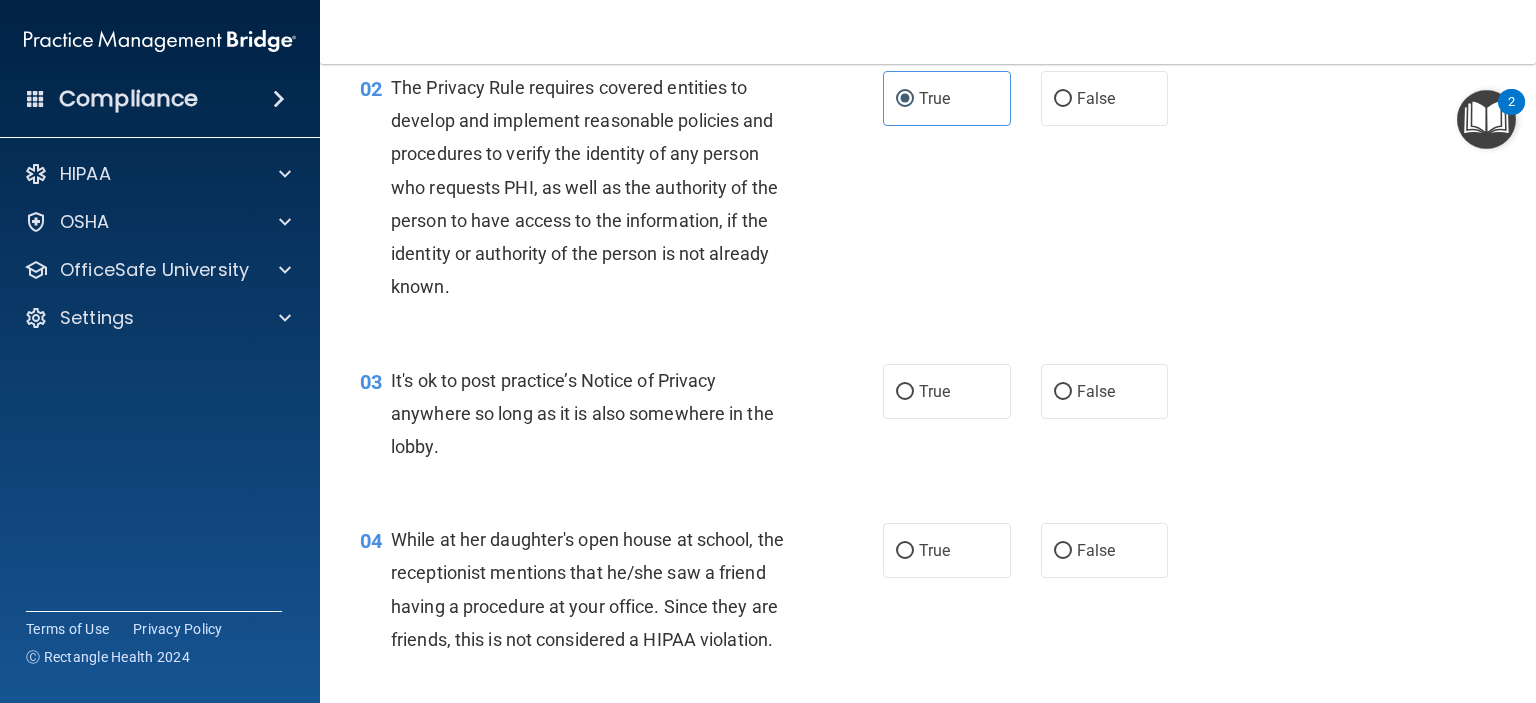 scroll, scrollTop: 300, scrollLeft: 0, axis: vertical 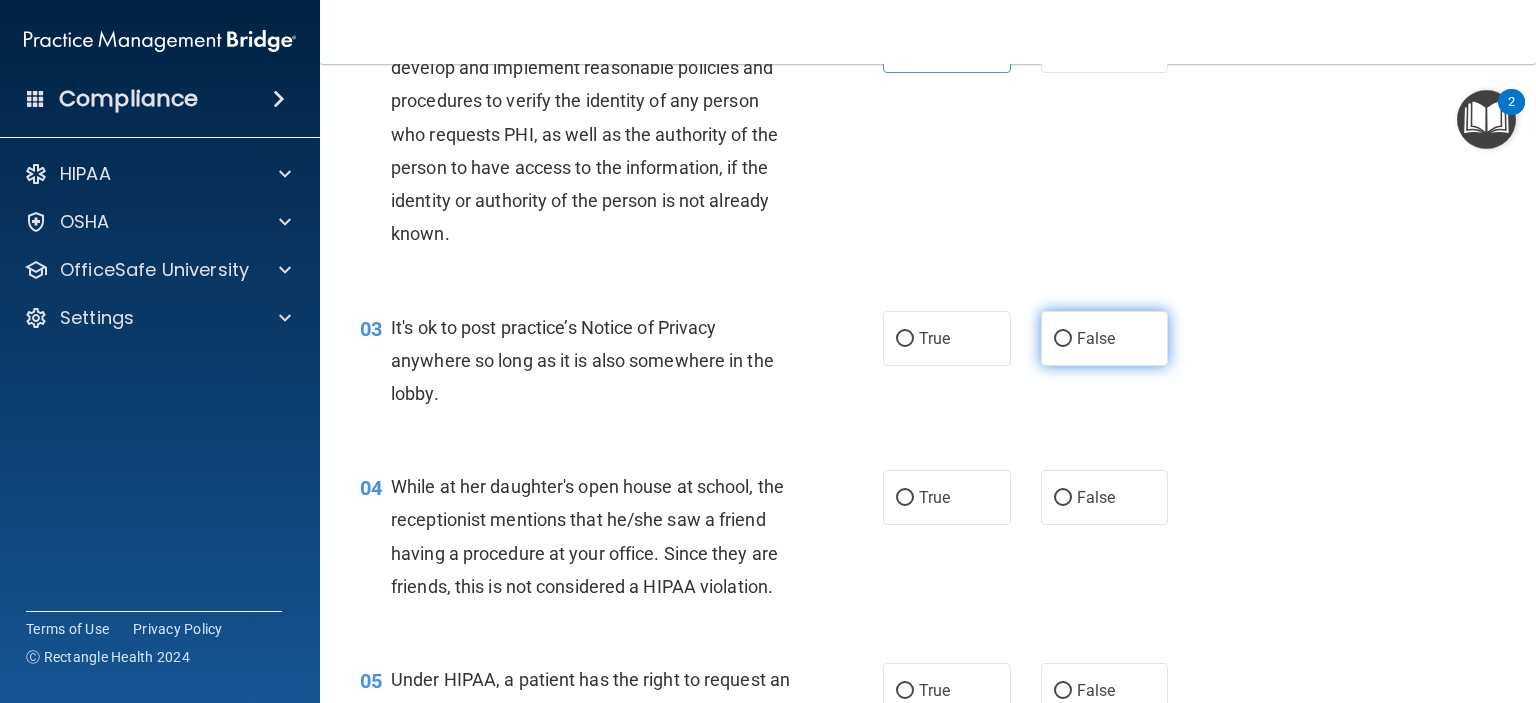 click on "False" at bounding box center (1105, 338) 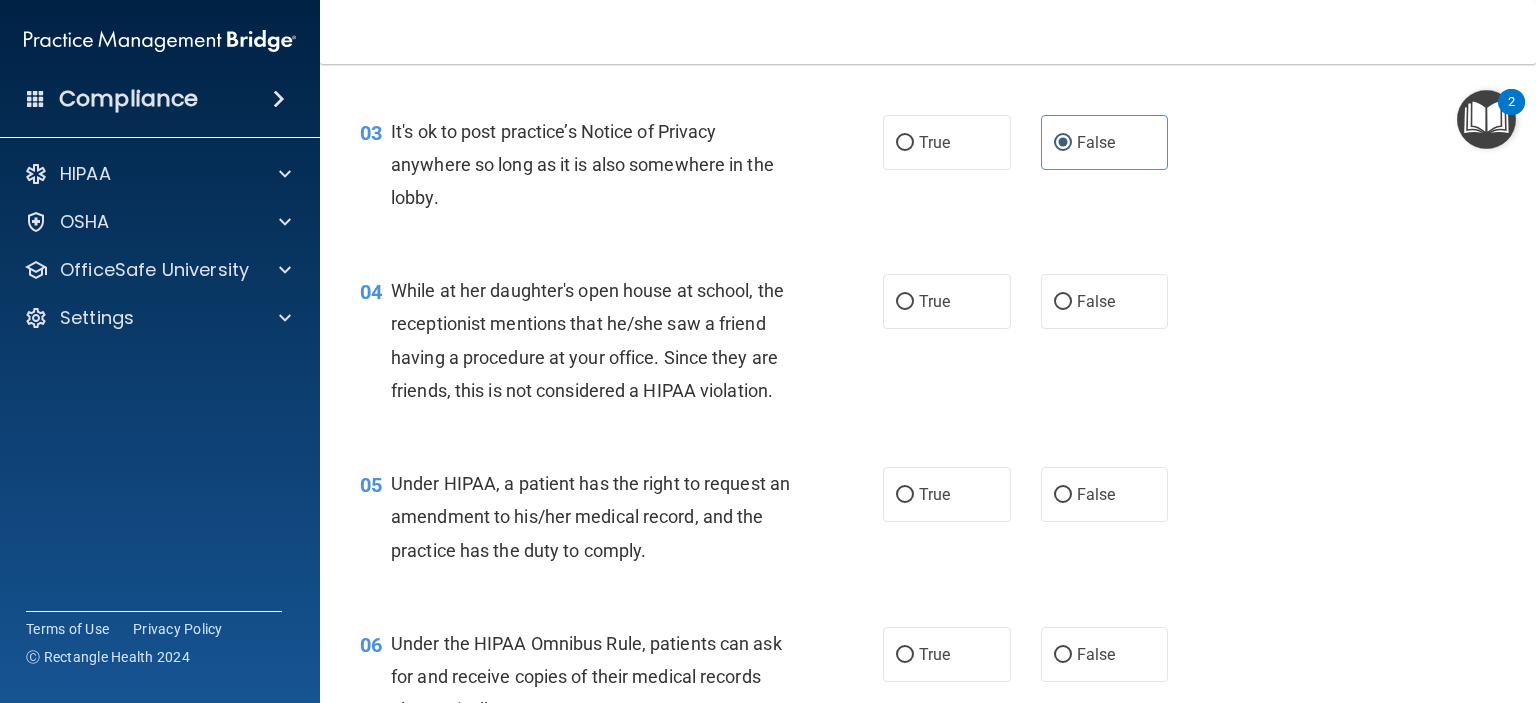 scroll, scrollTop: 500, scrollLeft: 0, axis: vertical 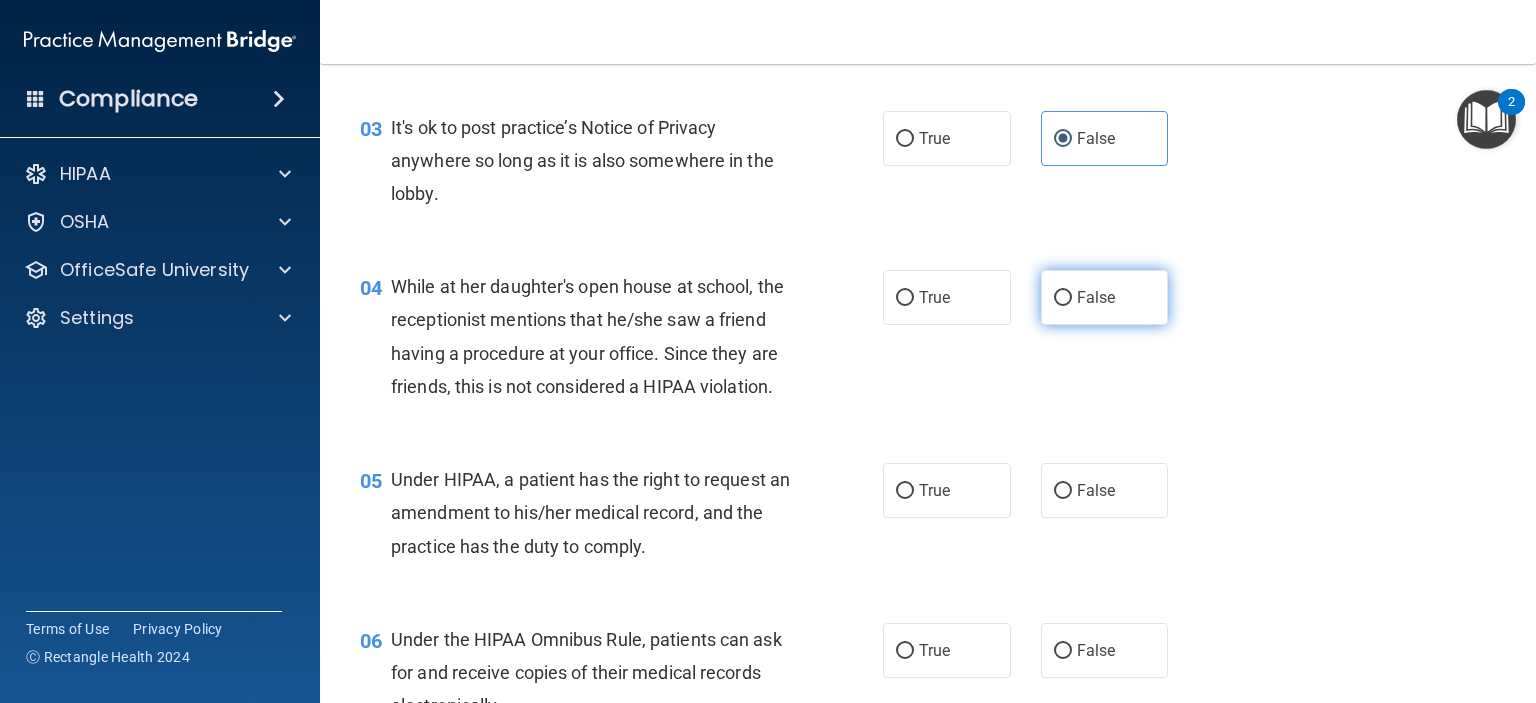 click on "False" at bounding box center [1096, 297] 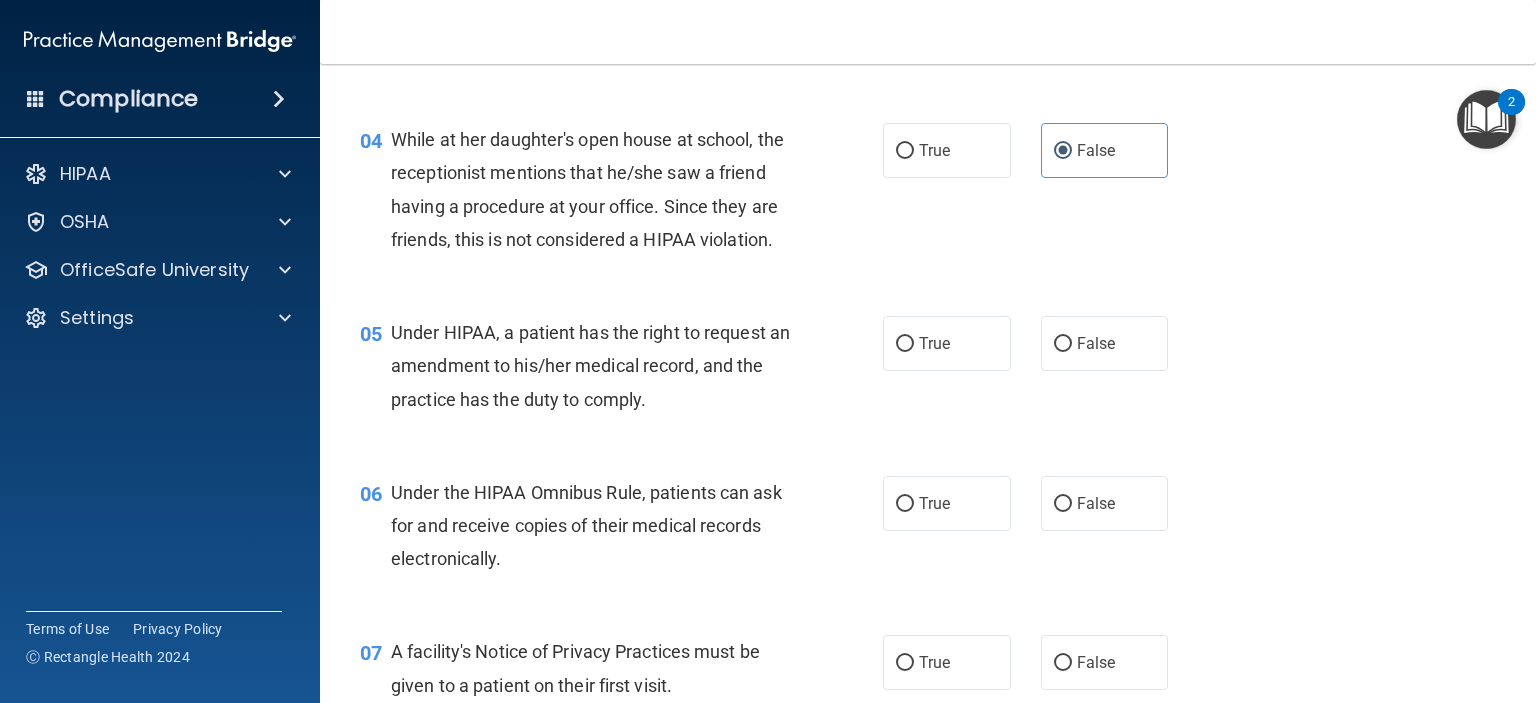 scroll, scrollTop: 700, scrollLeft: 0, axis: vertical 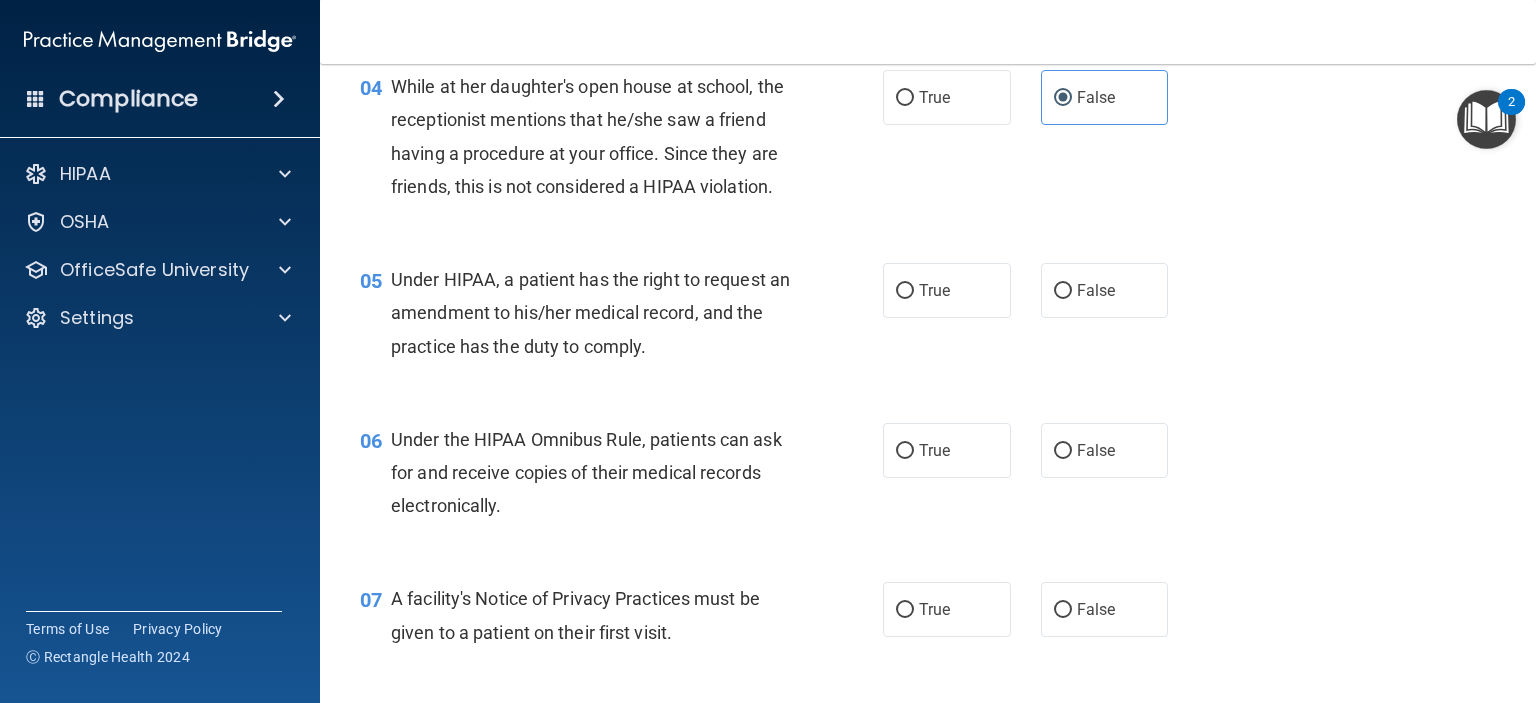 drag, startPoint x: 952, startPoint y: 319, endPoint x: 1006, endPoint y: 355, distance: 64.899925 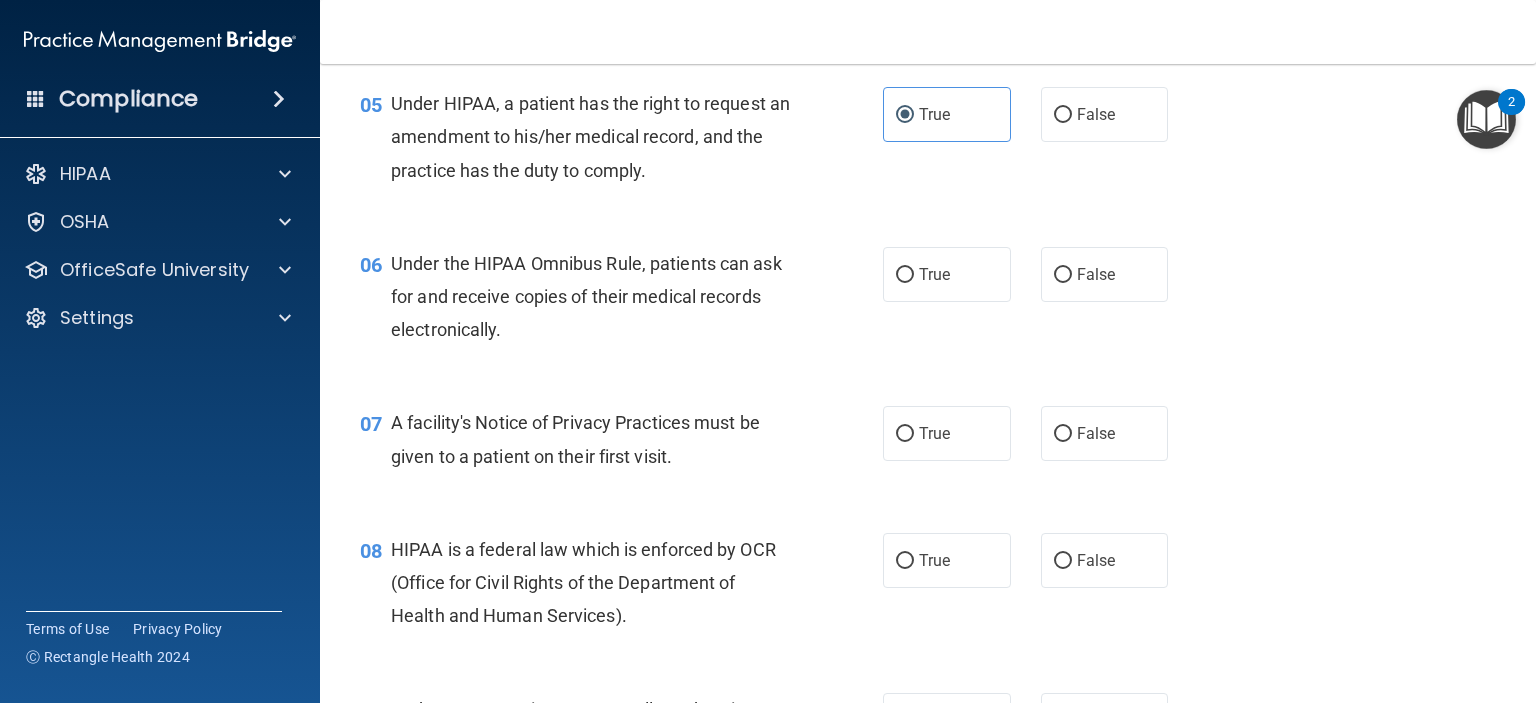 scroll, scrollTop: 1000, scrollLeft: 0, axis: vertical 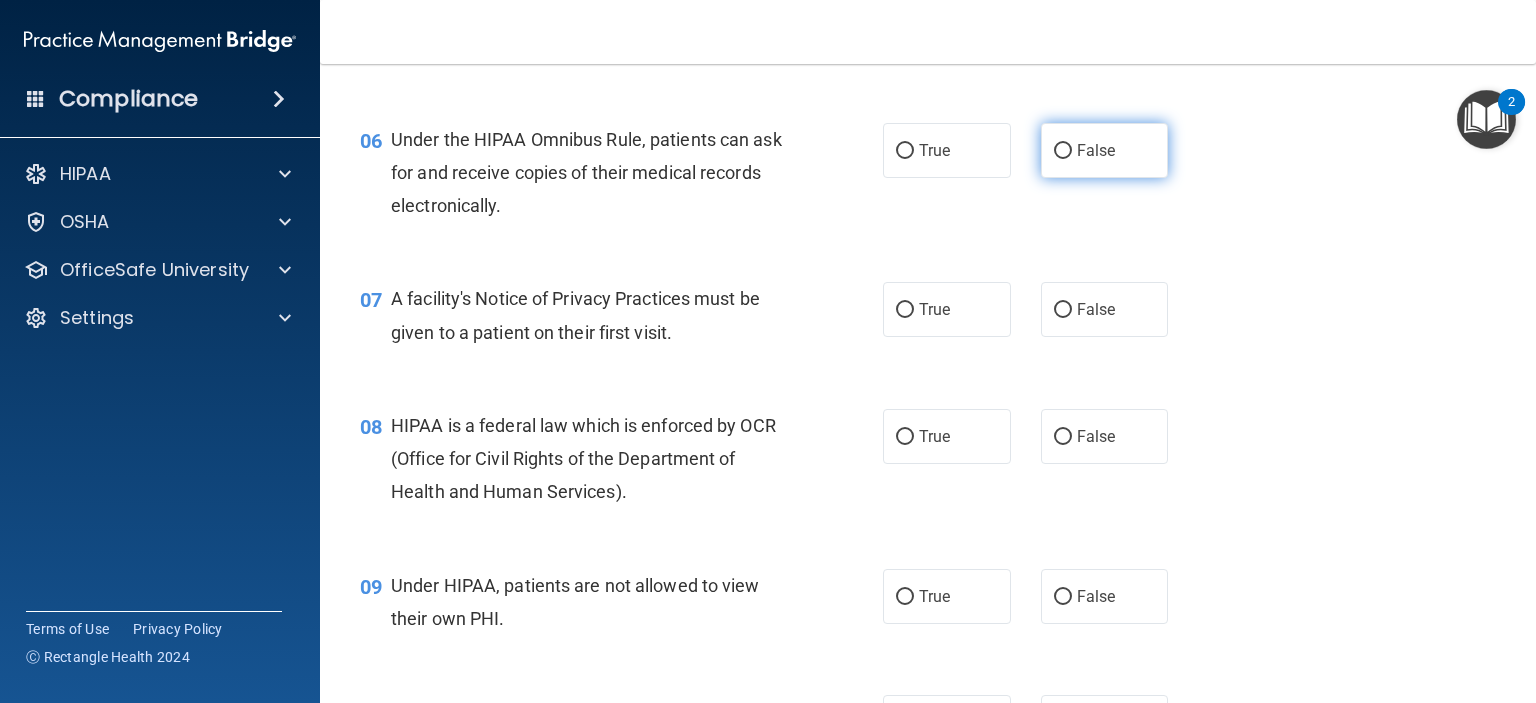 click on "False" at bounding box center (1105, 150) 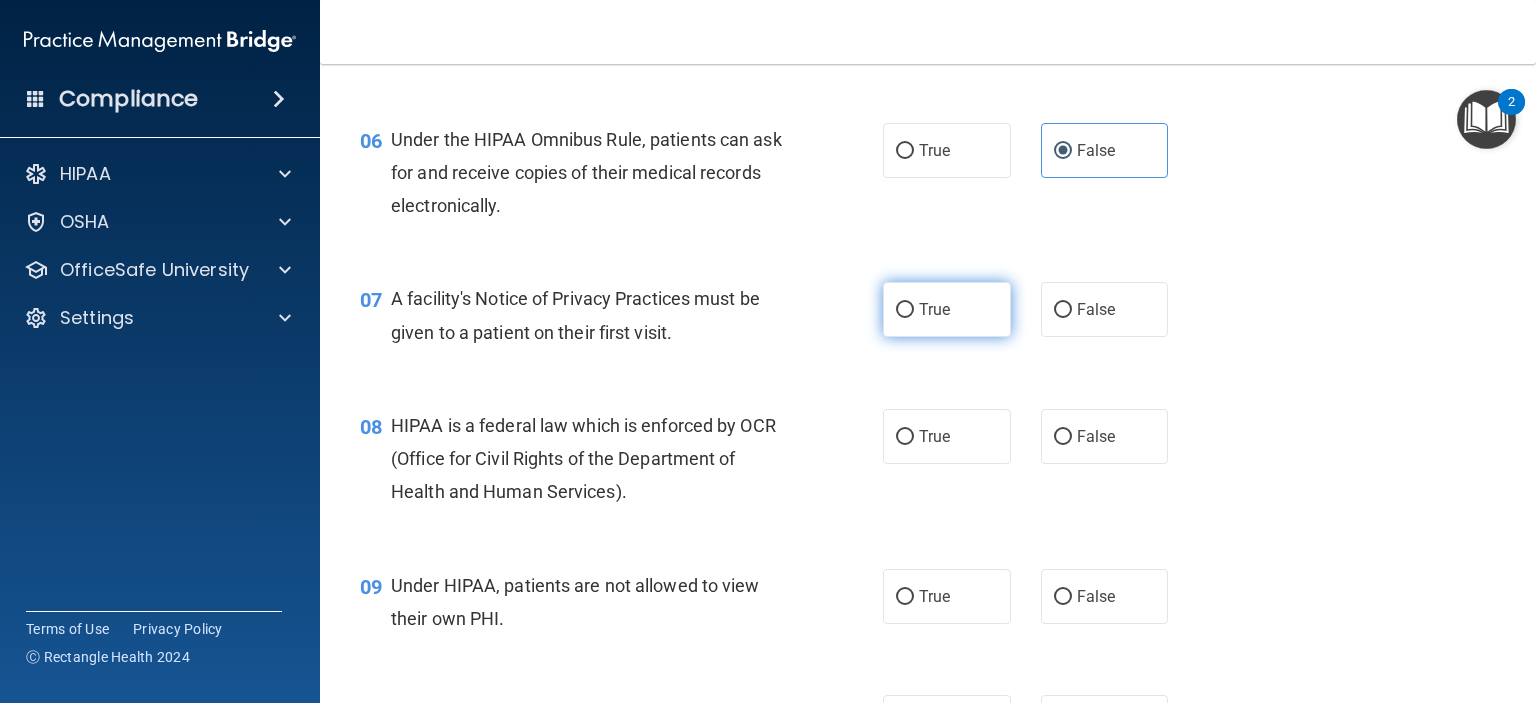 click on "True" at bounding box center [947, 309] 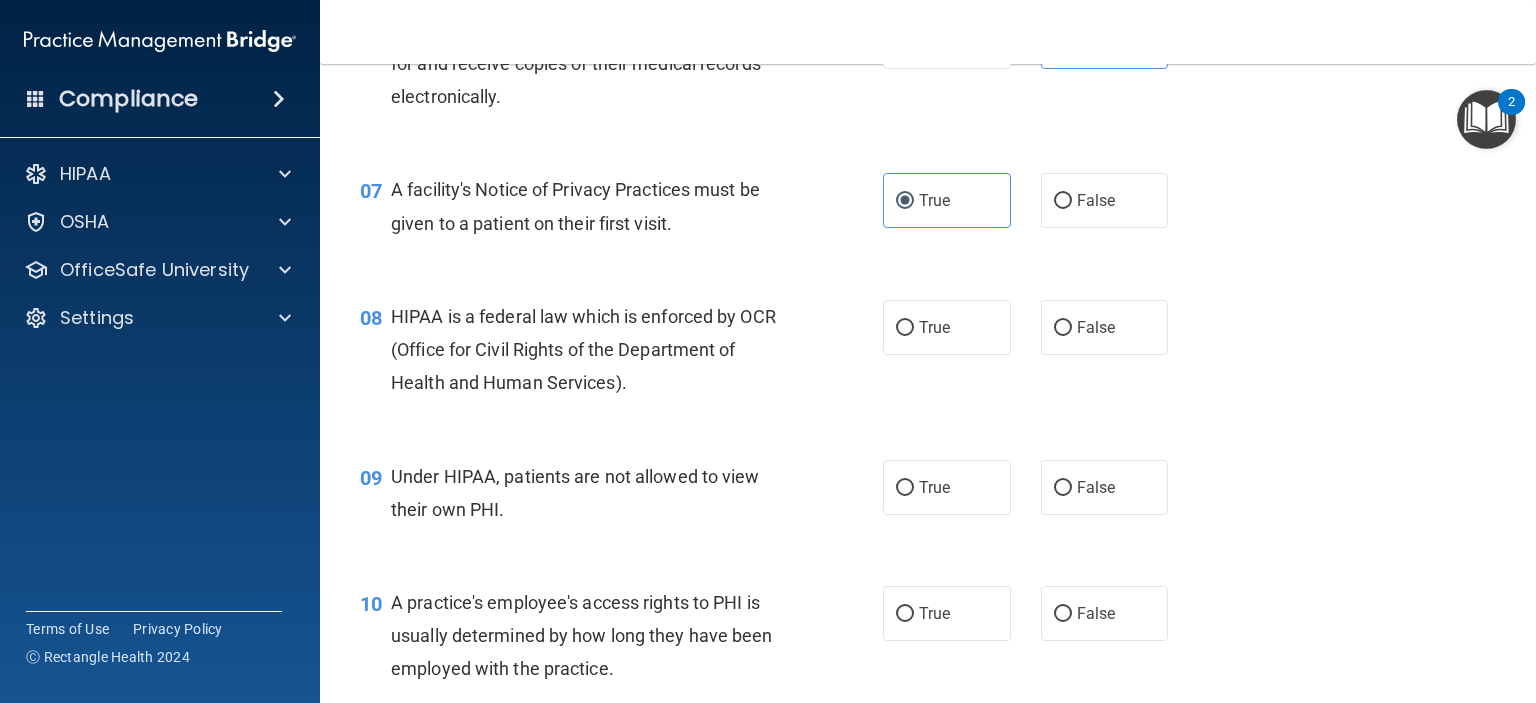 scroll, scrollTop: 1200, scrollLeft: 0, axis: vertical 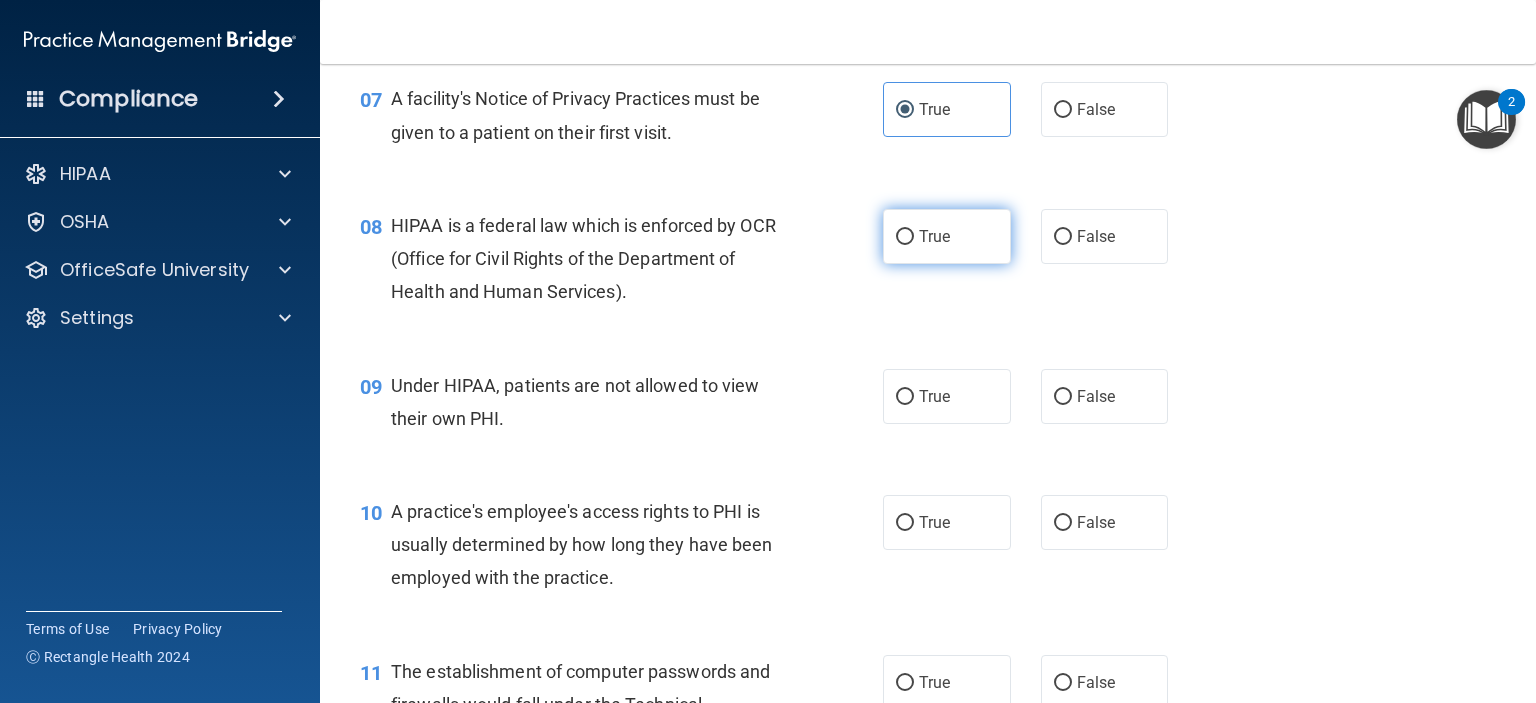 click on "True" at bounding box center [947, 236] 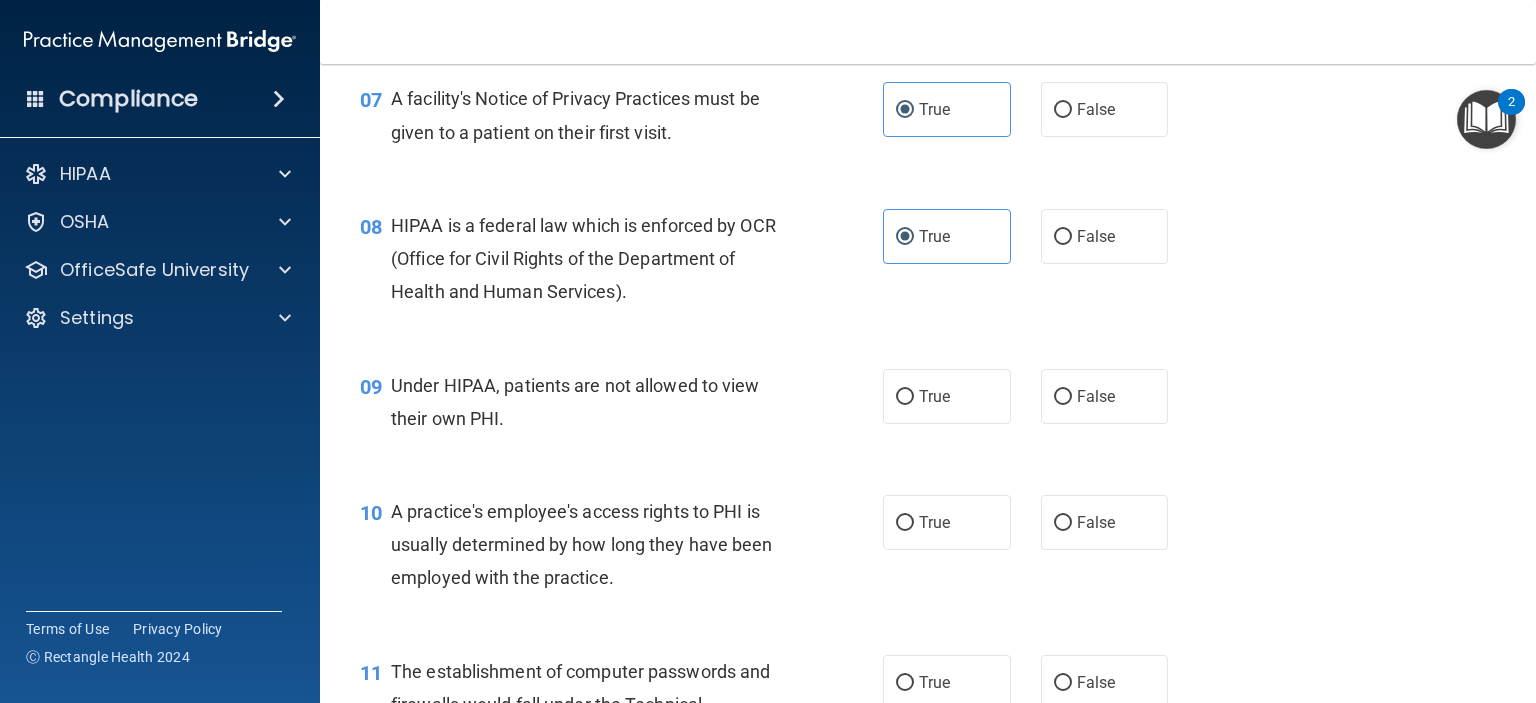 scroll, scrollTop: 1300, scrollLeft: 0, axis: vertical 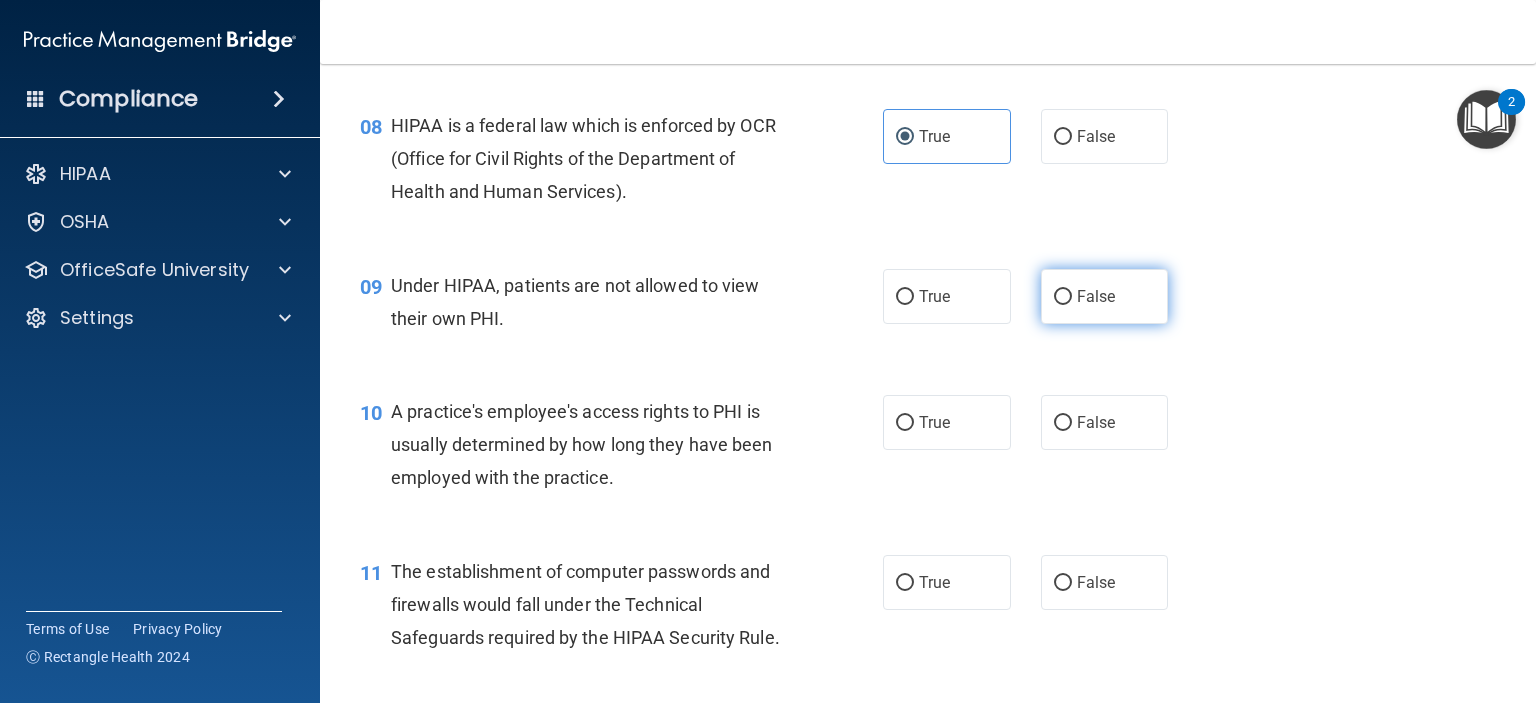 click on "False" at bounding box center [1105, 296] 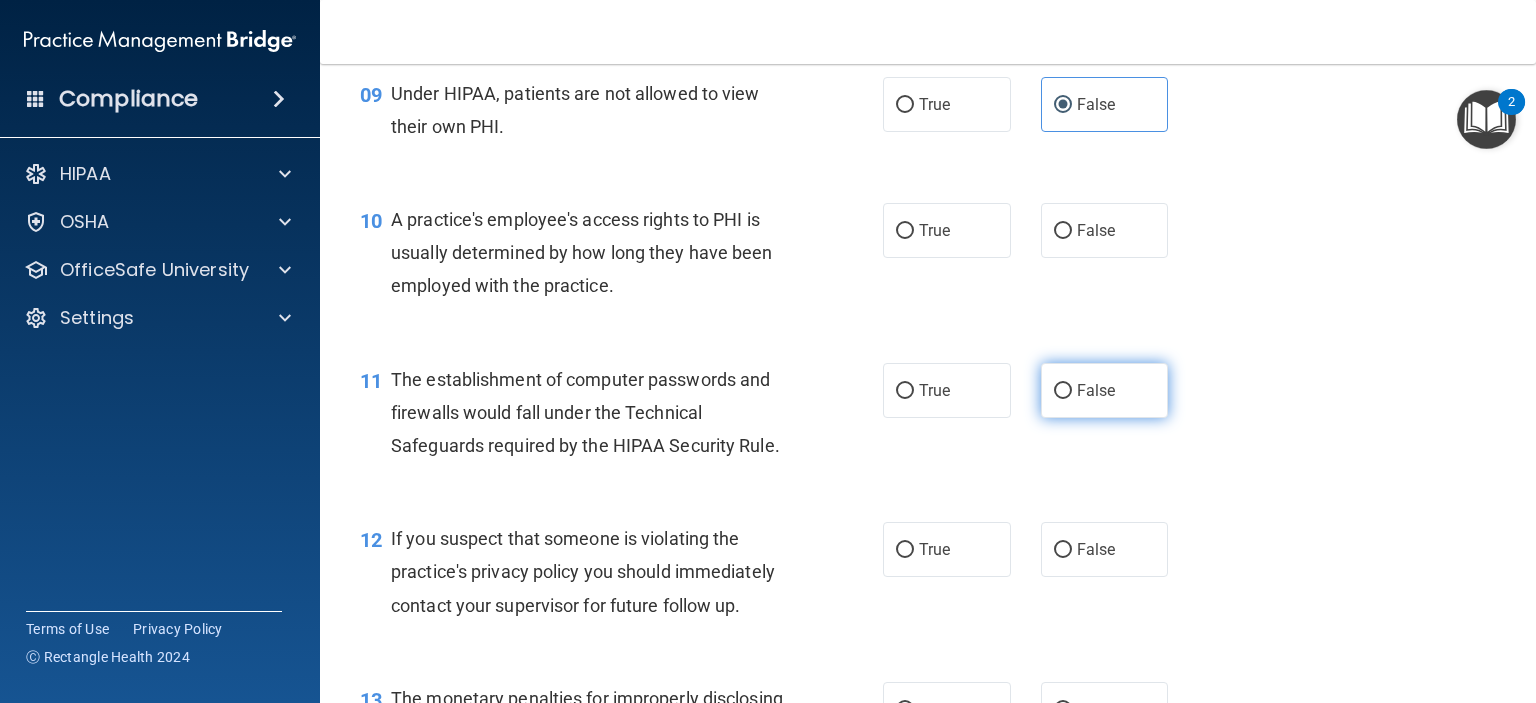 scroll, scrollTop: 1500, scrollLeft: 0, axis: vertical 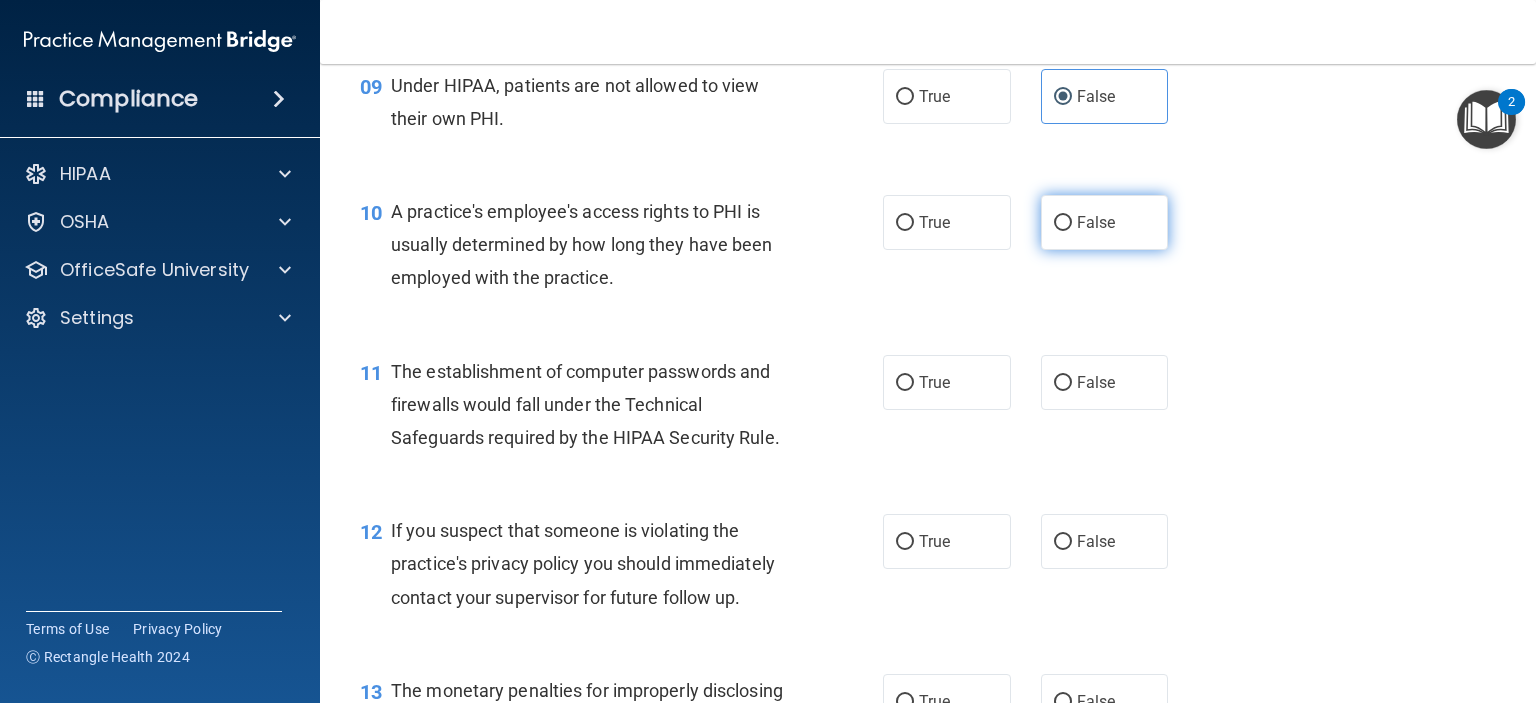 click on "False" at bounding box center (1096, 222) 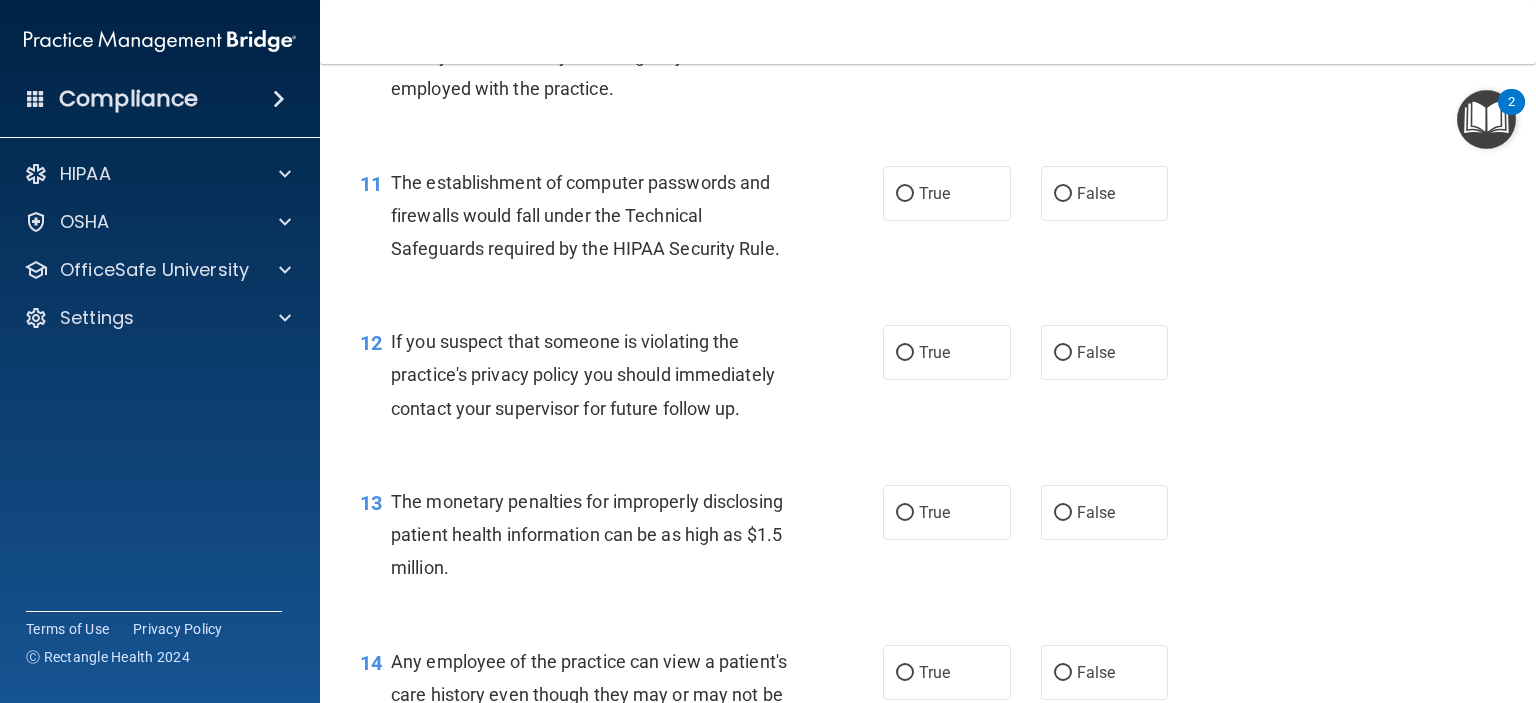 scroll, scrollTop: 1700, scrollLeft: 0, axis: vertical 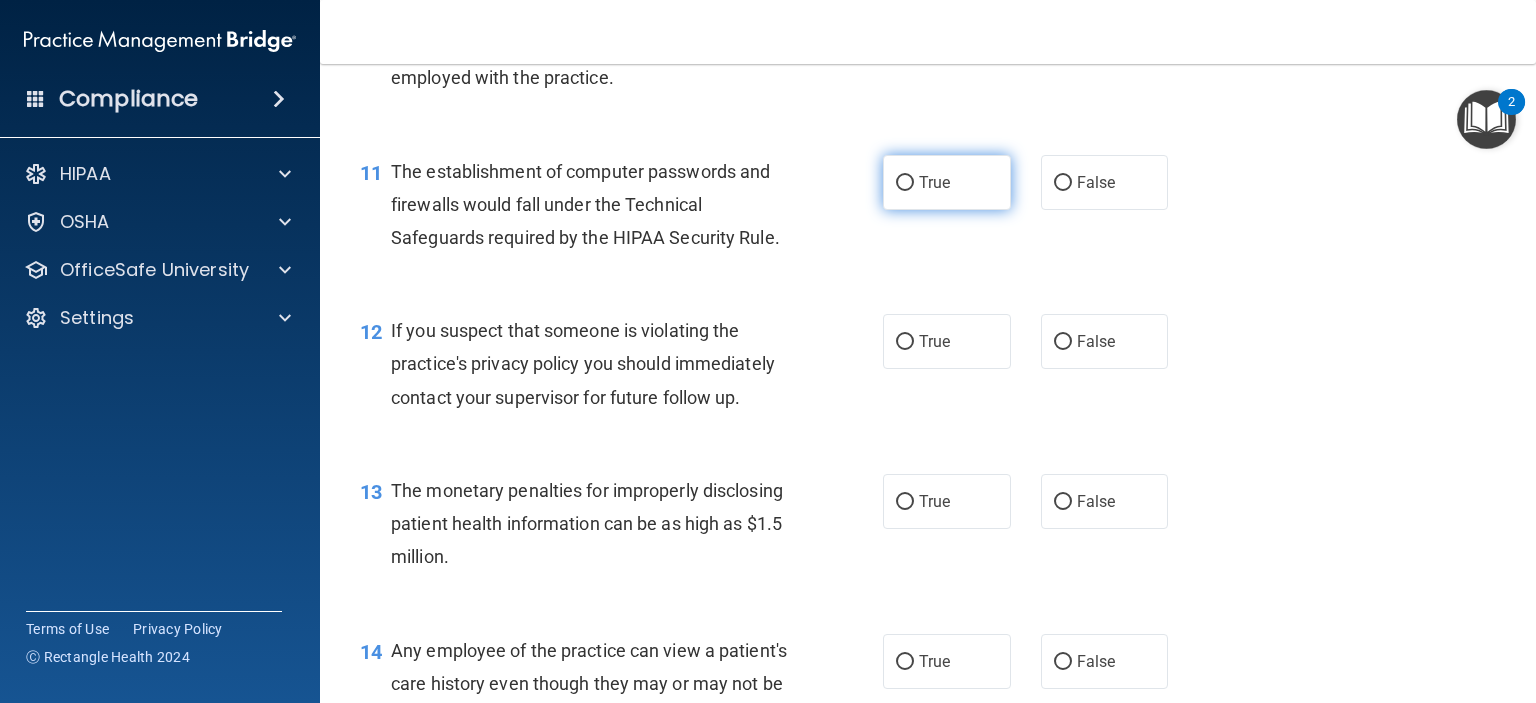 click on "True" at bounding box center (947, 182) 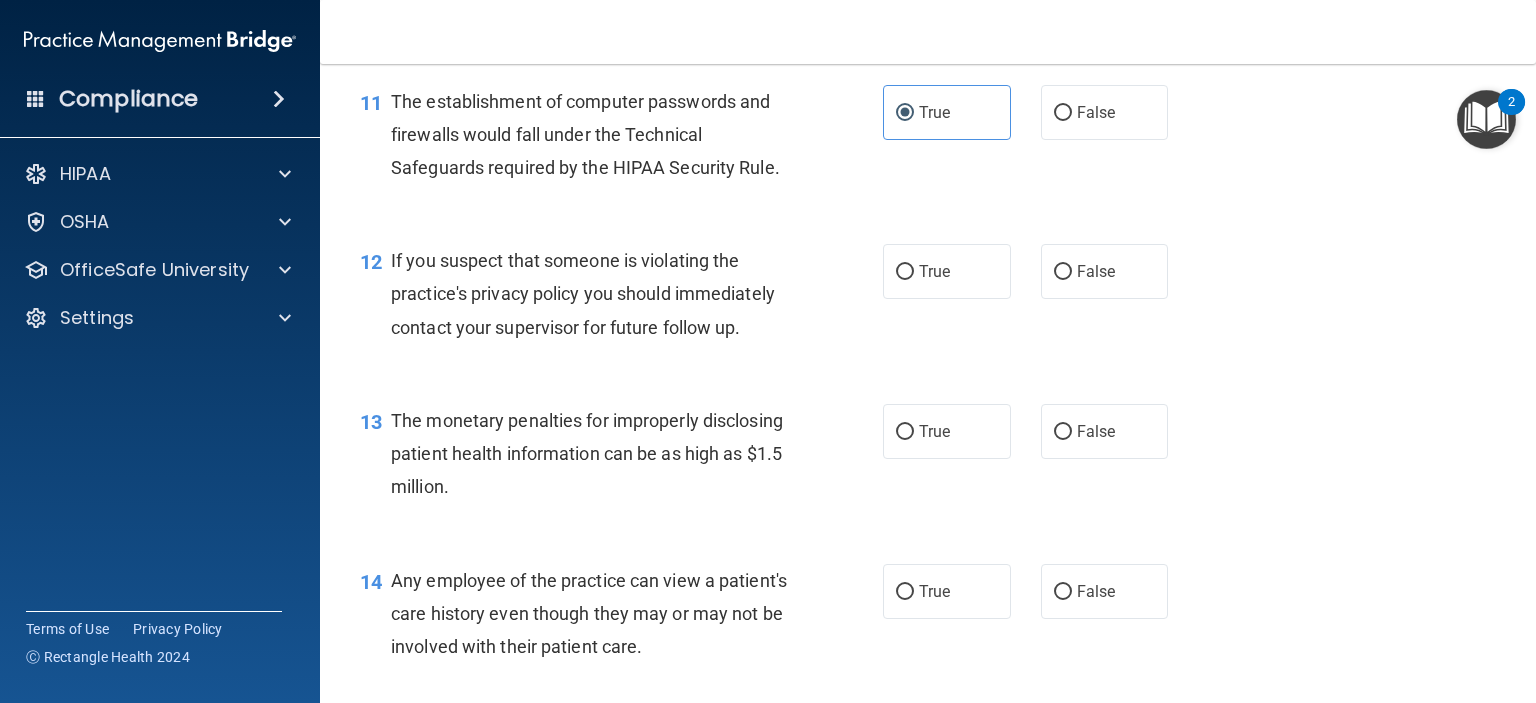 scroll, scrollTop: 1800, scrollLeft: 0, axis: vertical 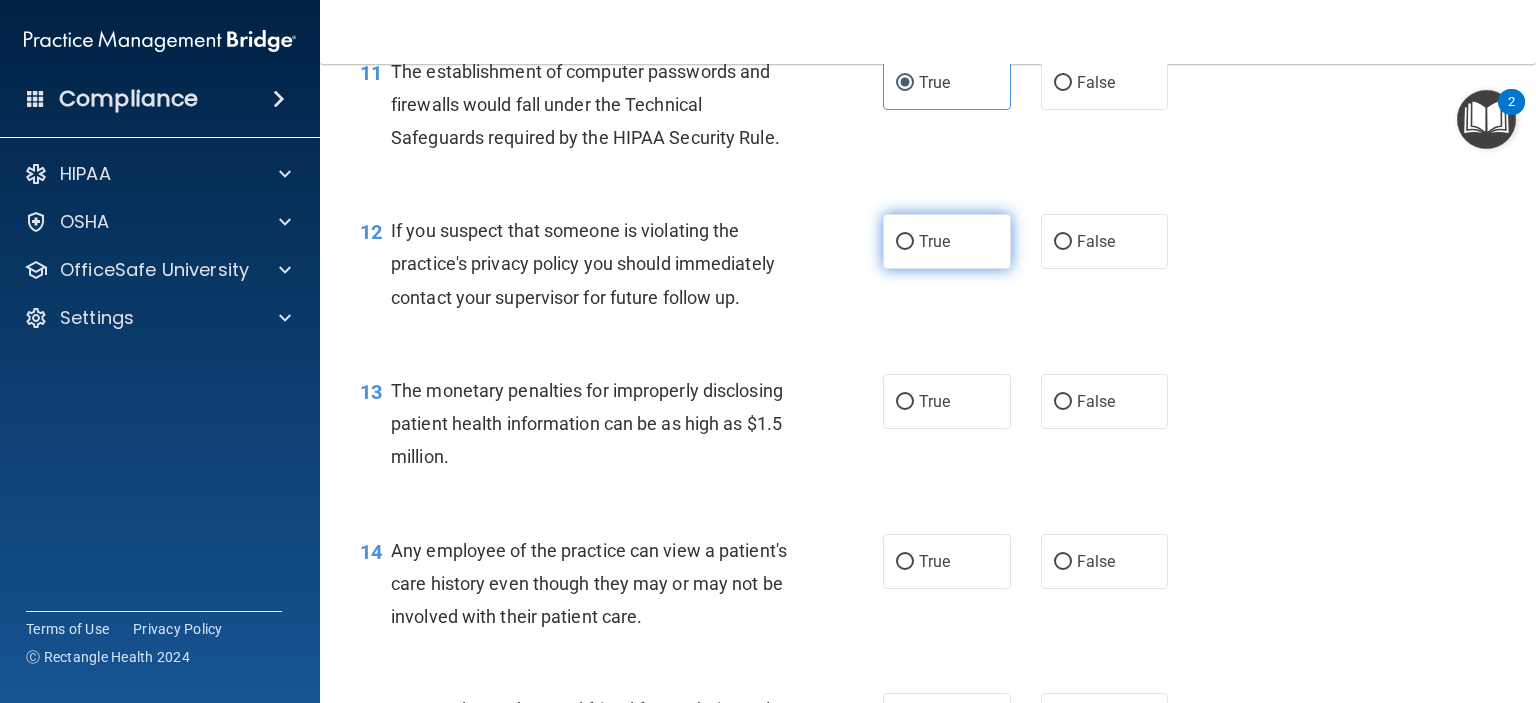 click on "True" at bounding box center (947, 241) 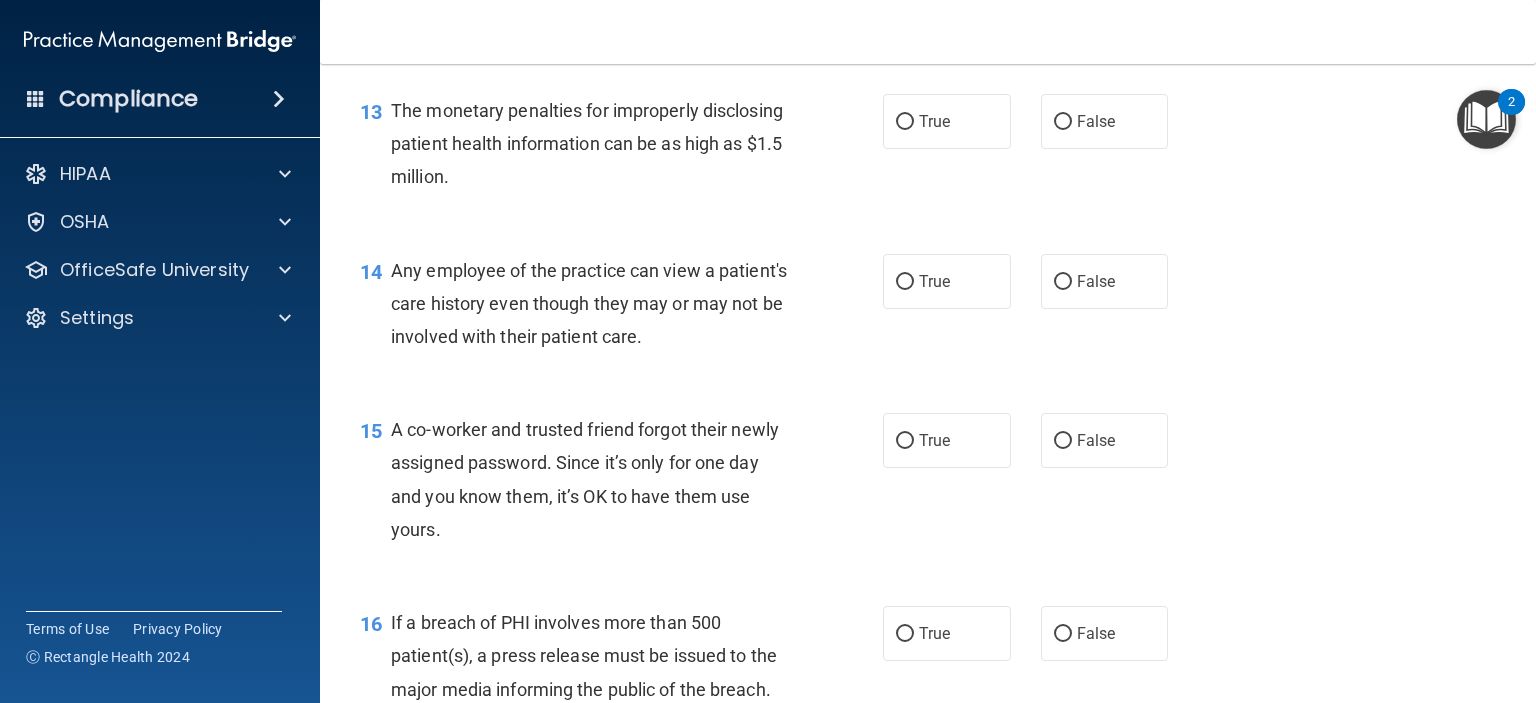 scroll, scrollTop: 2100, scrollLeft: 0, axis: vertical 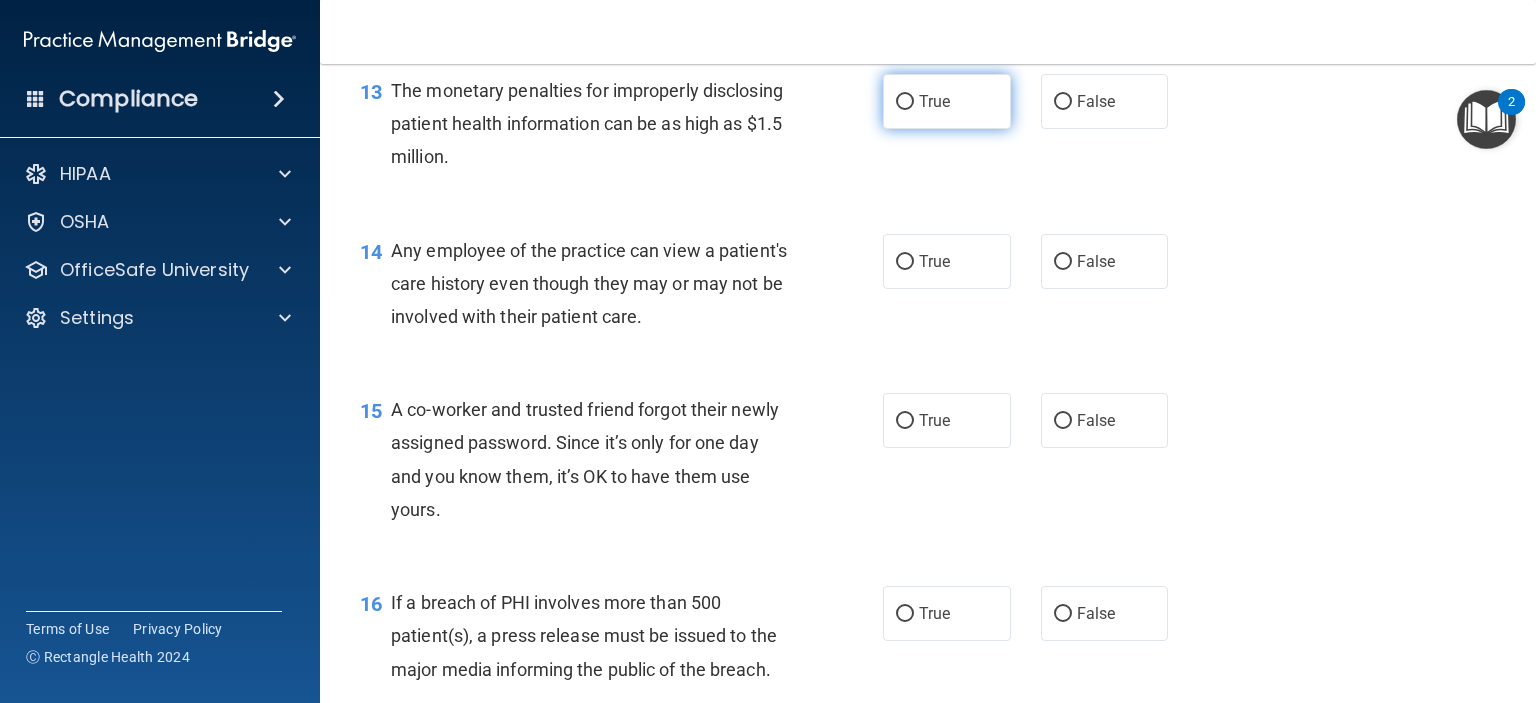 click on "True" at bounding box center (947, 101) 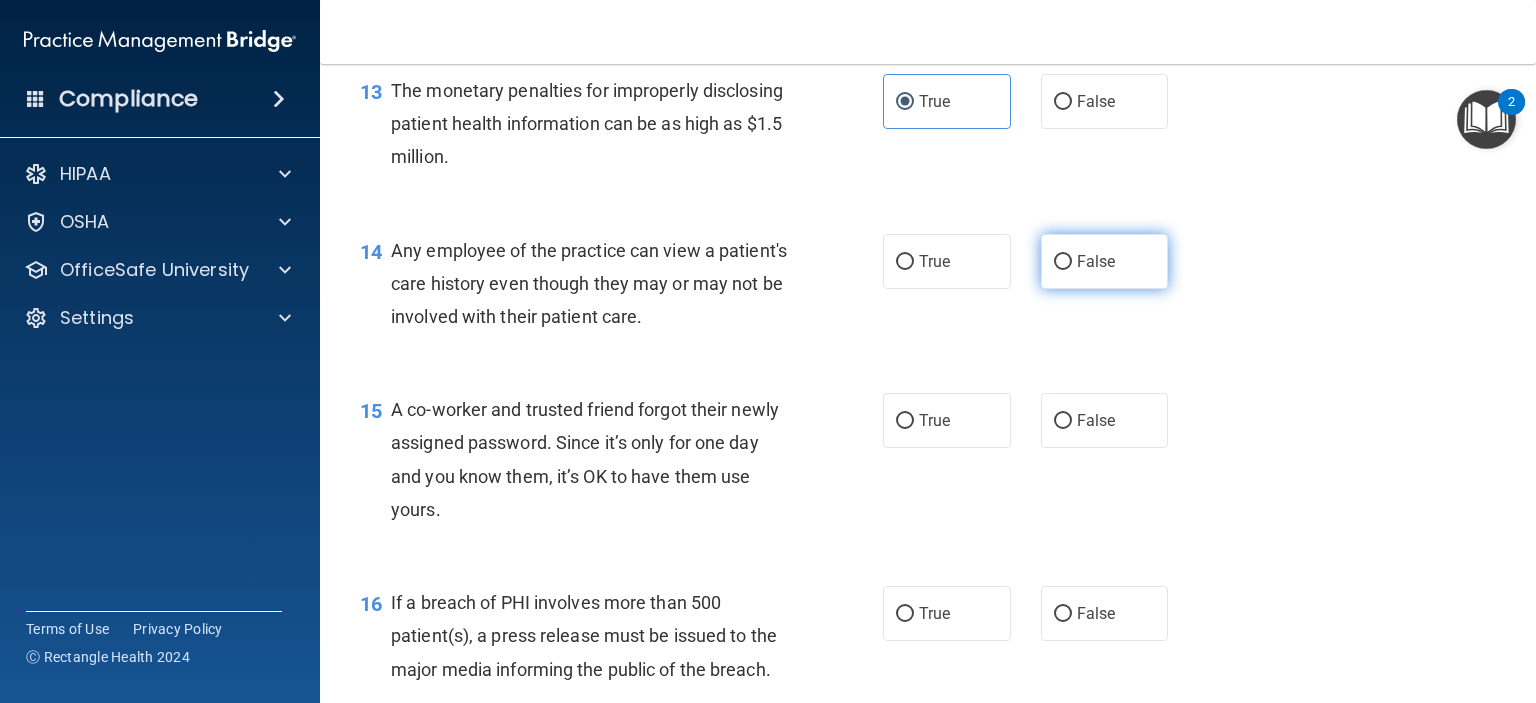 click on "False" at bounding box center (1105, 261) 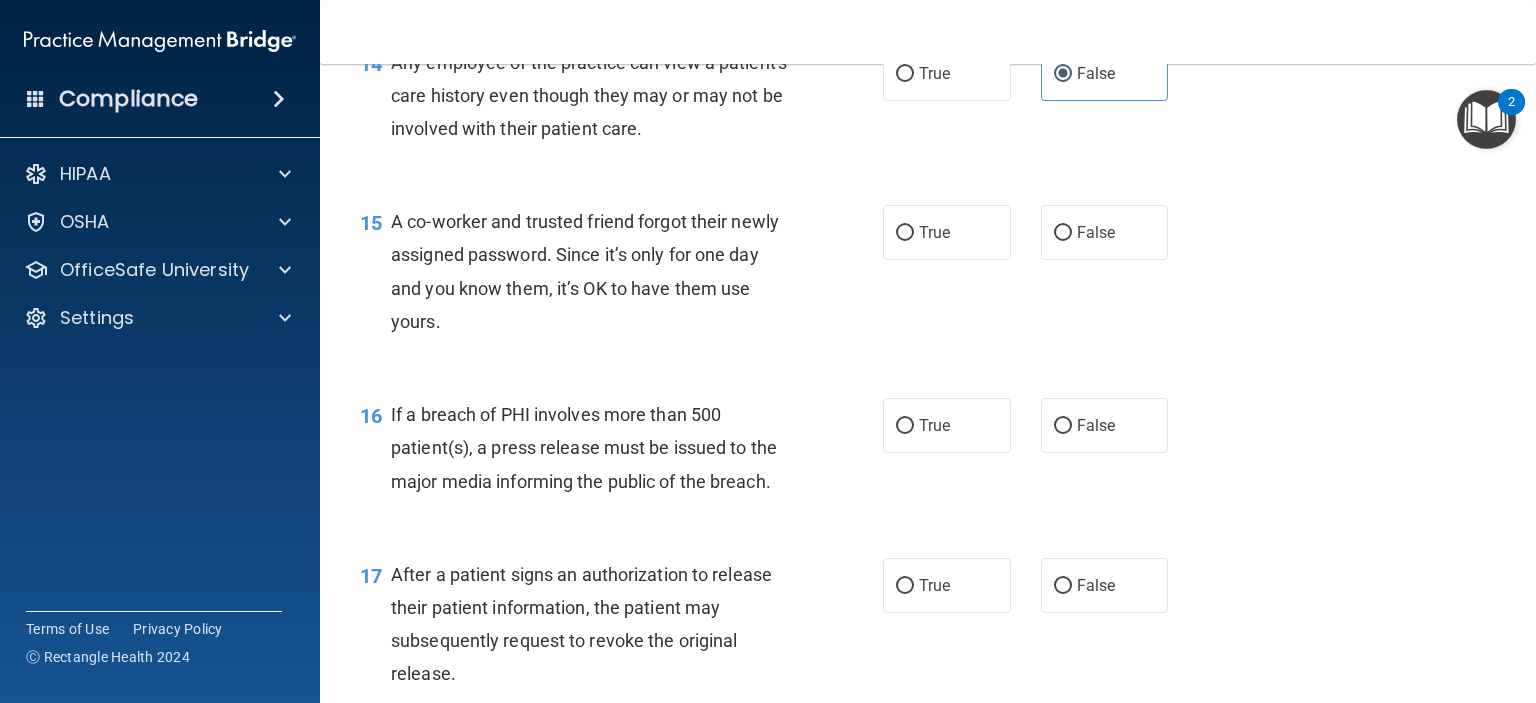 scroll, scrollTop: 2300, scrollLeft: 0, axis: vertical 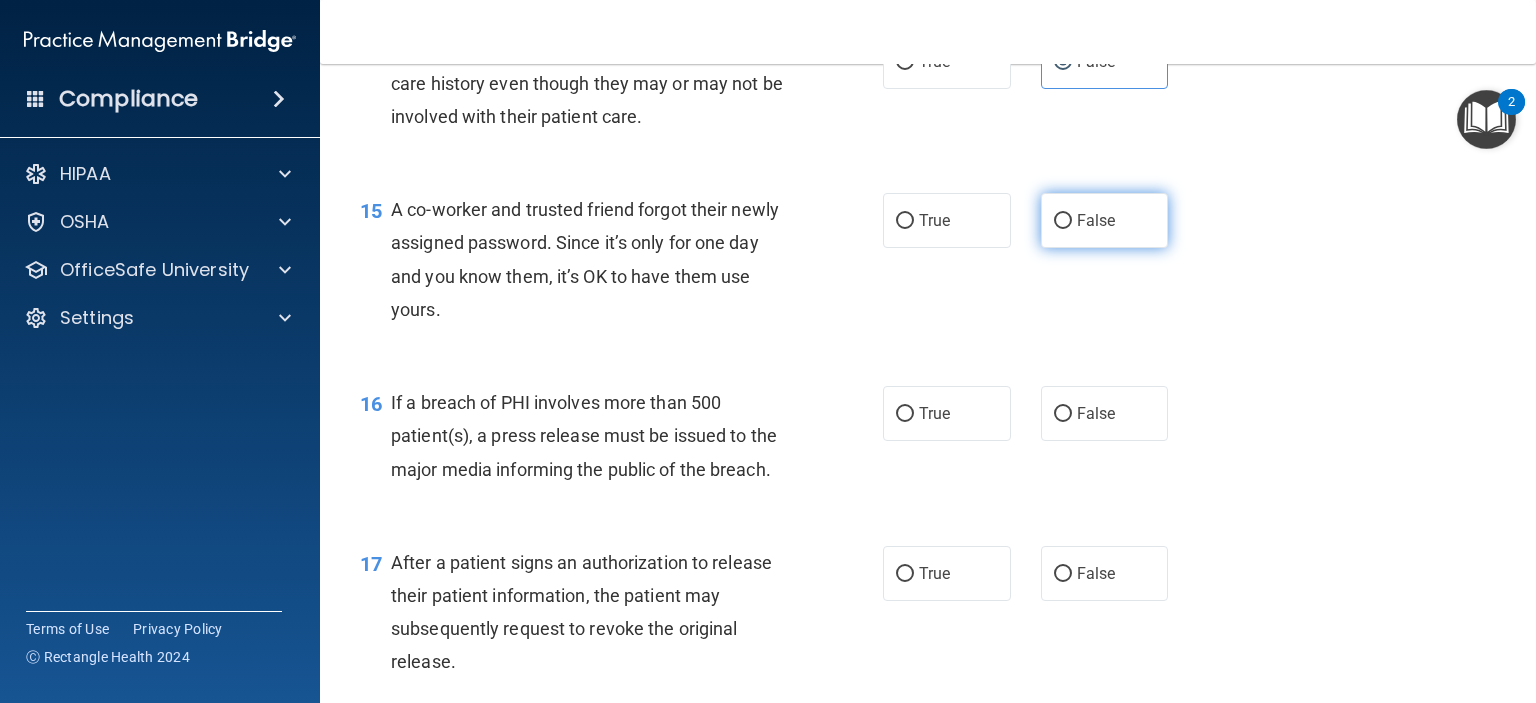 click on "False" at bounding box center [1096, 220] 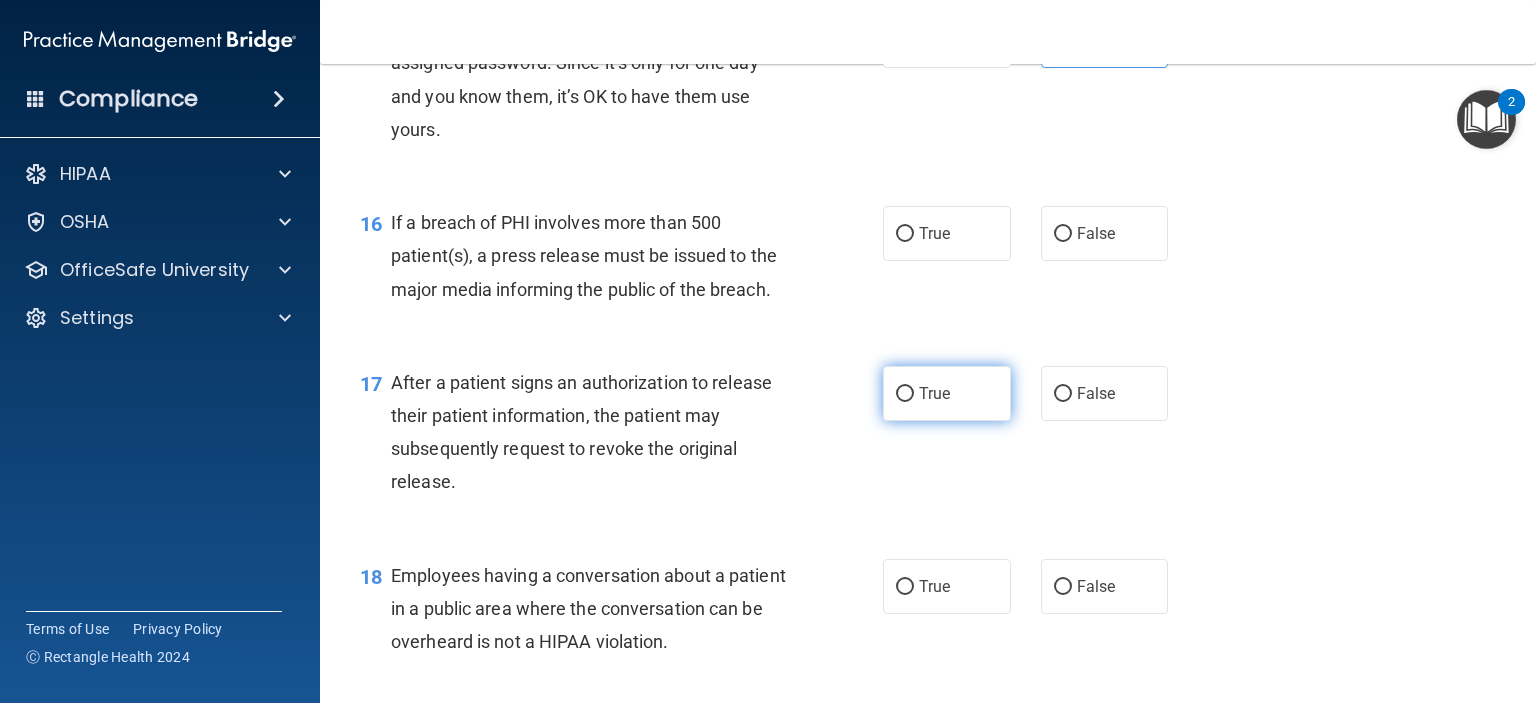 scroll, scrollTop: 2500, scrollLeft: 0, axis: vertical 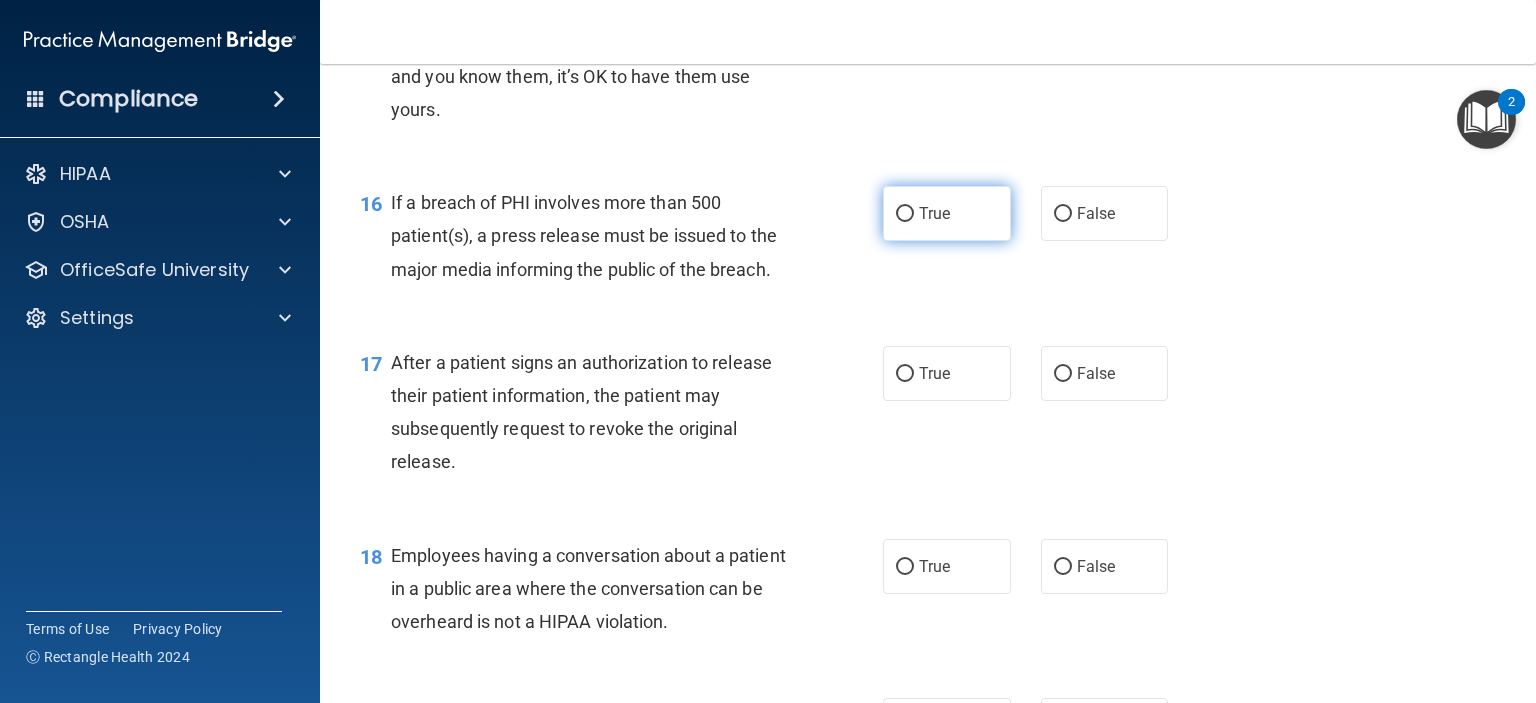 click on "True" at bounding box center (947, 213) 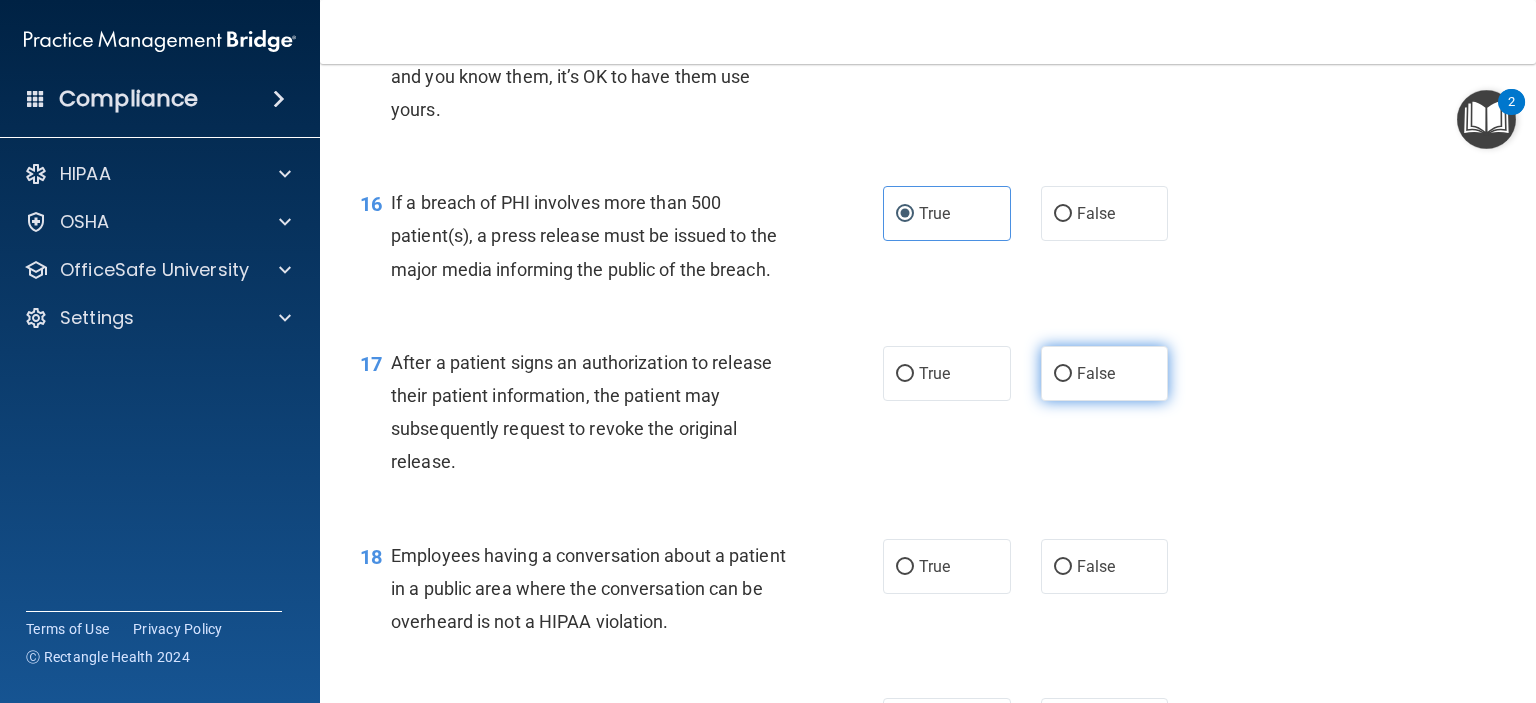 click on "False" at bounding box center (1063, 374) 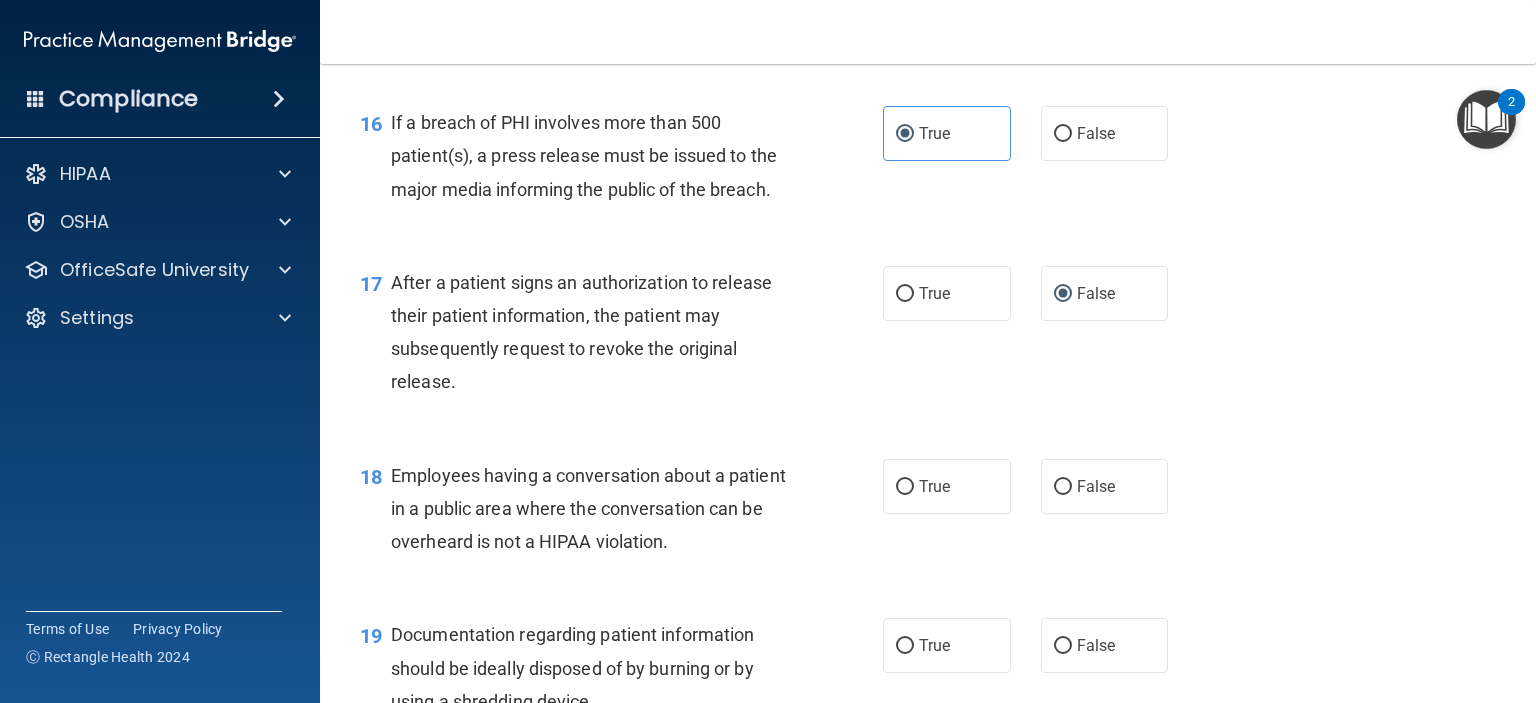 scroll, scrollTop: 2700, scrollLeft: 0, axis: vertical 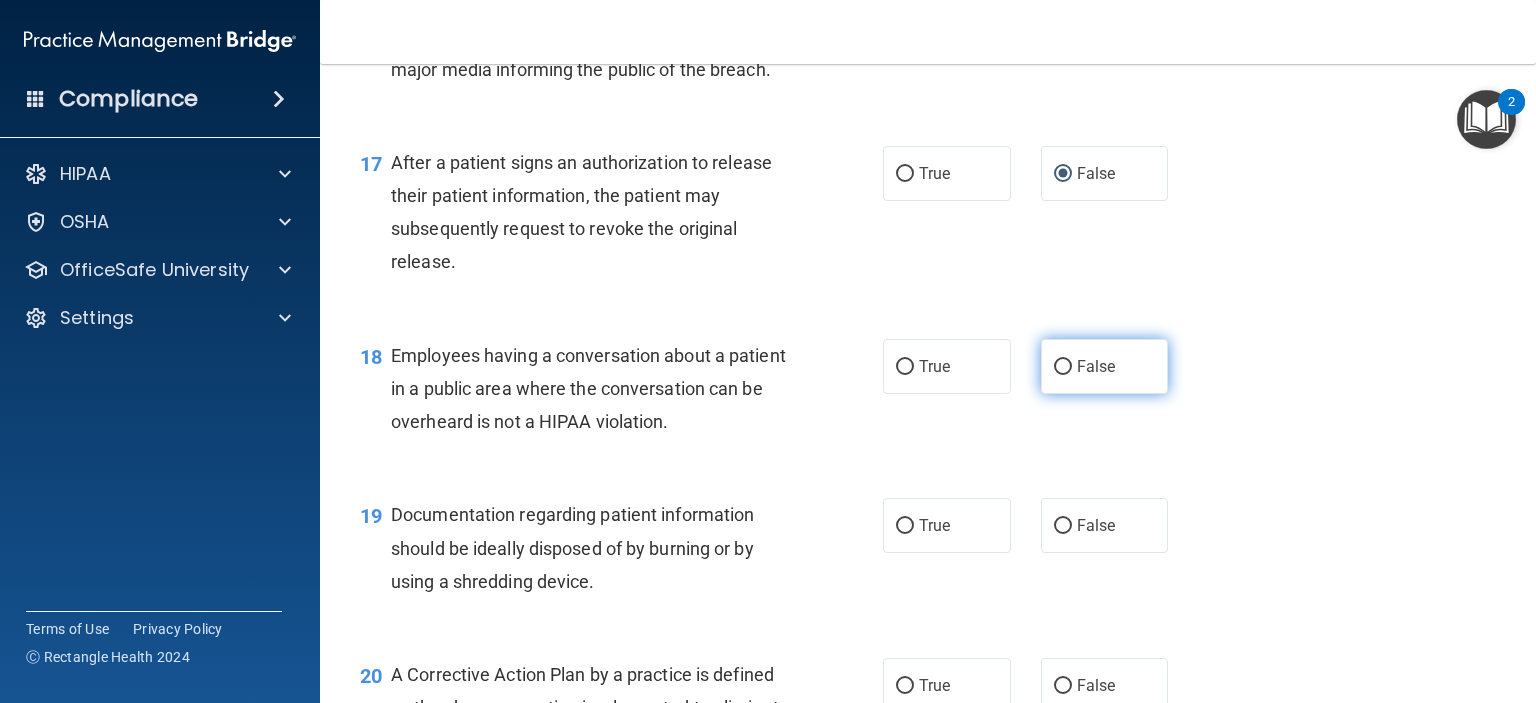 click on "False" at bounding box center [1105, 366] 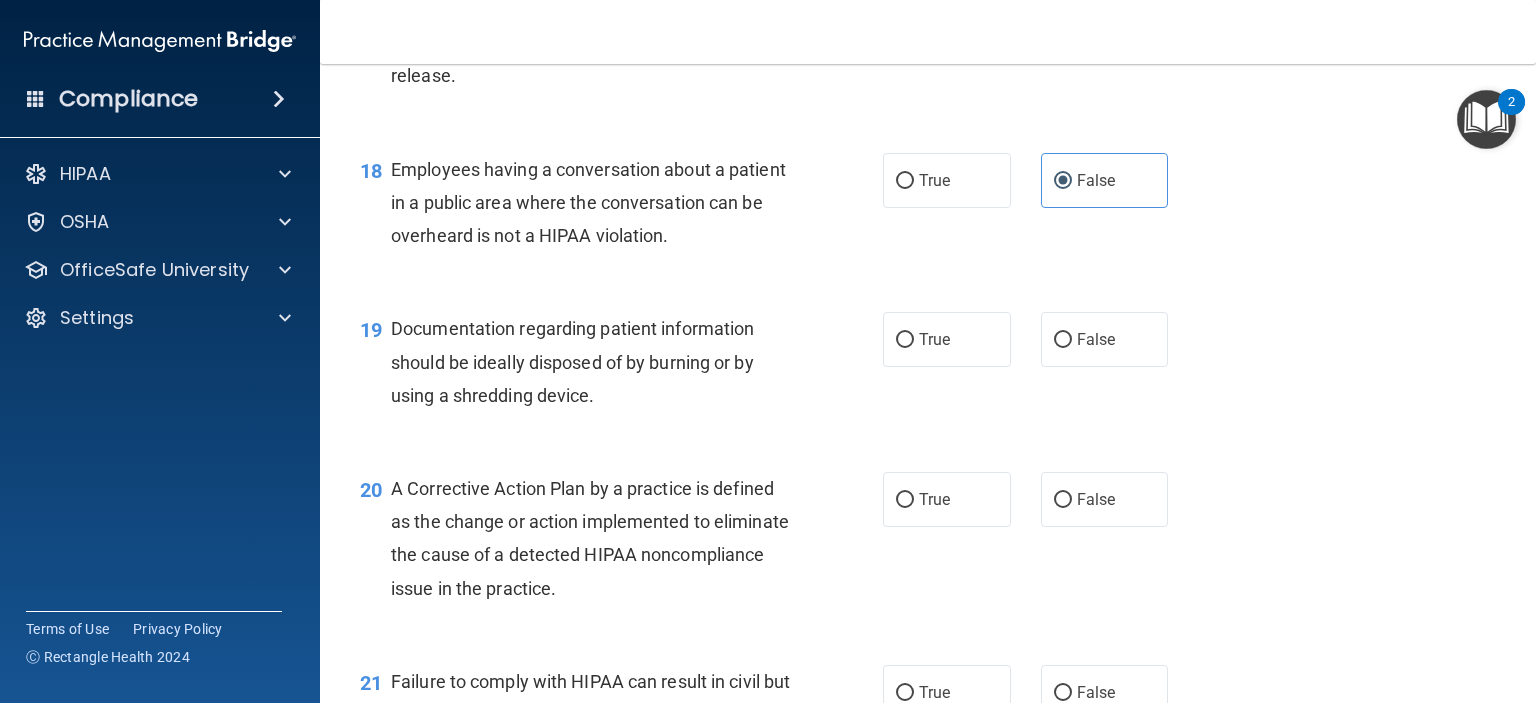 scroll, scrollTop: 3000, scrollLeft: 0, axis: vertical 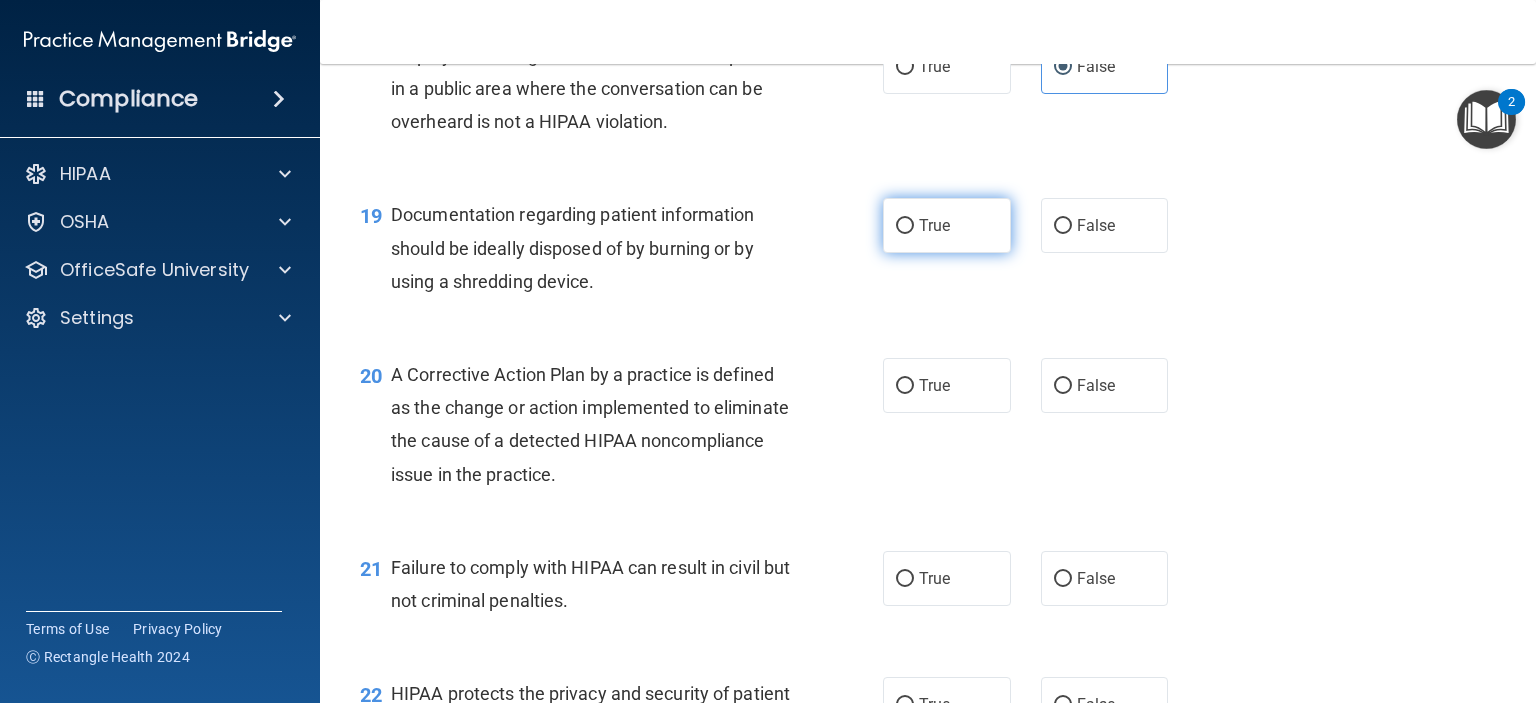 click on "True" at bounding box center (947, 225) 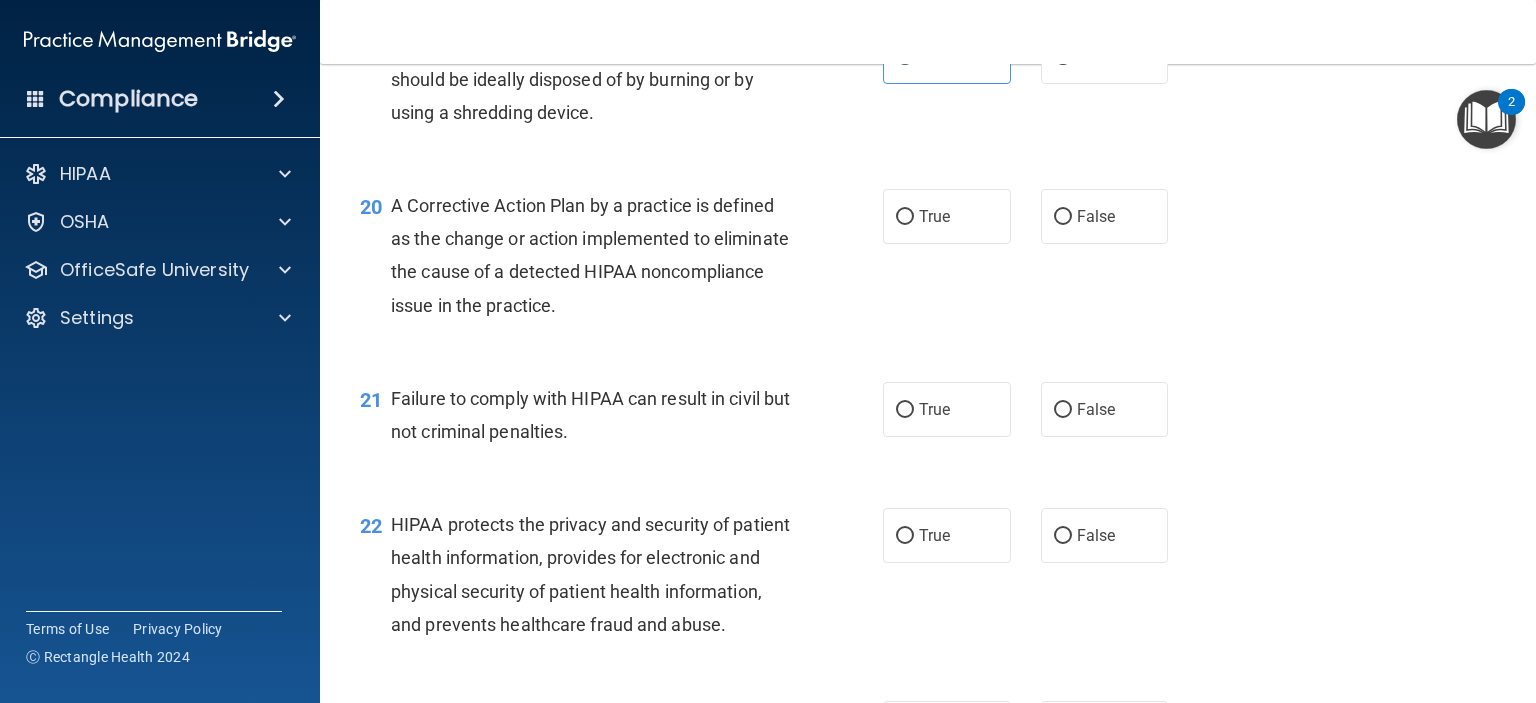 scroll, scrollTop: 3200, scrollLeft: 0, axis: vertical 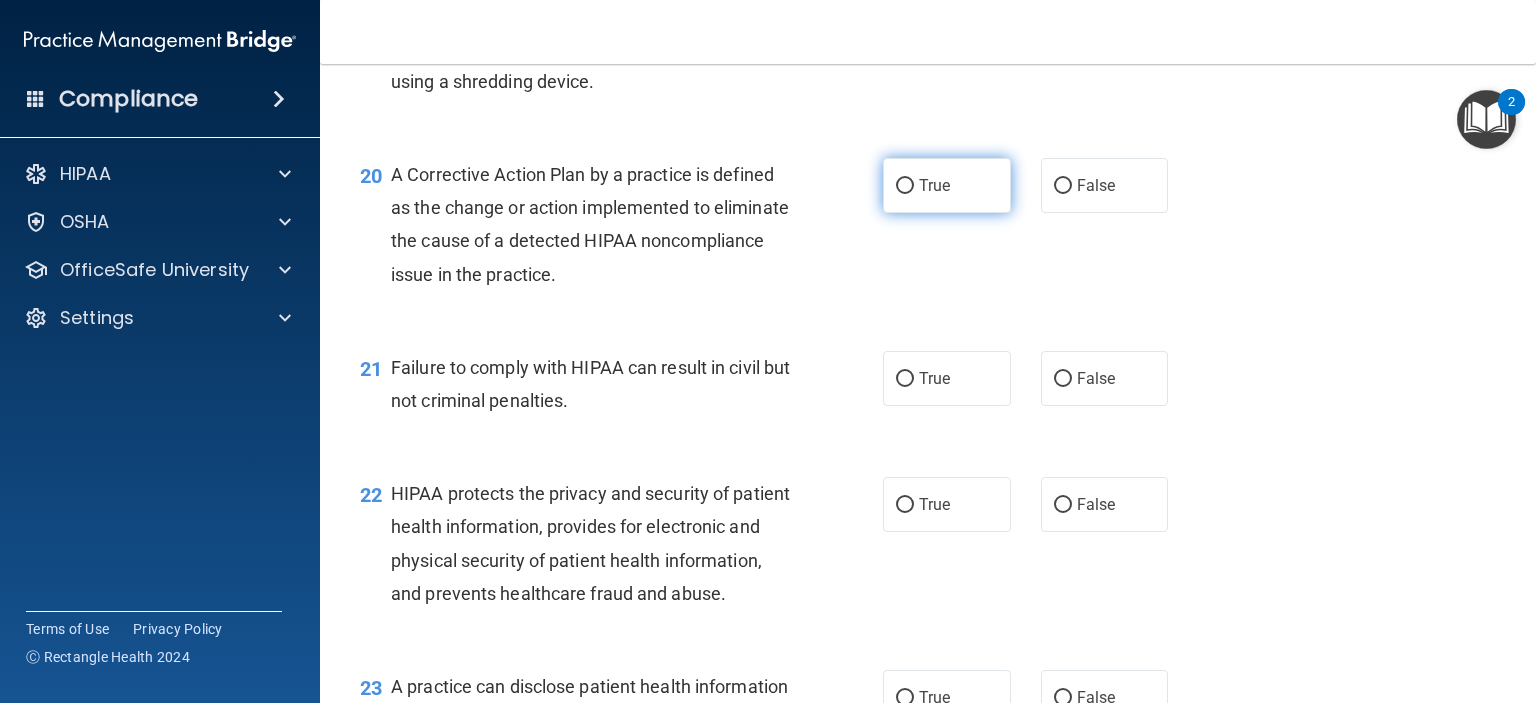 click on "True" at bounding box center (947, 185) 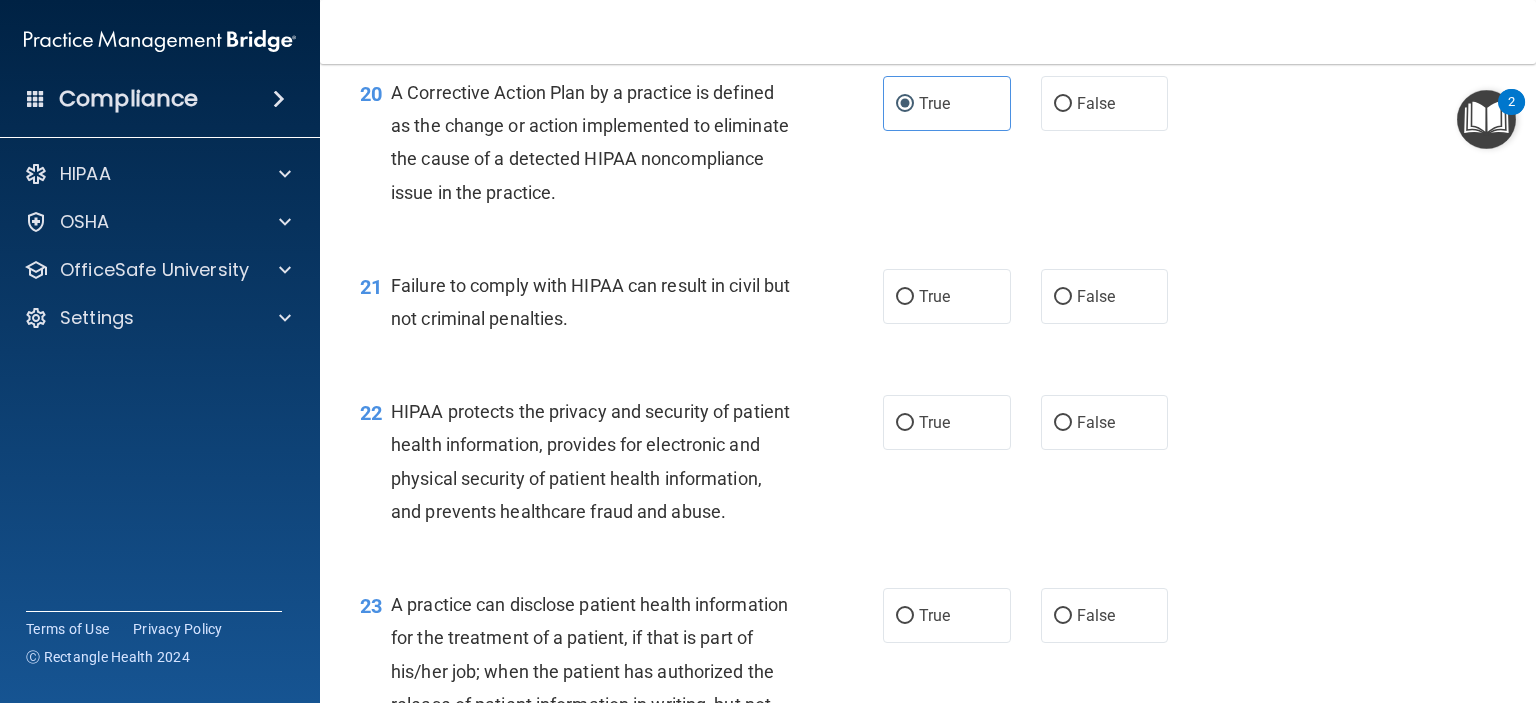 scroll, scrollTop: 3400, scrollLeft: 0, axis: vertical 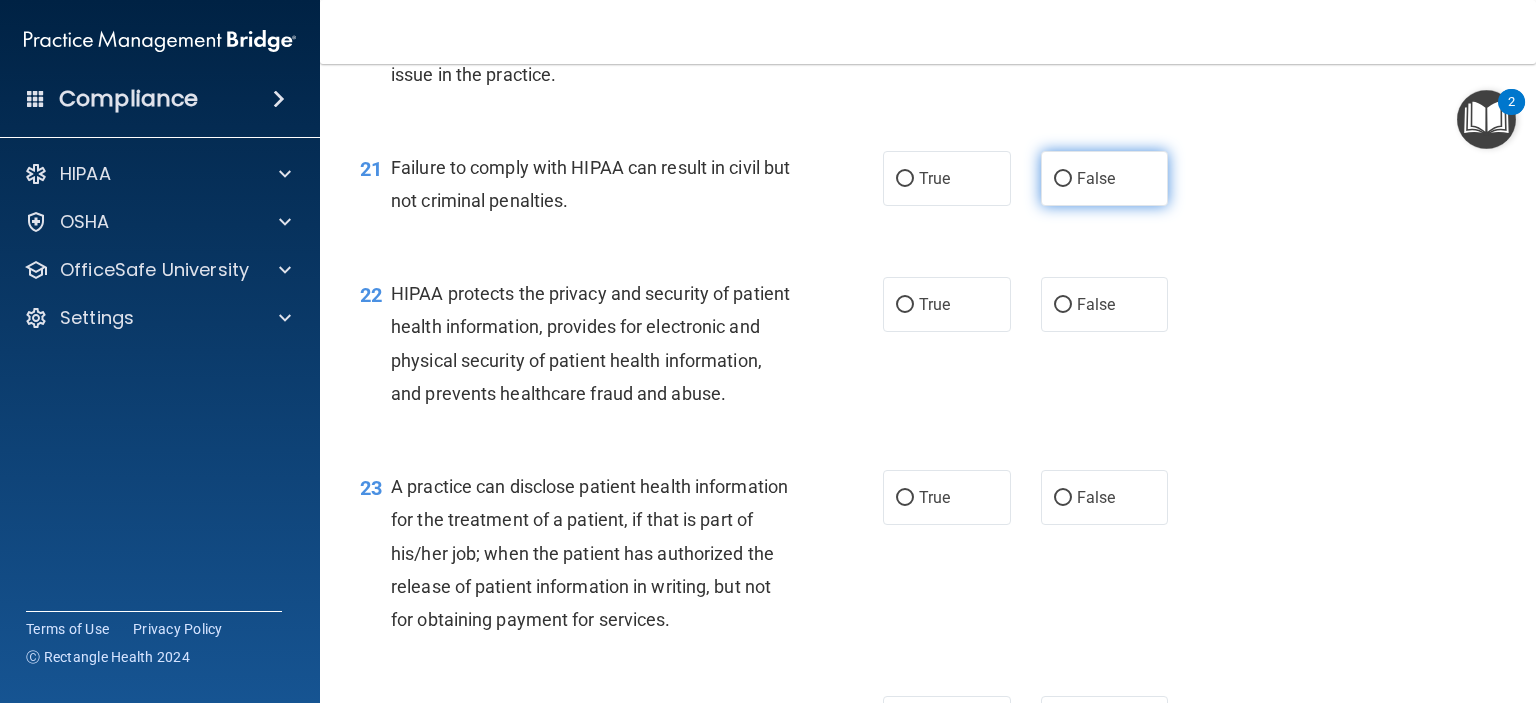 click on "False" at bounding box center (1096, 178) 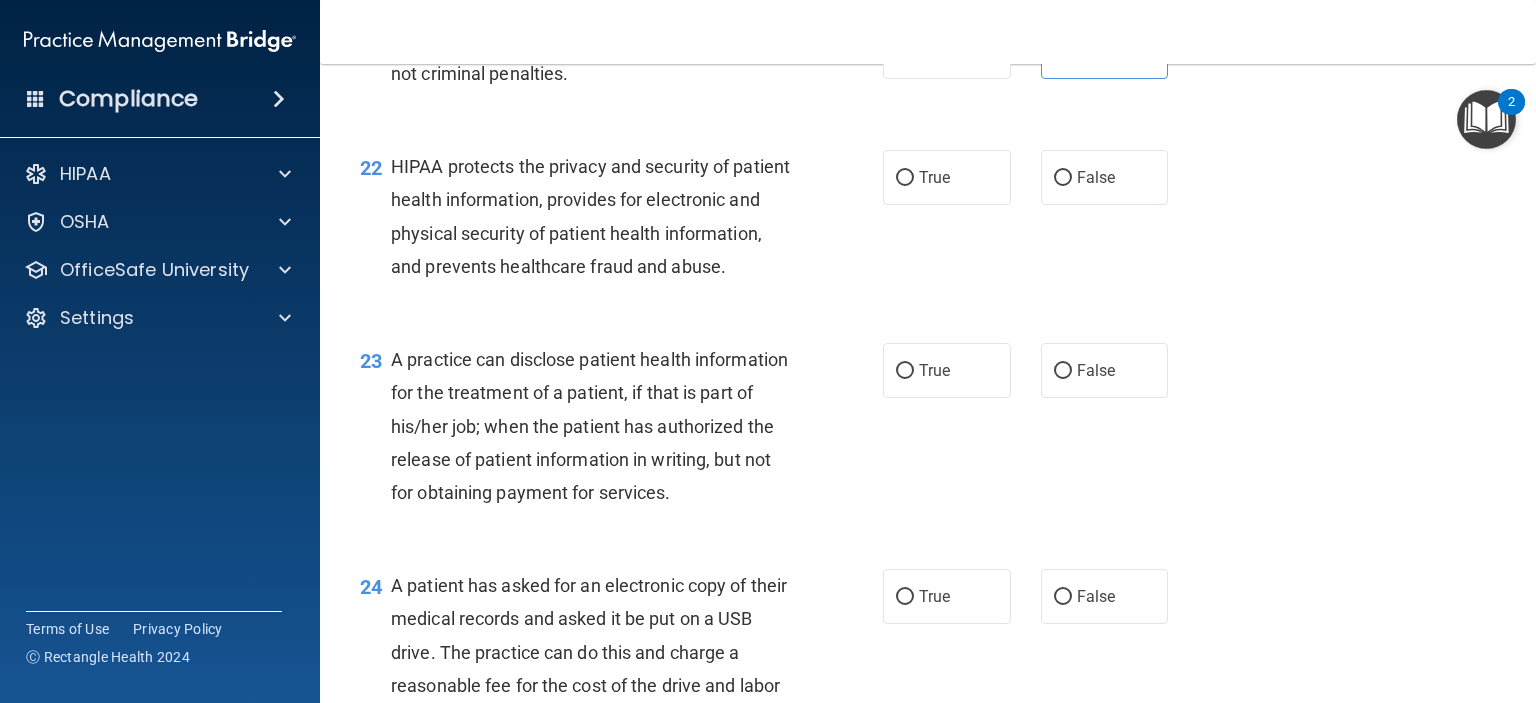 scroll, scrollTop: 3600, scrollLeft: 0, axis: vertical 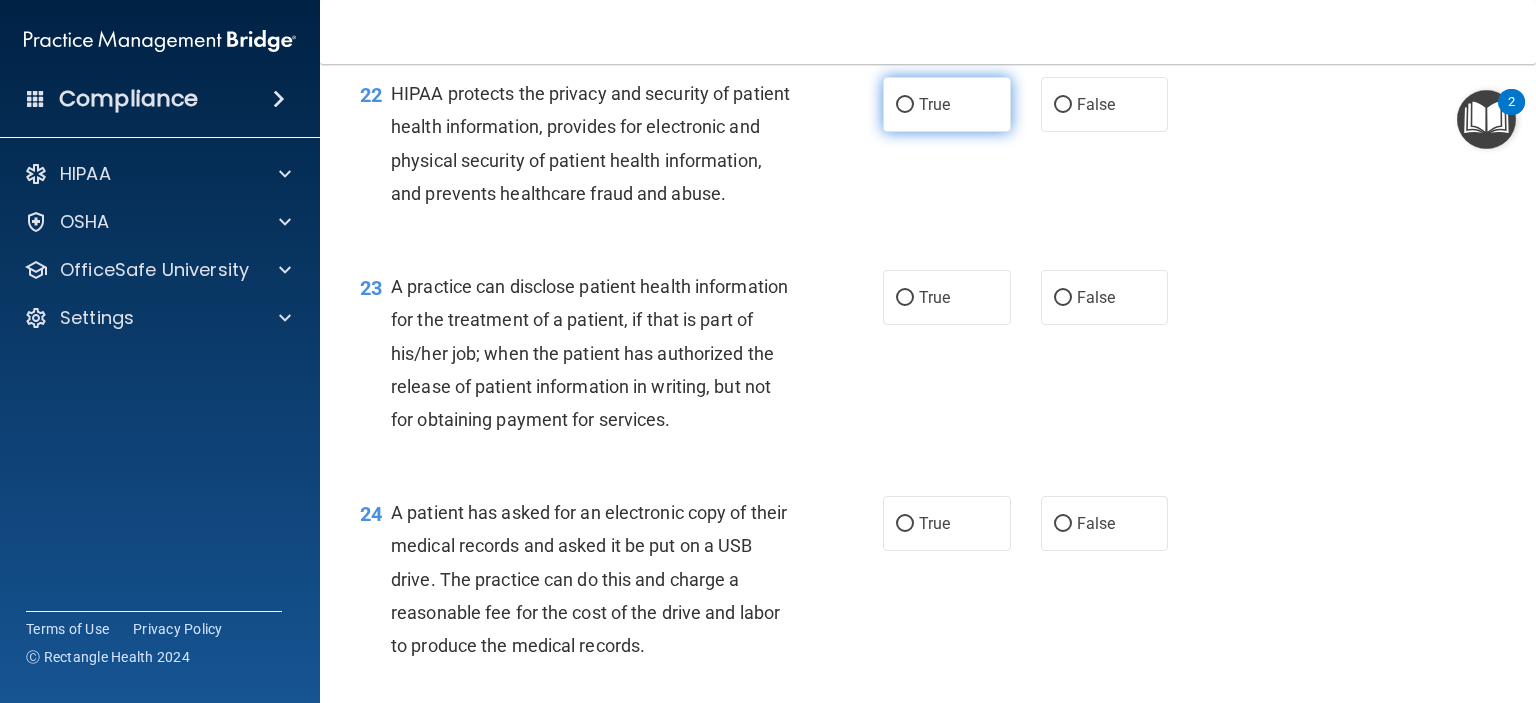 click on "True" at bounding box center (947, 104) 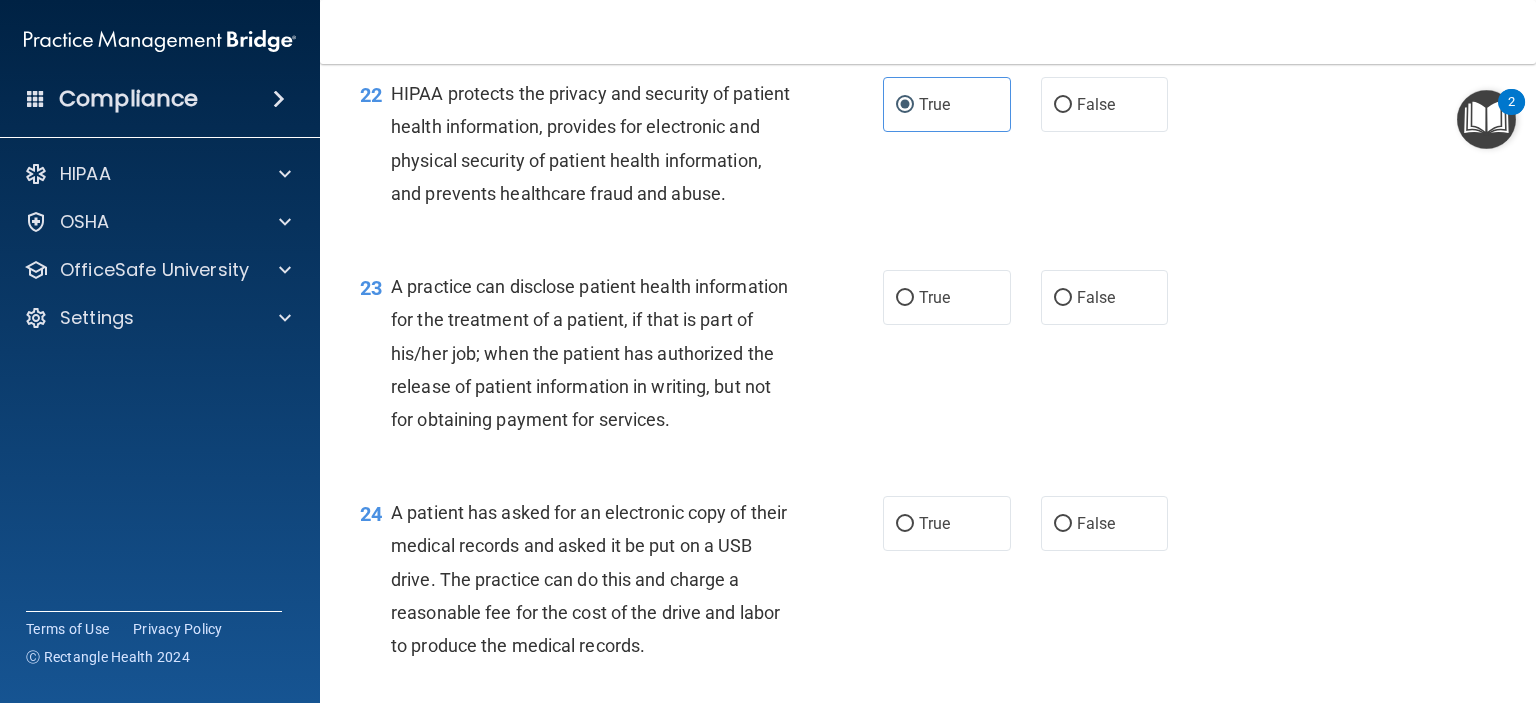 click on "23       A practice can disclose patient health information for the treatment of a patient, if that is part of his/her job; when the patient has authorized the release of patient information in writing, but not for obtaining payment for services.                 True           False" at bounding box center [928, 358] 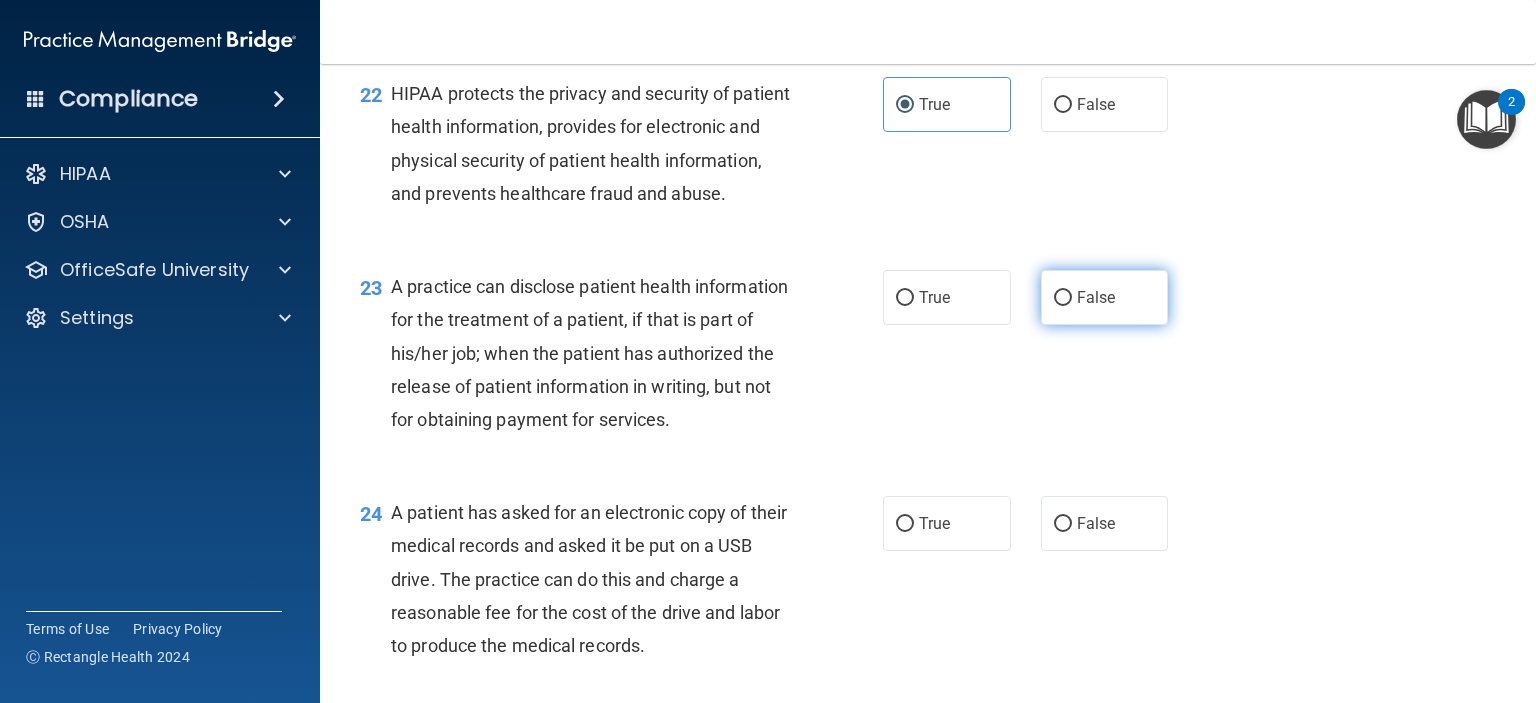 click on "False" at bounding box center [1105, 297] 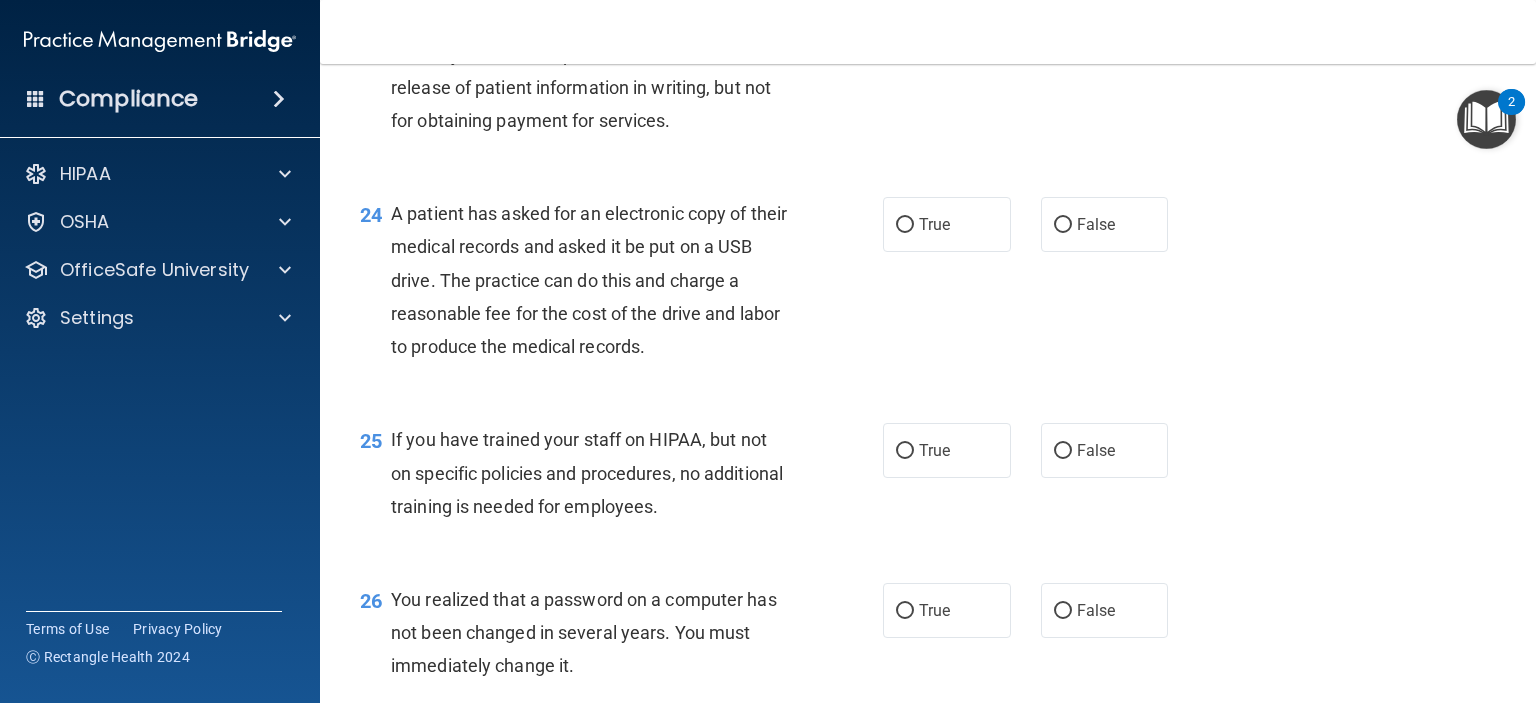 scroll, scrollTop: 3900, scrollLeft: 0, axis: vertical 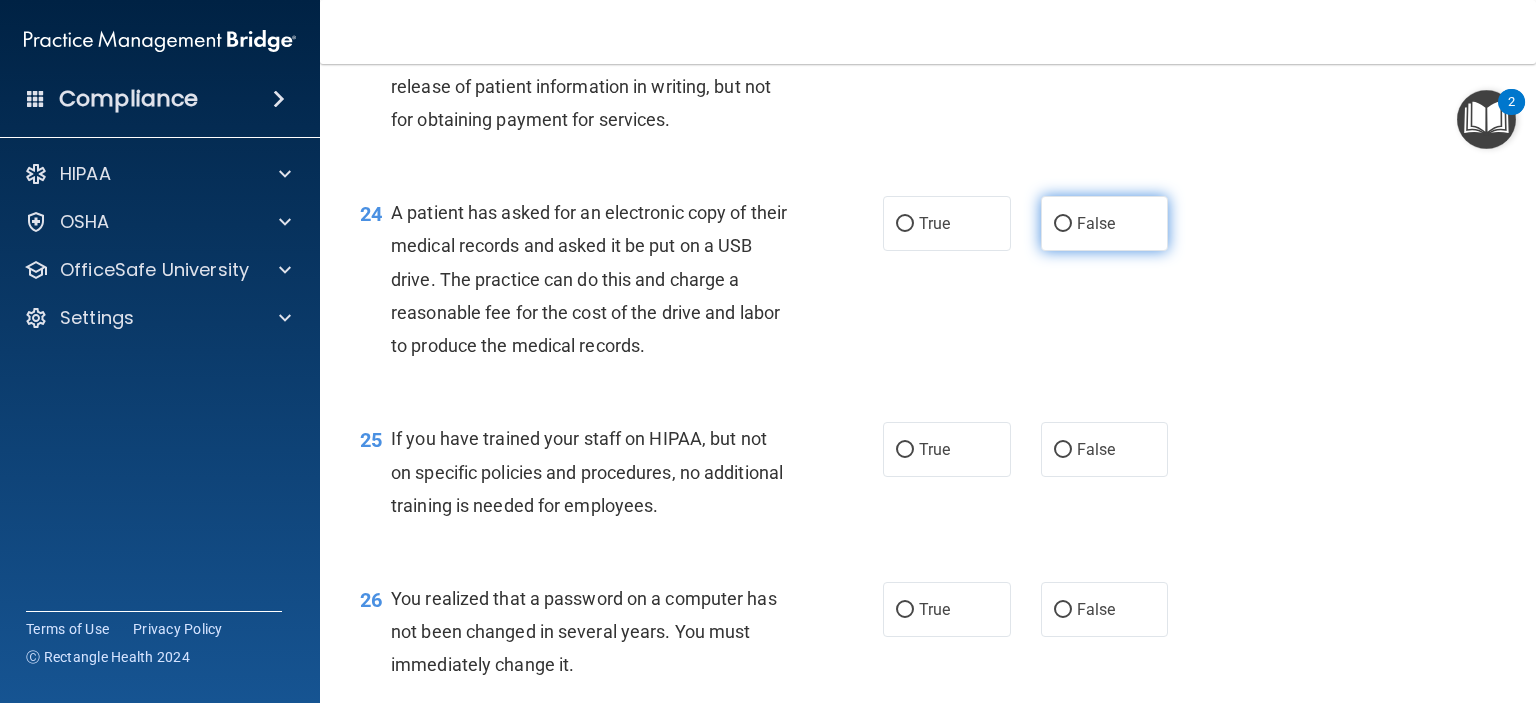 click on "False" at bounding box center (1096, 223) 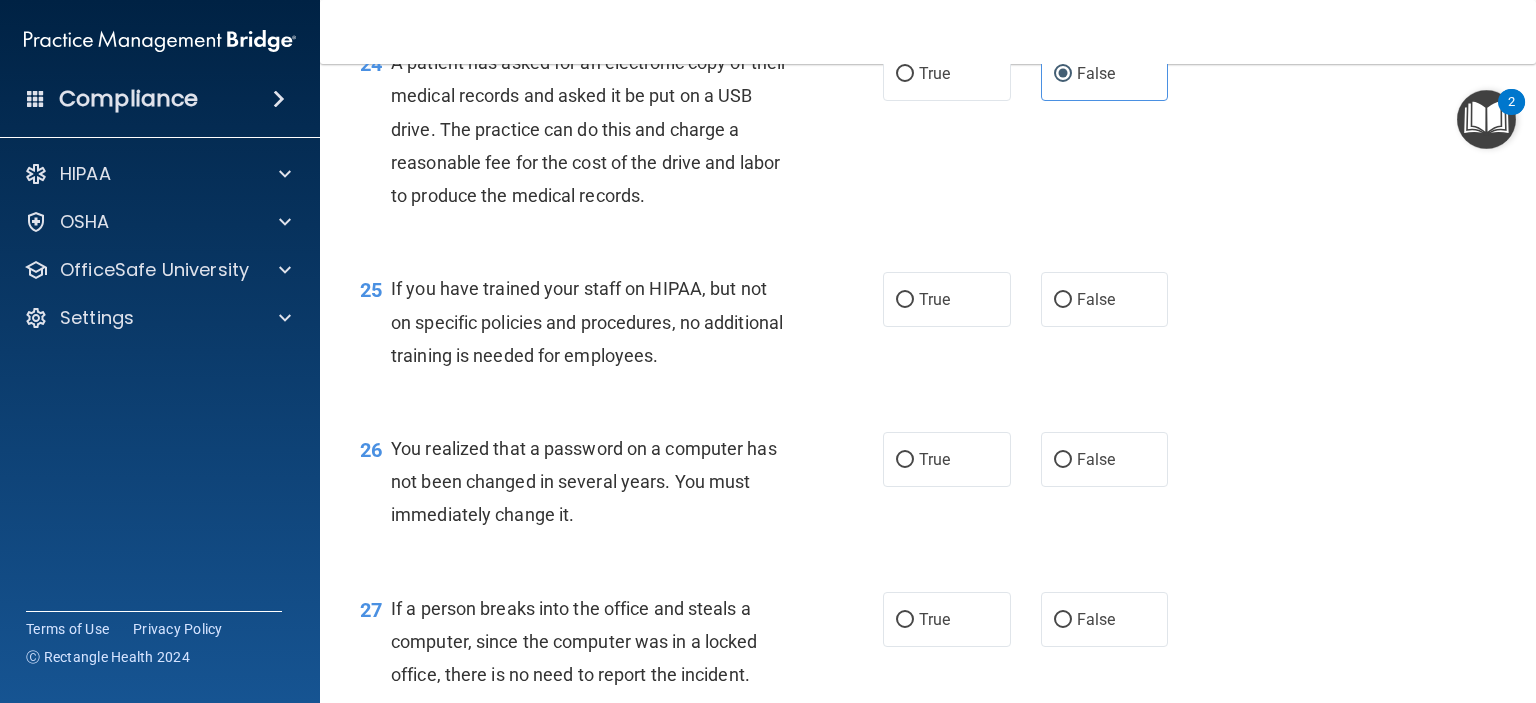 scroll, scrollTop: 4100, scrollLeft: 0, axis: vertical 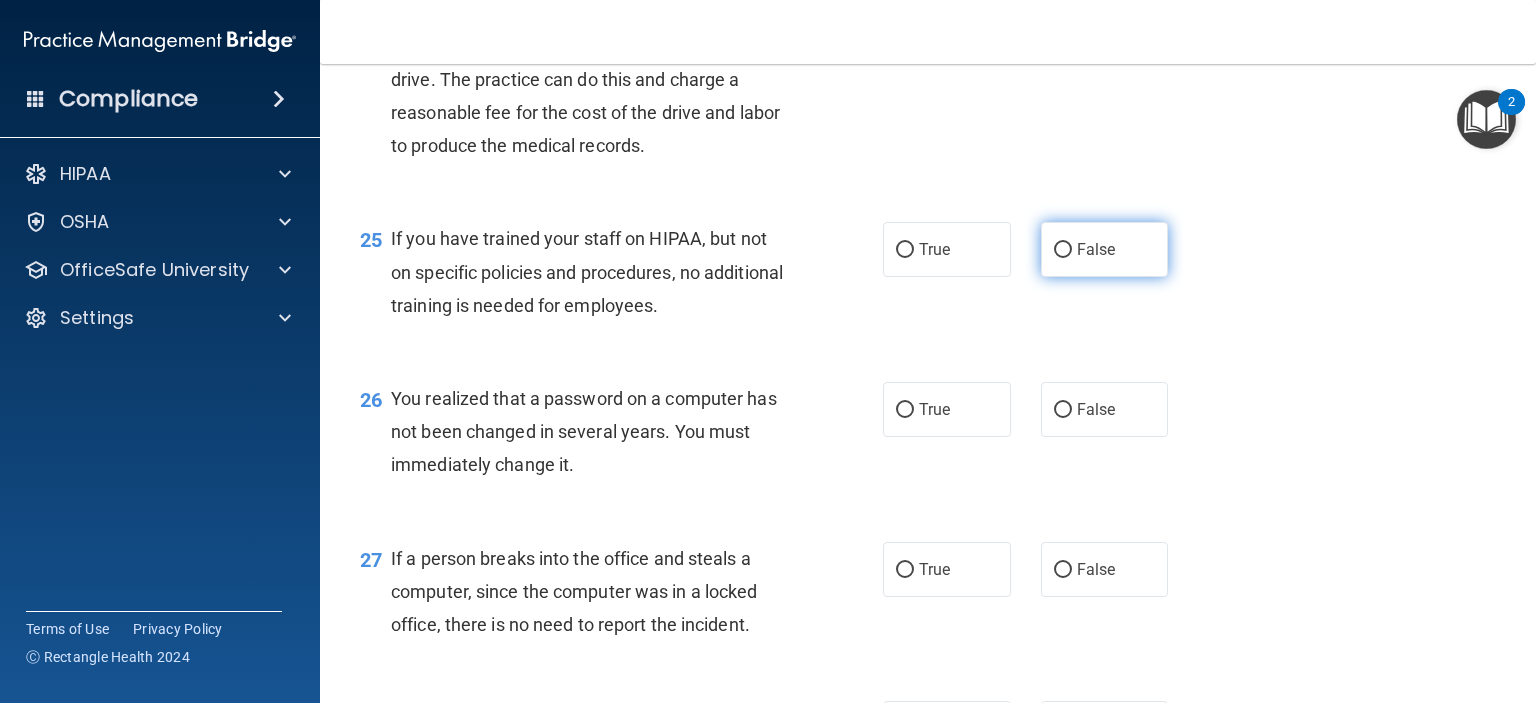 click on "False" at bounding box center [1096, 249] 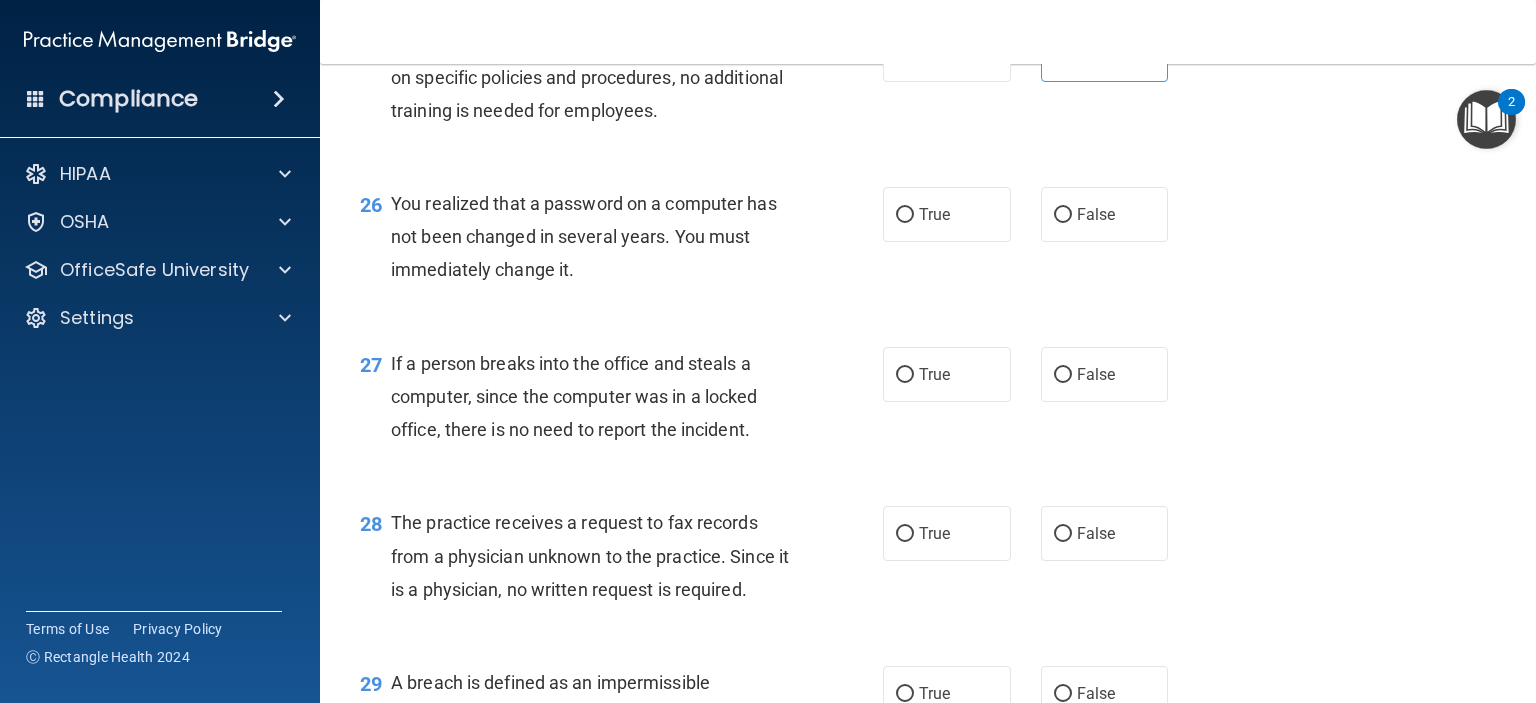 scroll, scrollTop: 4300, scrollLeft: 0, axis: vertical 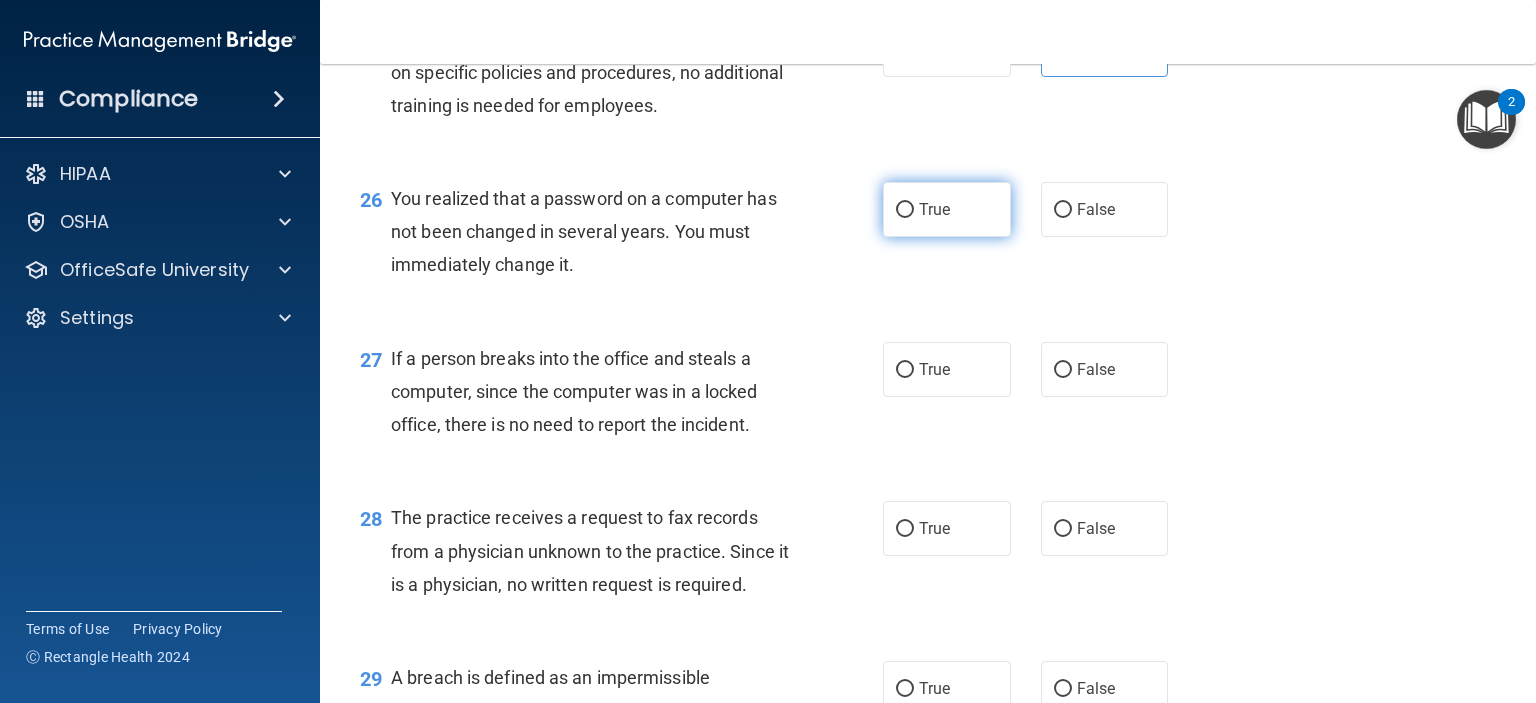 click on "True" at bounding box center (947, 209) 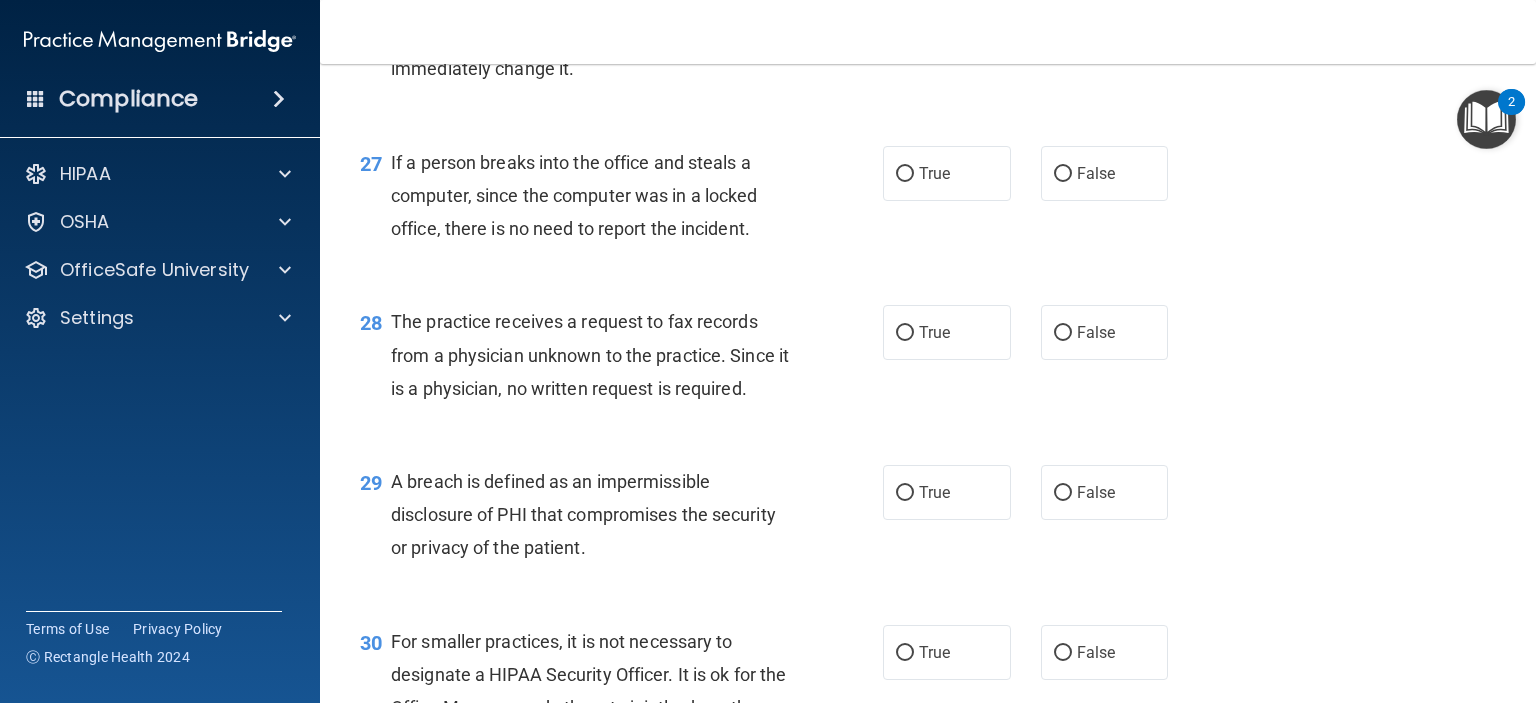 scroll, scrollTop: 4500, scrollLeft: 0, axis: vertical 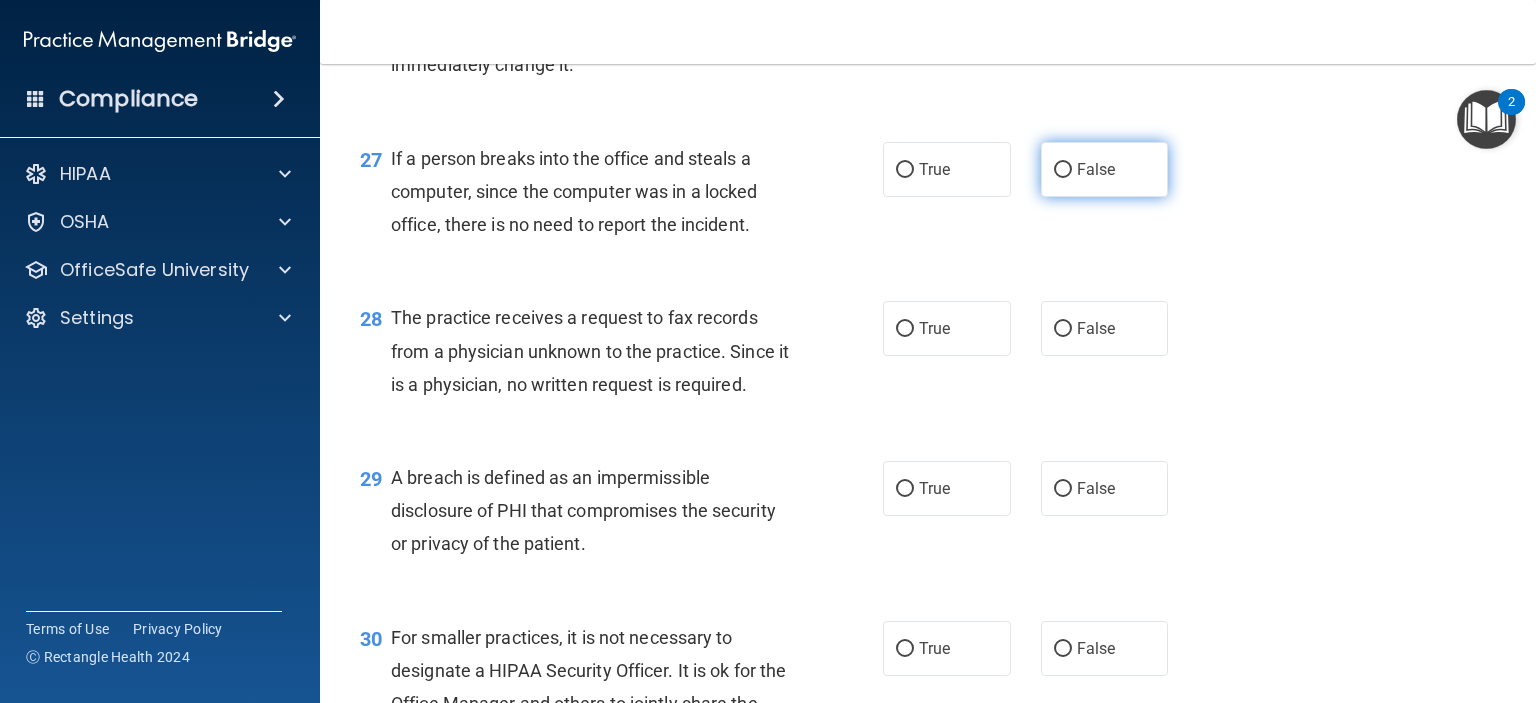 click on "False" at bounding box center (1105, 169) 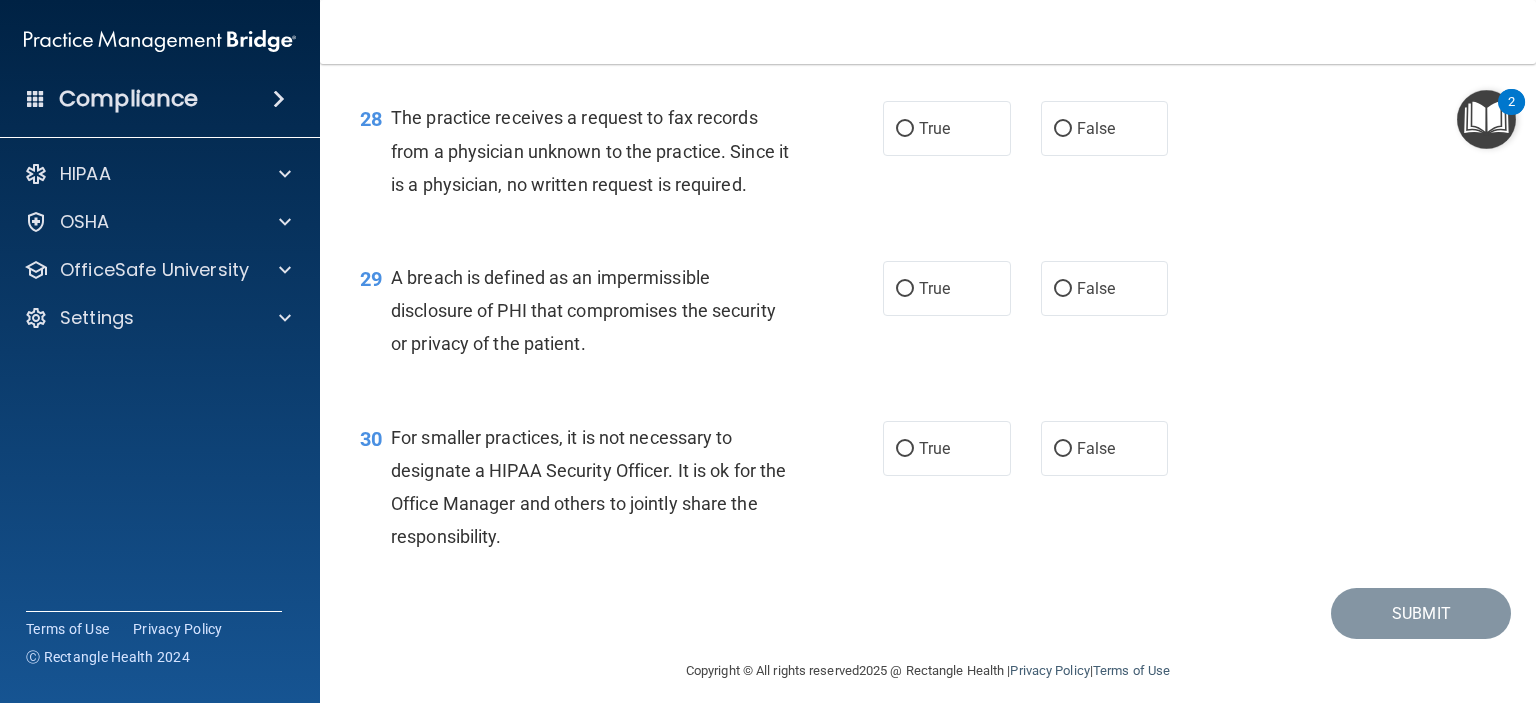 scroll, scrollTop: 4600, scrollLeft: 0, axis: vertical 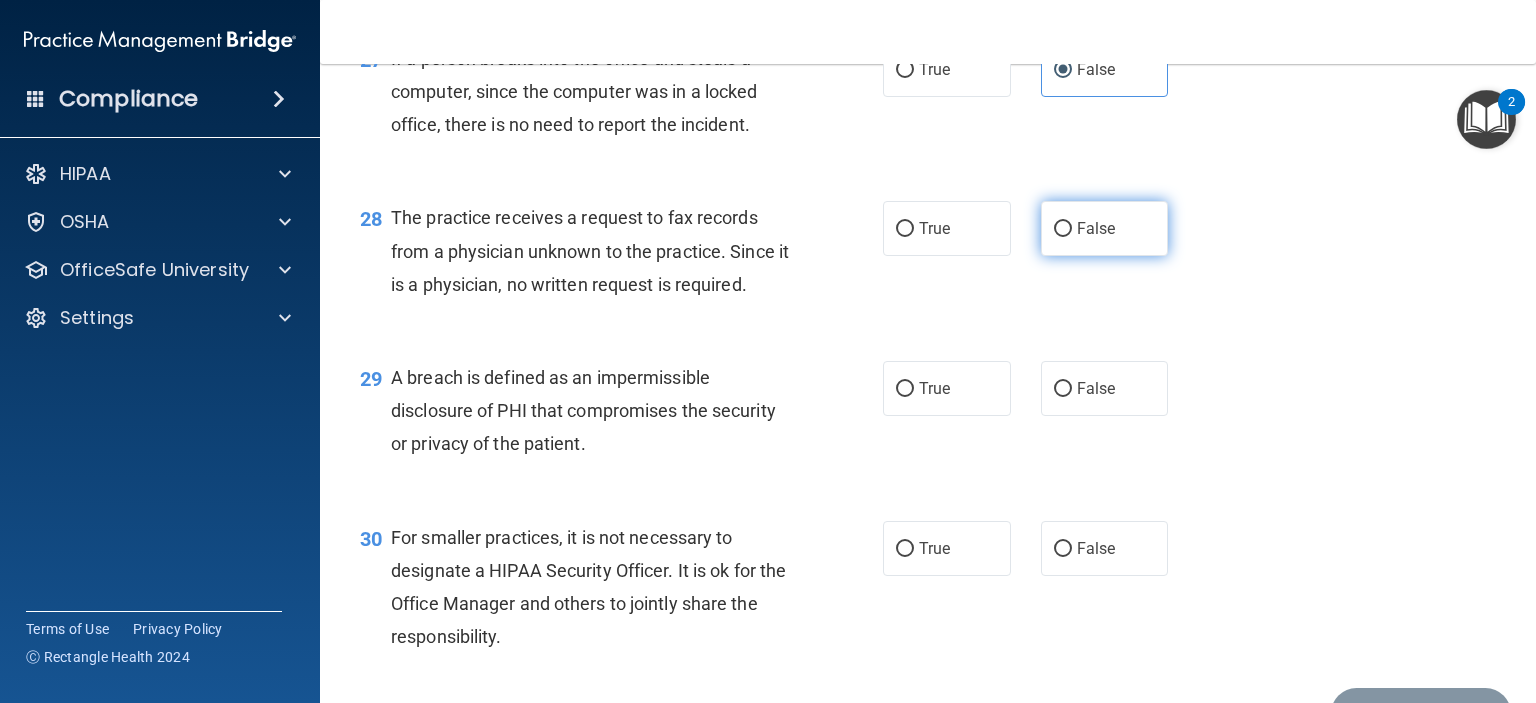 click on "False" at bounding box center (1063, 229) 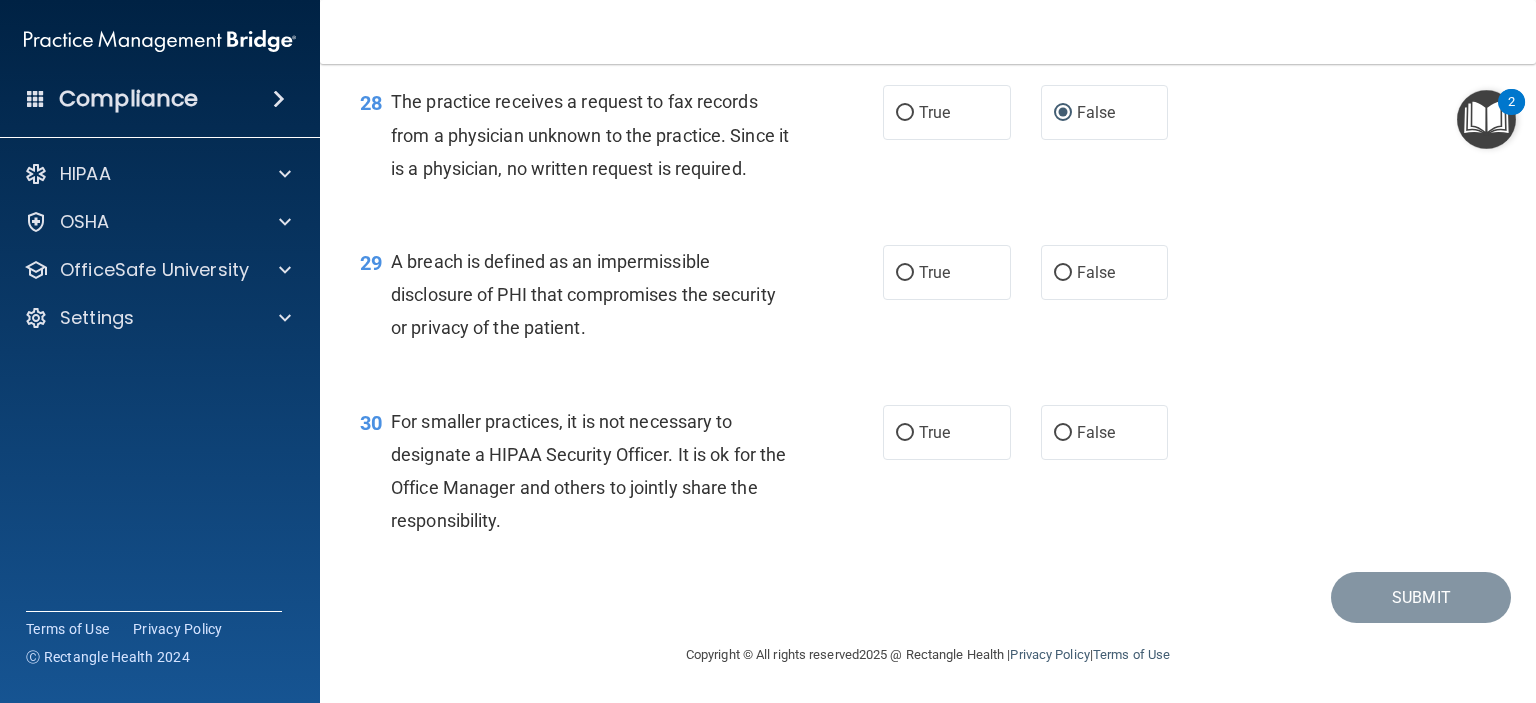 scroll, scrollTop: 4800, scrollLeft: 0, axis: vertical 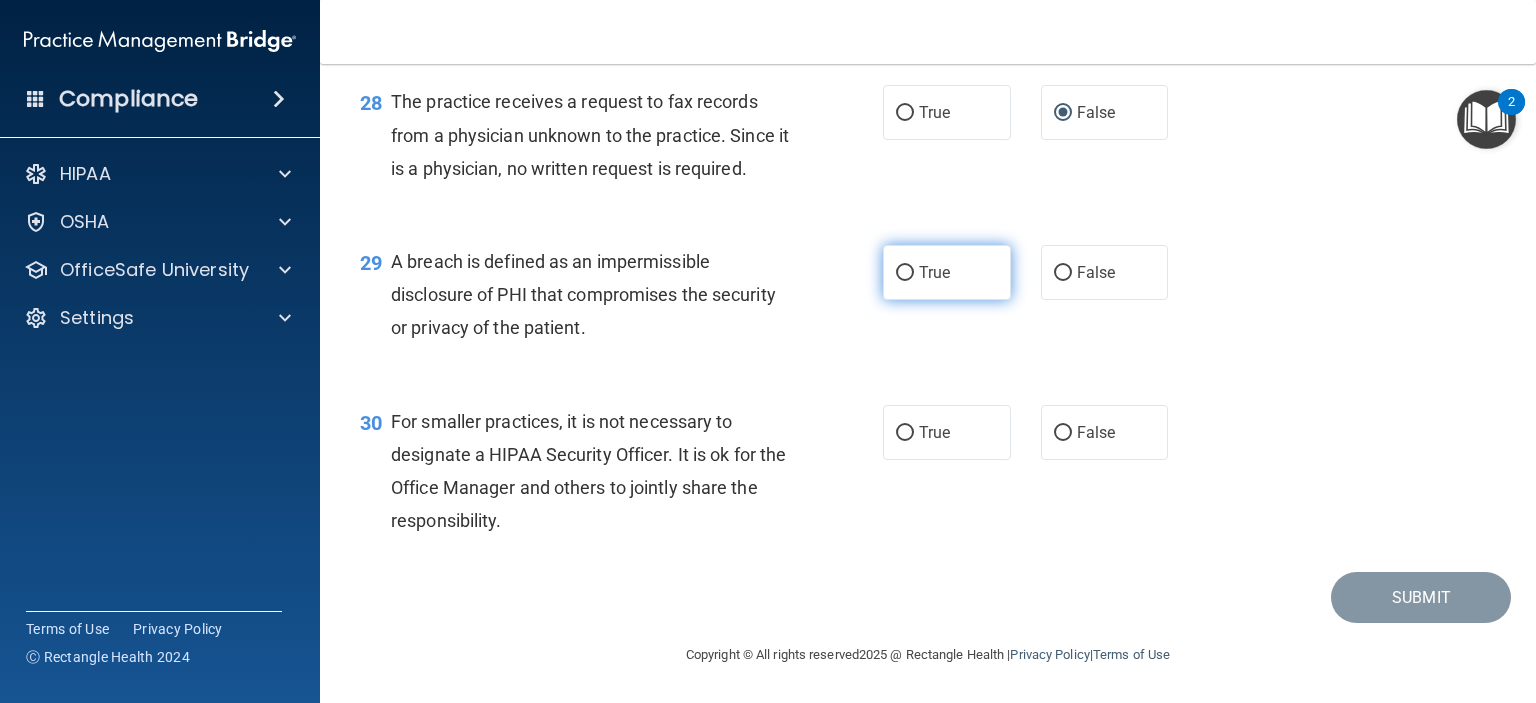 click on "True" at bounding box center [947, 272] 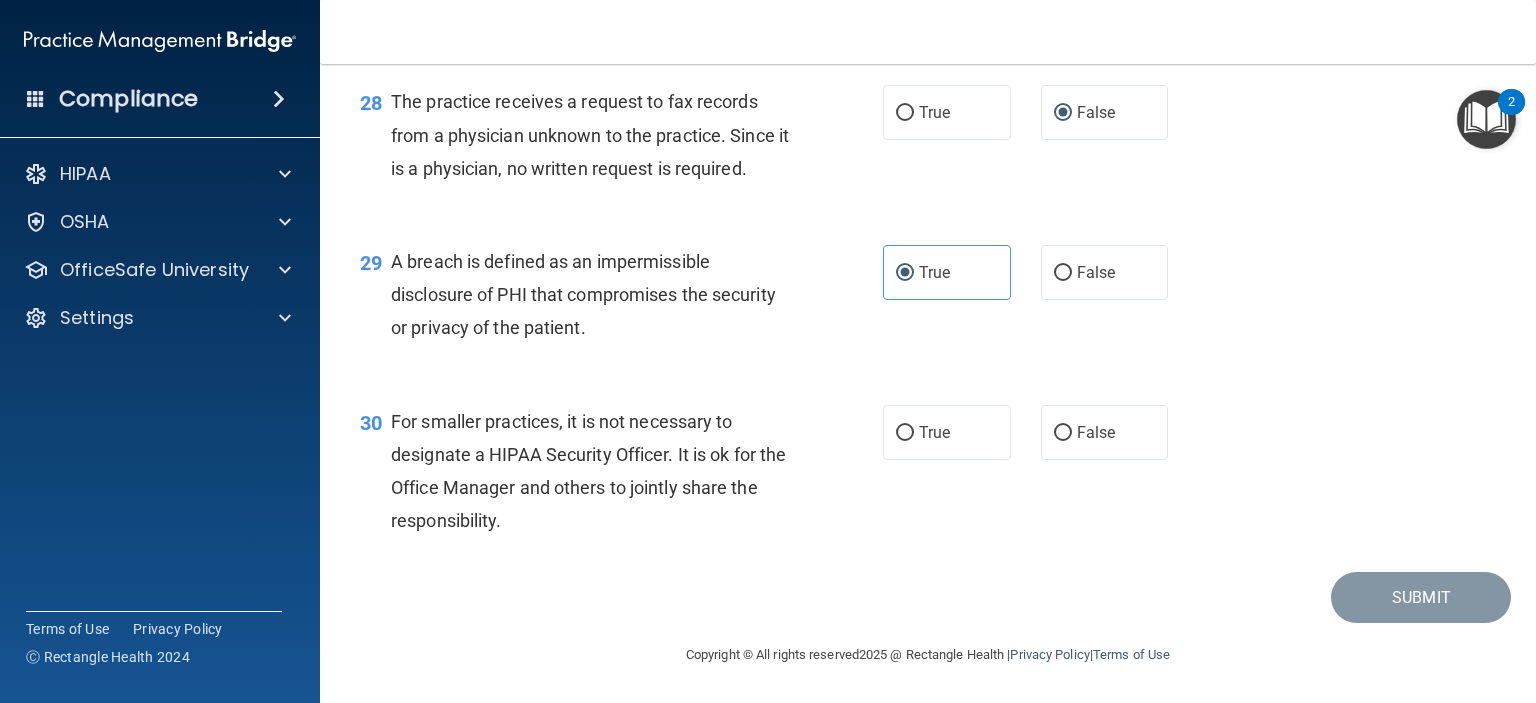 scroll, scrollTop: 4816, scrollLeft: 0, axis: vertical 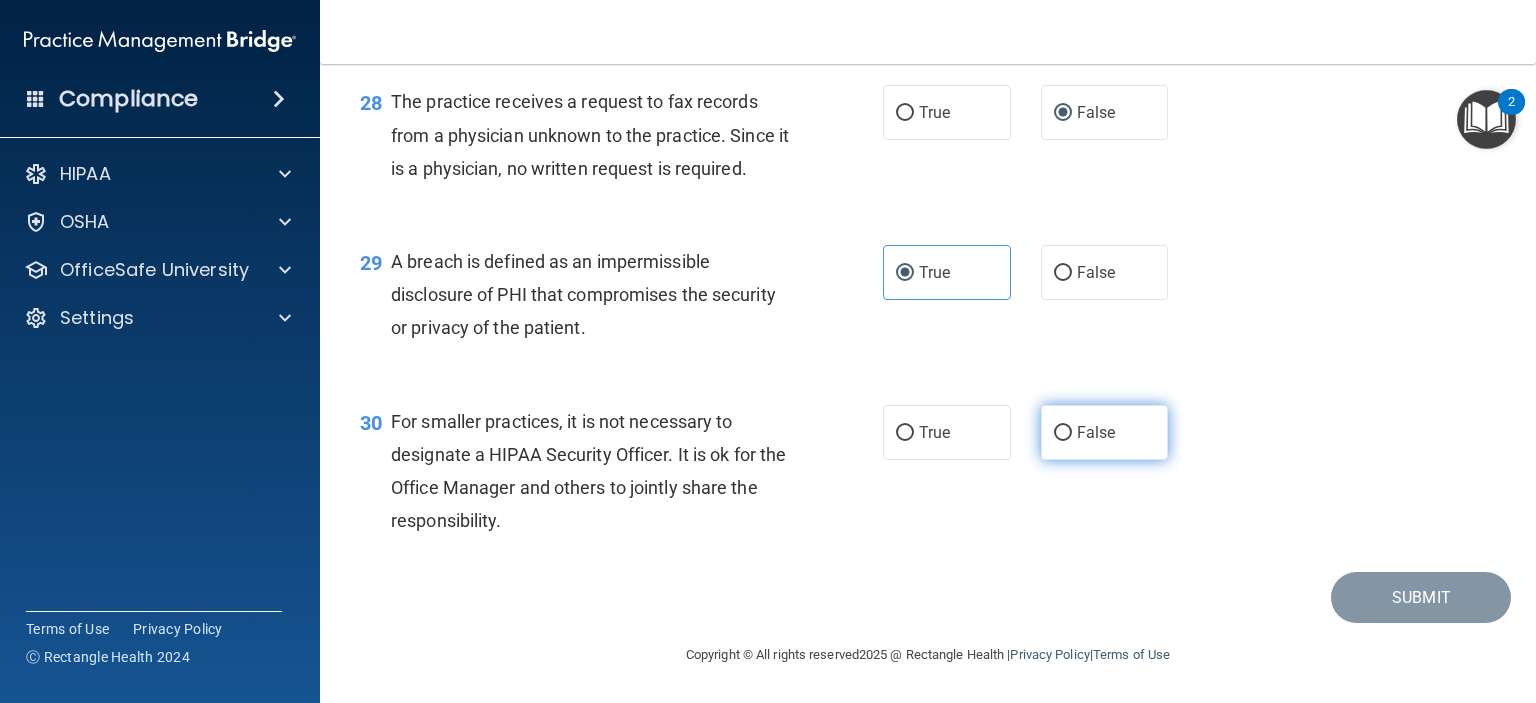 click on "False" at bounding box center (1105, 432) 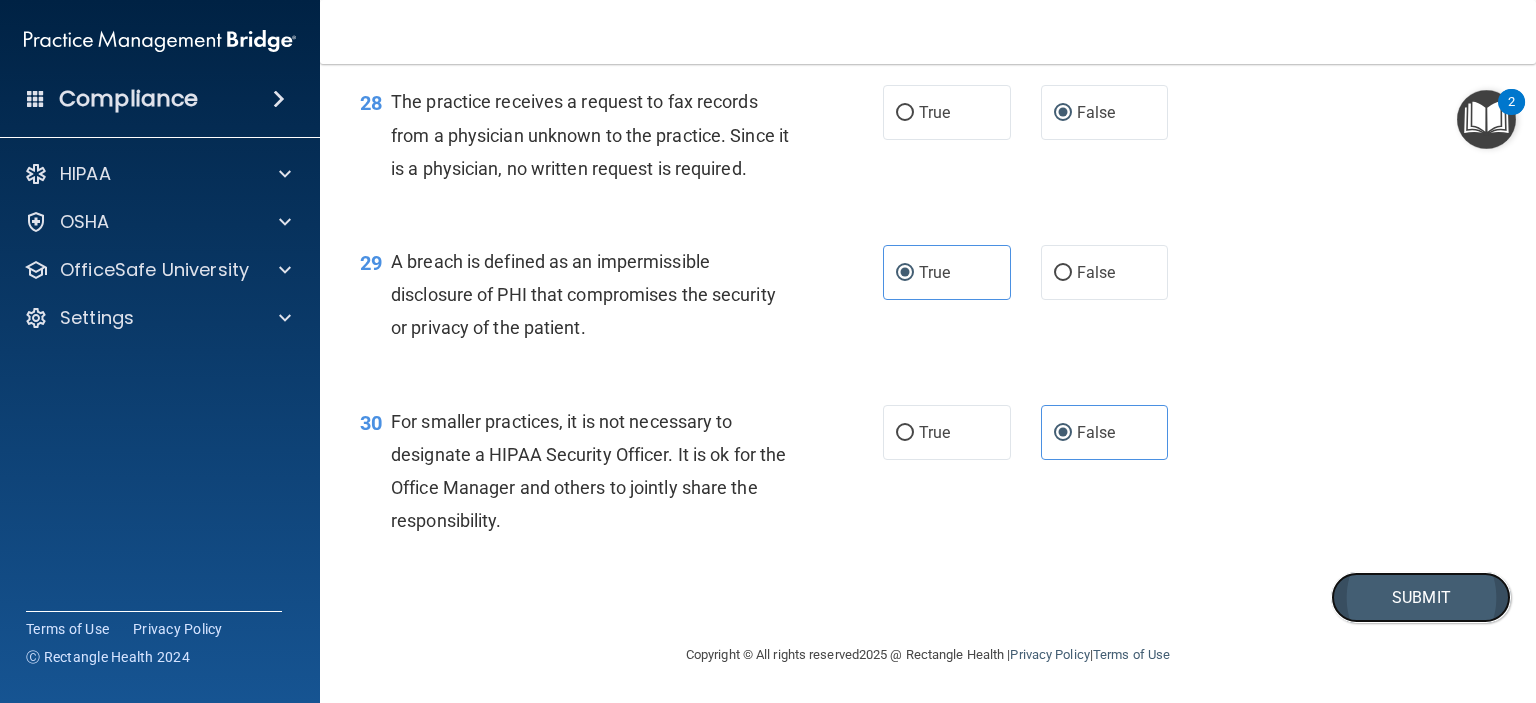 click on "Submit" at bounding box center (1421, 597) 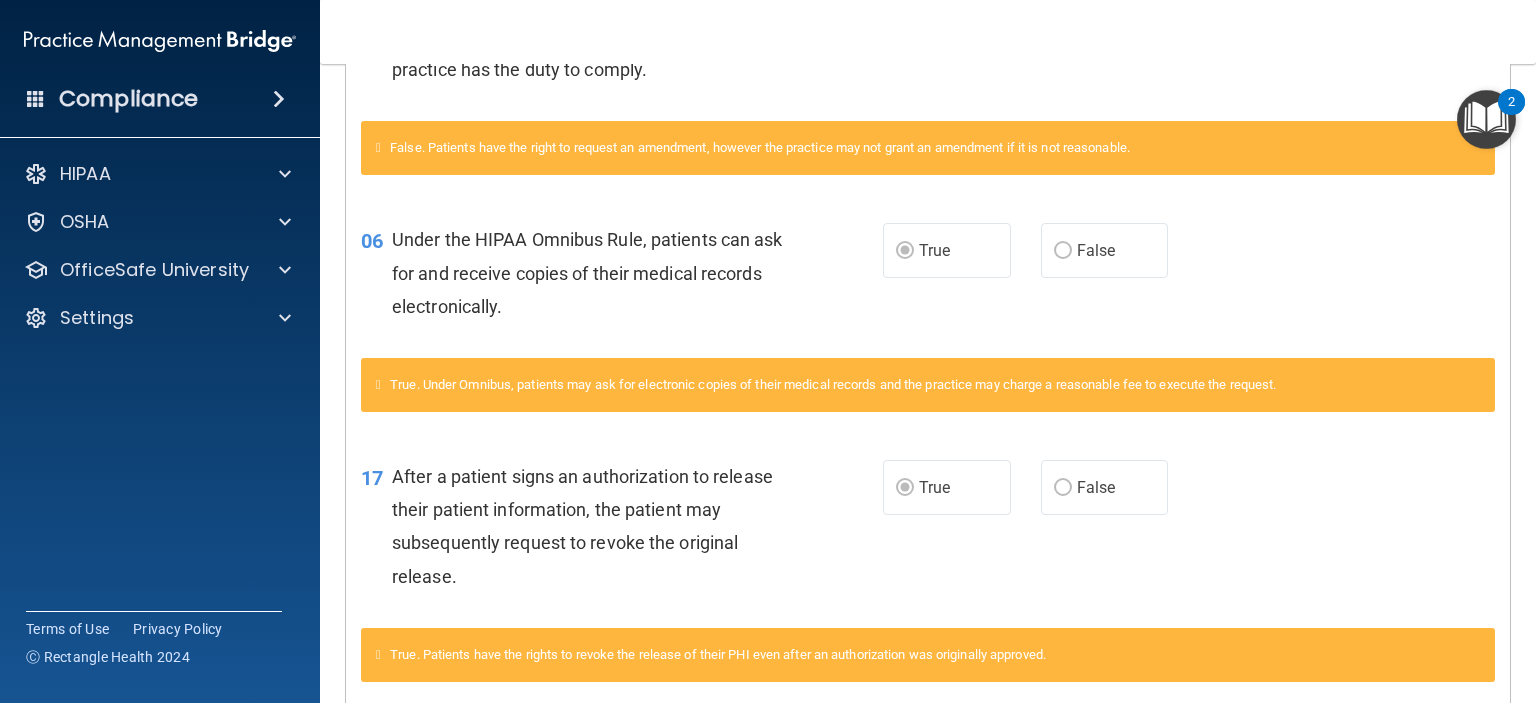 scroll, scrollTop: 0, scrollLeft: 0, axis: both 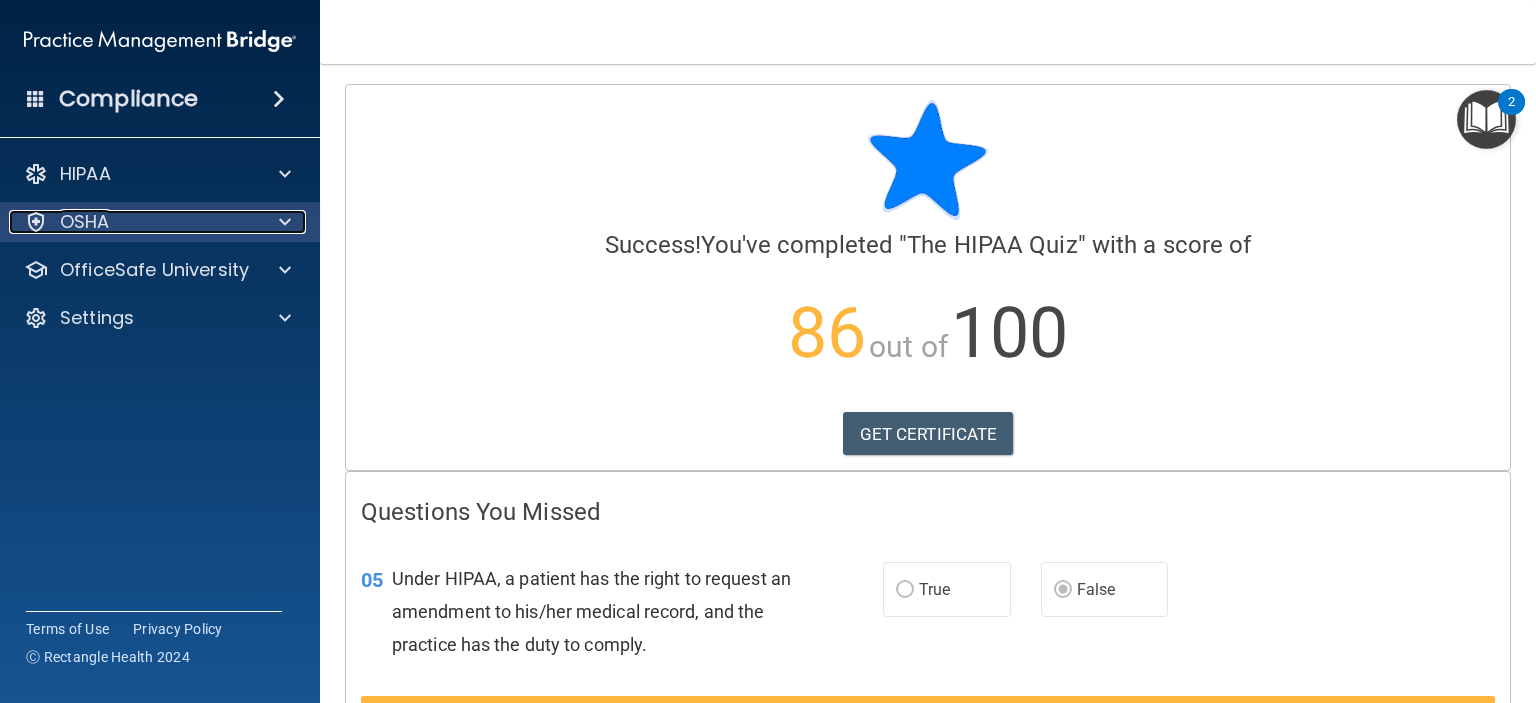 click on "OSHA" at bounding box center [85, 222] 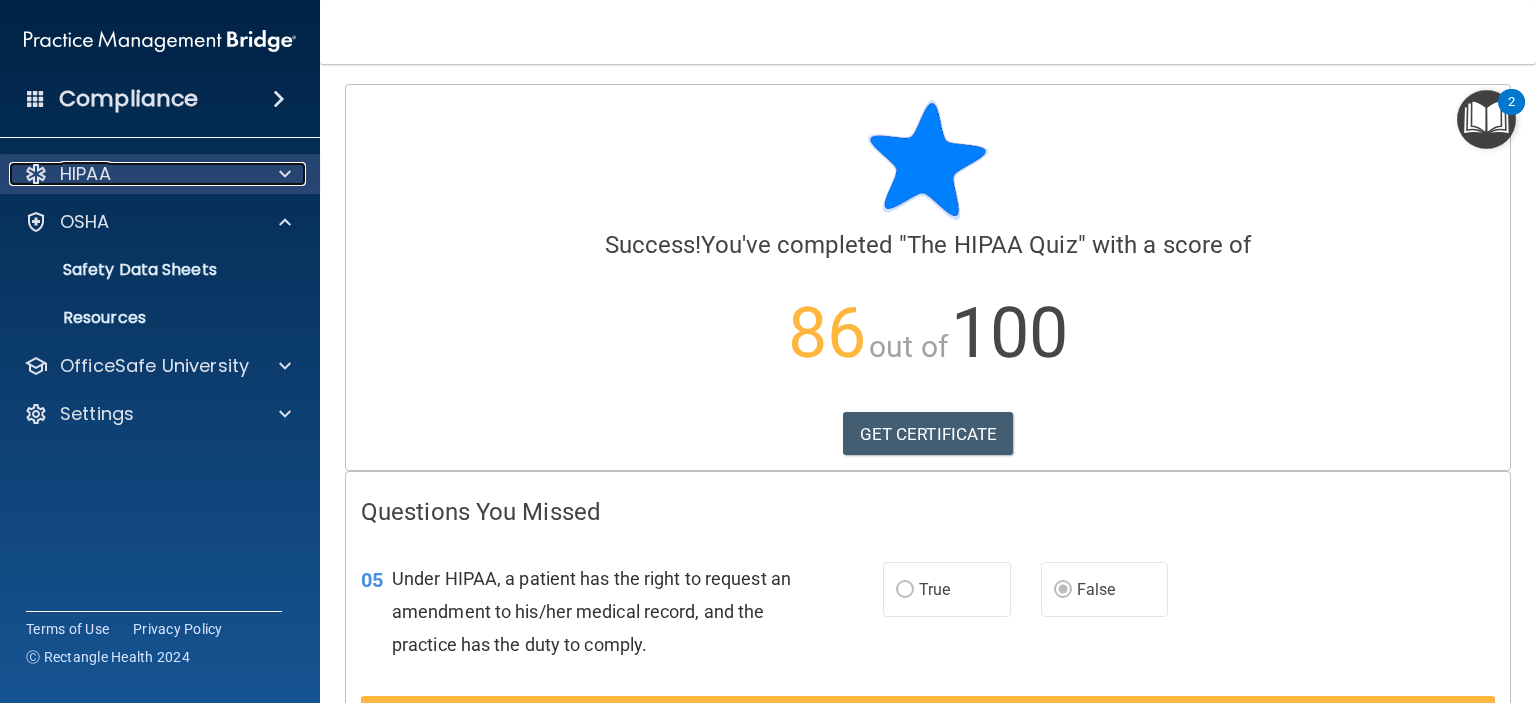 click on "HIPAA" at bounding box center (133, 174) 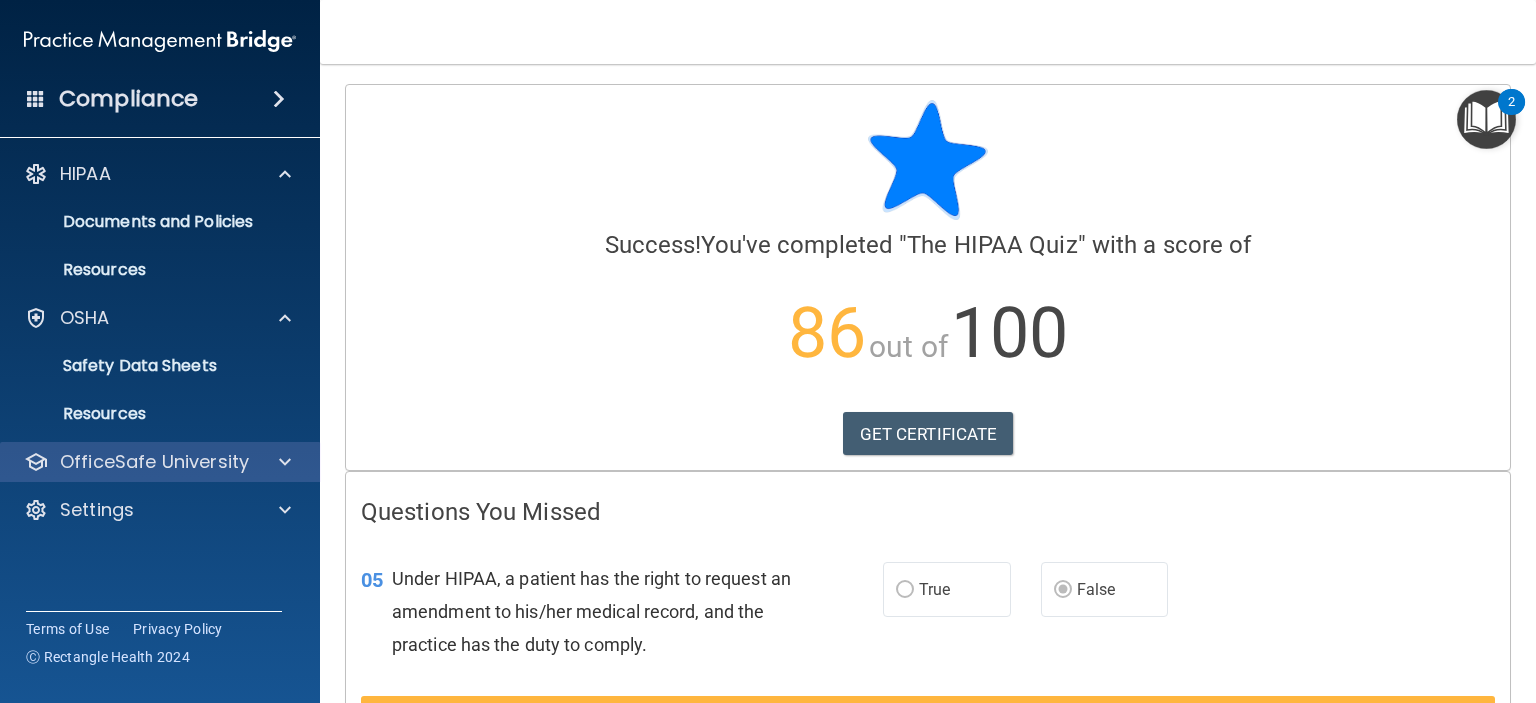 click on "OfficeSafe University" at bounding box center [160, 462] 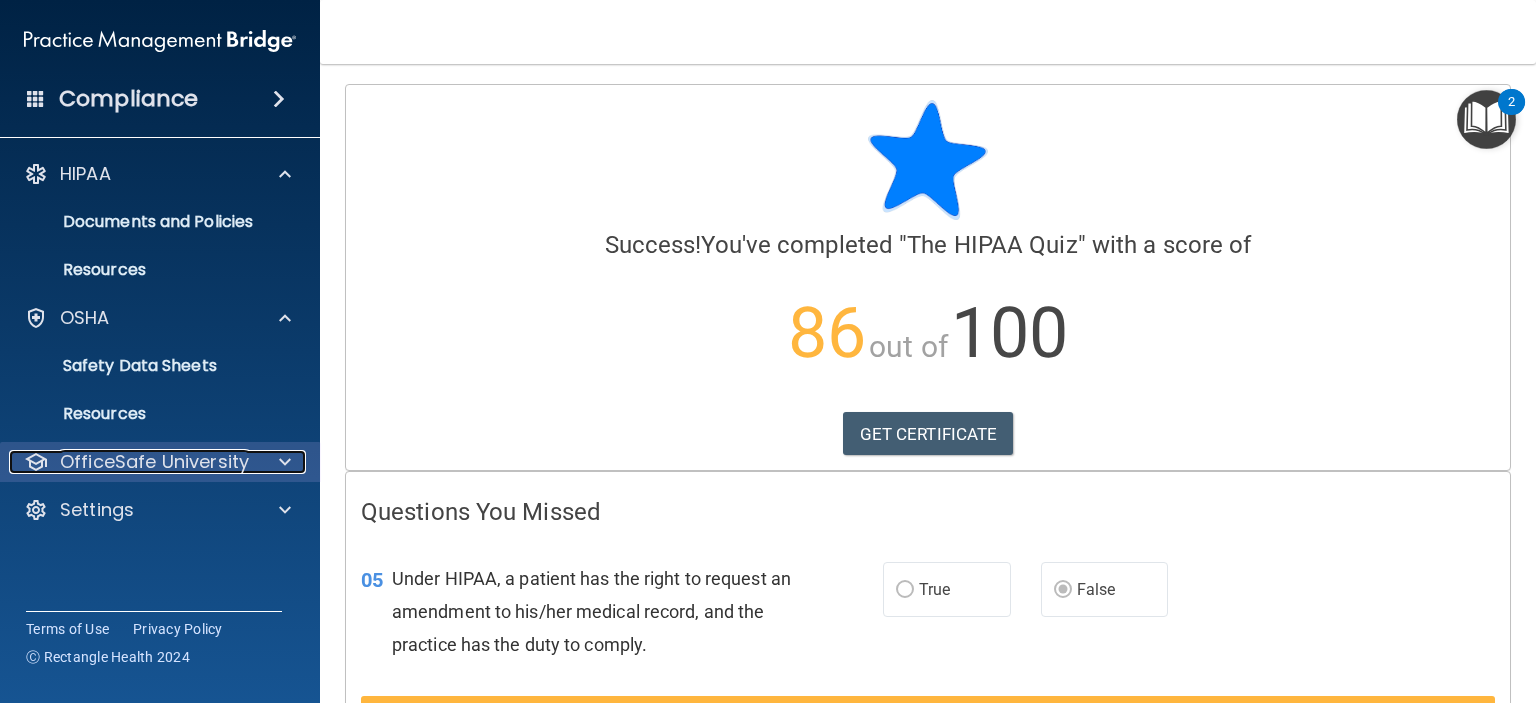 click on "OfficeSafe University" at bounding box center (154, 462) 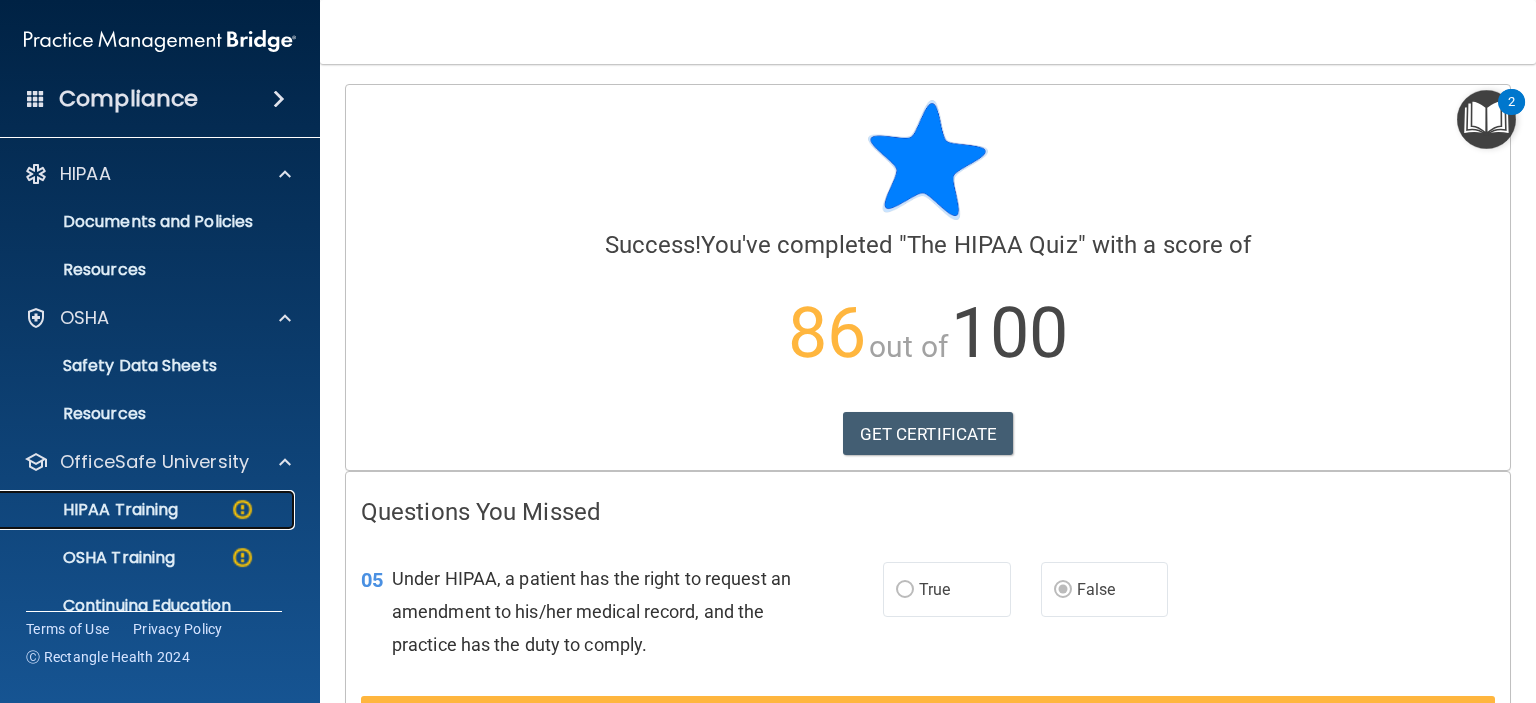 click on "HIPAA Training" at bounding box center [149, 510] 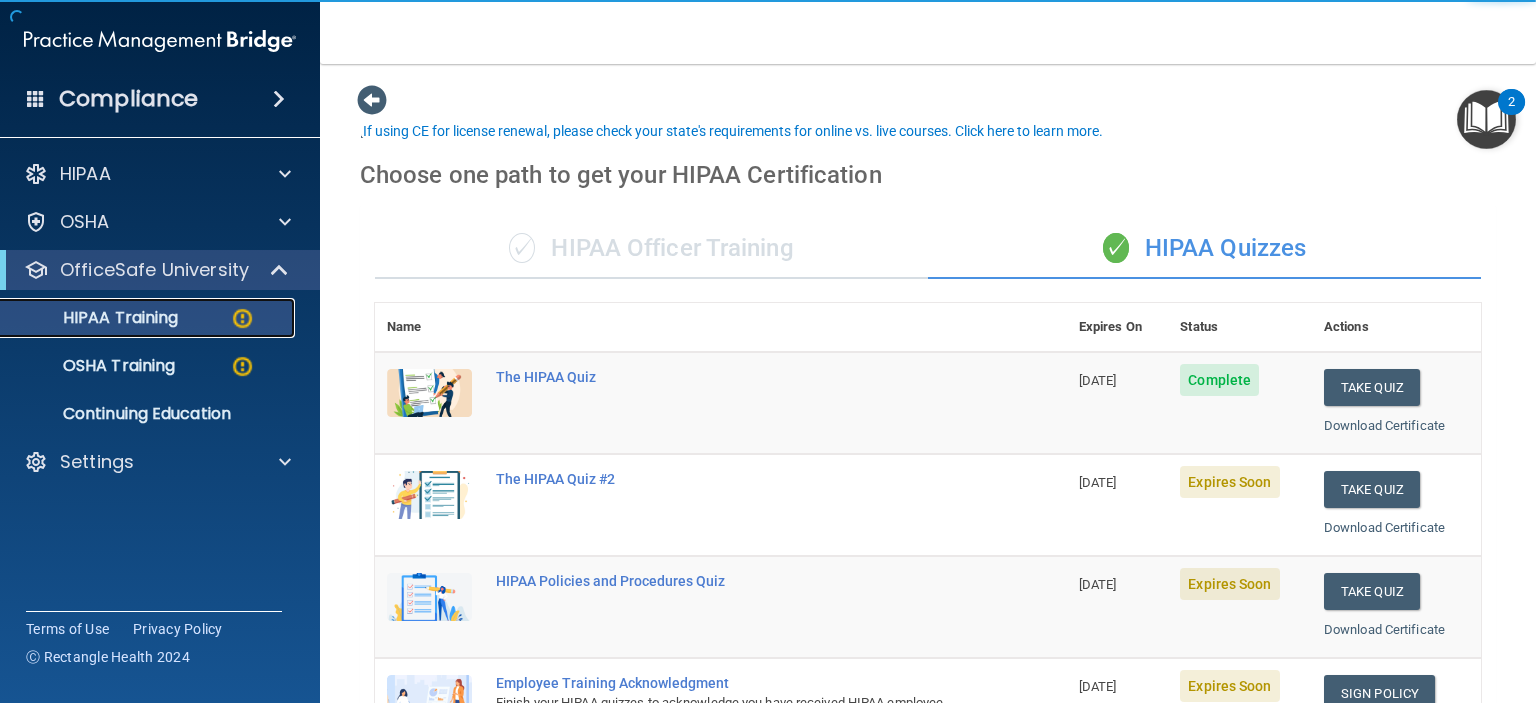 scroll, scrollTop: 200, scrollLeft: 0, axis: vertical 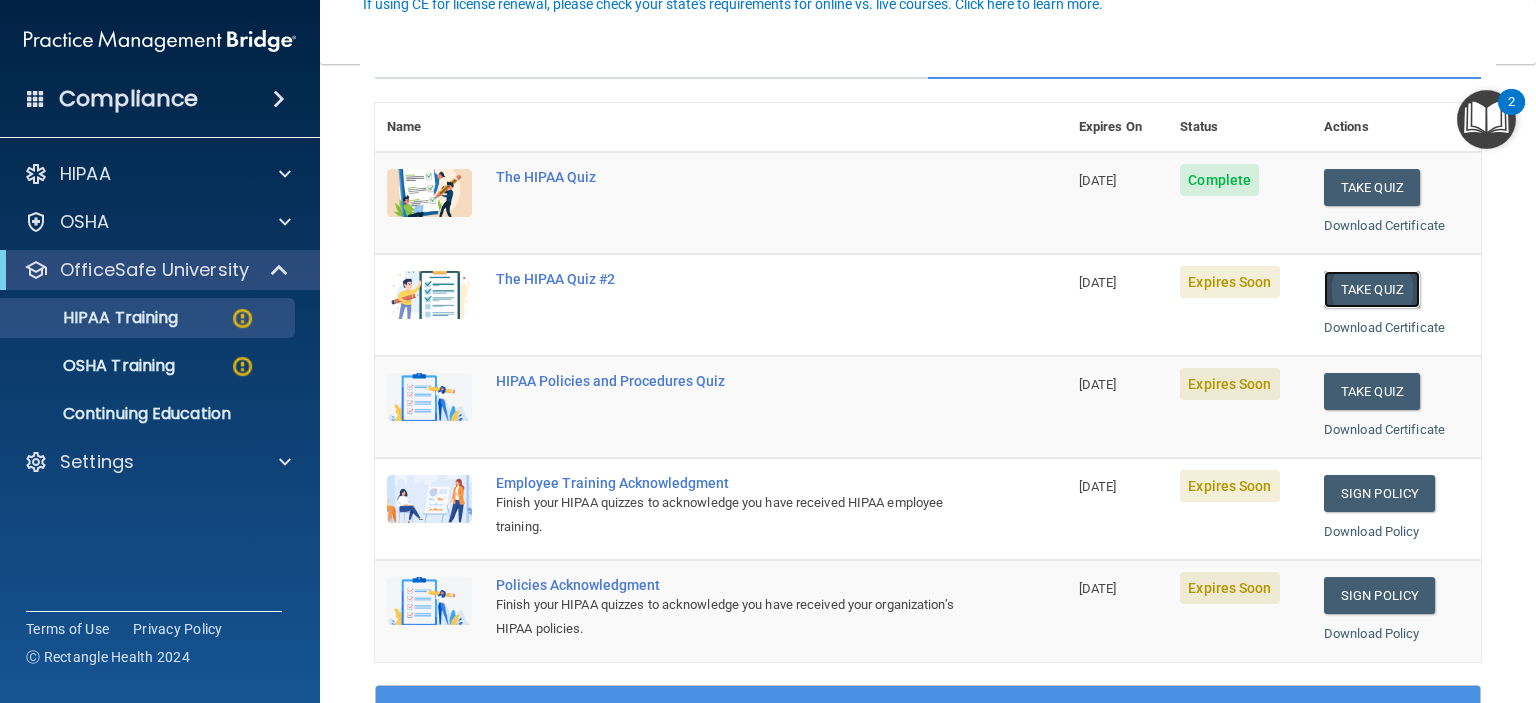 click on "Take Quiz" at bounding box center [1372, 289] 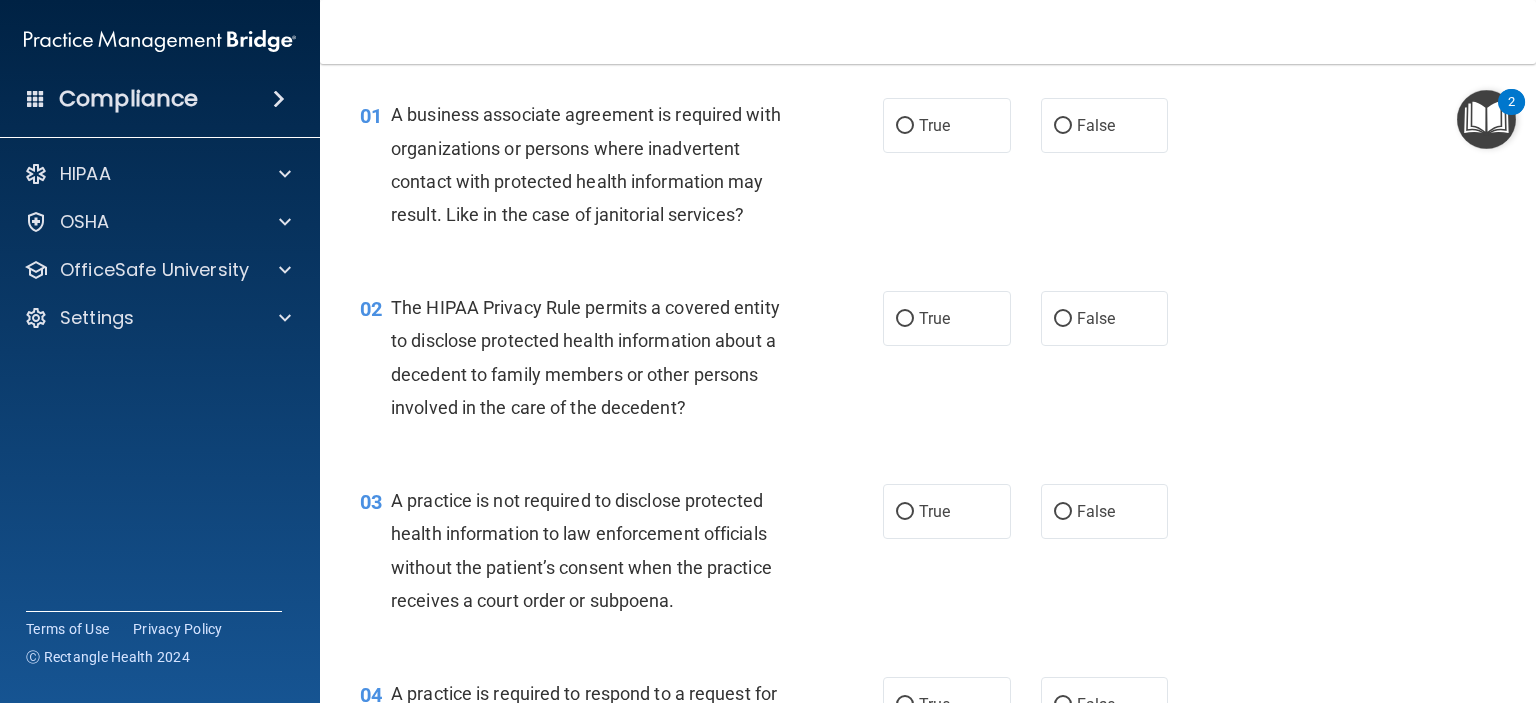 scroll, scrollTop: 0, scrollLeft: 0, axis: both 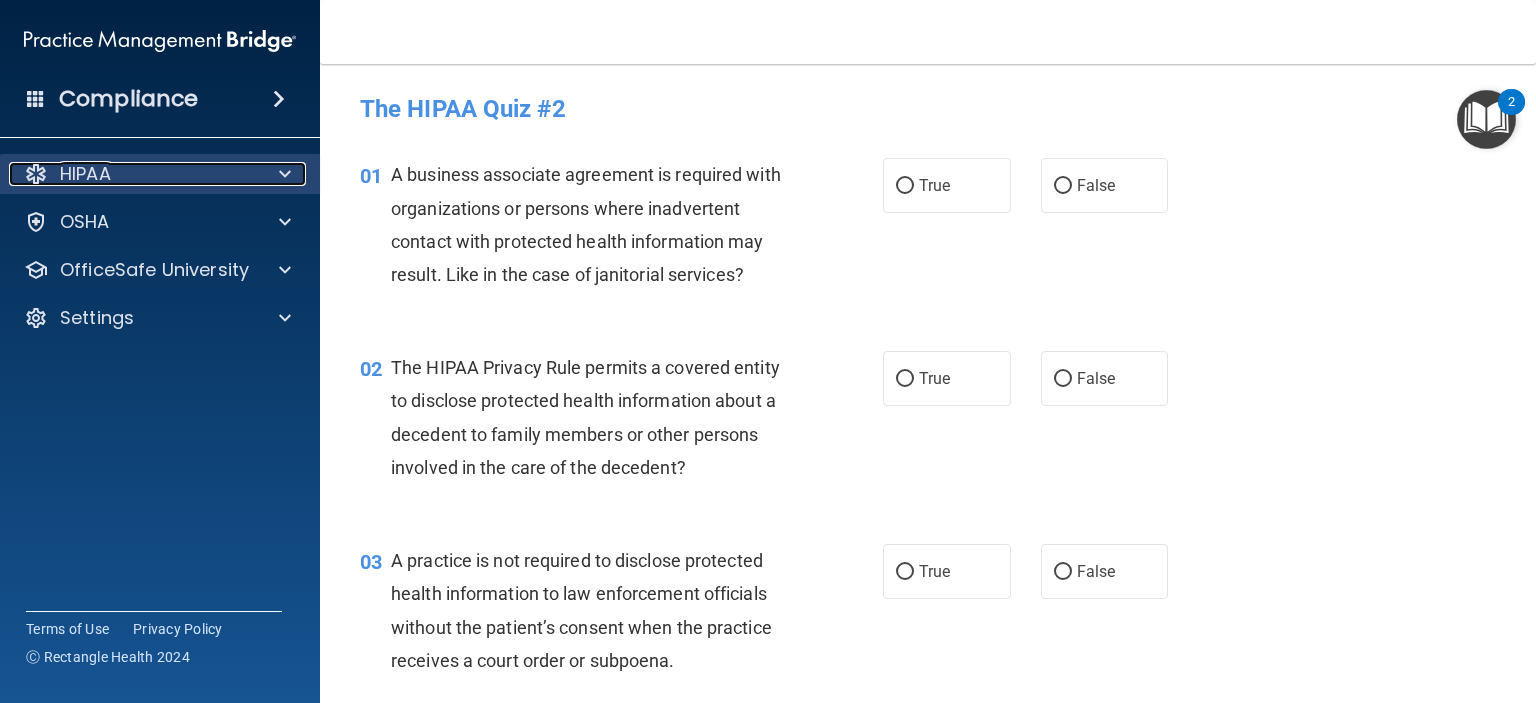click on "HIPAA" at bounding box center (133, 174) 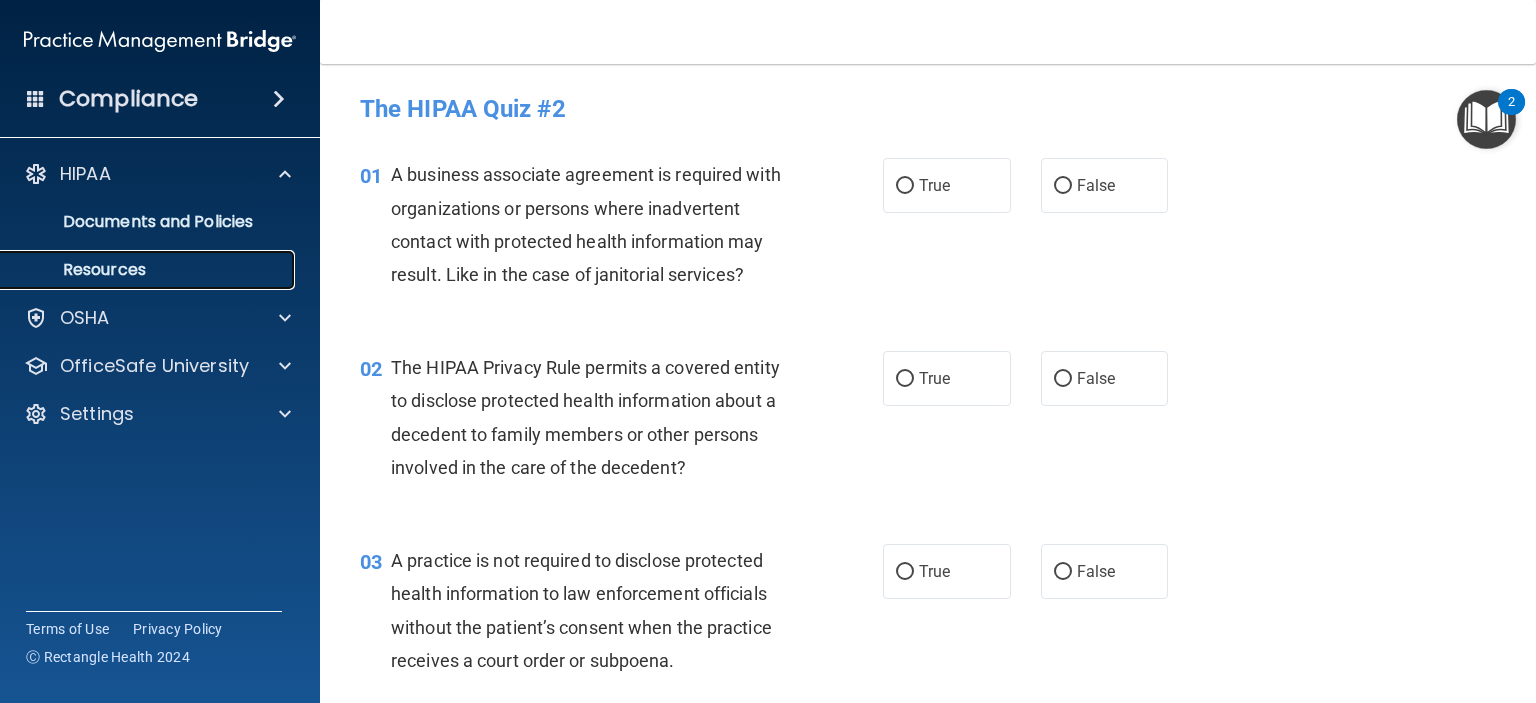 click on "Resources" at bounding box center [149, 270] 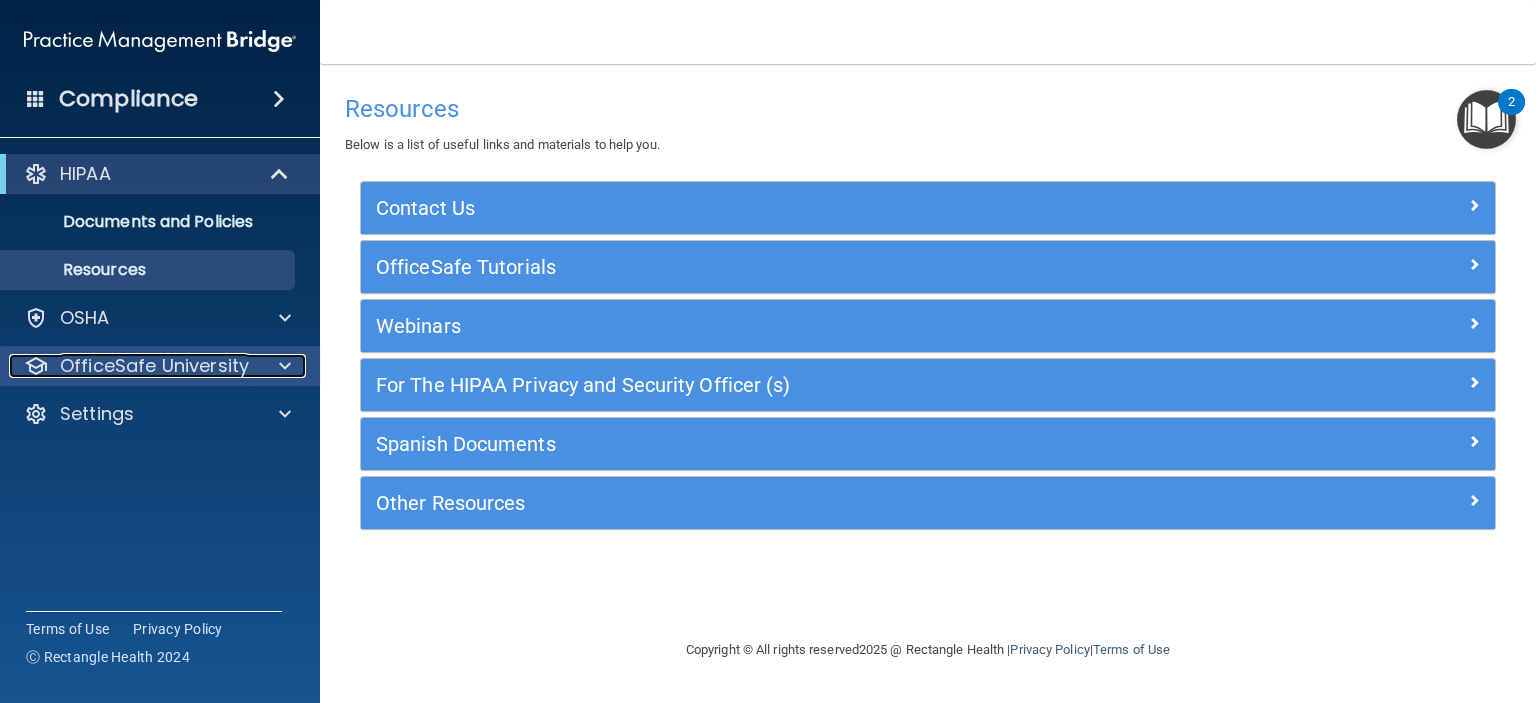 click on "OfficeSafe University" at bounding box center [154, 366] 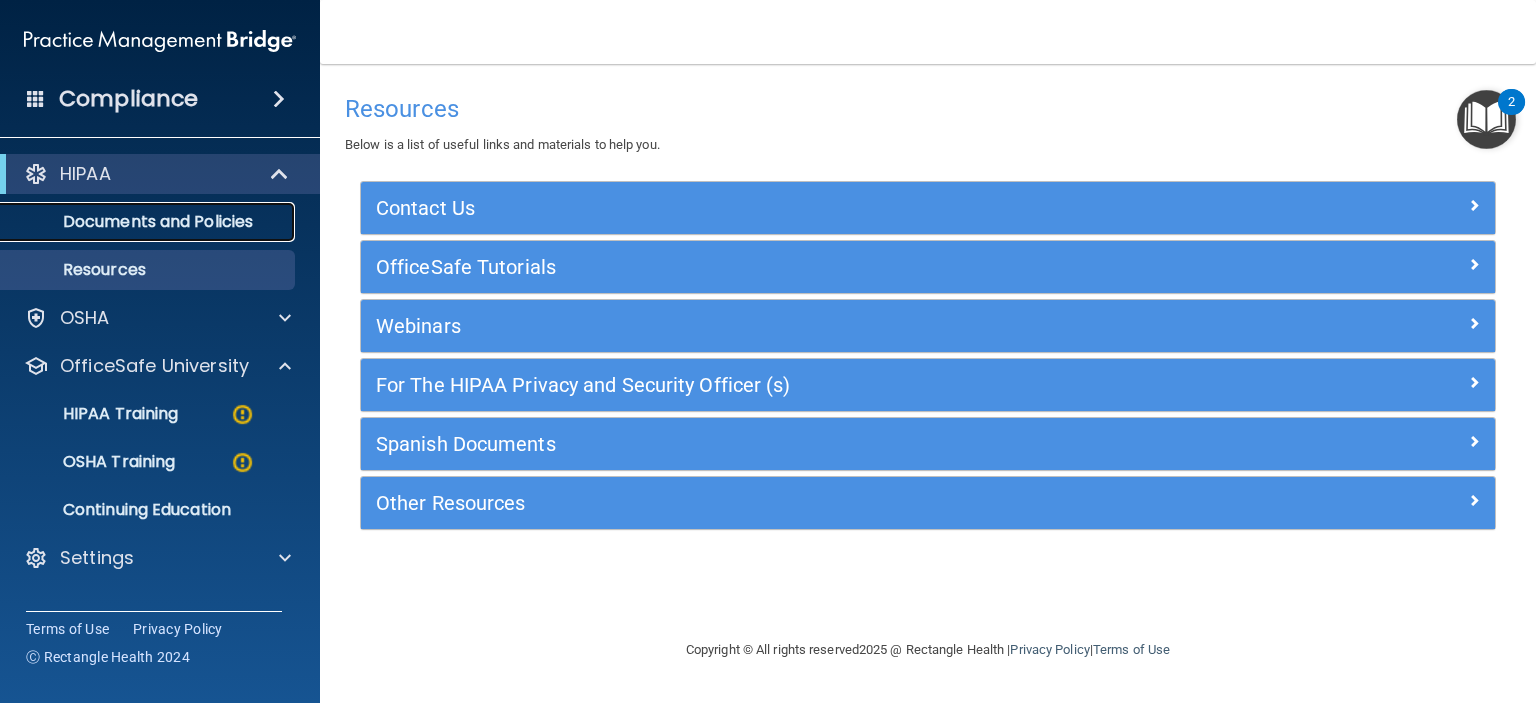 click on "Documents and Policies" at bounding box center [149, 222] 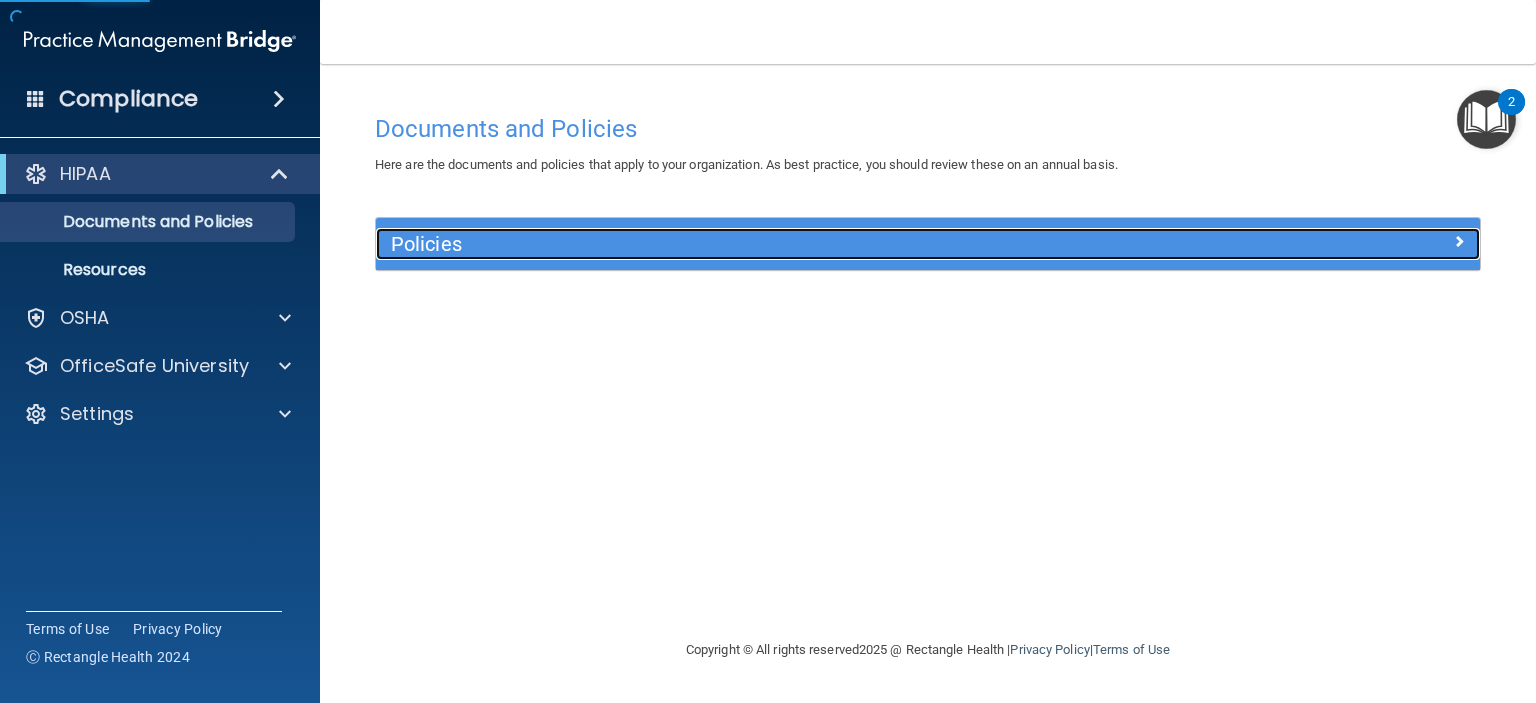 click on "Policies" at bounding box center [790, 244] 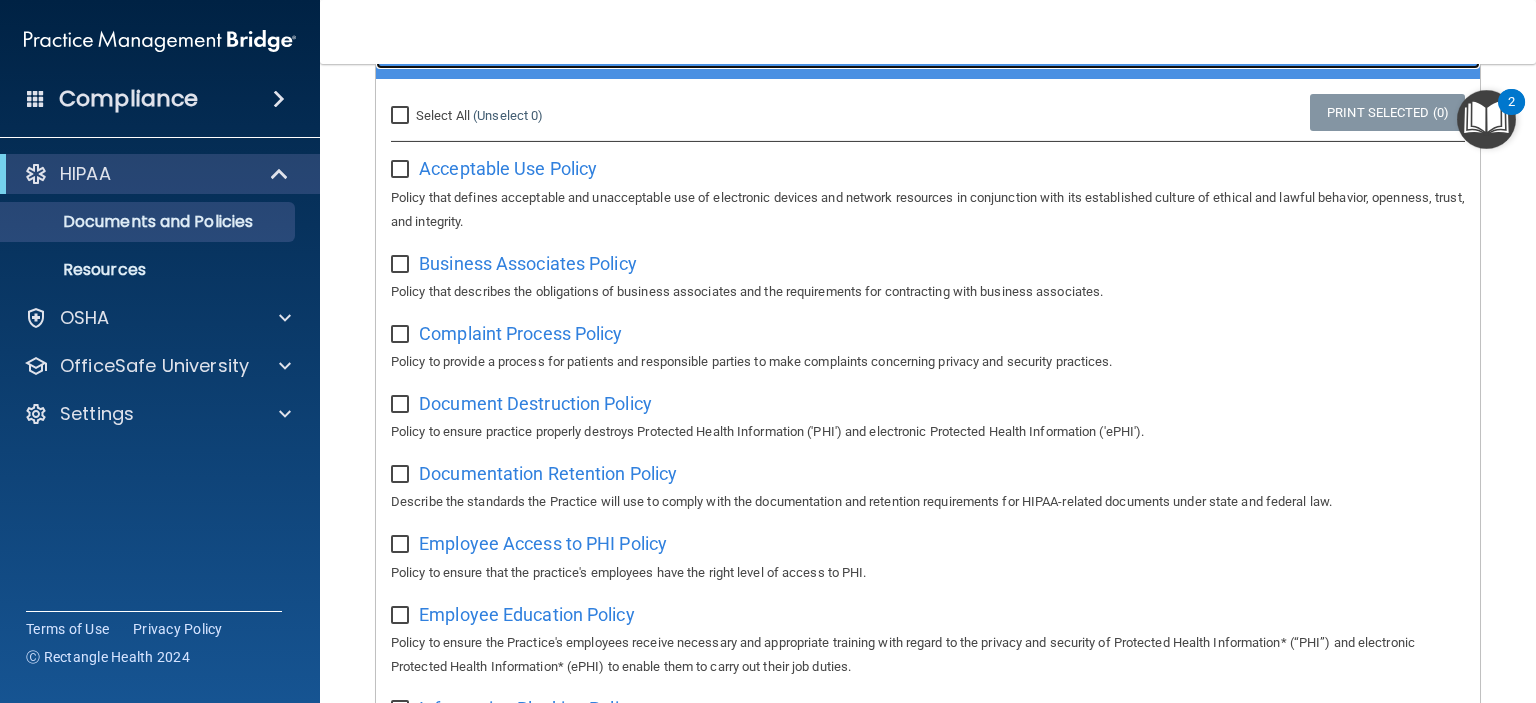 scroll, scrollTop: 200, scrollLeft: 0, axis: vertical 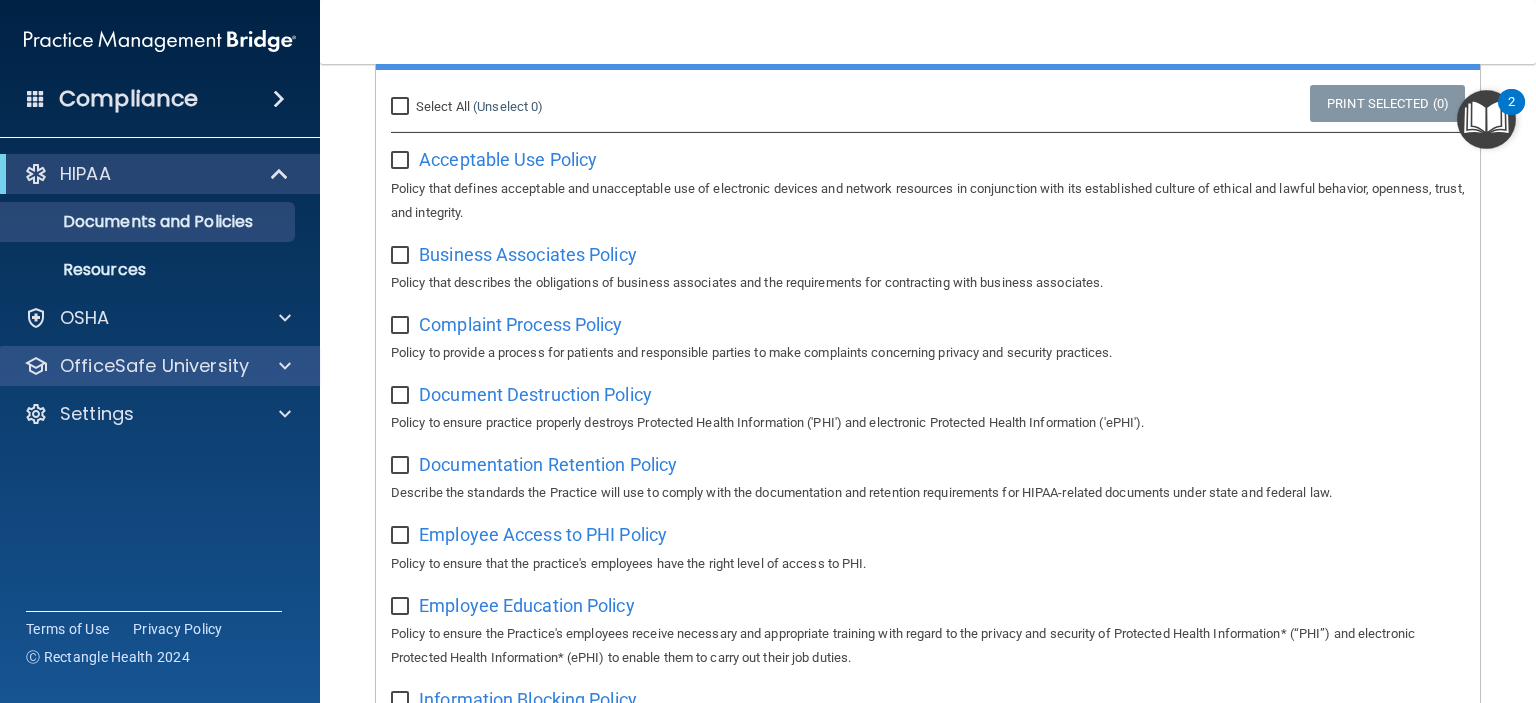 click on "OfficeSafe University" at bounding box center (160, 366) 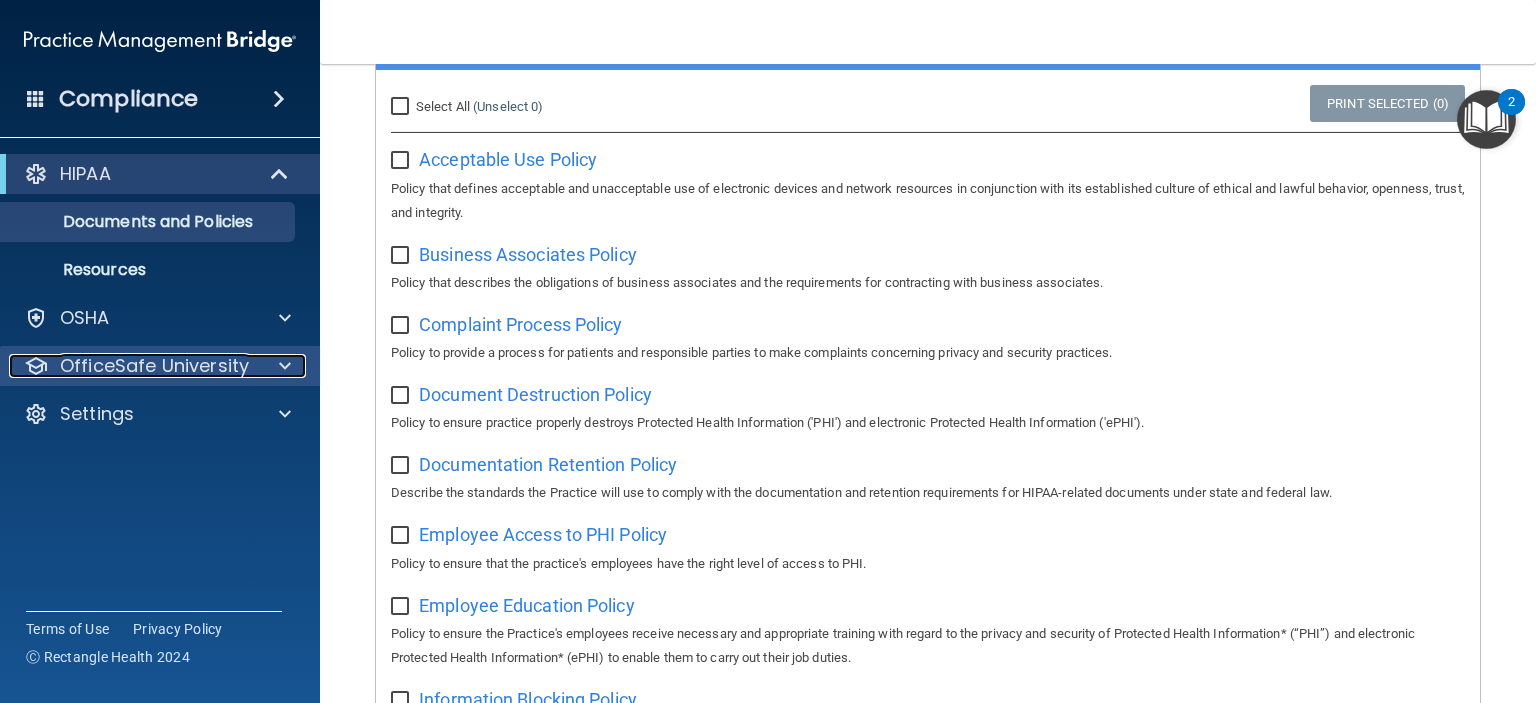 click at bounding box center (285, 366) 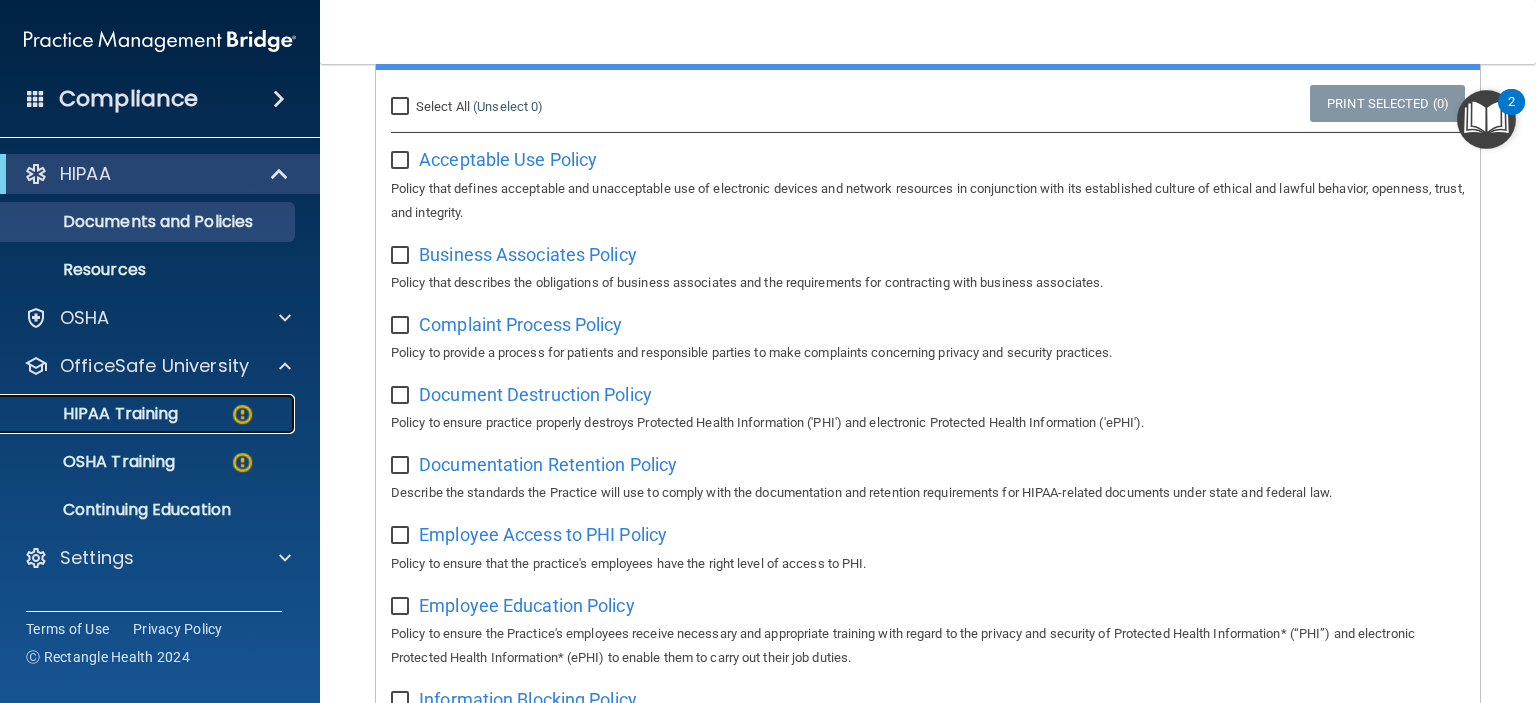 click on "HIPAA Training" at bounding box center (95, 414) 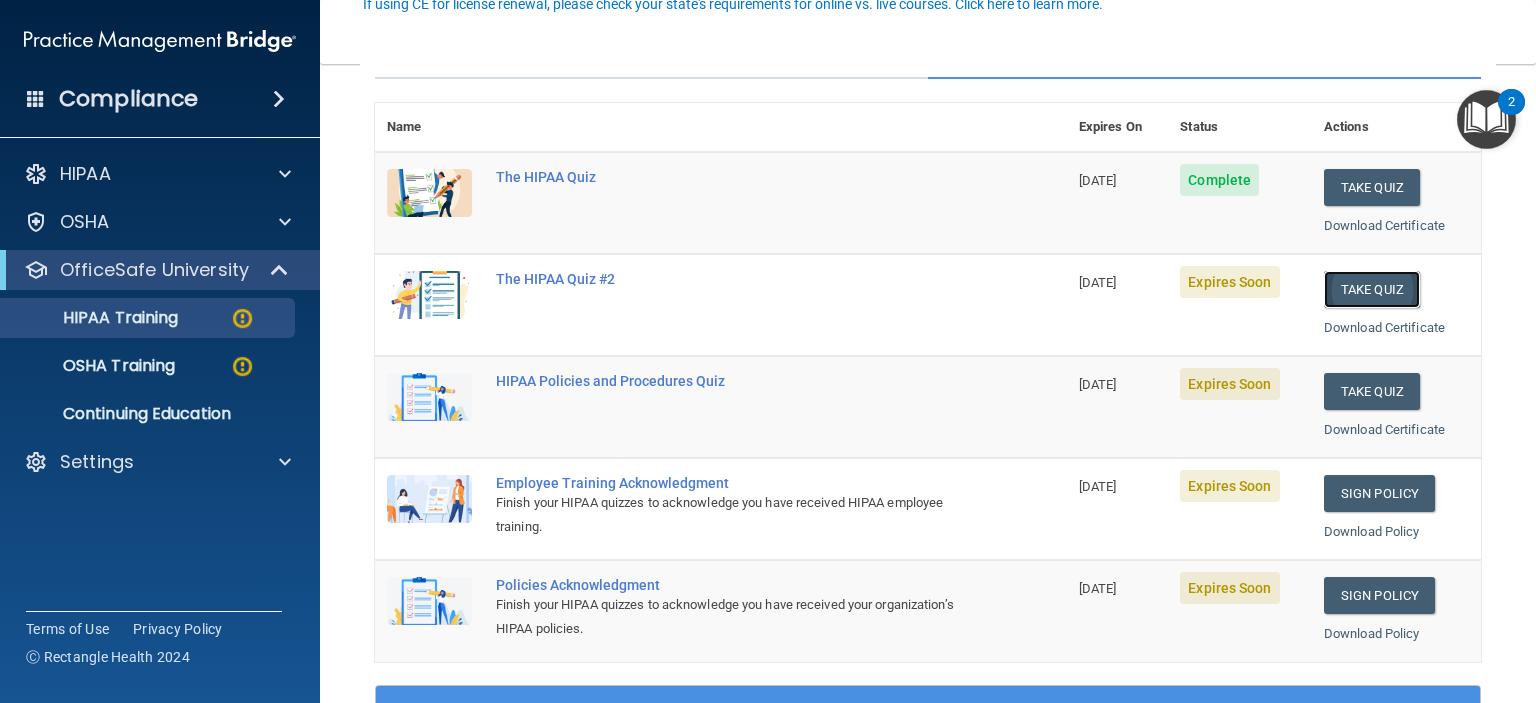 click on "Take Quiz" at bounding box center (1372, 289) 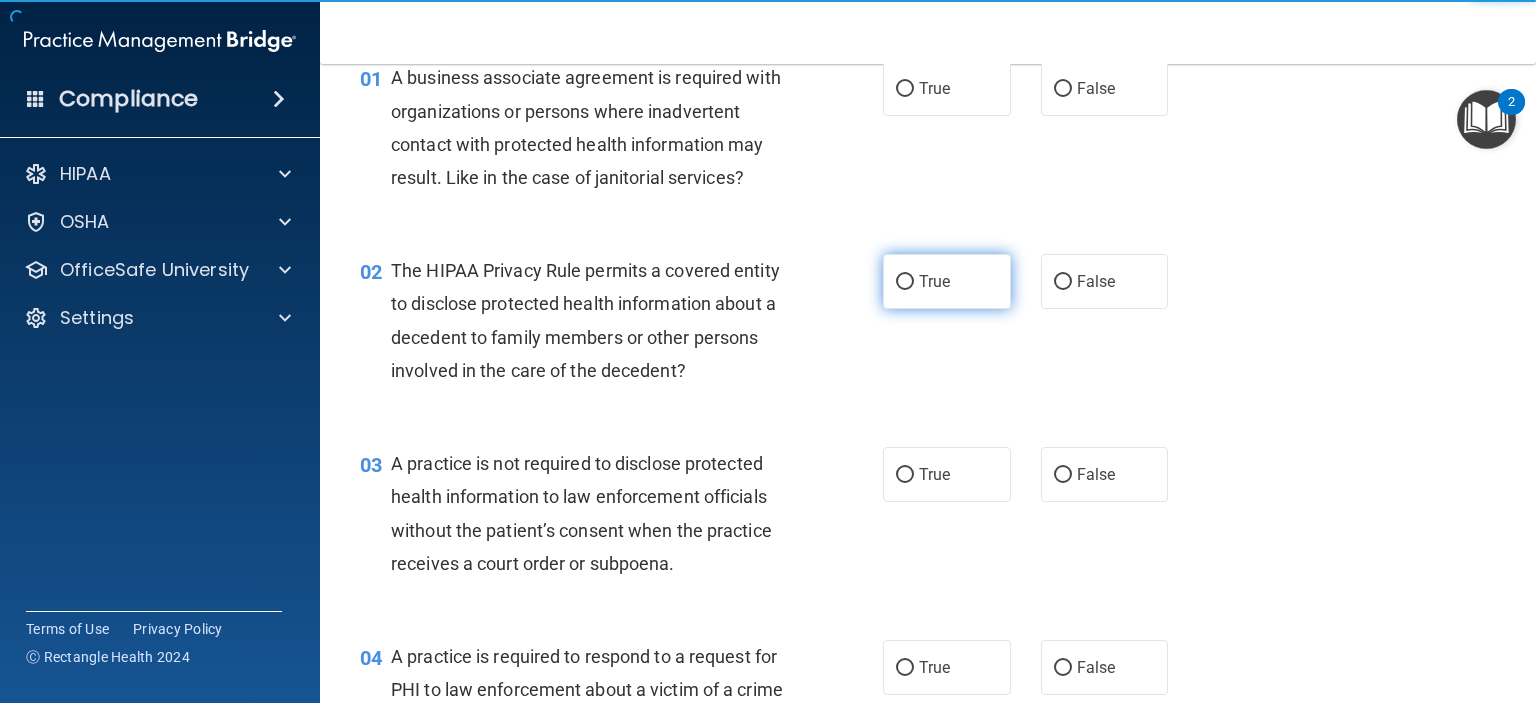 scroll, scrollTop: 0, scrollLeft: 0, axis: both 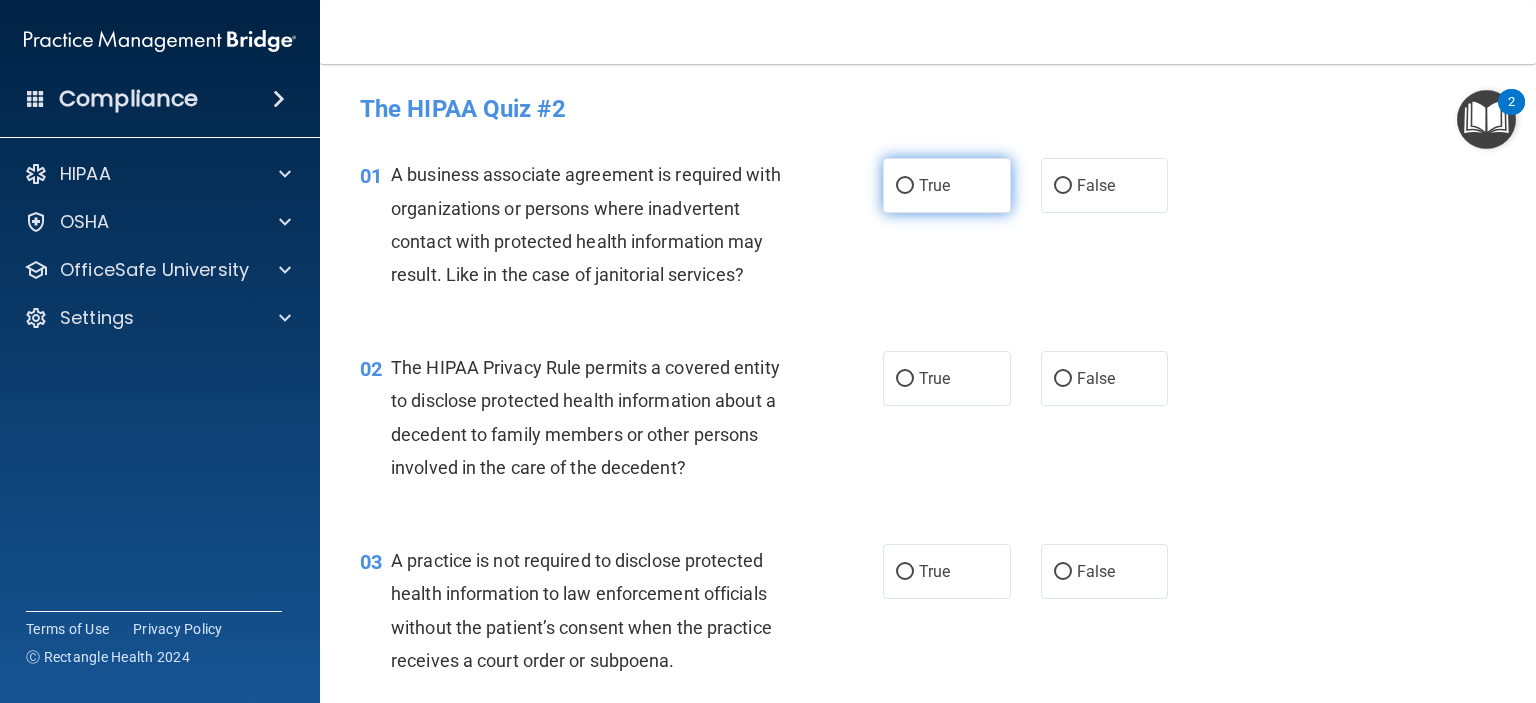 click on "True" at bounding box center [947, 185] 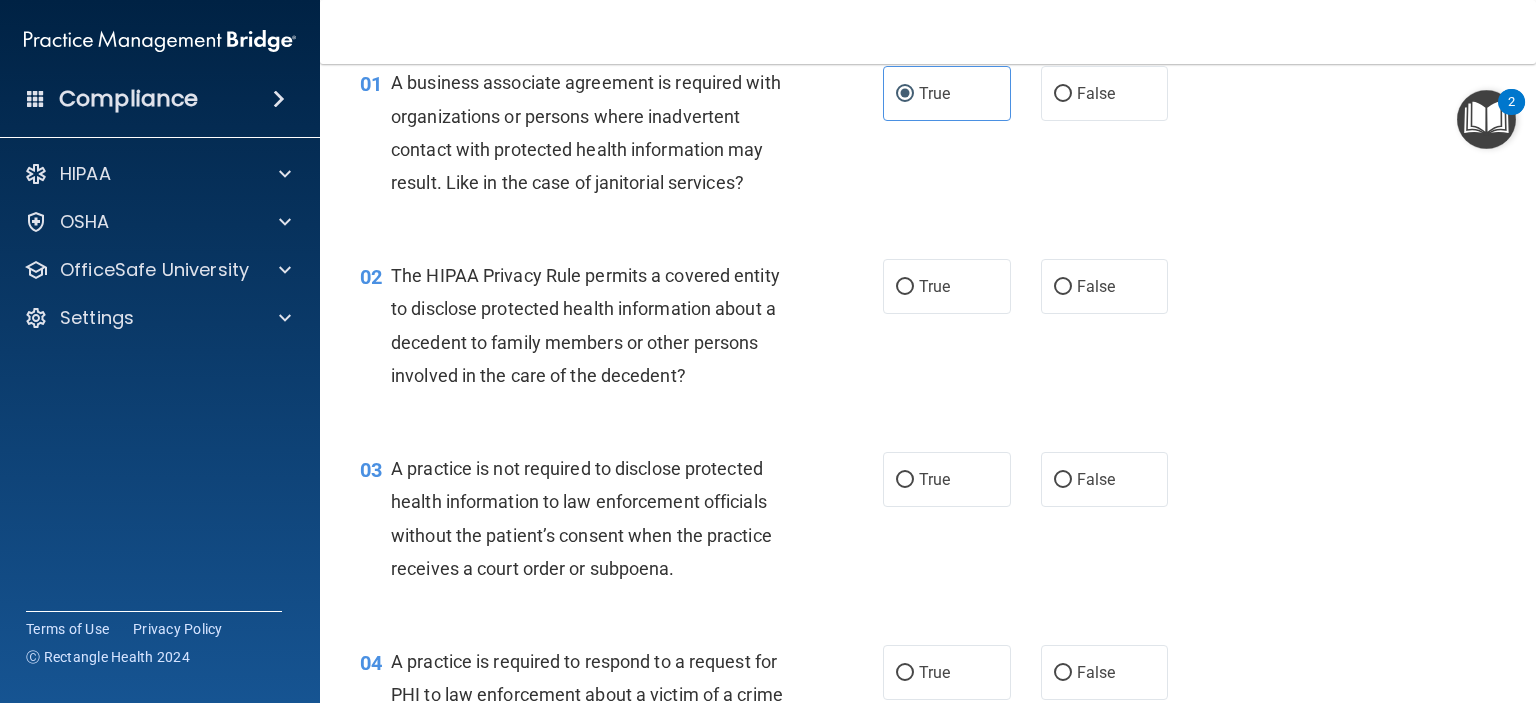 scroll, scrollTop: 200, scrollLeft: 0, axis: vertical 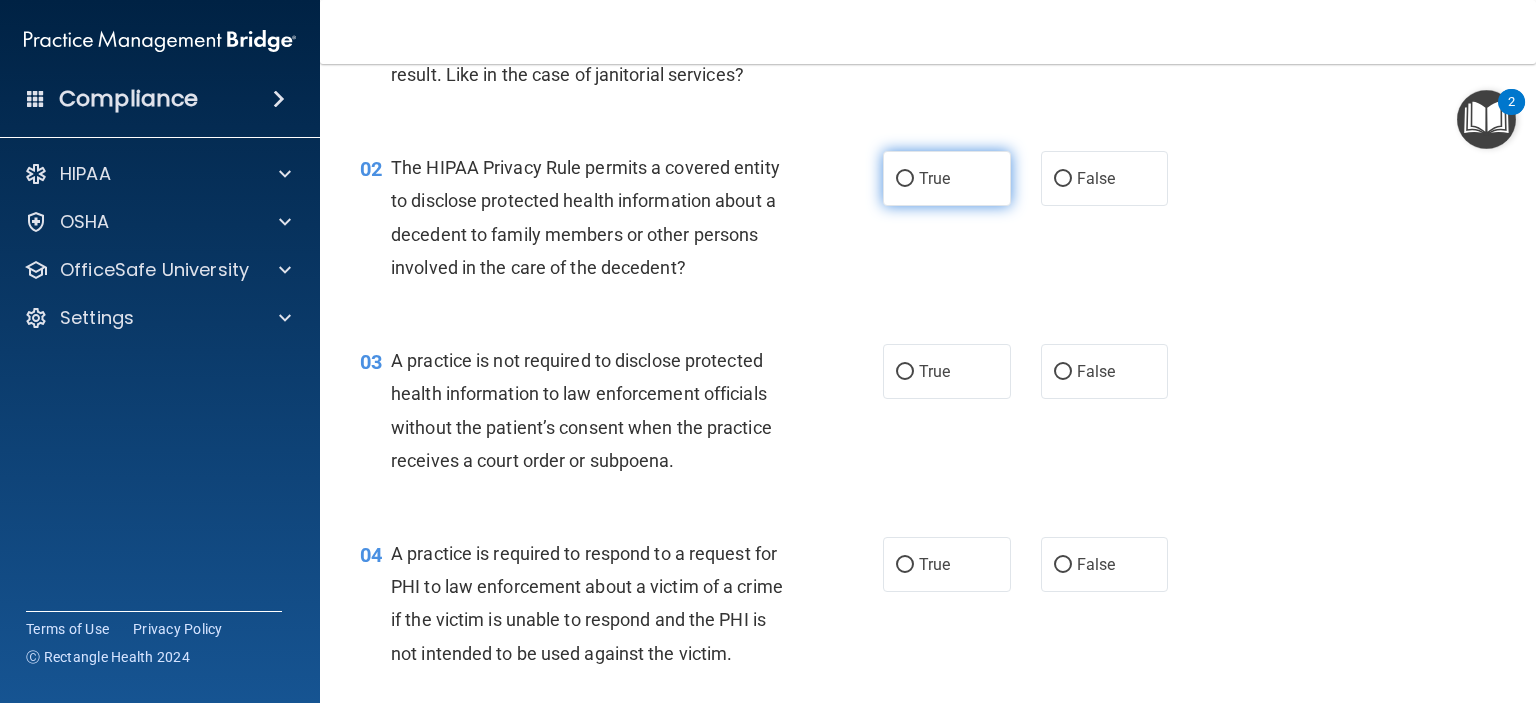 click on "True" at bounding box center (947, 178) 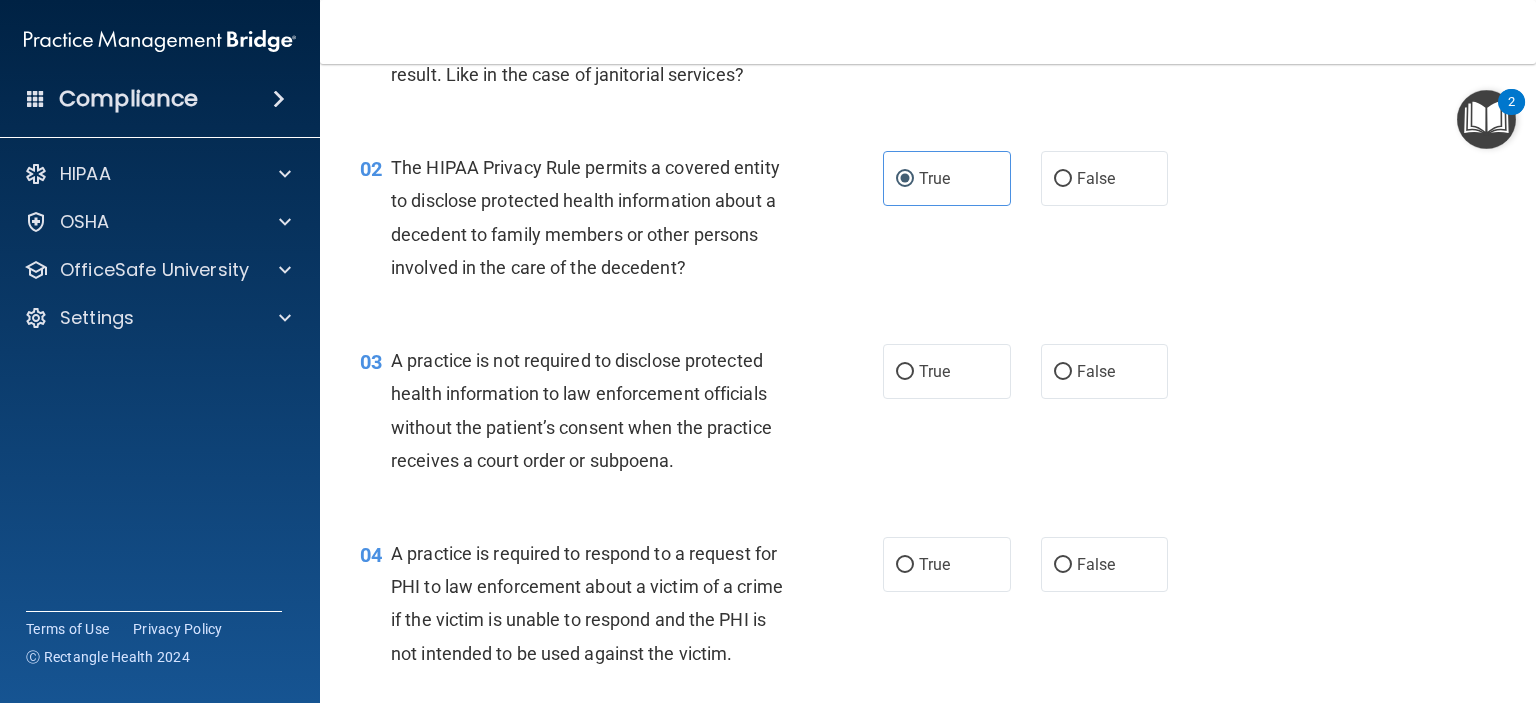scroll, scrollTop: 300, scrollLeft: 0, axis: vertical 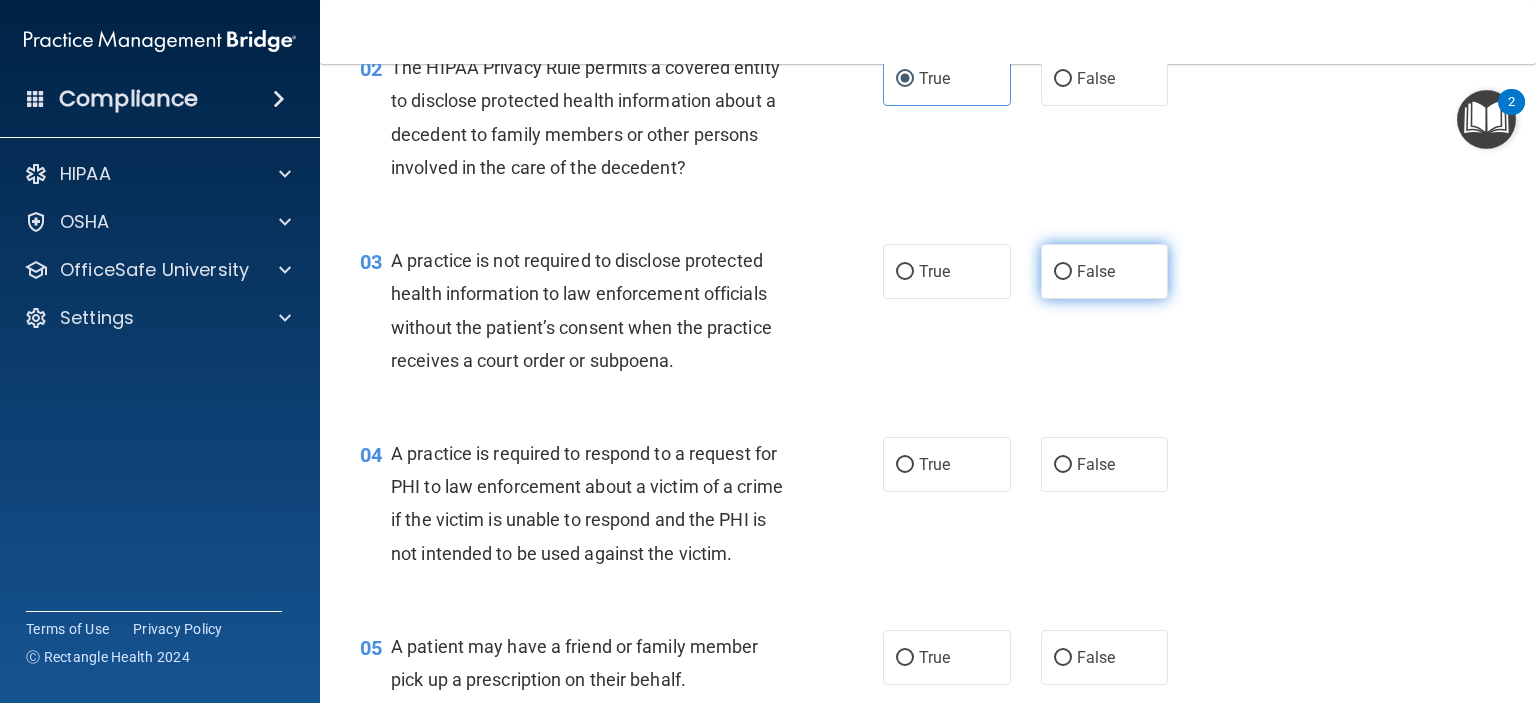 click on "False" at bounding box center (1105, 271) 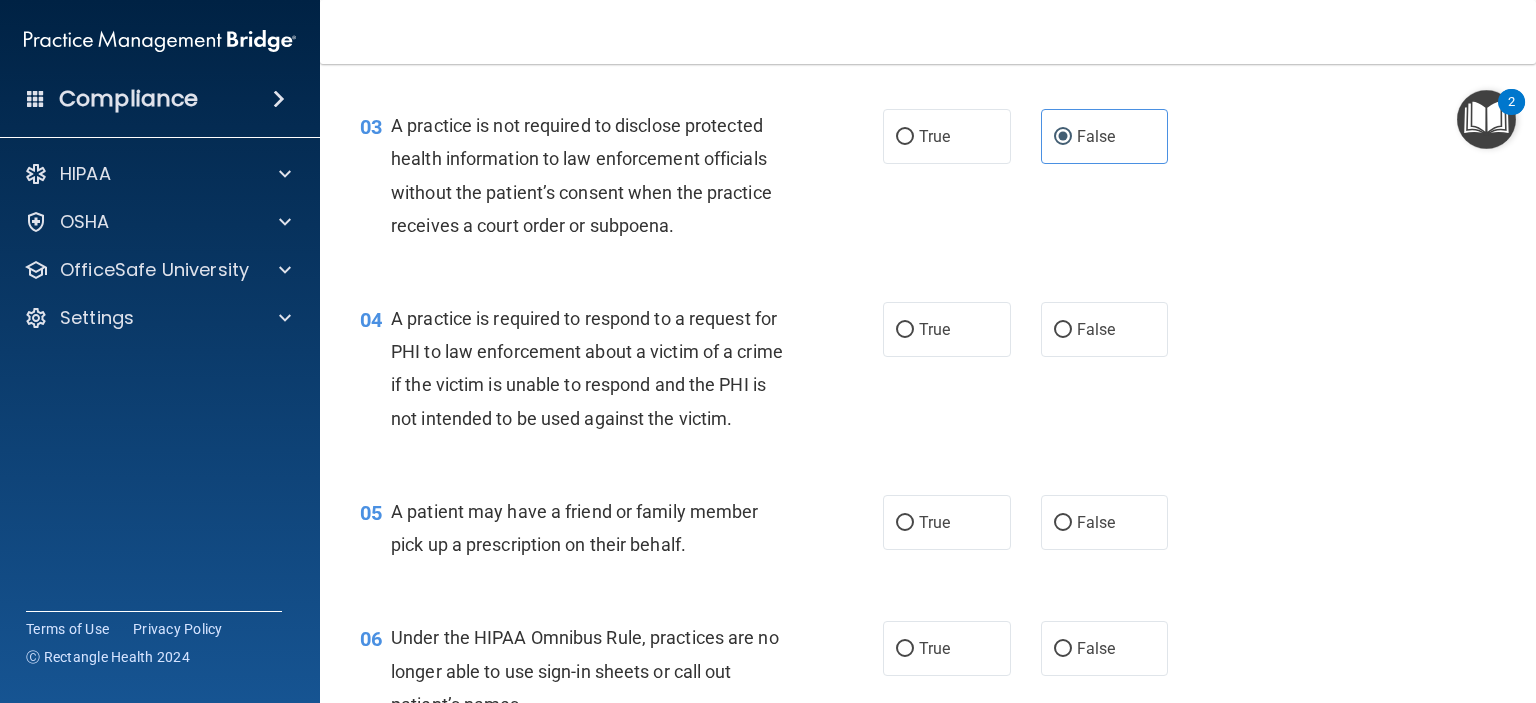 scroll, scrollTop: 500, scrollLeft: 0, axis: vertical 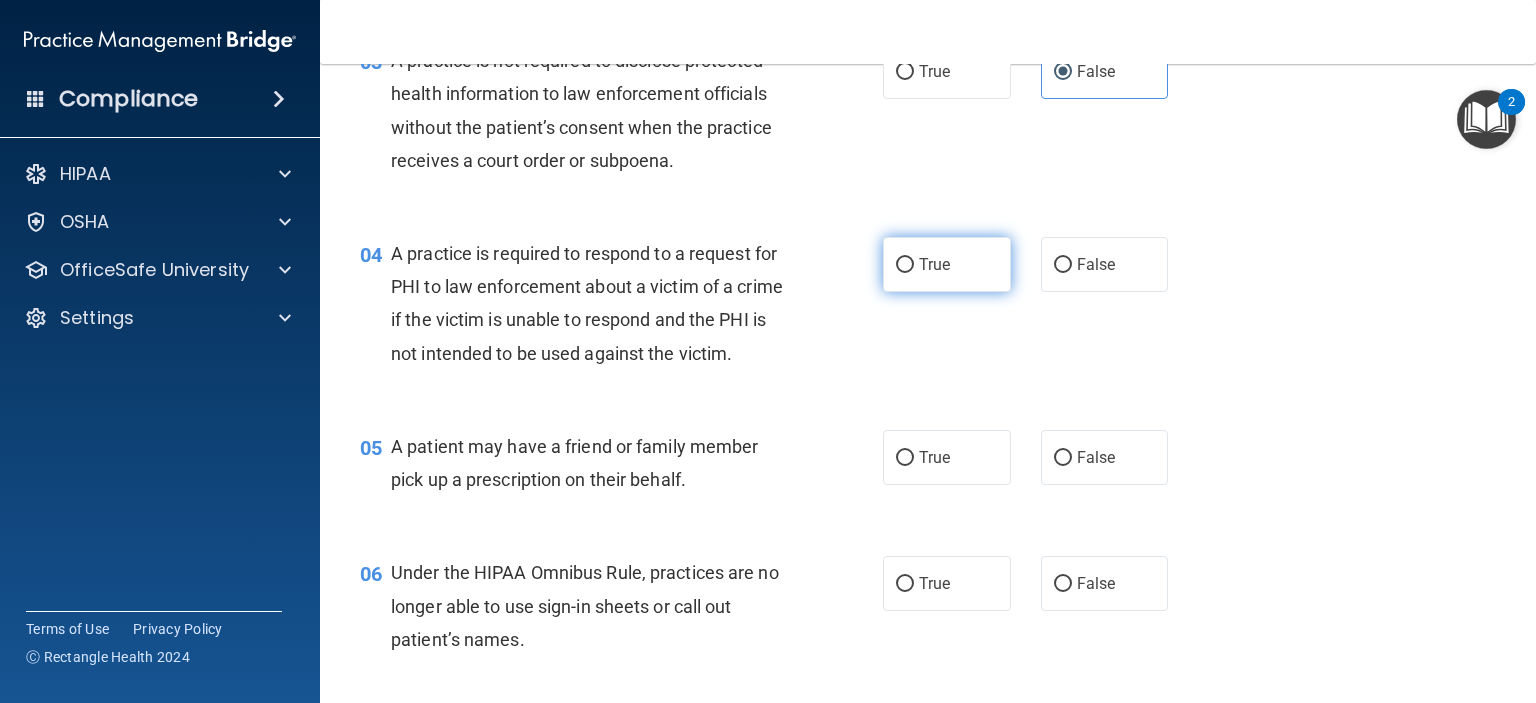 click on "True" at bounding box center (947, 264) 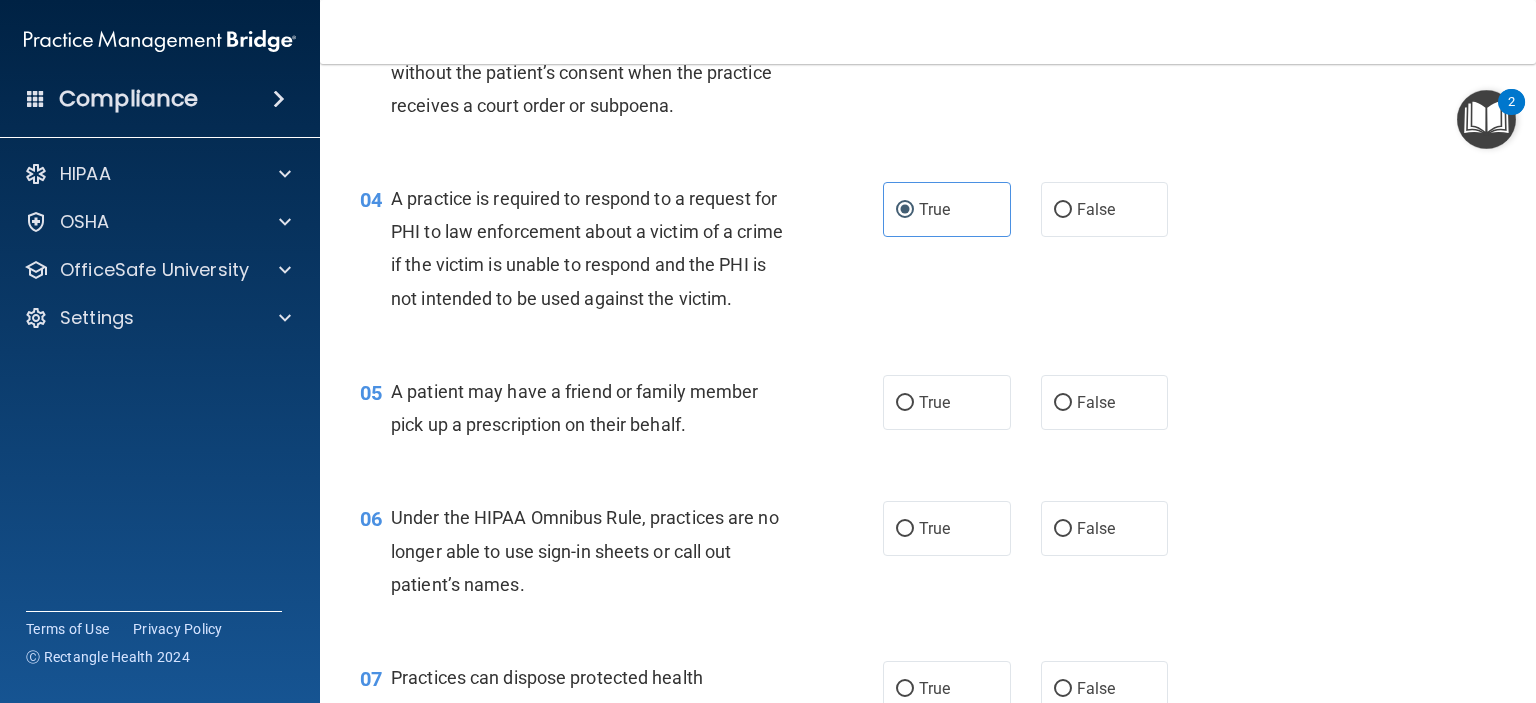 scroll, scrollTop: 700, scrollLeft: 0, axis: vertical 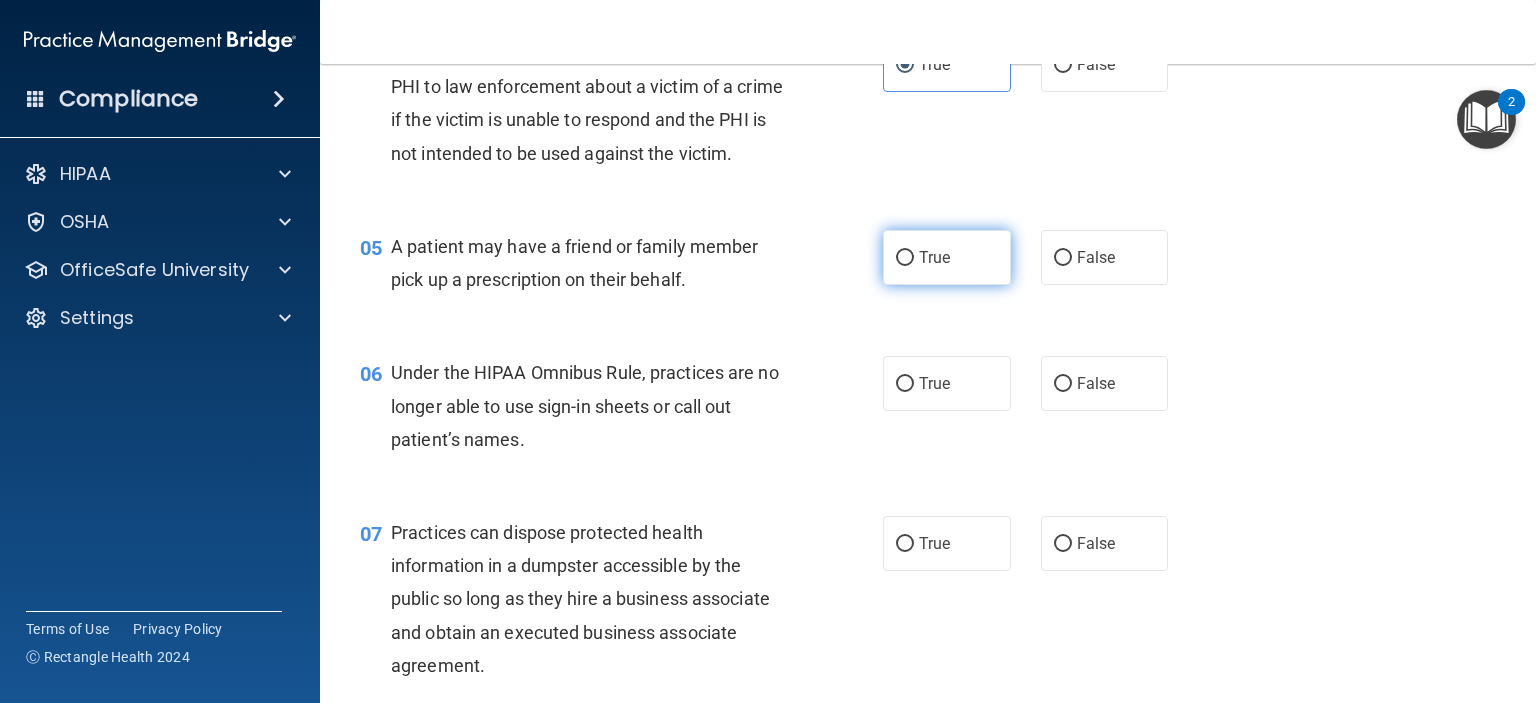 click on "True" at bounding box center [934, 257] 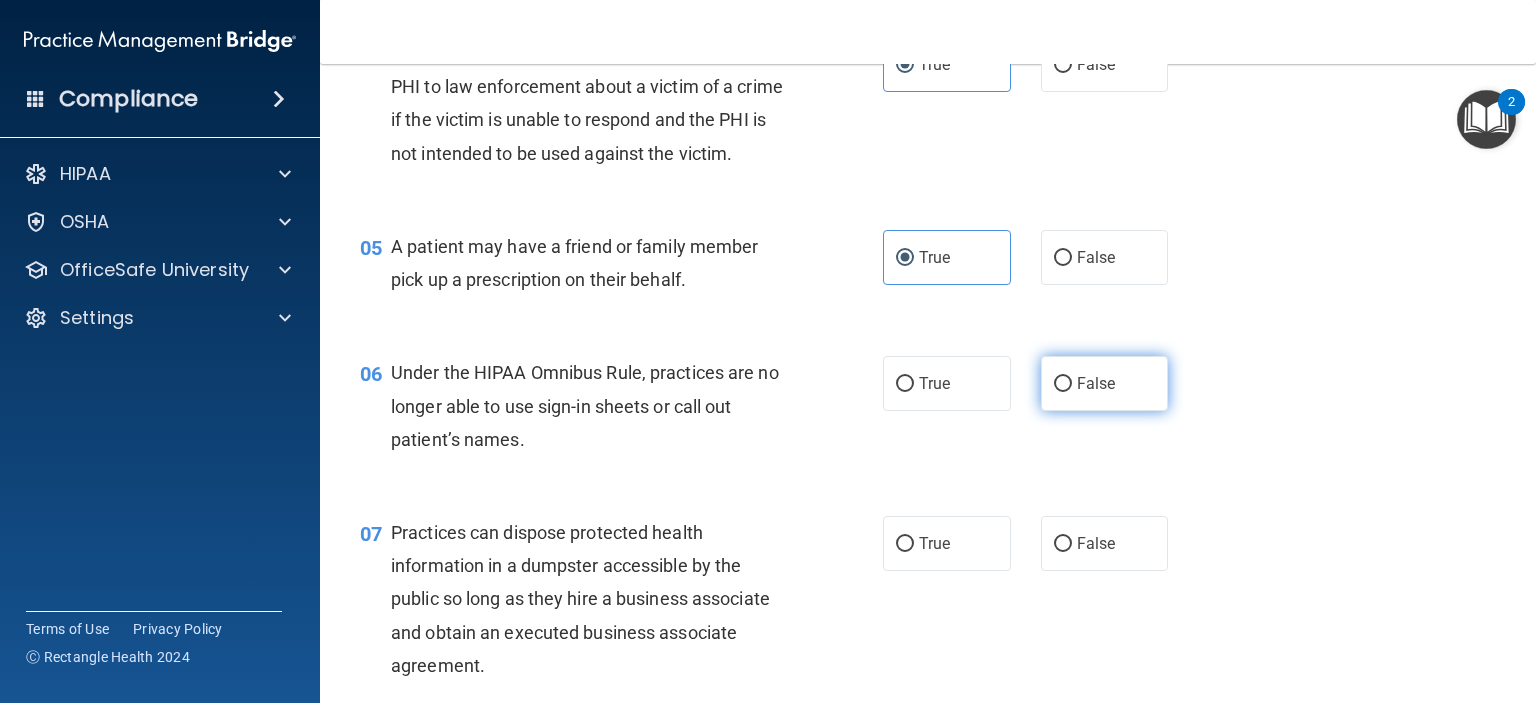 click on "False" at bounding box center [1096, 383] 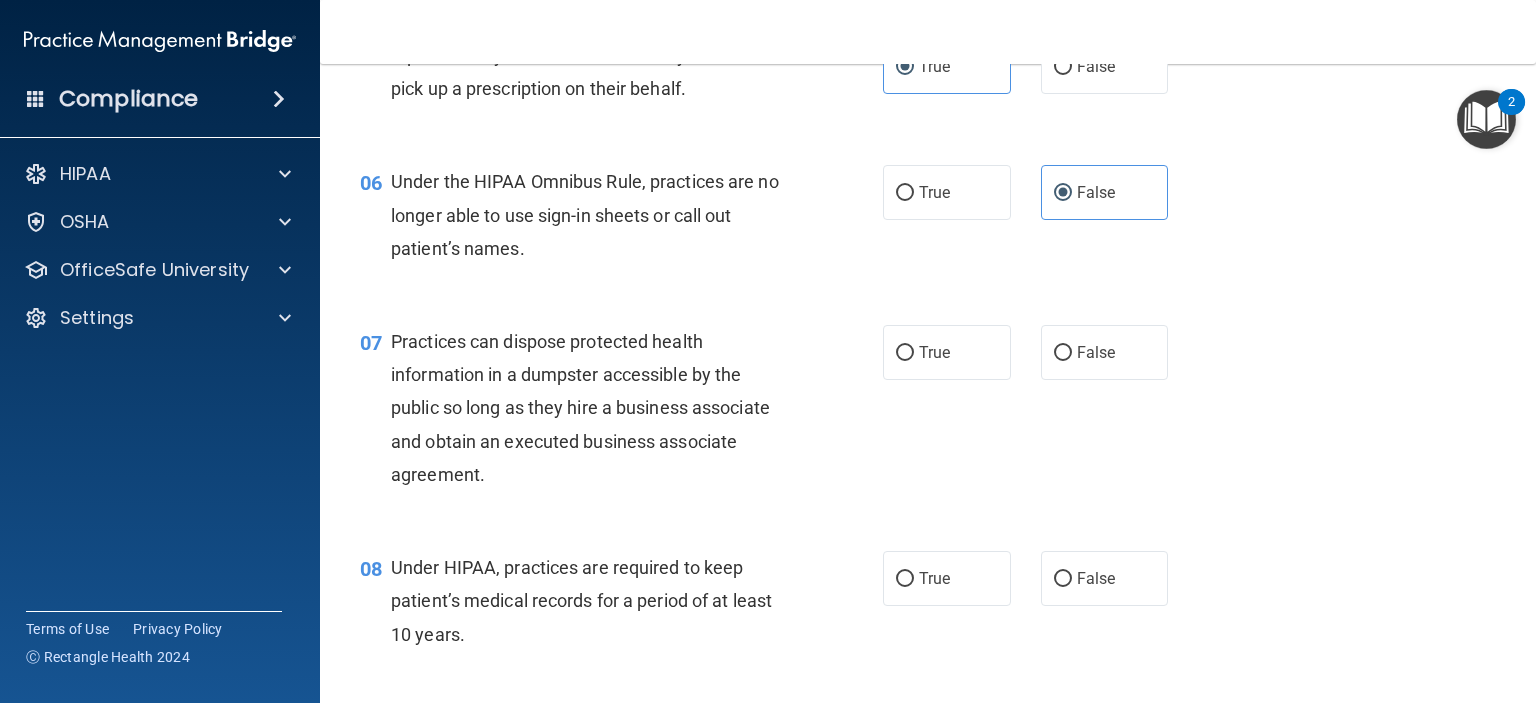 scroll, scrollTop: 1100, scrollLeft: 0, axis: vertical 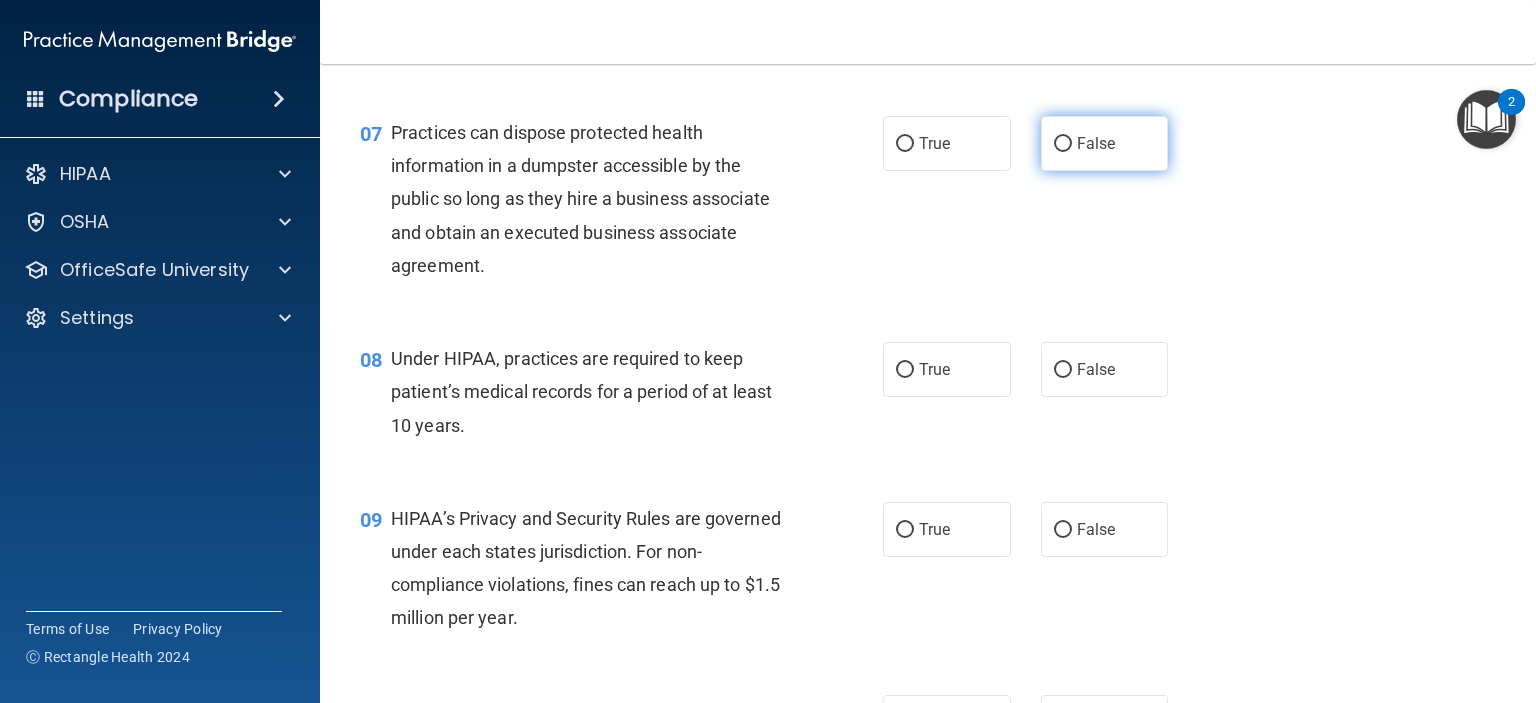 click on "False" at bounding box center [1105, 143] 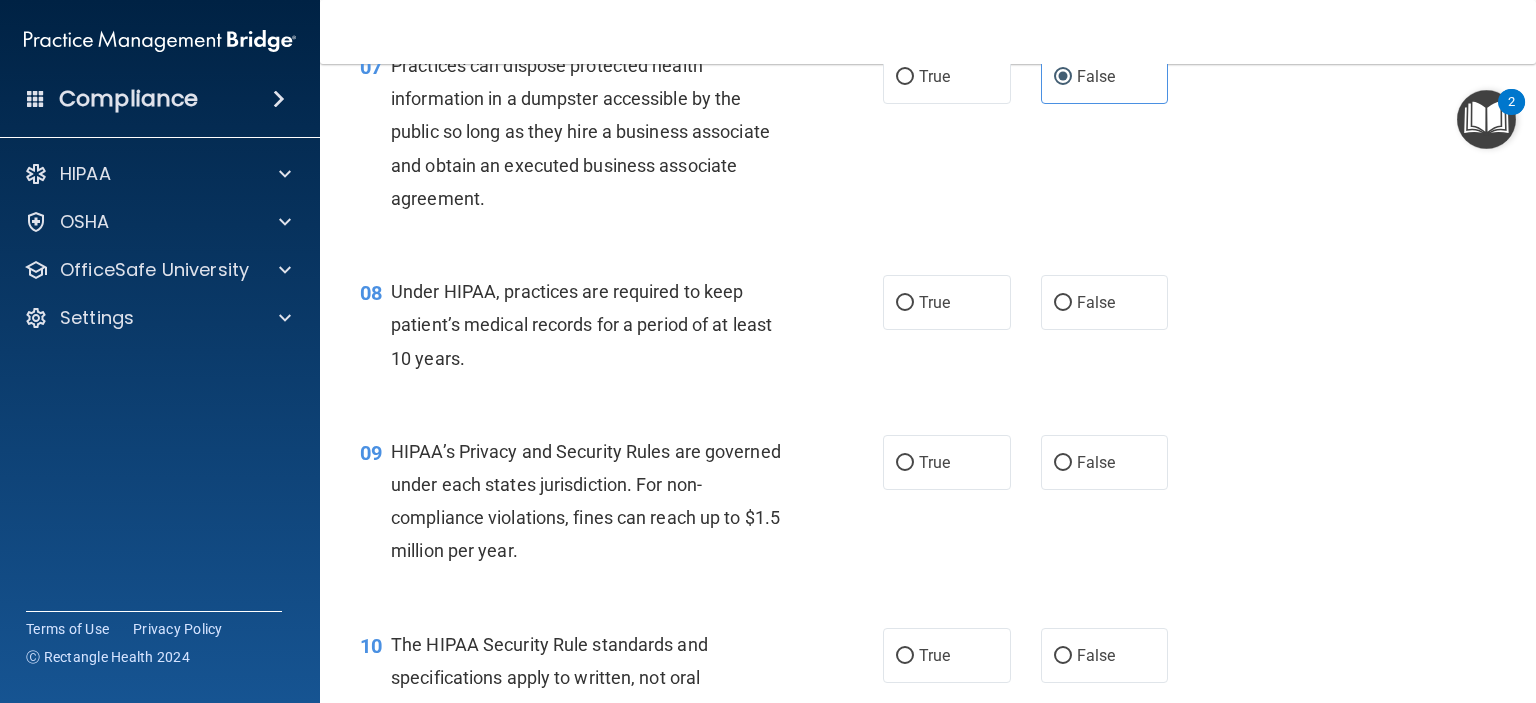 scroll, scrollTop: 1200, scrollLeft: 0, axis: vertical 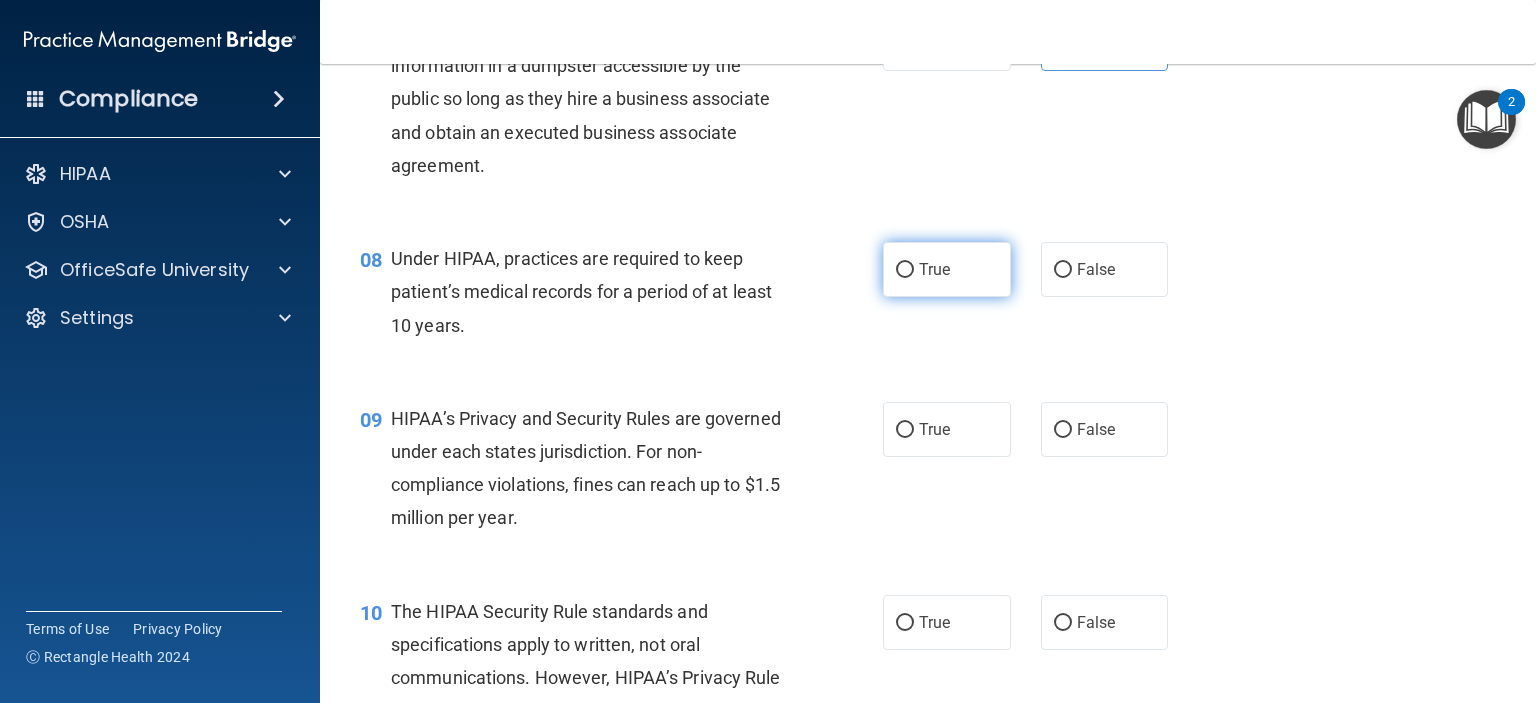 click on "True" at bounding box center [947, 269] 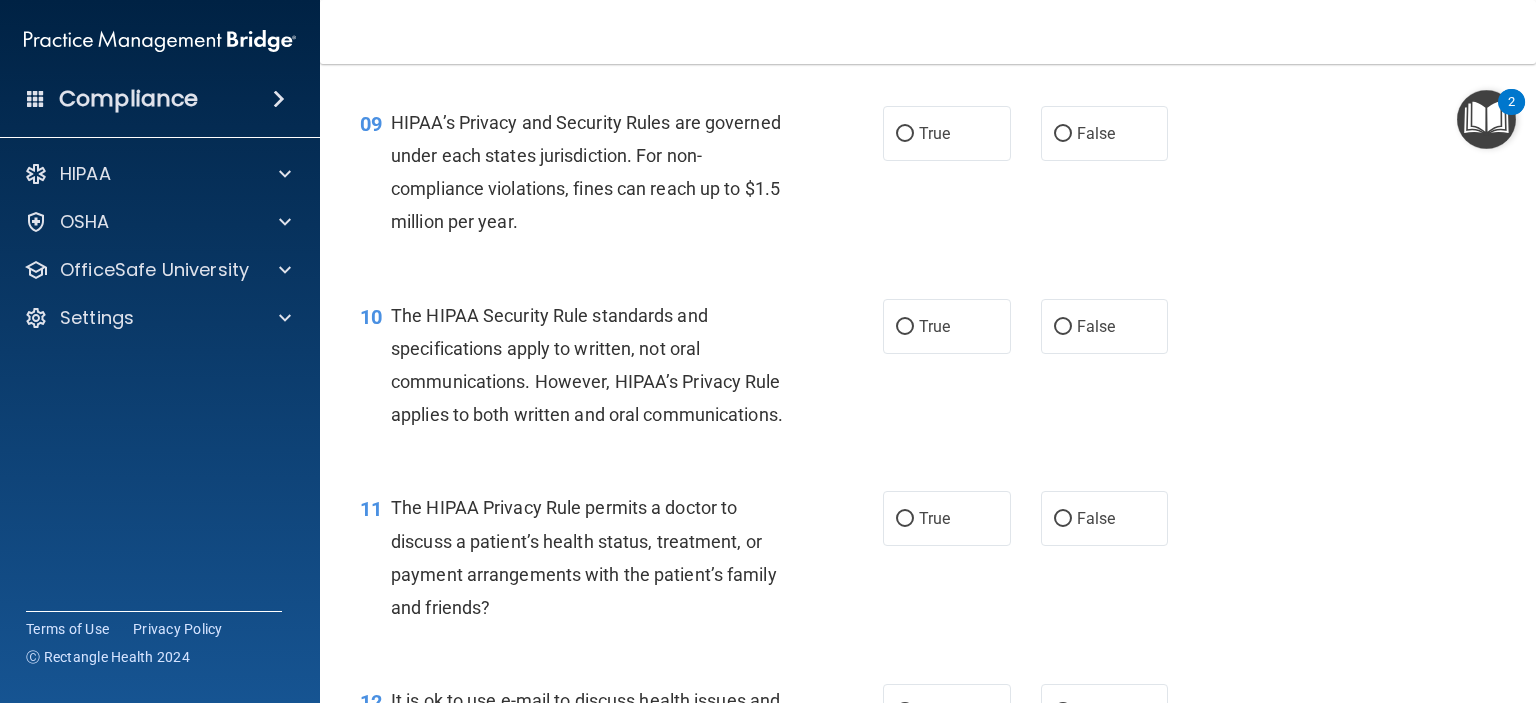 scroll, scrollTop: 1500, scrollLeft: 0, axis: vertical 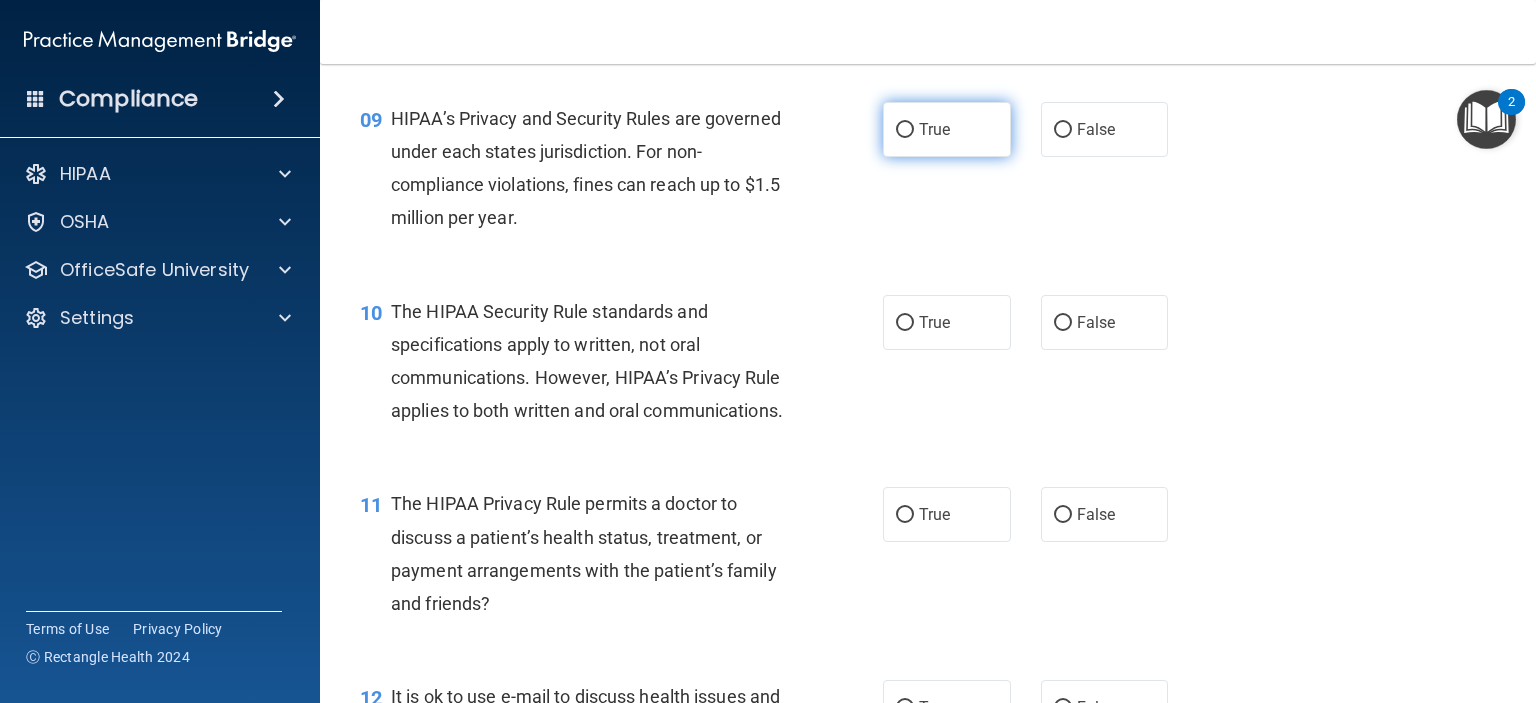 click on "True" at bounding box center (947, 129) 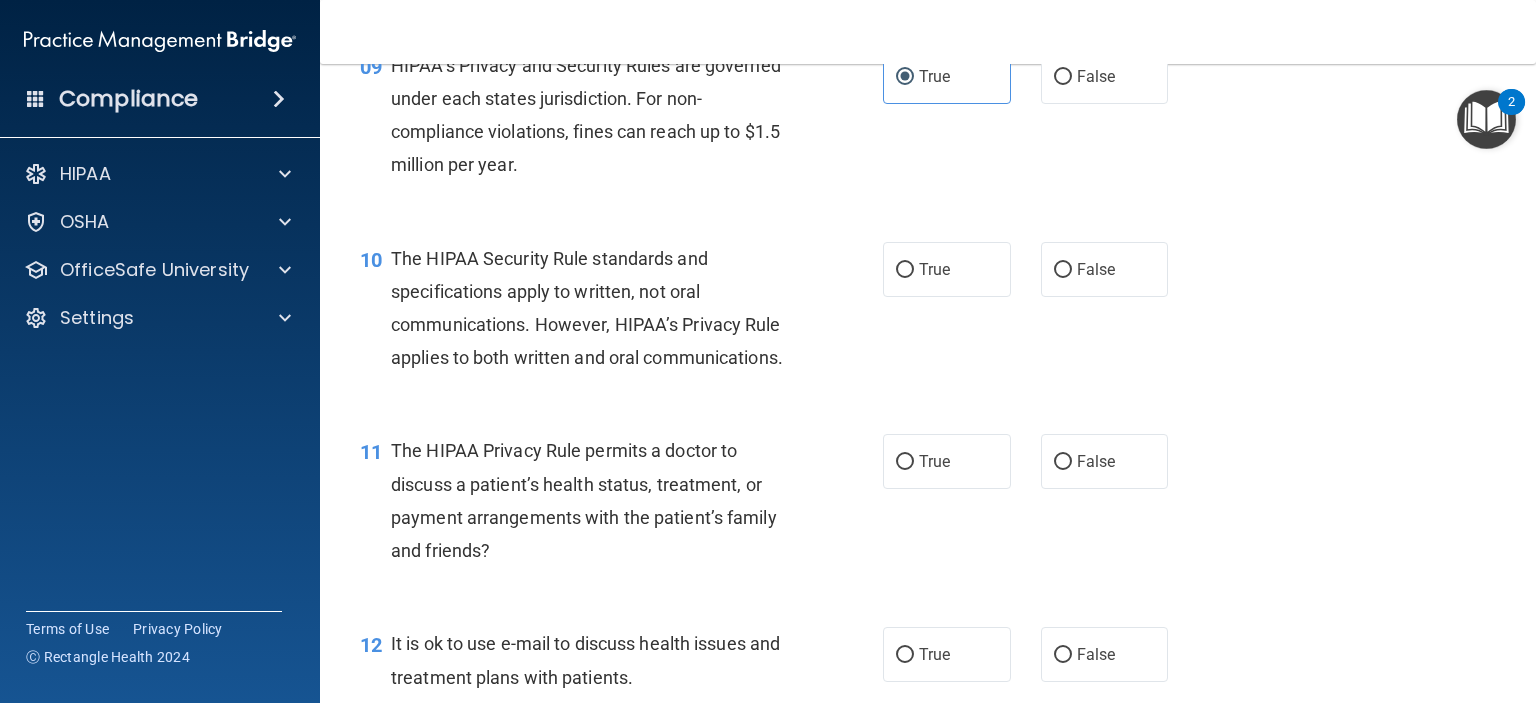 scroll, scrollTop: 1700, scrollLeft: 0, axis: vertical 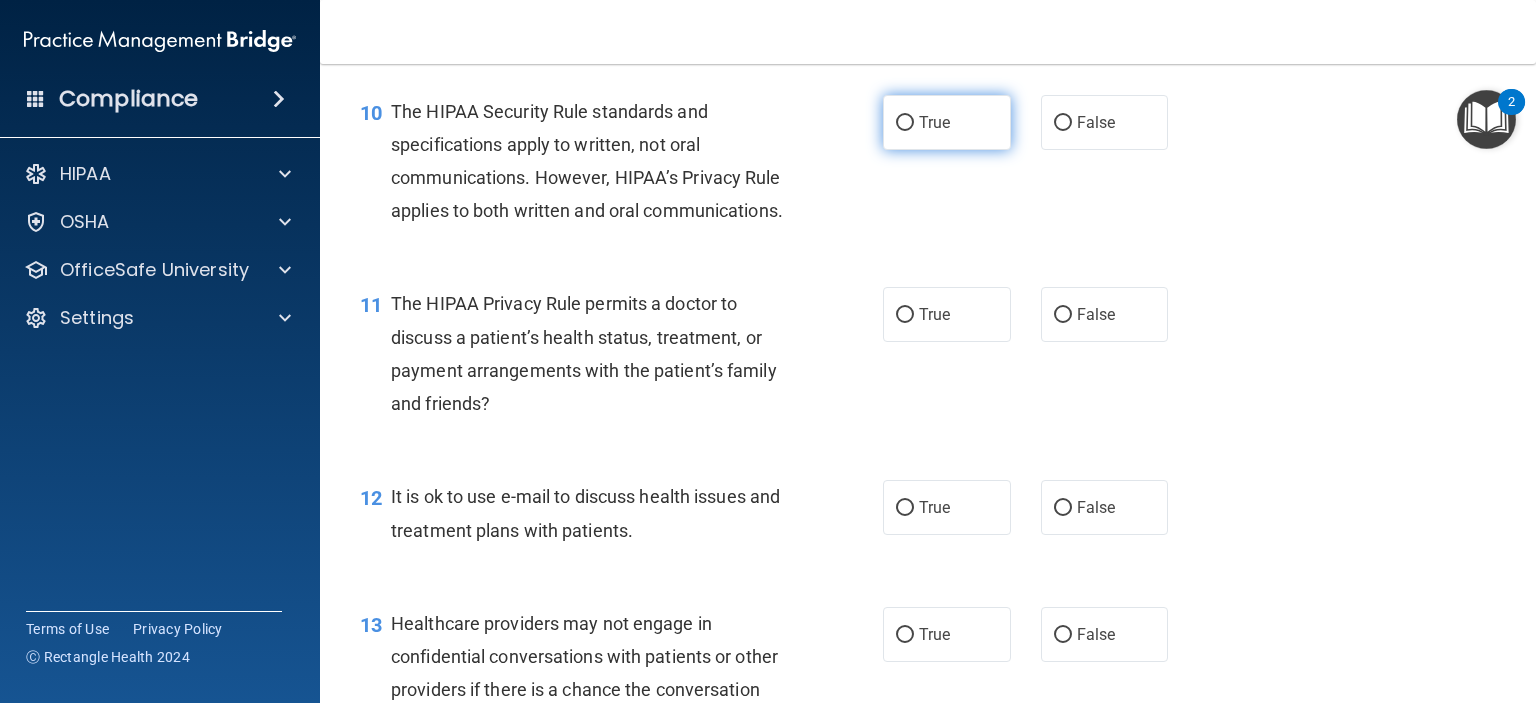 click on "True" at bounding box center [947, 122] 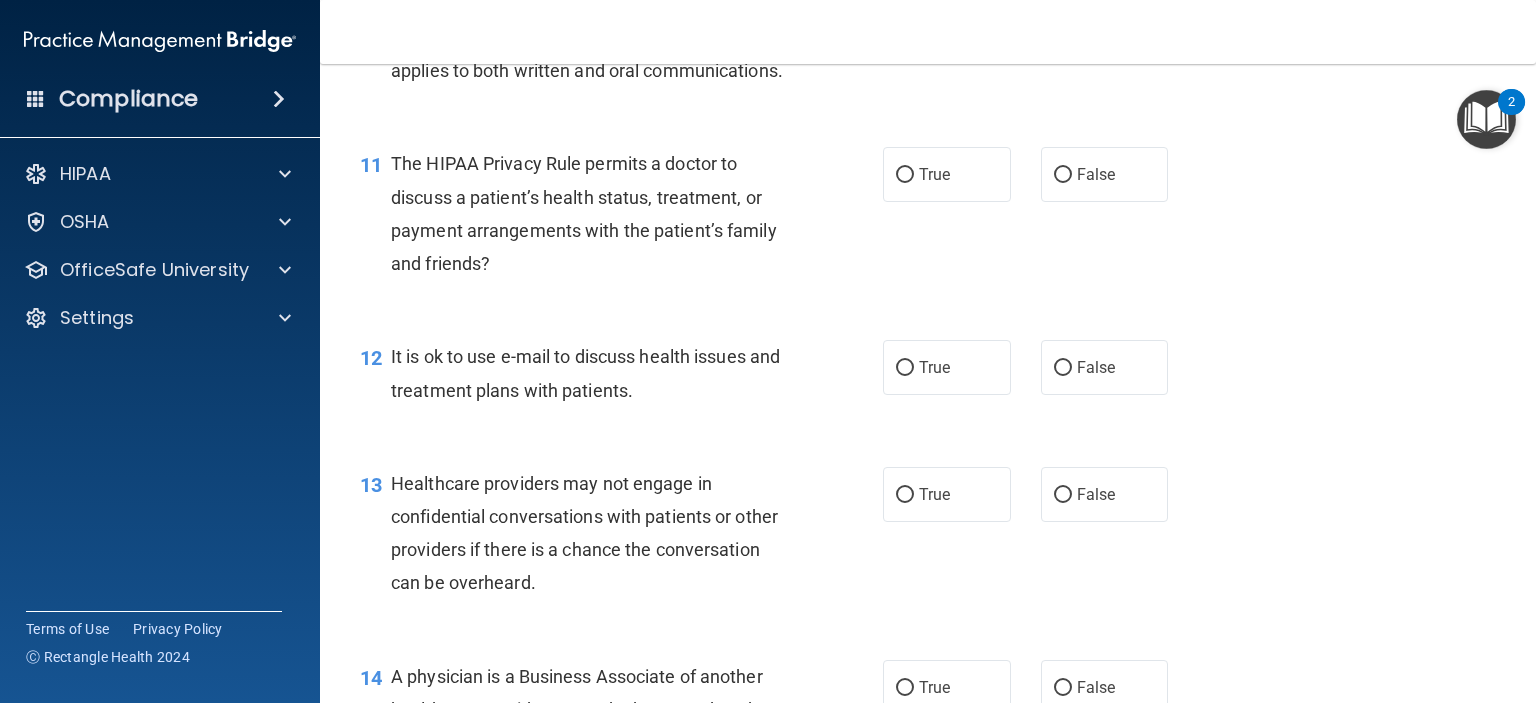 scroll, scrollTop: 1900, scrollLeft: 0, axis: vertical 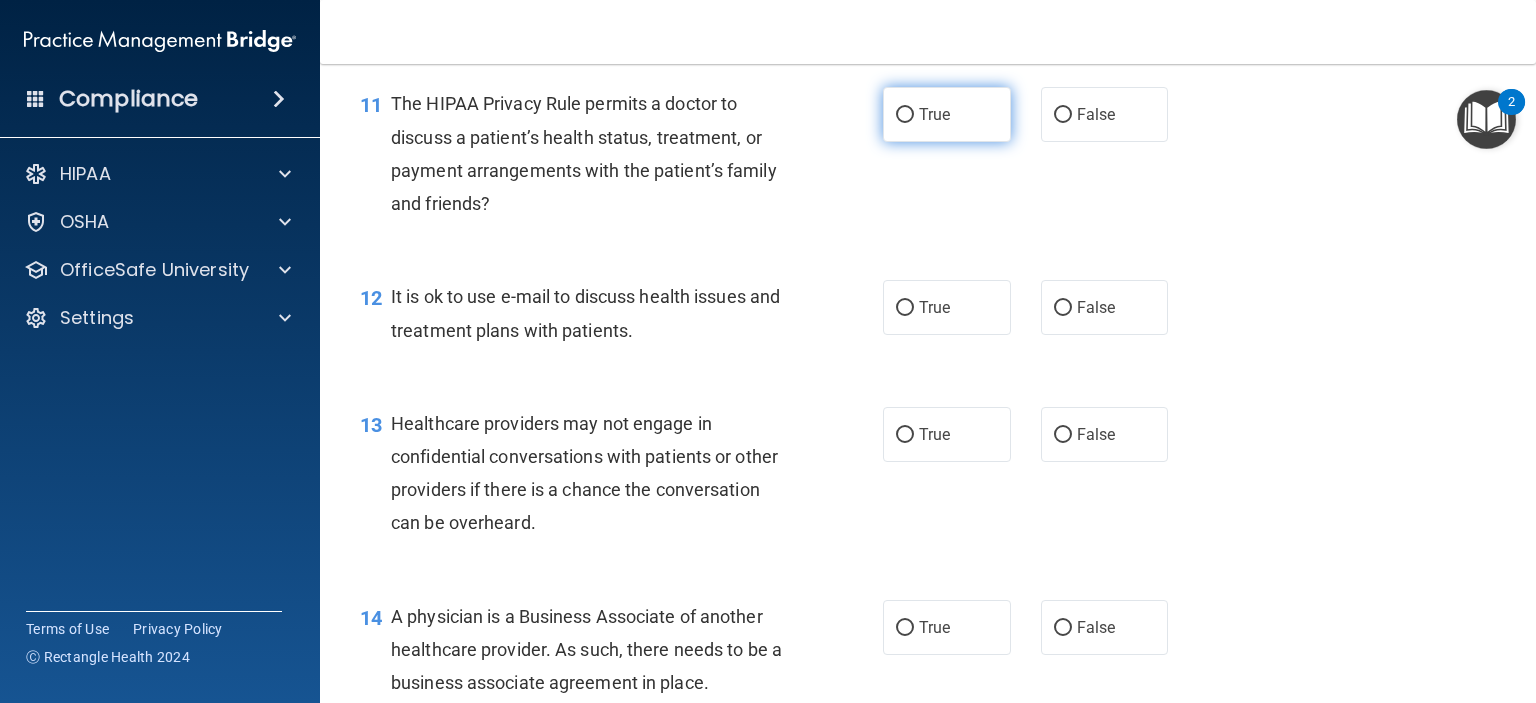 click on "True" at bounding box center [947, 114] 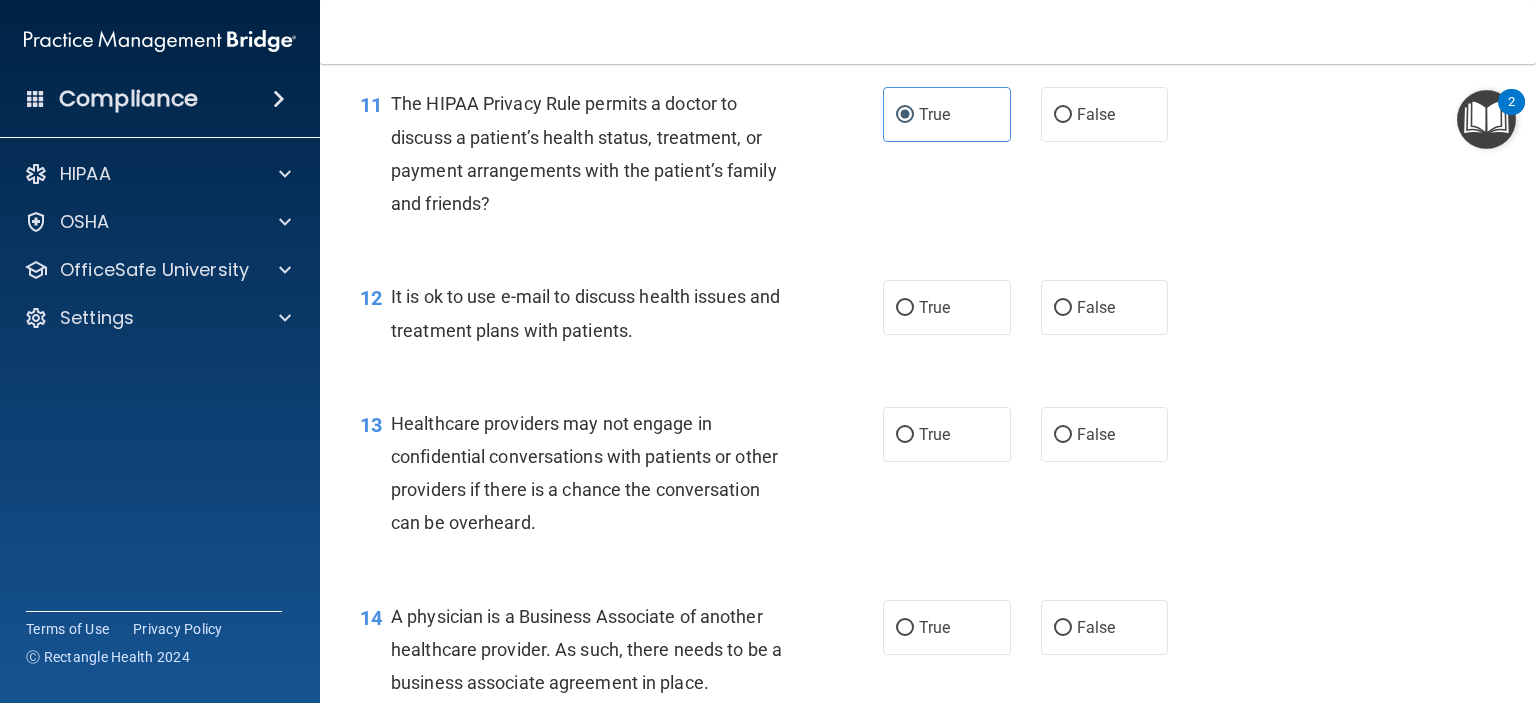 scroll, scrollTop: 2100, scrollLeft: 0, axis: vertical 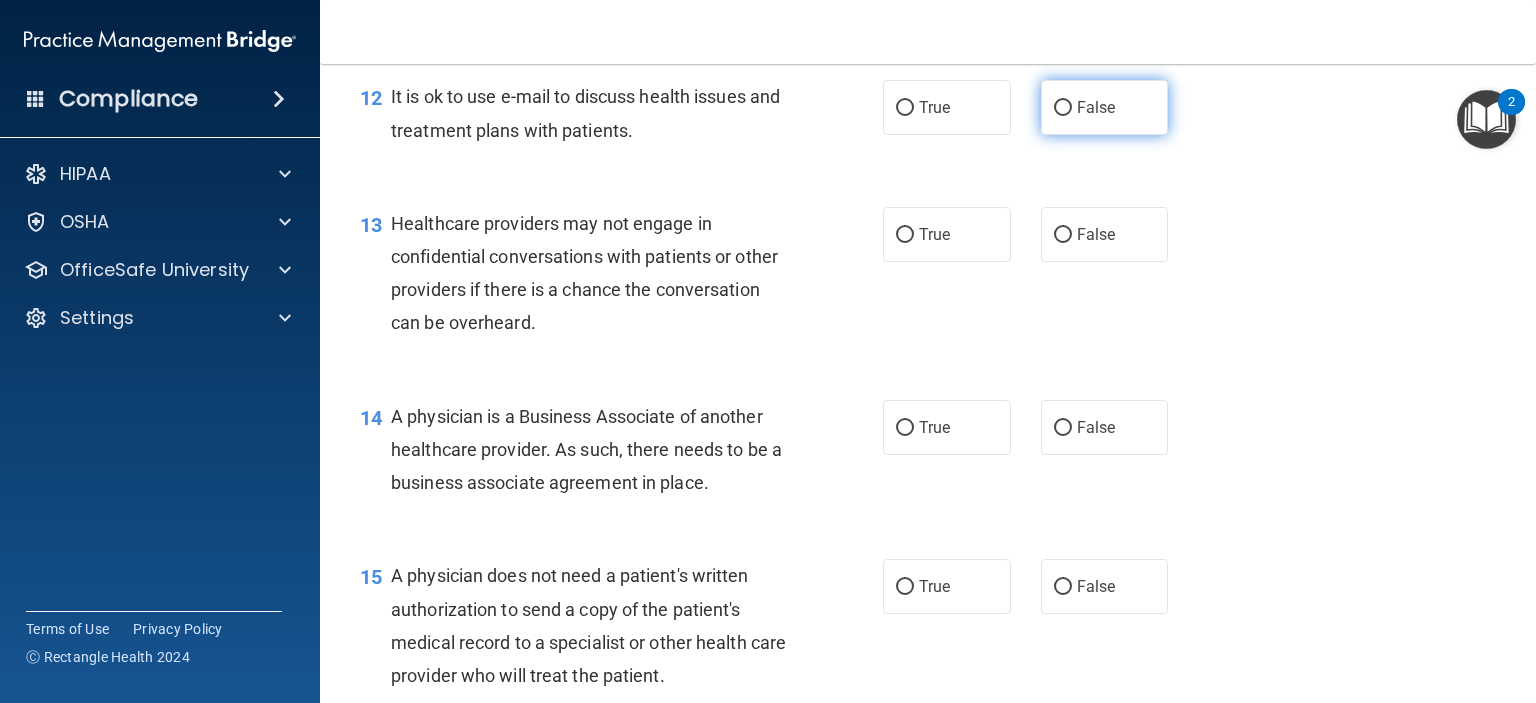 drag, startPoint x: 1103, startPoint y: 189, endPoint x: 1129, endPoint y: 189, distance: 26 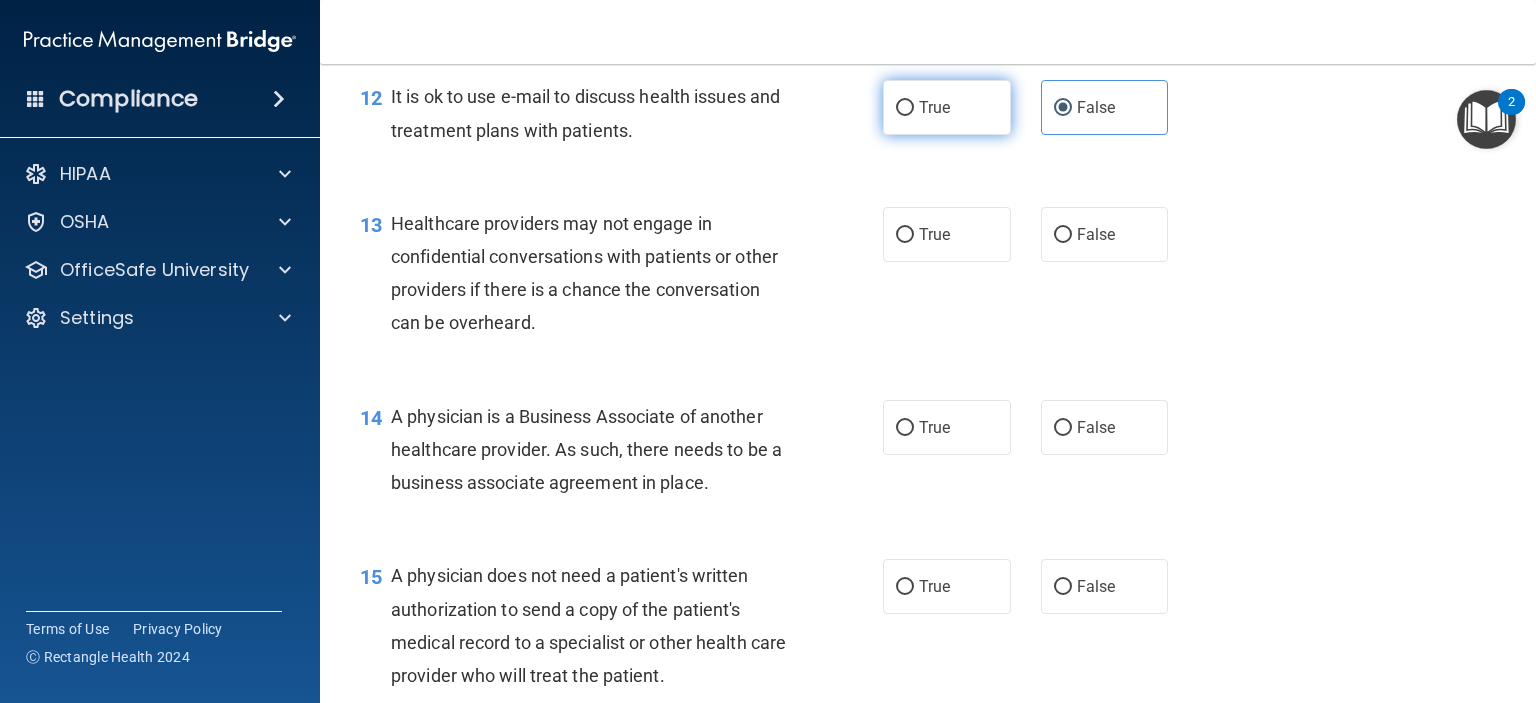click on "True" at bounding box center (947, 107) 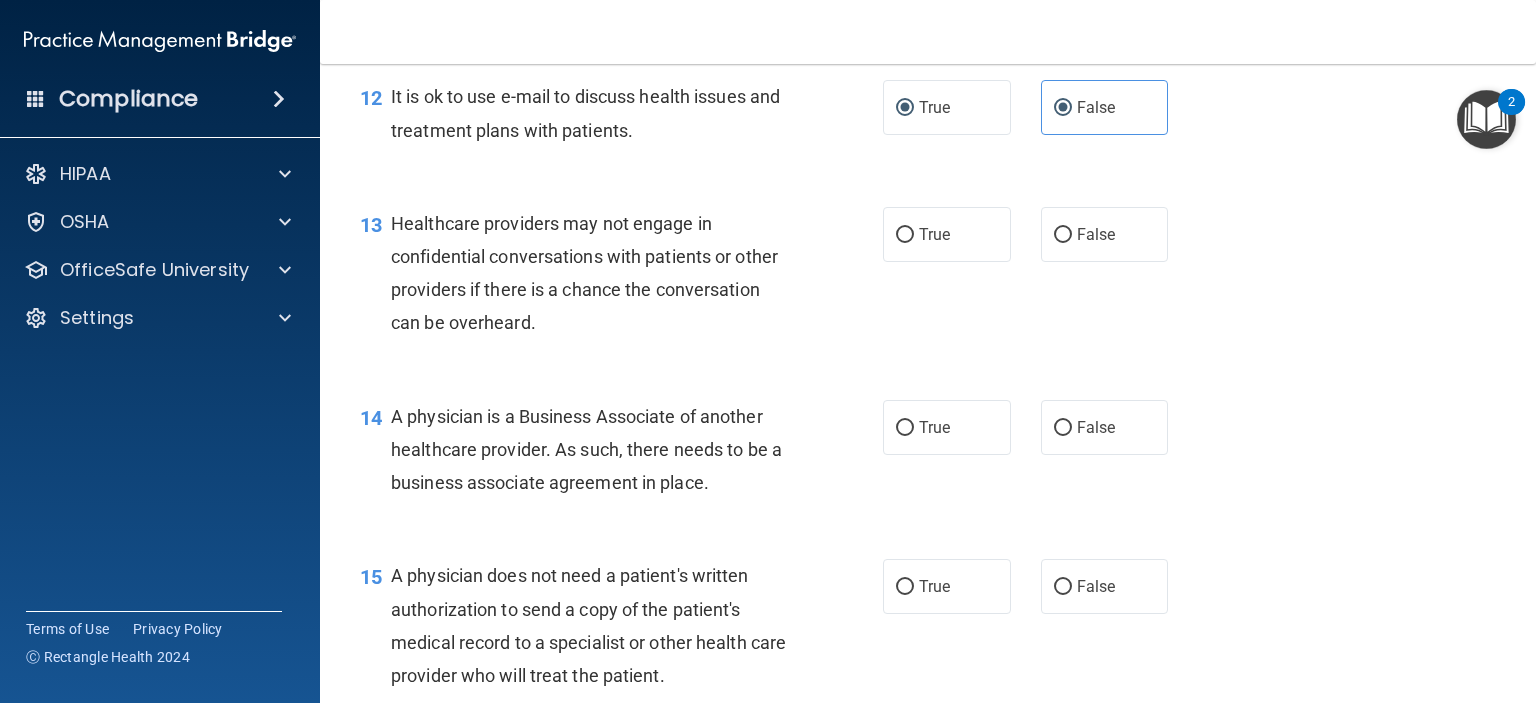 radio on "false" 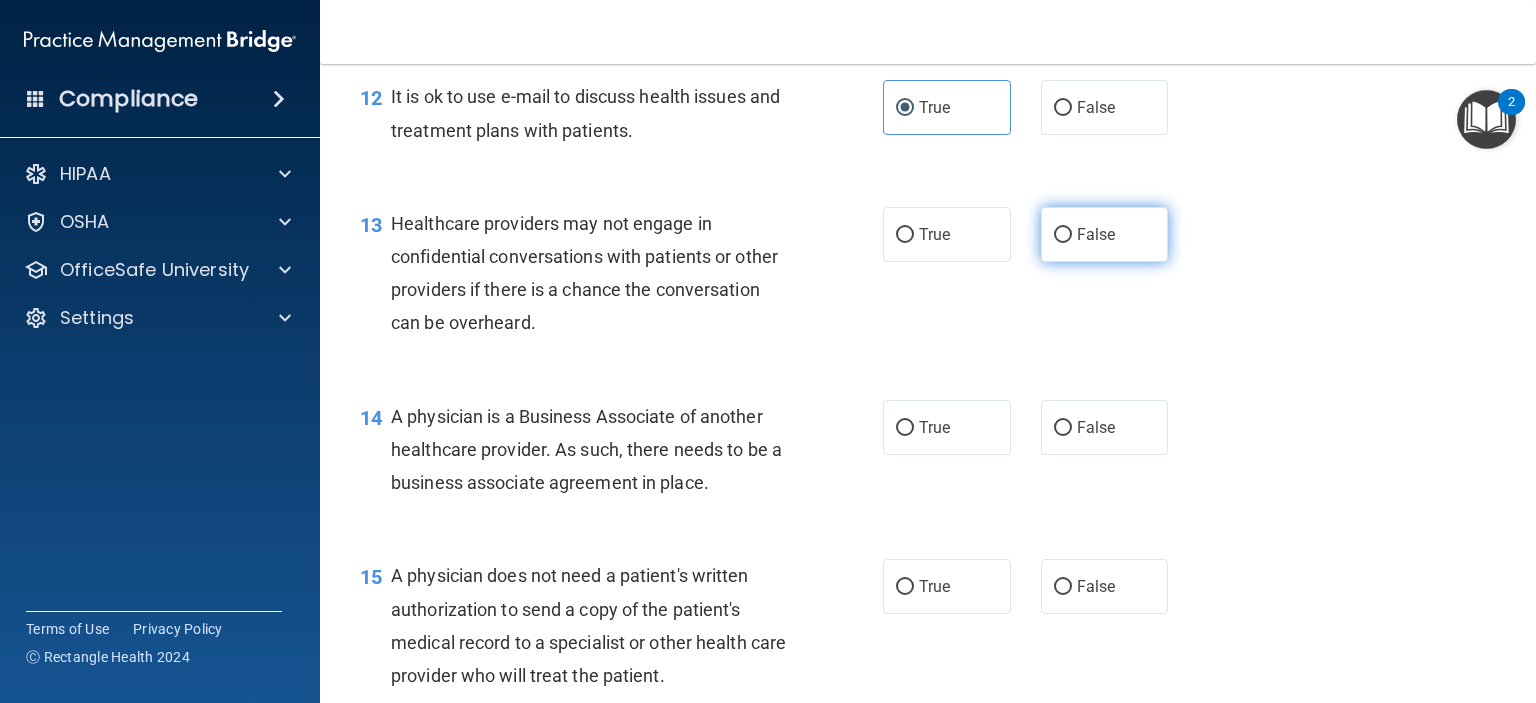 click on "False" at bounding box center (1096, 234) 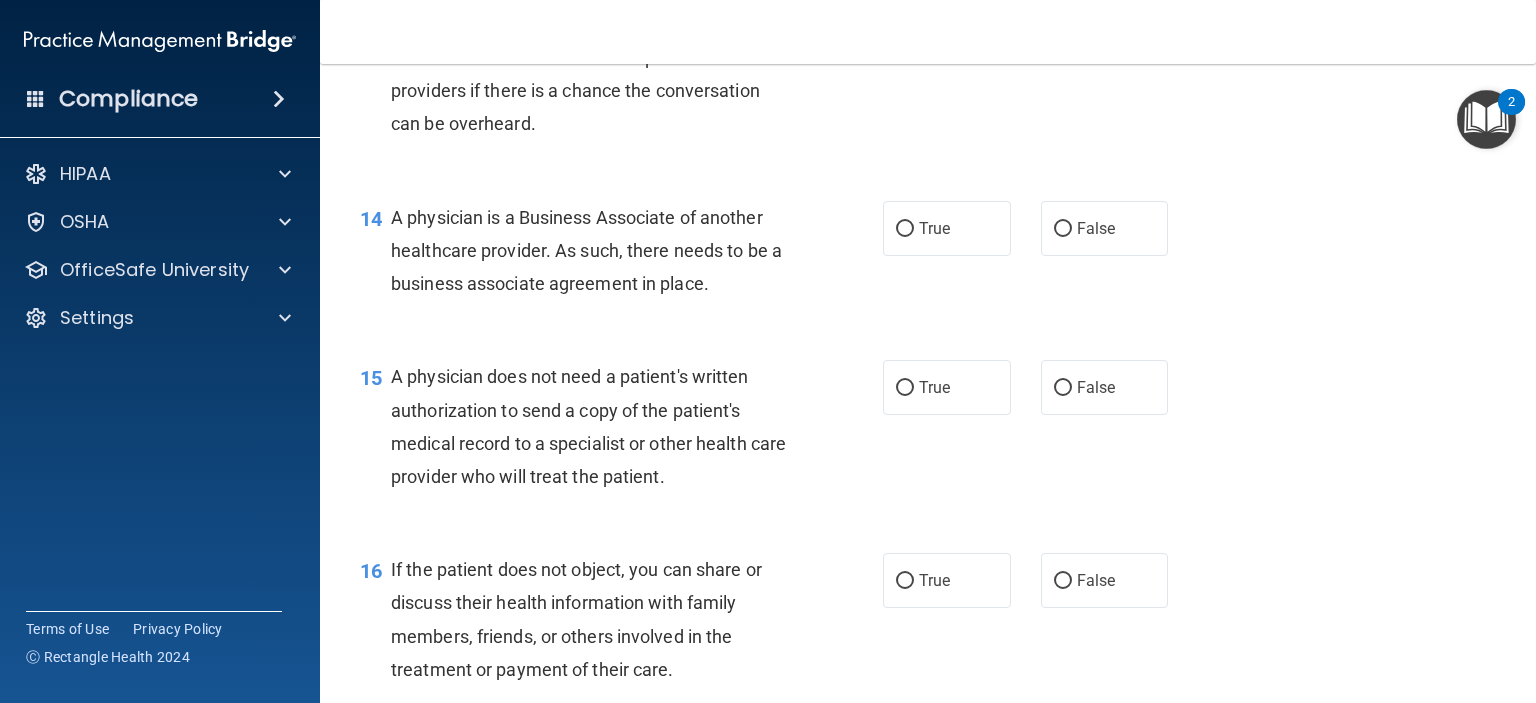 scroll, scrollTop: 2300, scrollLeft: 0, axis: vertical 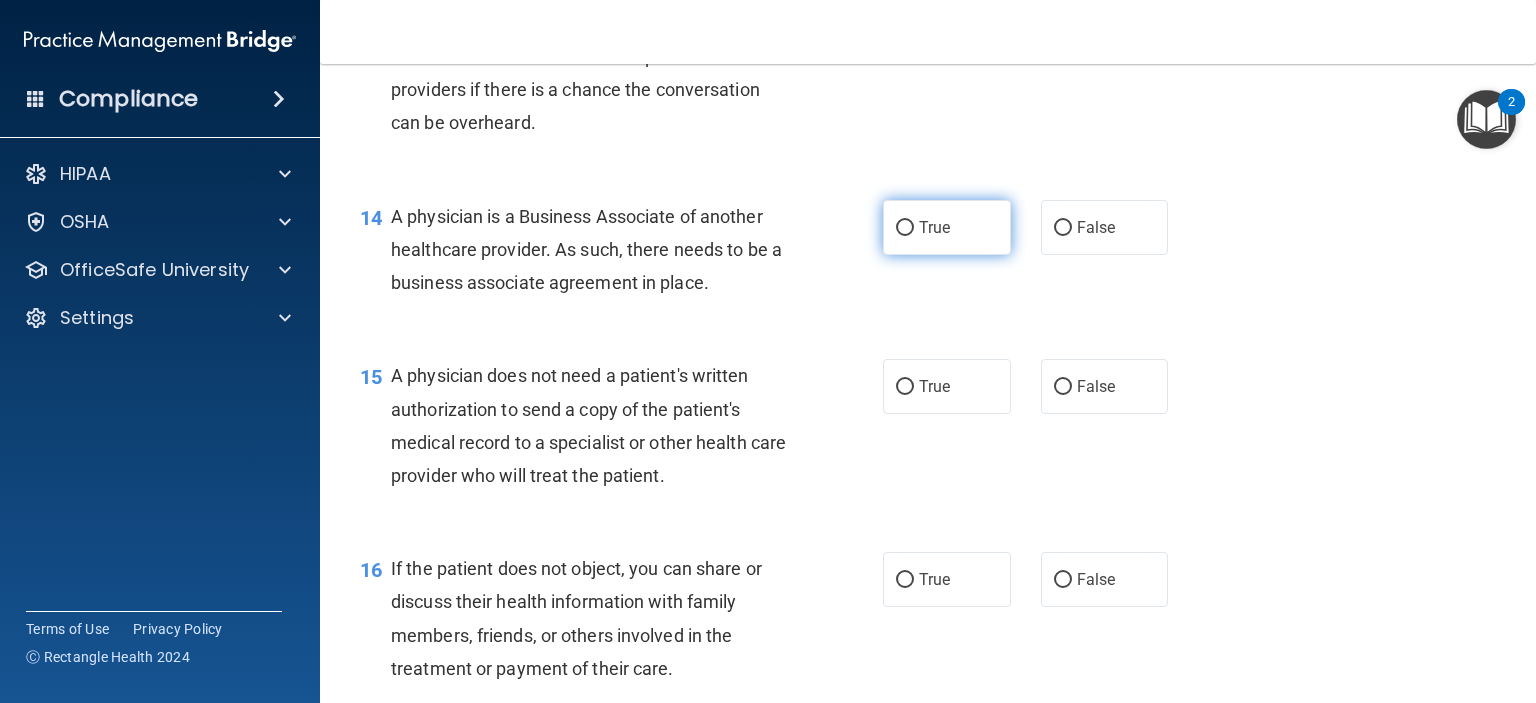 click on "True" at bounding box center (934, 227) 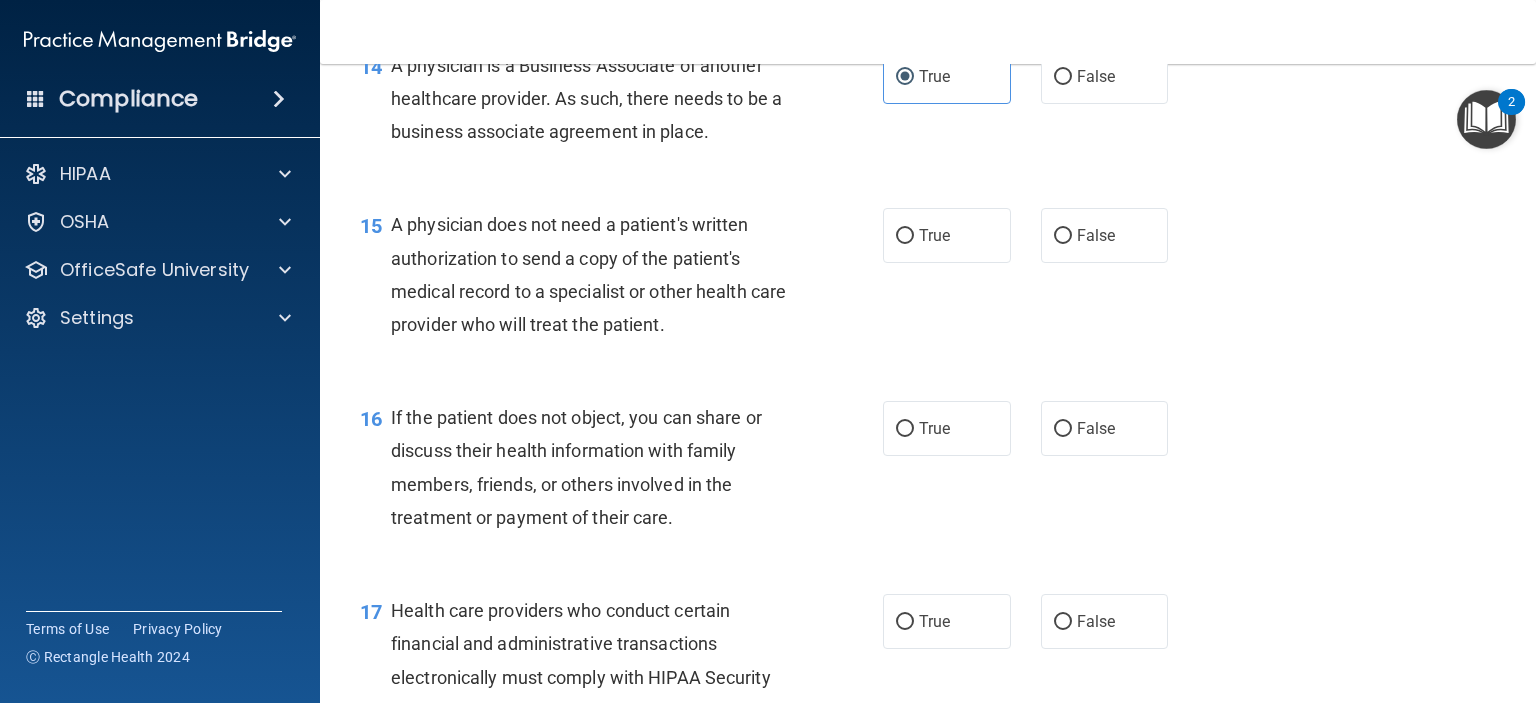 scroll, scrollTop: 2500, scrollLeft: 0, axis: vertical 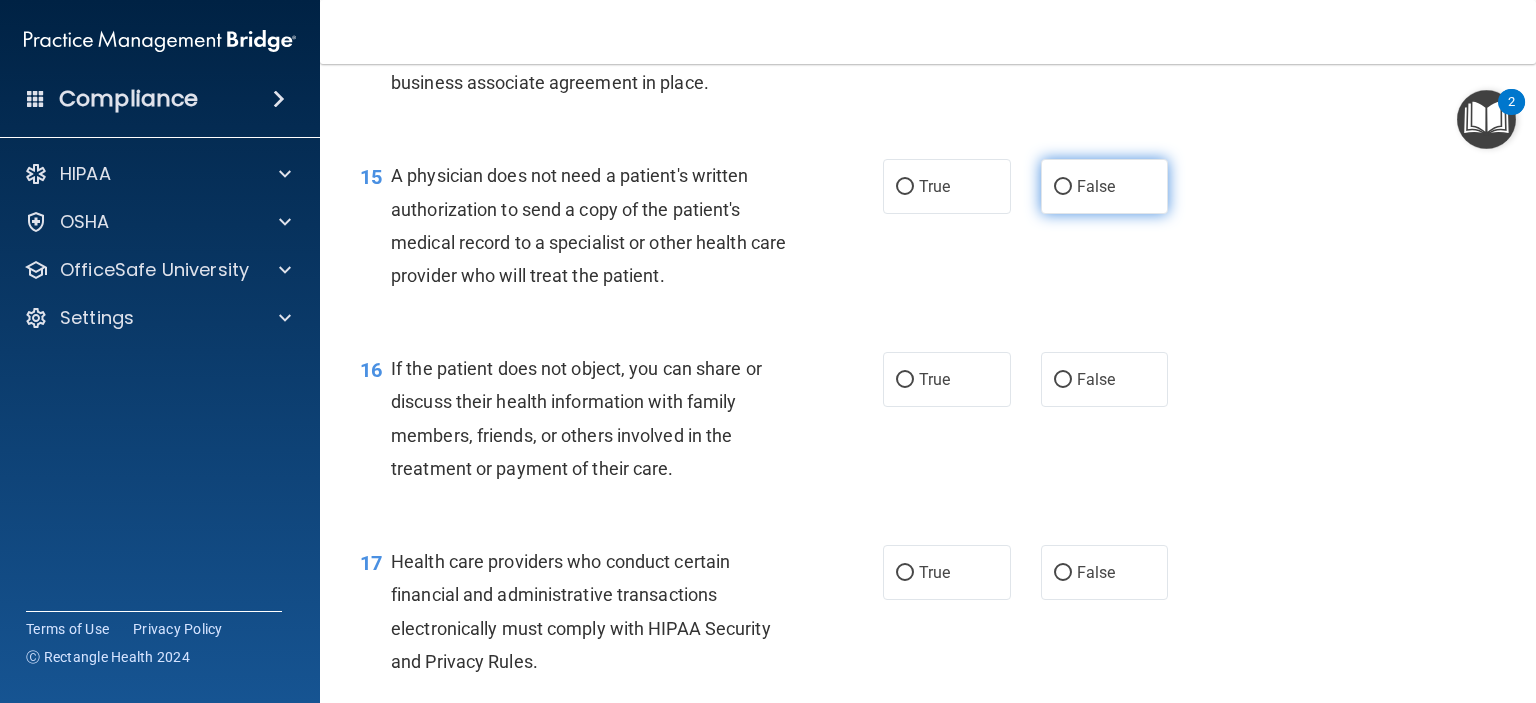 click on "False" at bounding box center [1096, 186] 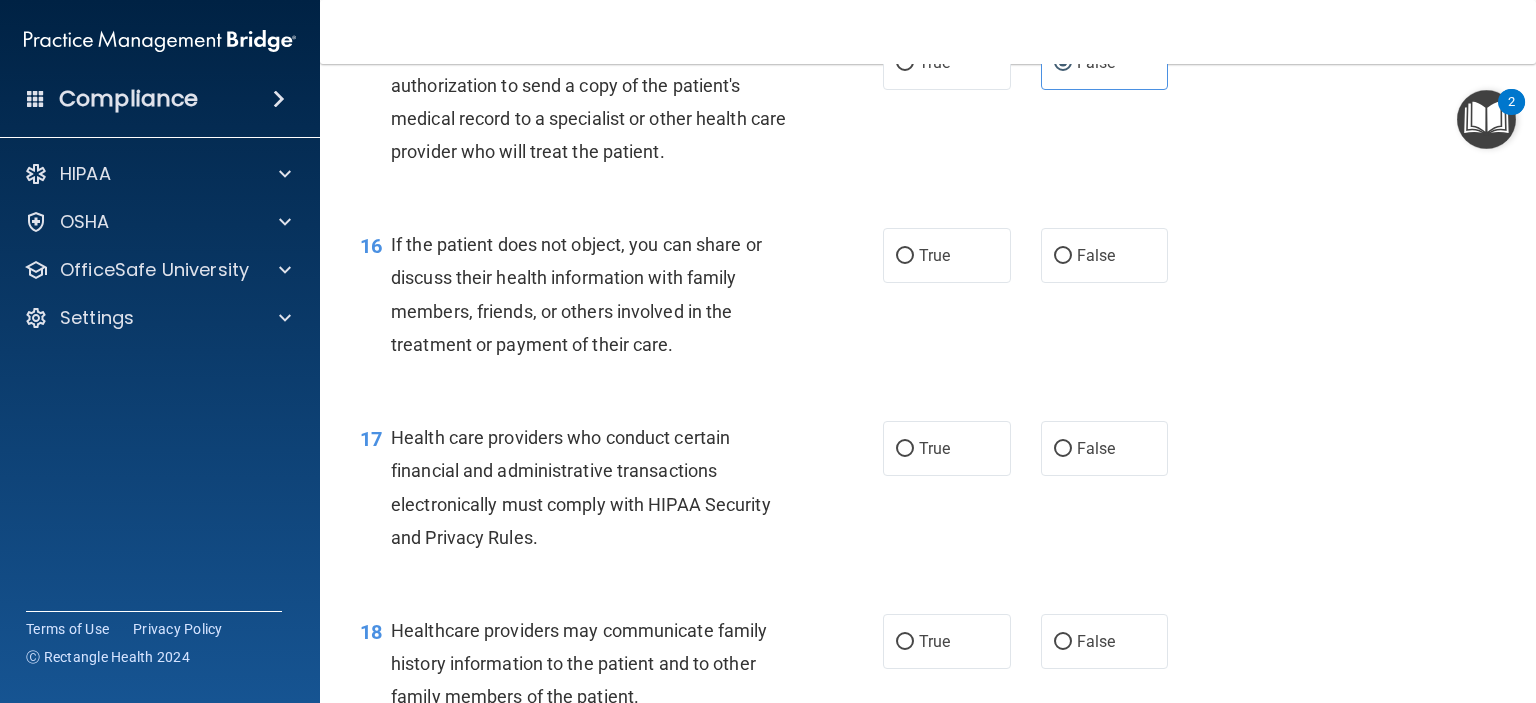 scroll, scrollTop: 2700, scrollLeft: 0, axis: vertical 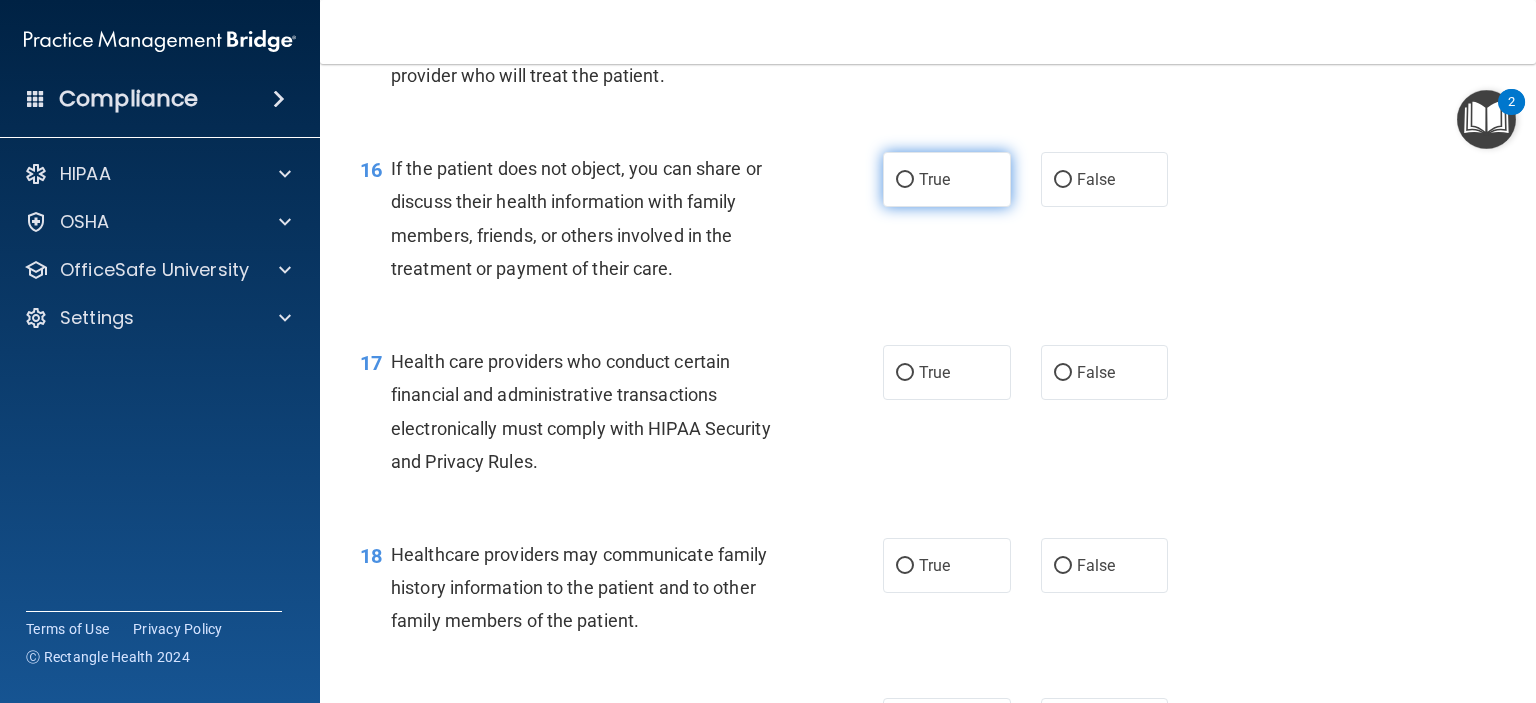 click on "True" at bounding box center (934, 179) 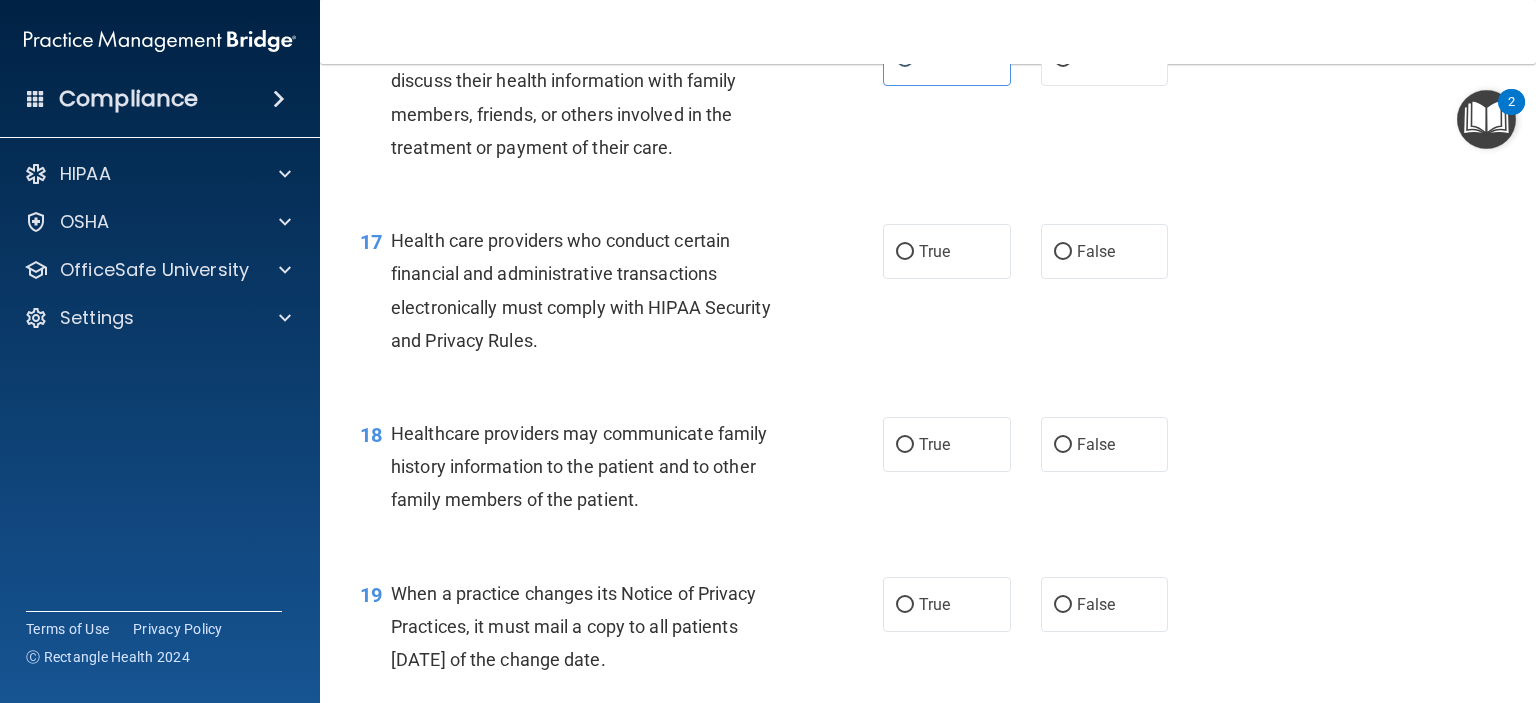 scroll, scrollTop: 2900, scrollLeft: 0, axis: vertical 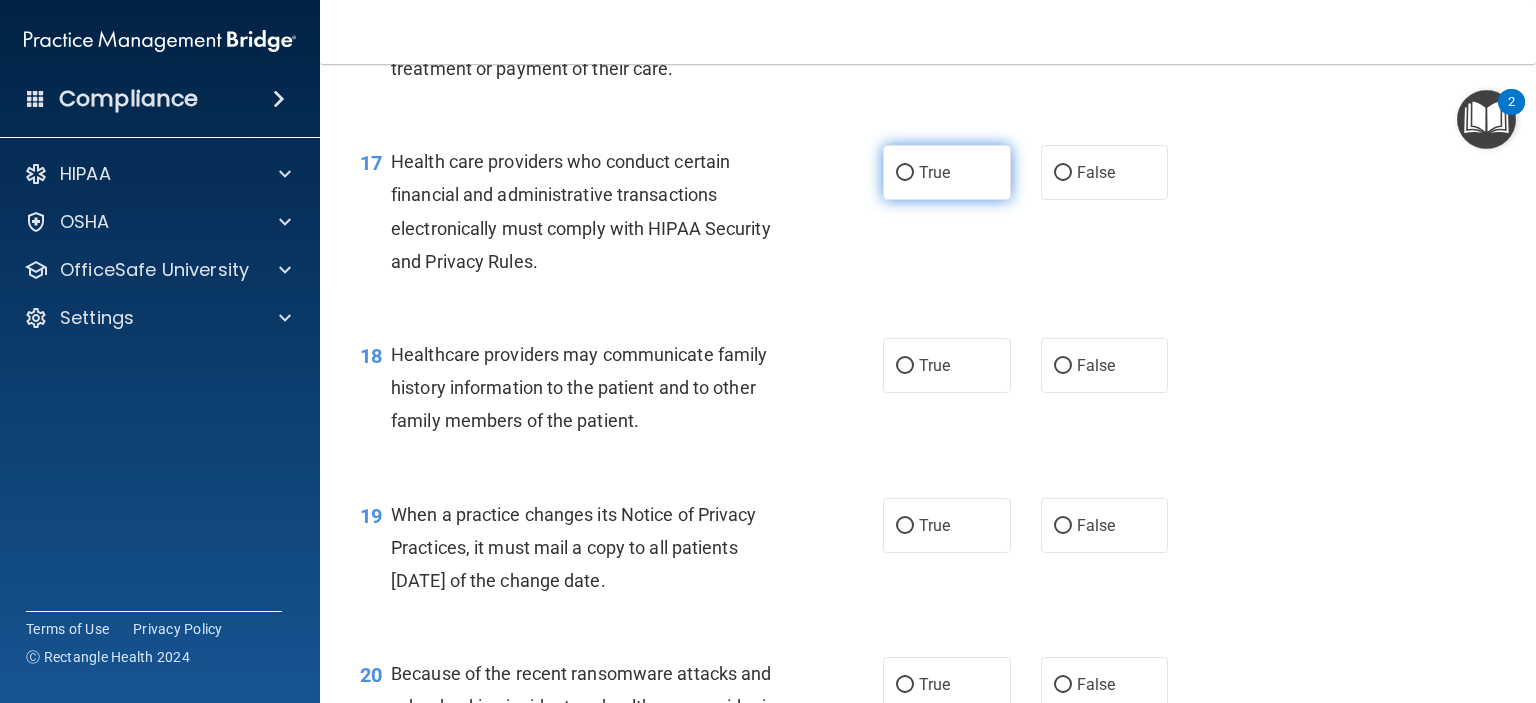 click on "True" at bounding box center (947, 172) 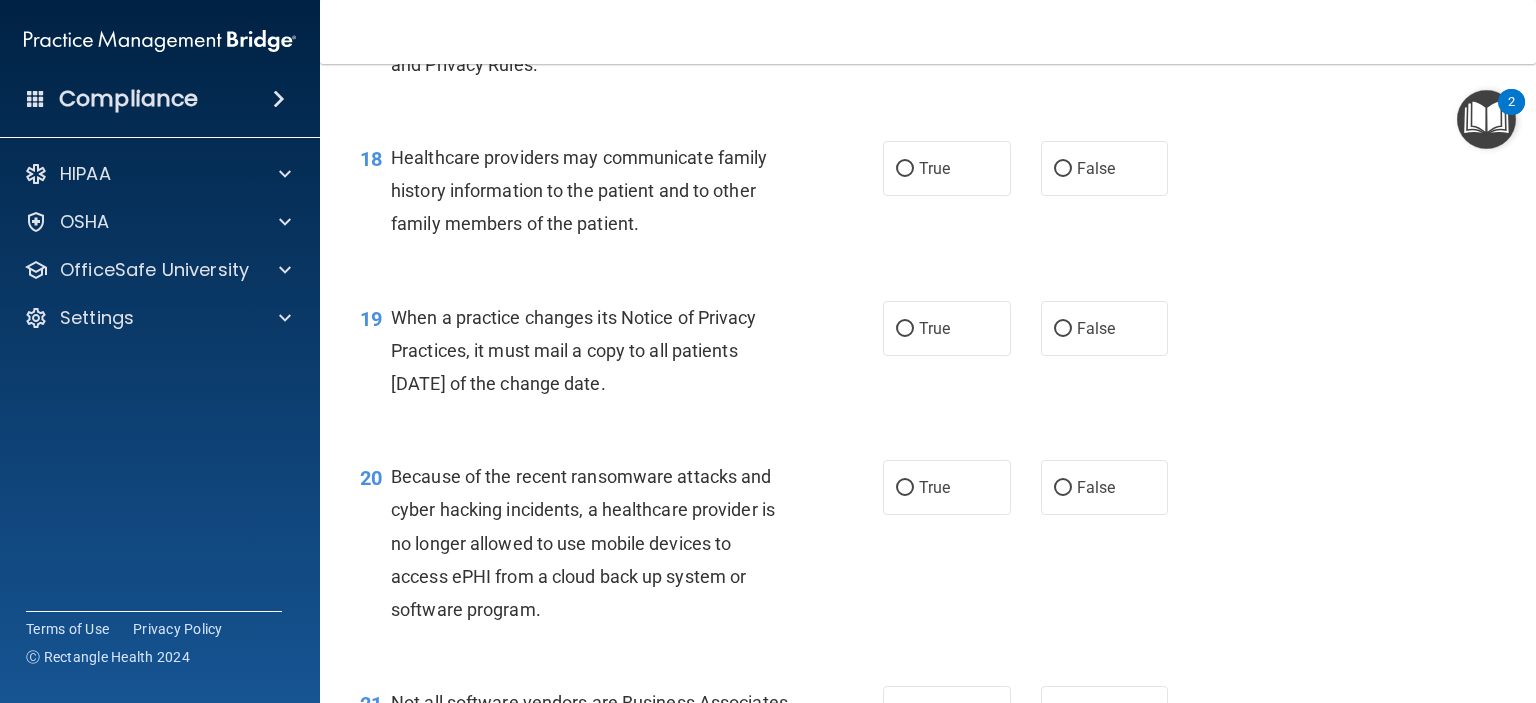 scroll, scrollTop: 3100, scrollLeft: 0, axis: vertical 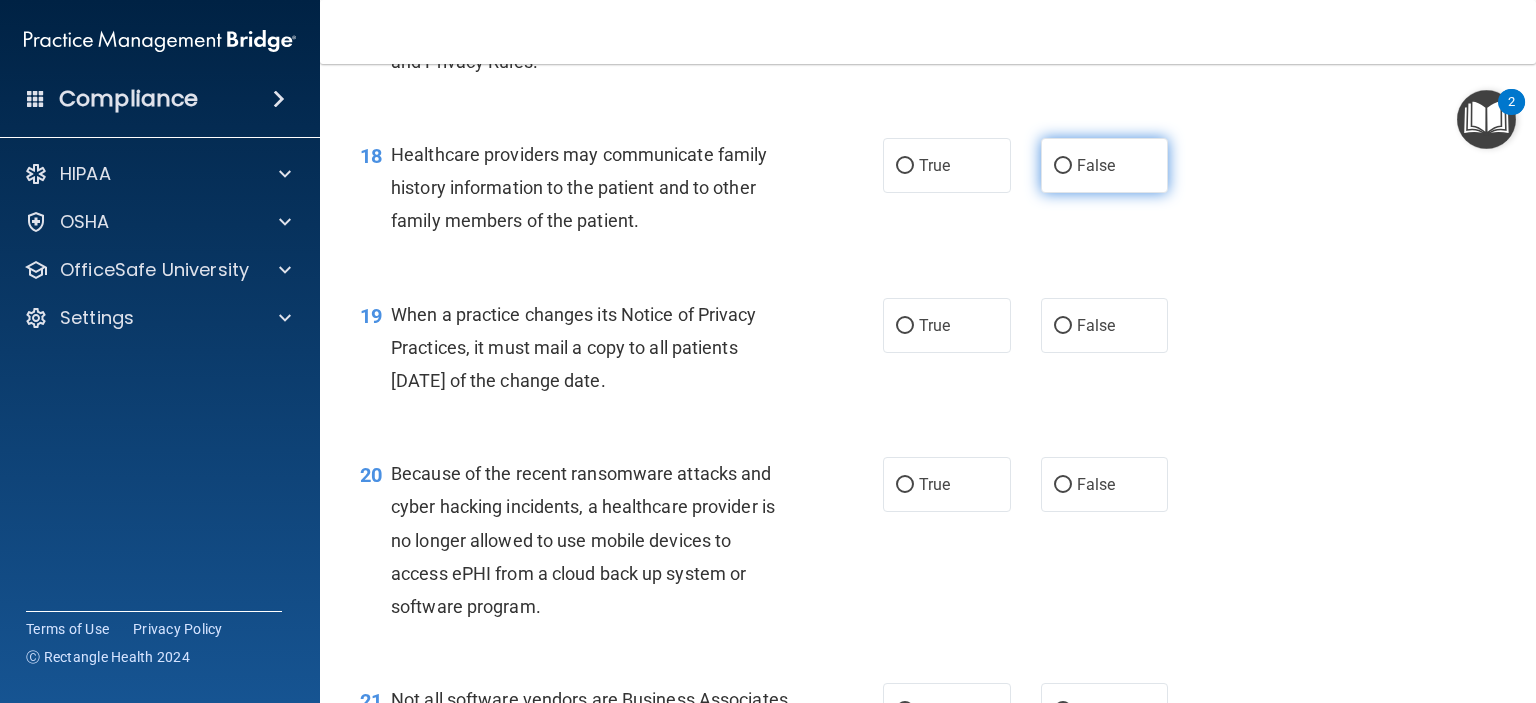 click on "False" at bounding box center (1105, 165) 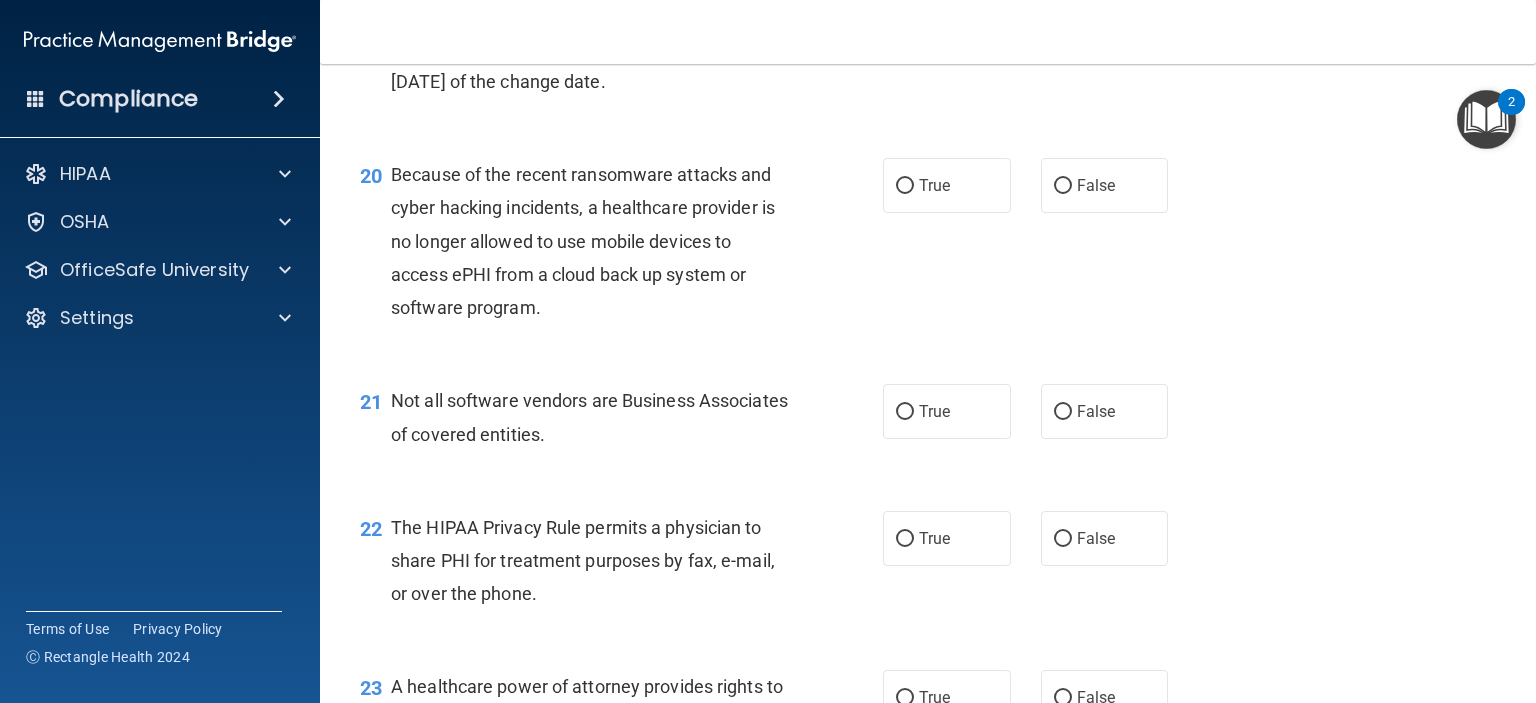 scroll, scrollTop: 3400, scrollLeft: 0, axis: vertical 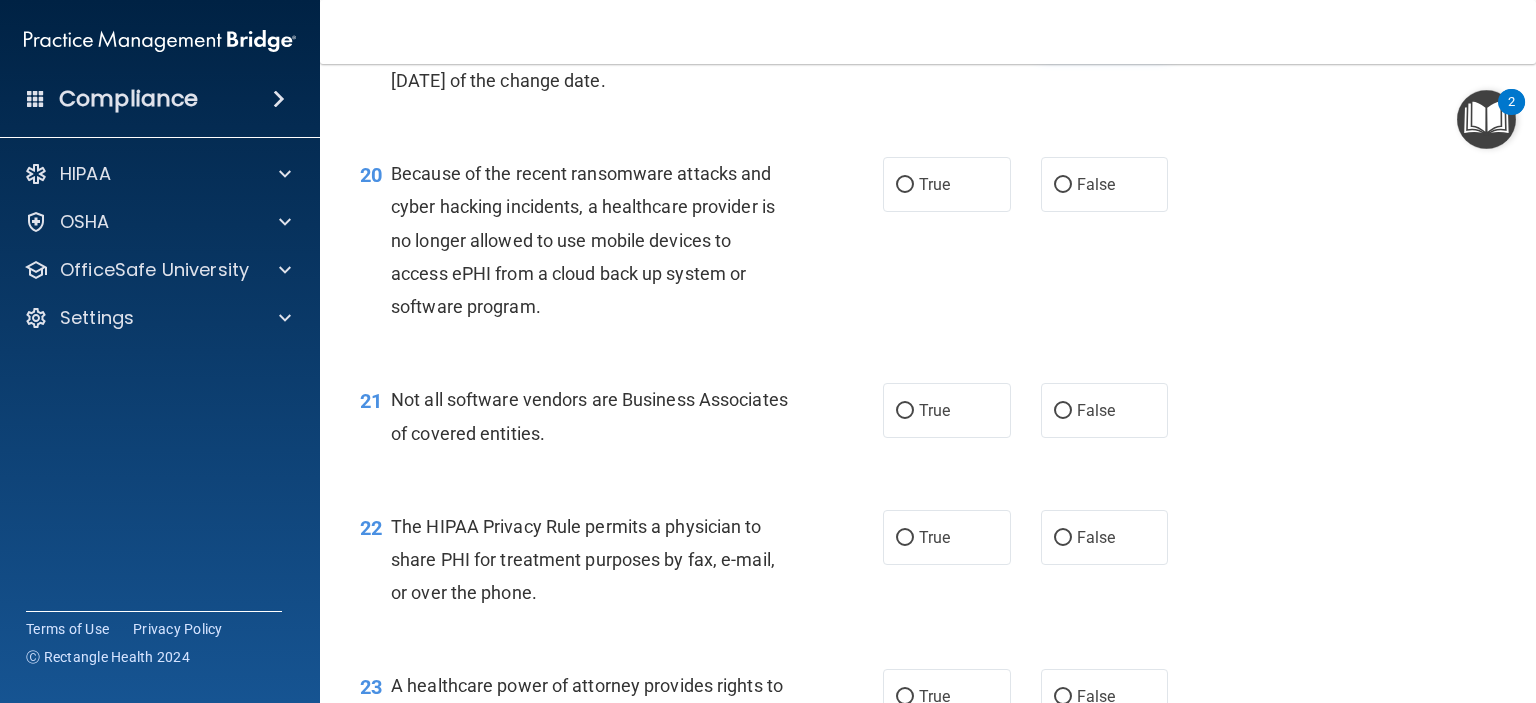 click on "False" at bounding box center [1105, 25] 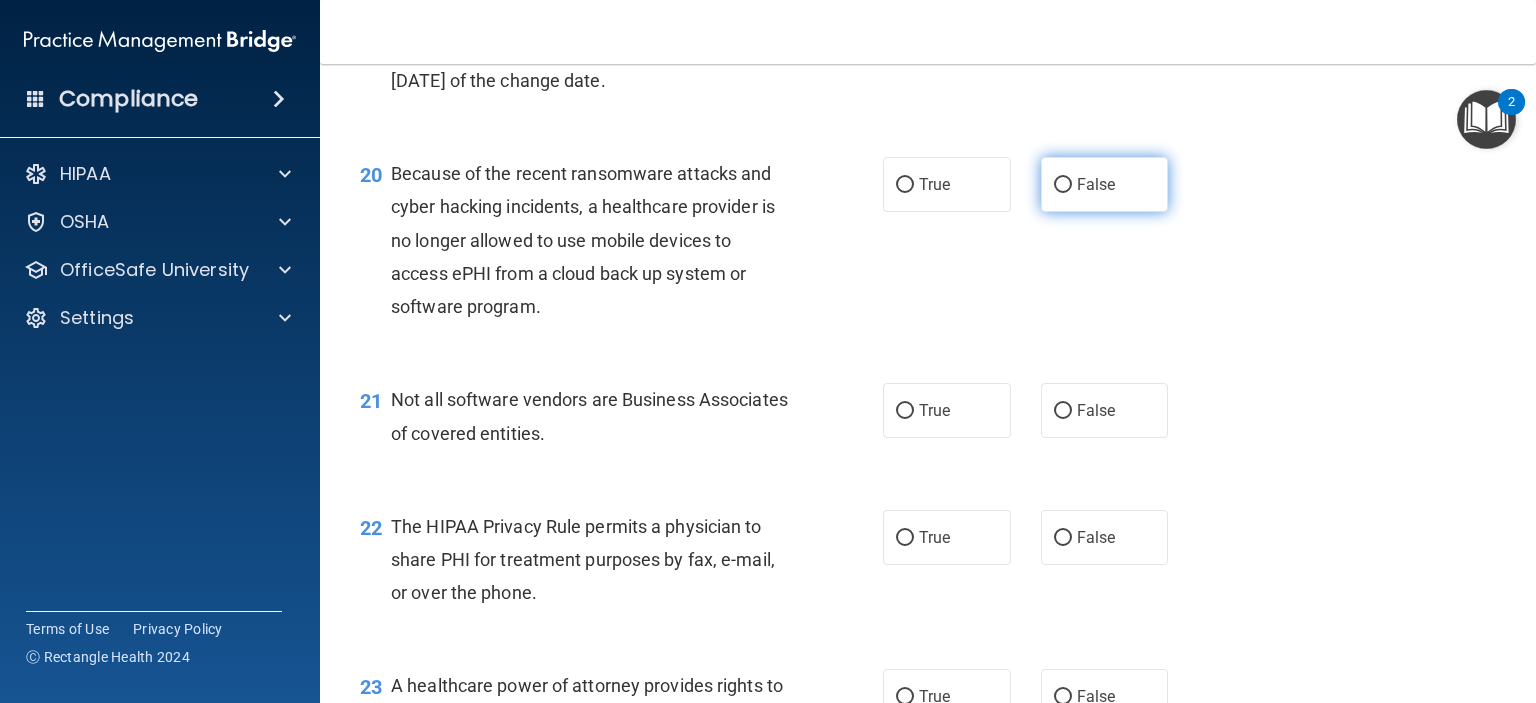 click on "False" at bounding box center (1105, 184) 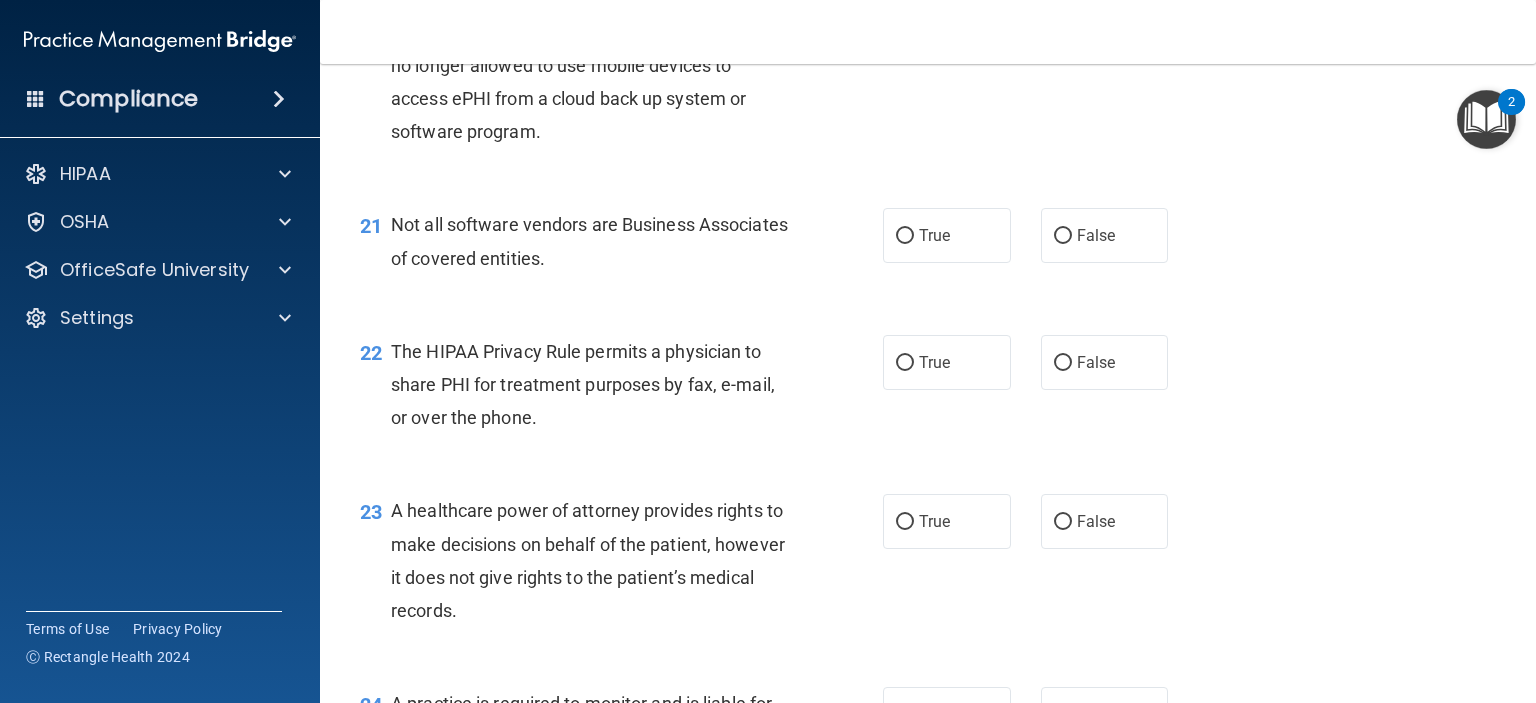 scroll, scrollTop: 3600, scrollLeft: 0, axis: vertical 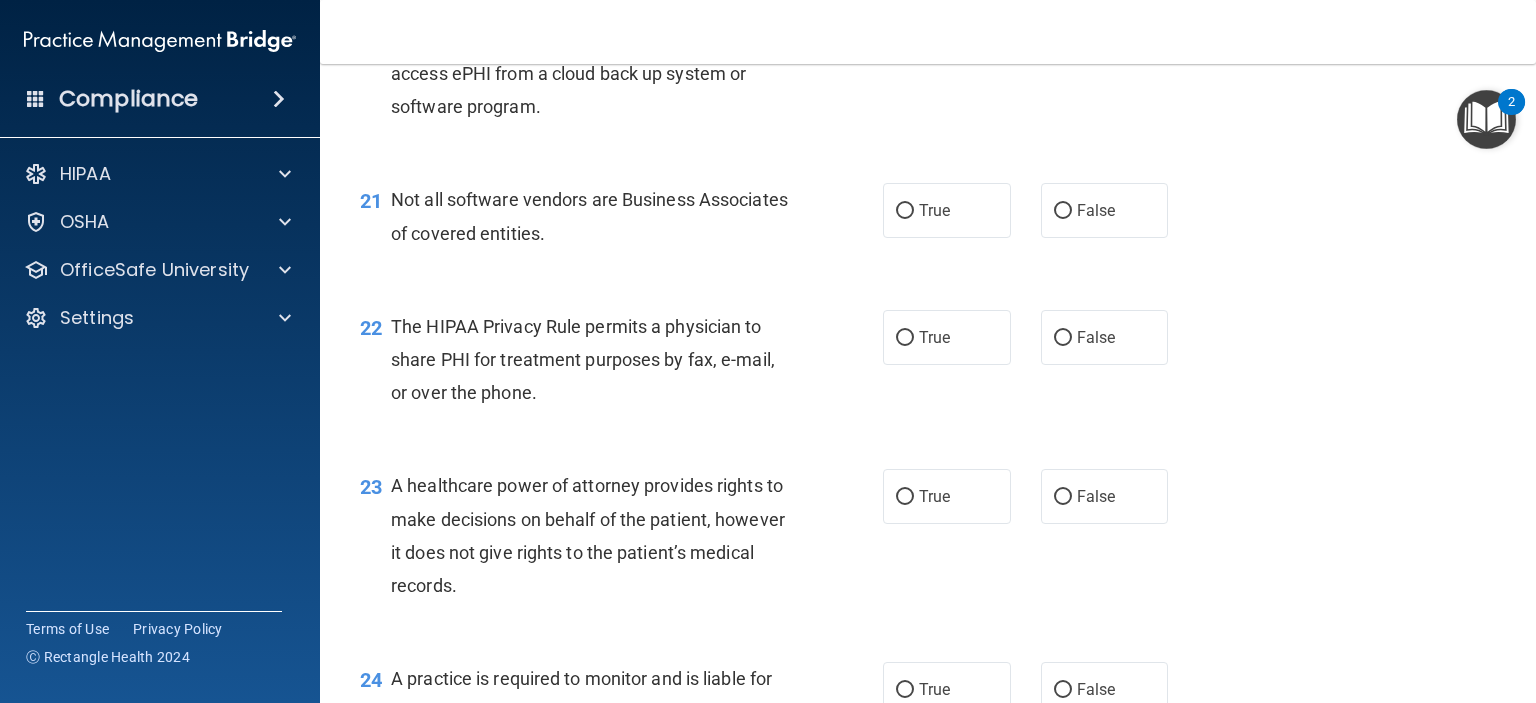 click on "True           False" at bounding box center (1036, 210) 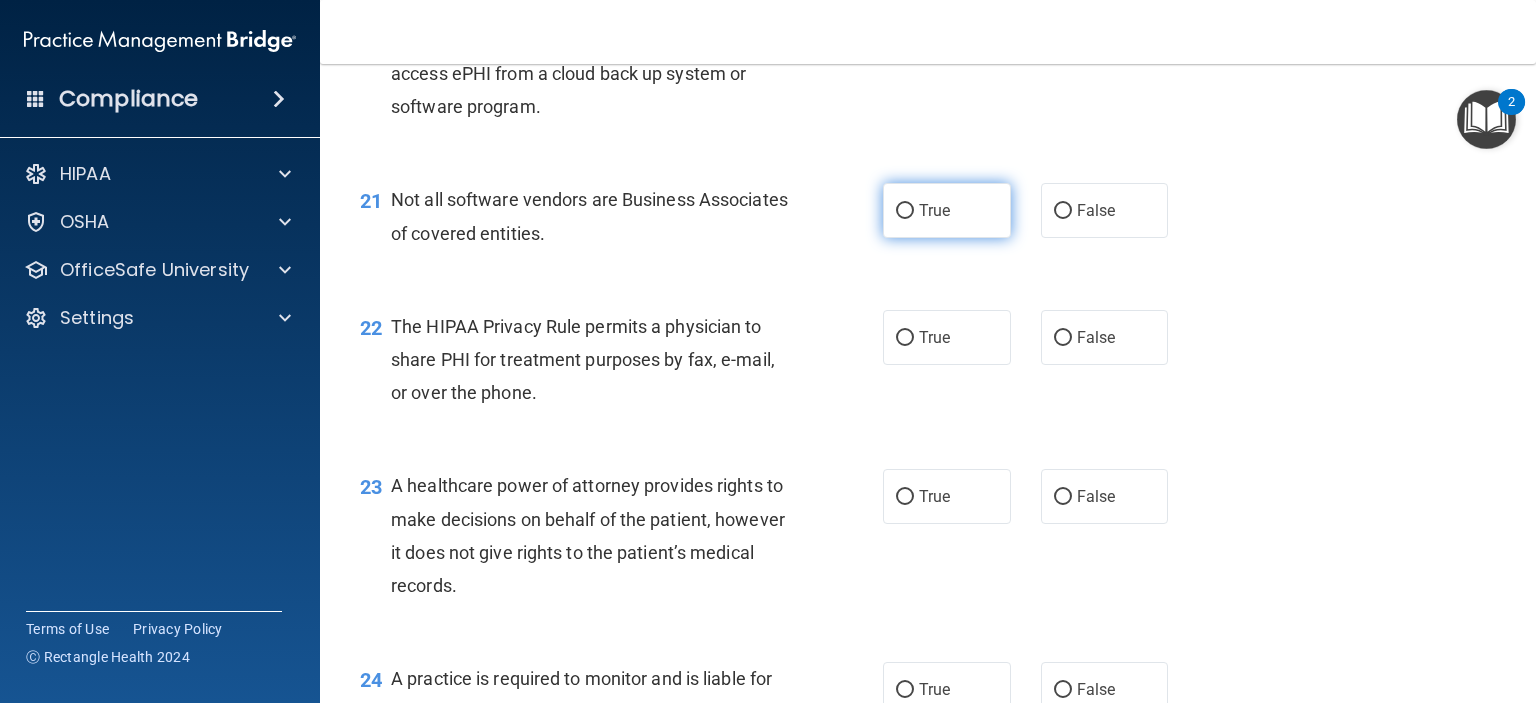 click on "True" at bounding box center (947, 210) 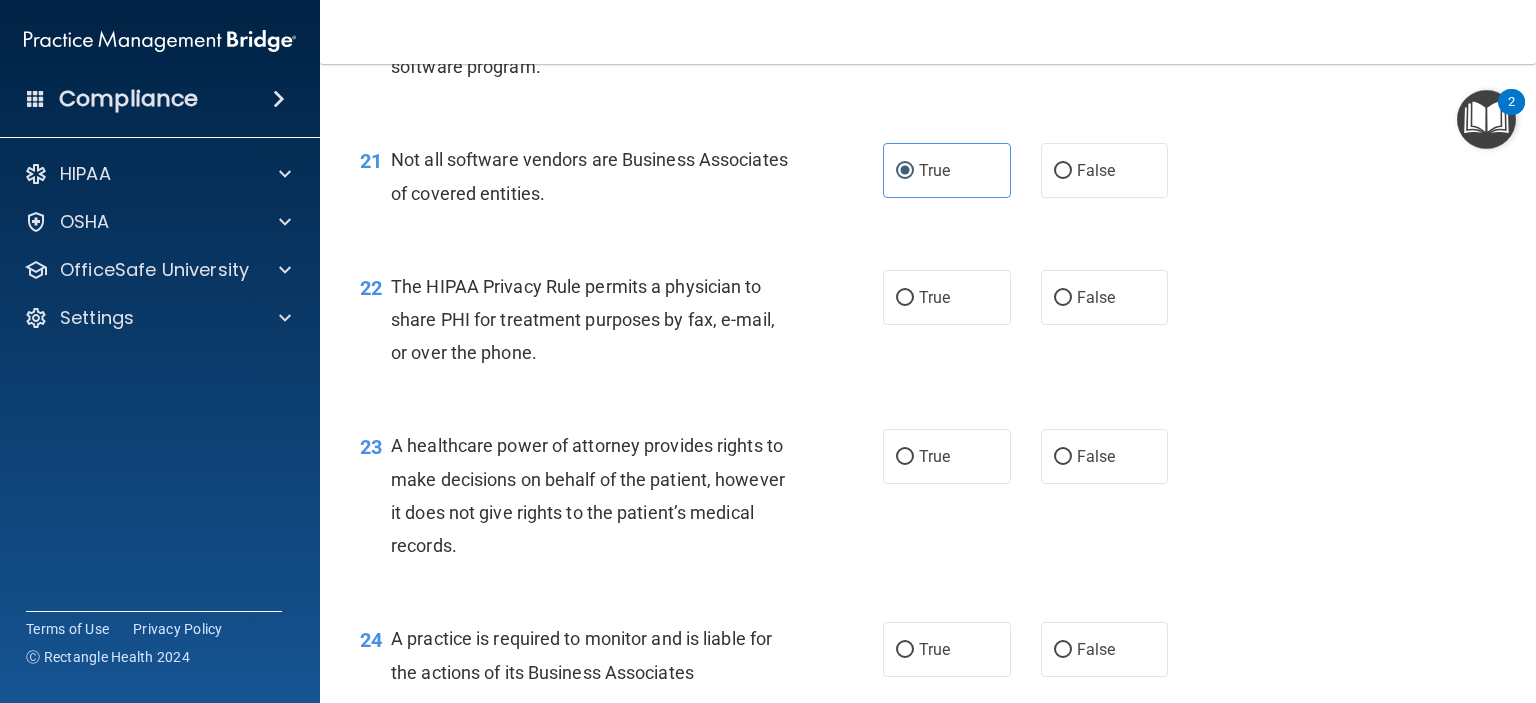 scroll, scrollTop: 3700, scrollLeft: 0, axis: vertical 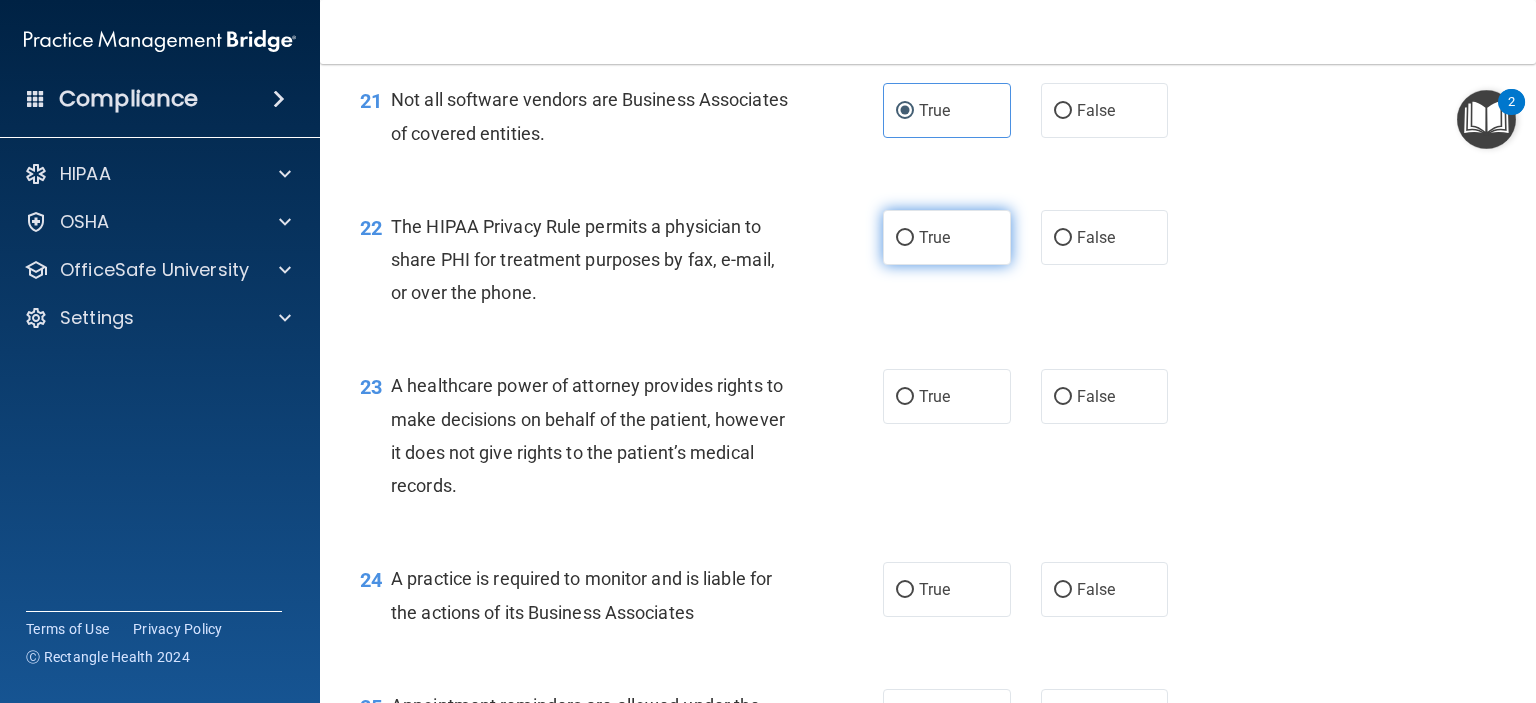click on "True" at bounding box center [947, 237] 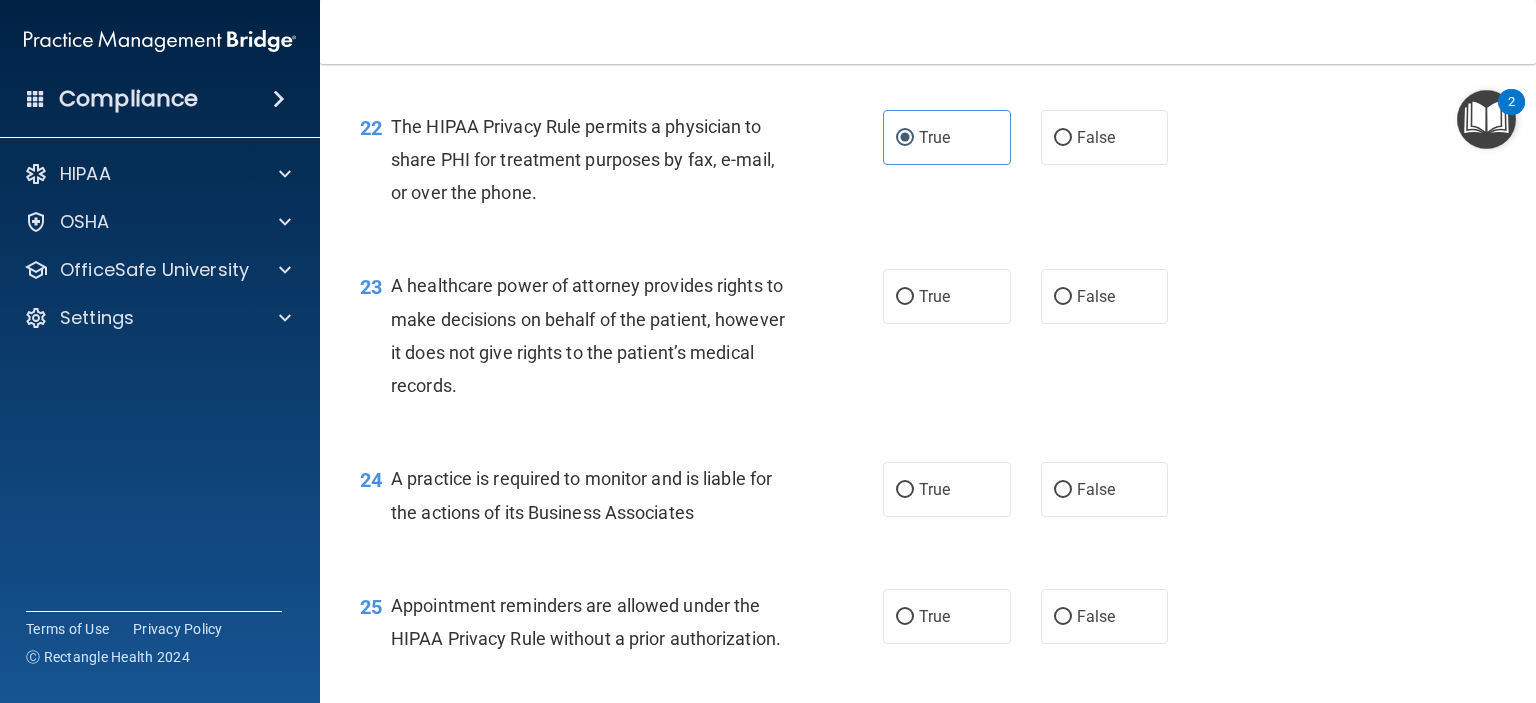 scroll, scrollTop: 3900, scrollLeft: 0, axis: vertical 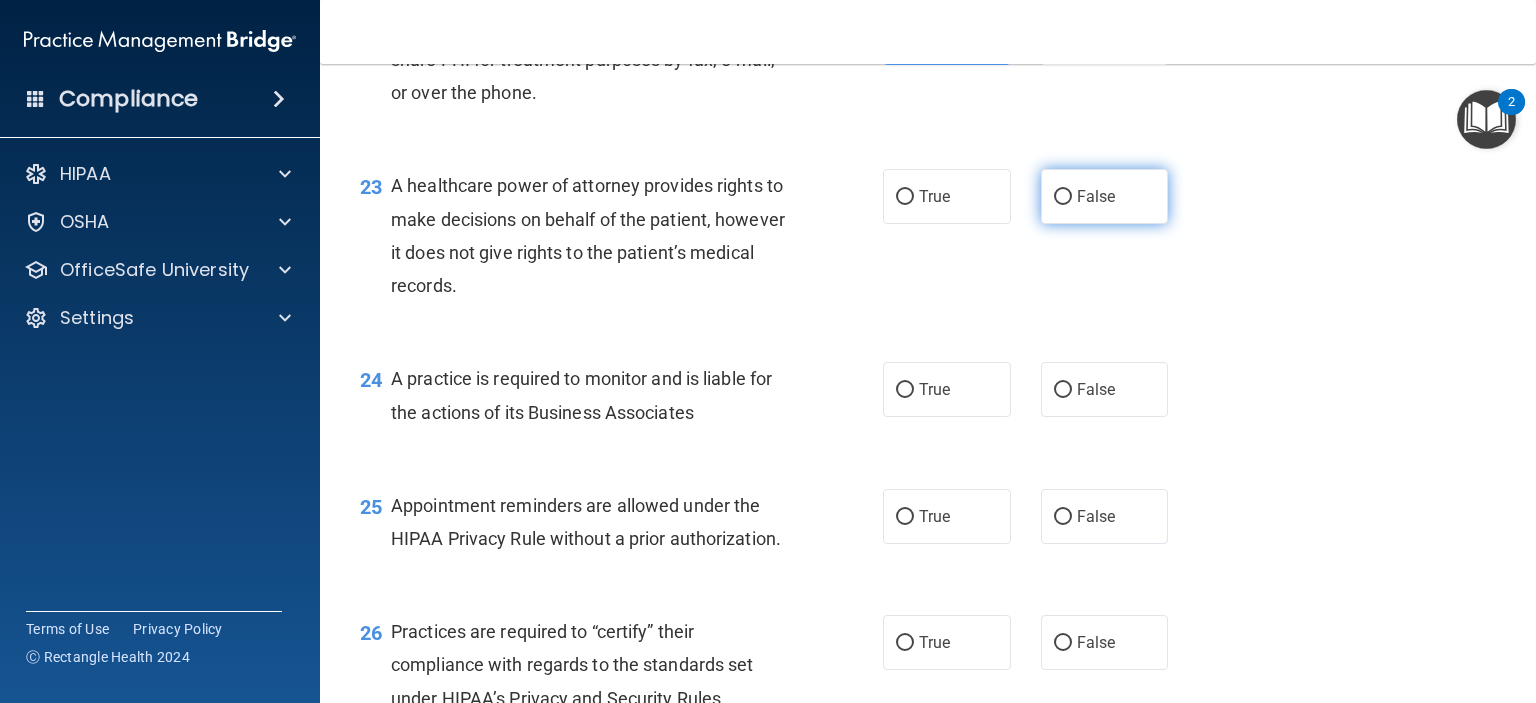 click on "False" at bounding box center [1105, 196] 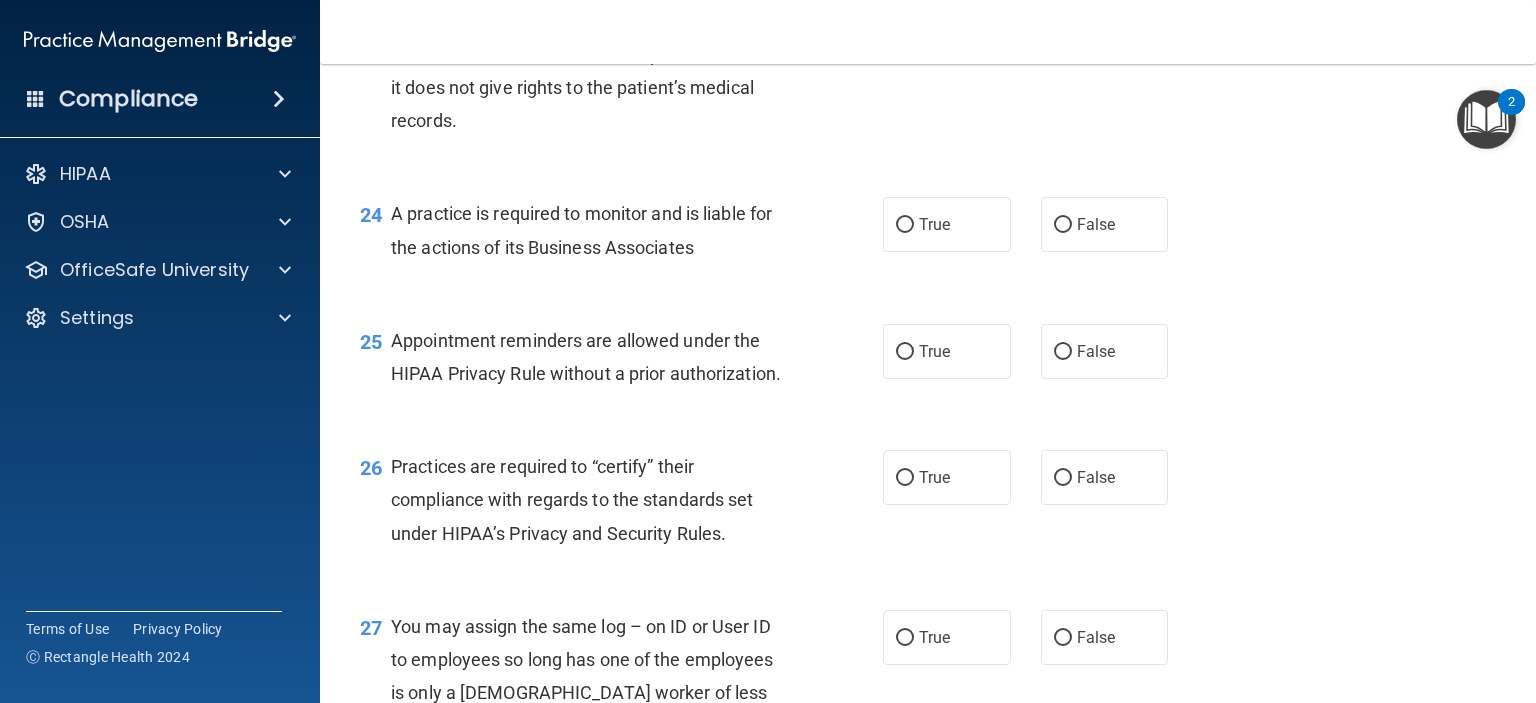 scroll, scrollTop: 4100, scrollLeft: 0, axis: vertical 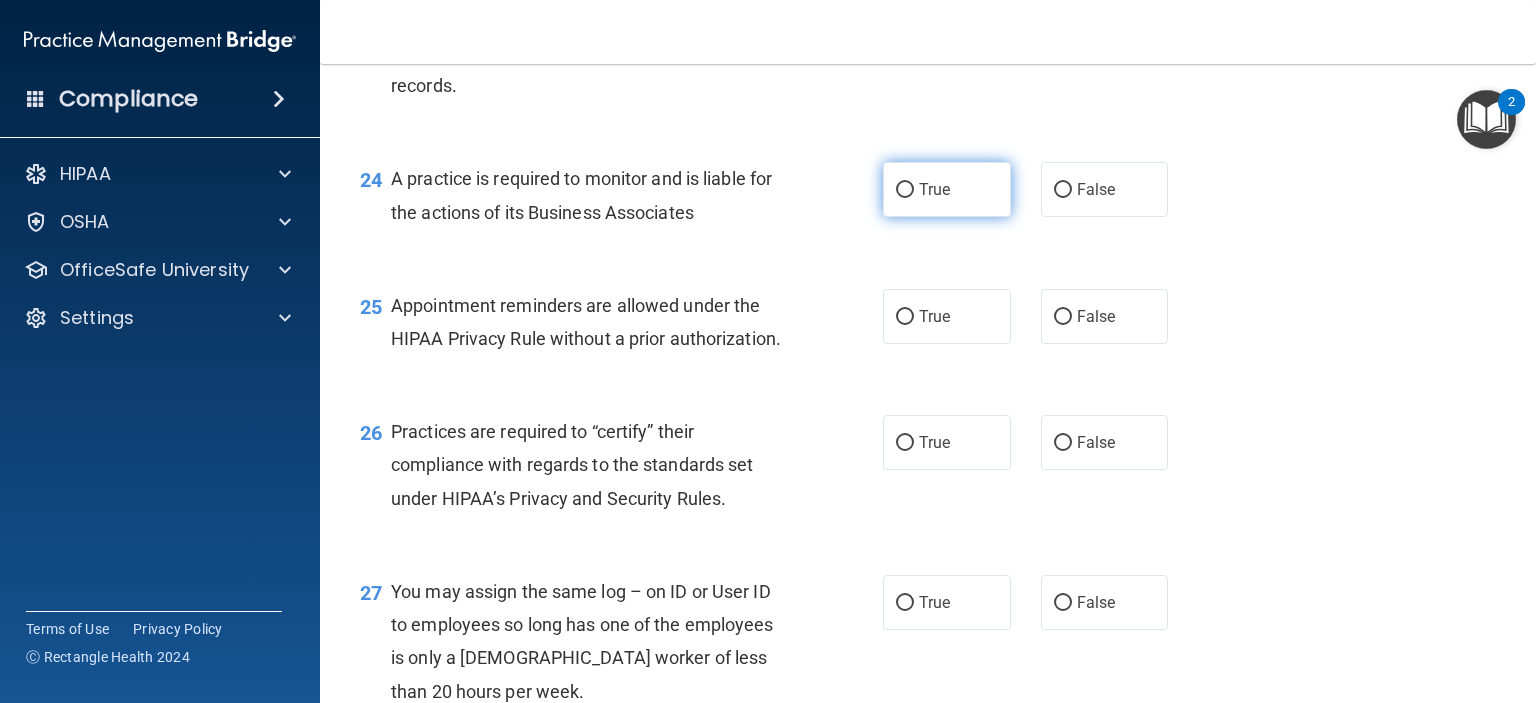 click on "True" at bounding box center (947, 189) 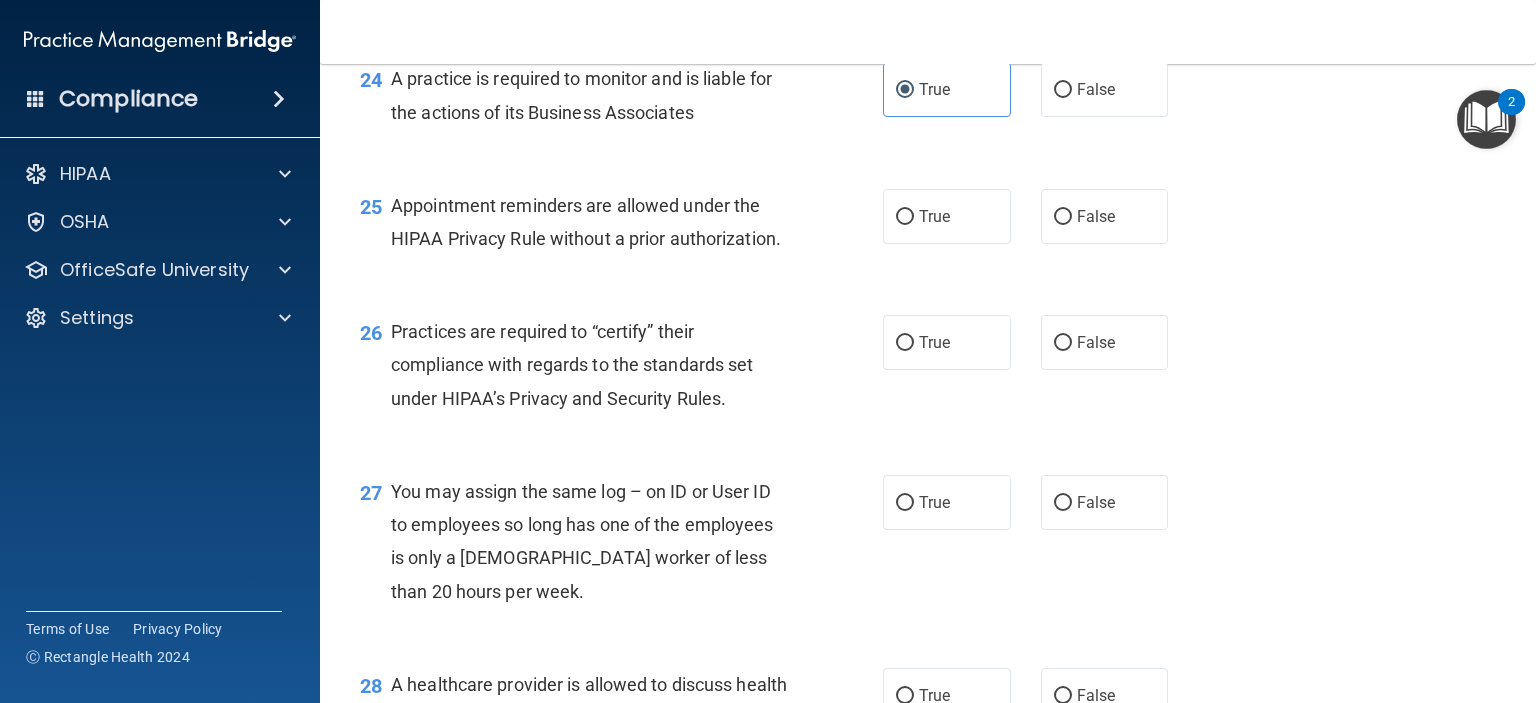 scroll, scrollTop: 4300, scrollLeft: 0, axis: vertical 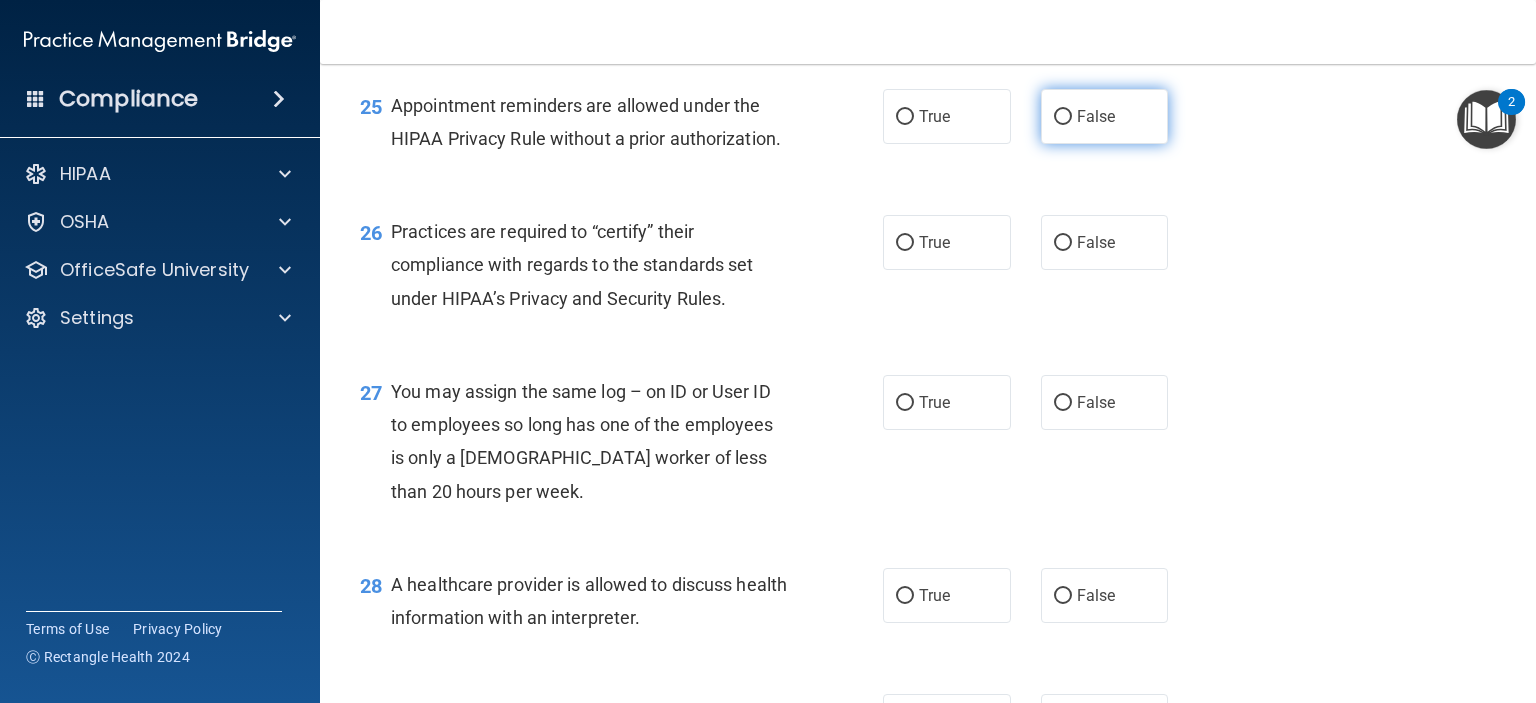 click on "False" at bounding box center [1096, 116] 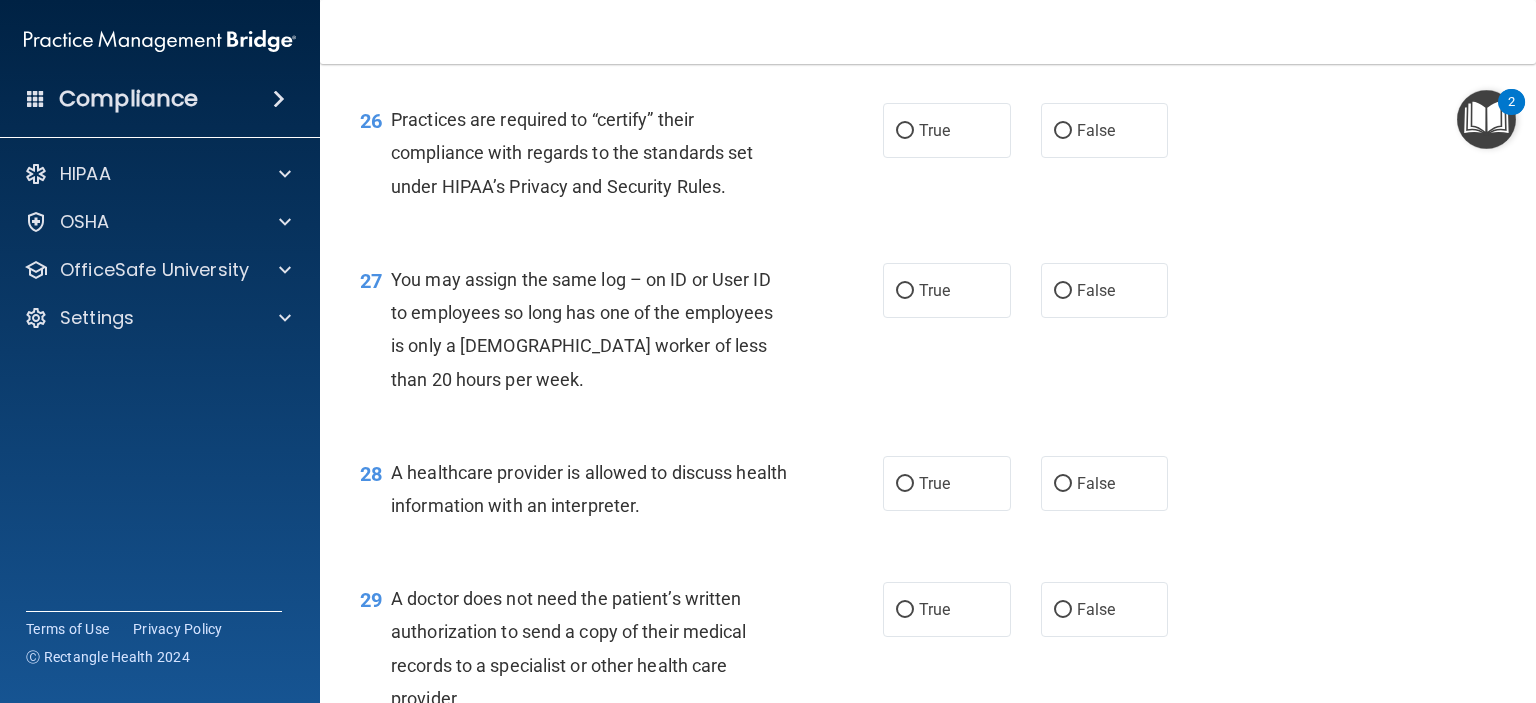 scroll, scrollTop: 4300, scrollLeft: 0, axis: vertical 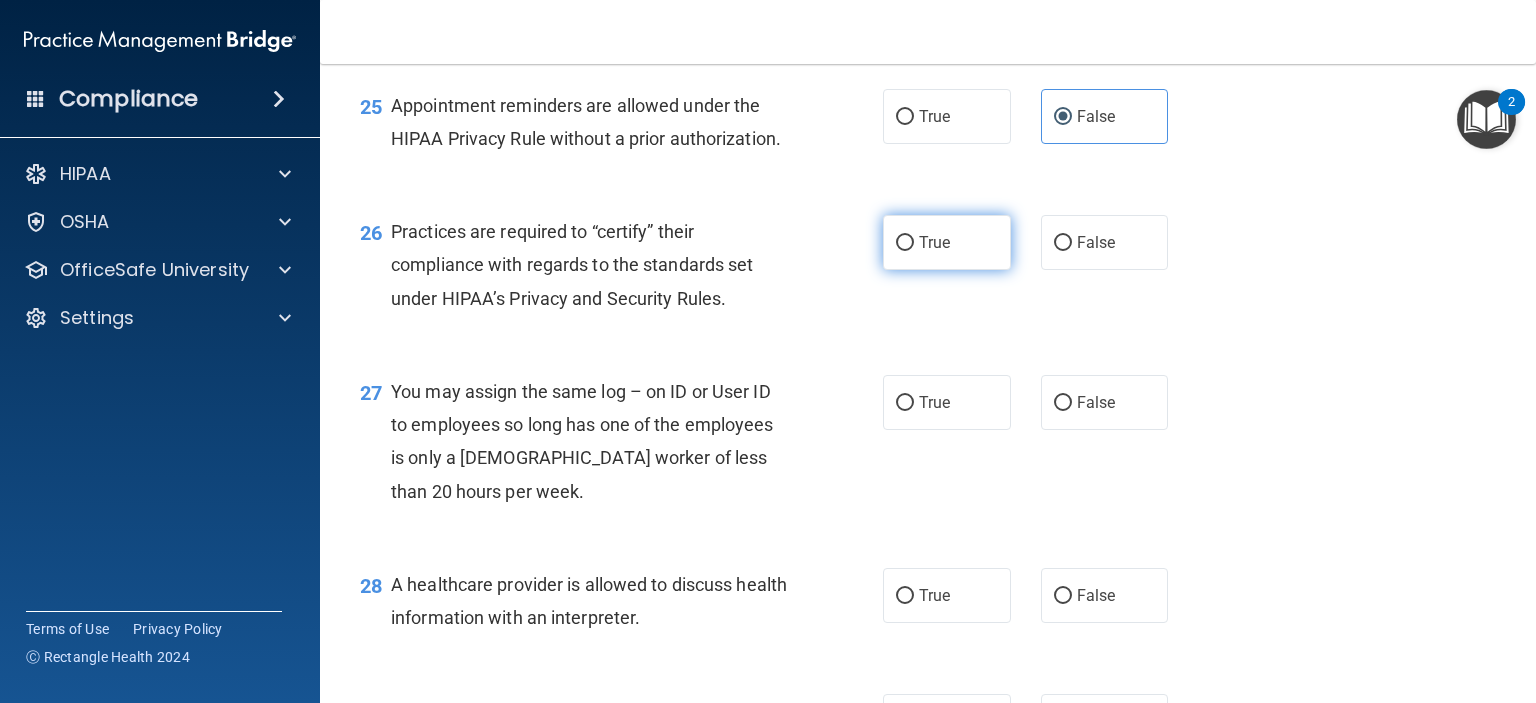 click on "True" at bounding box center [947, 242] 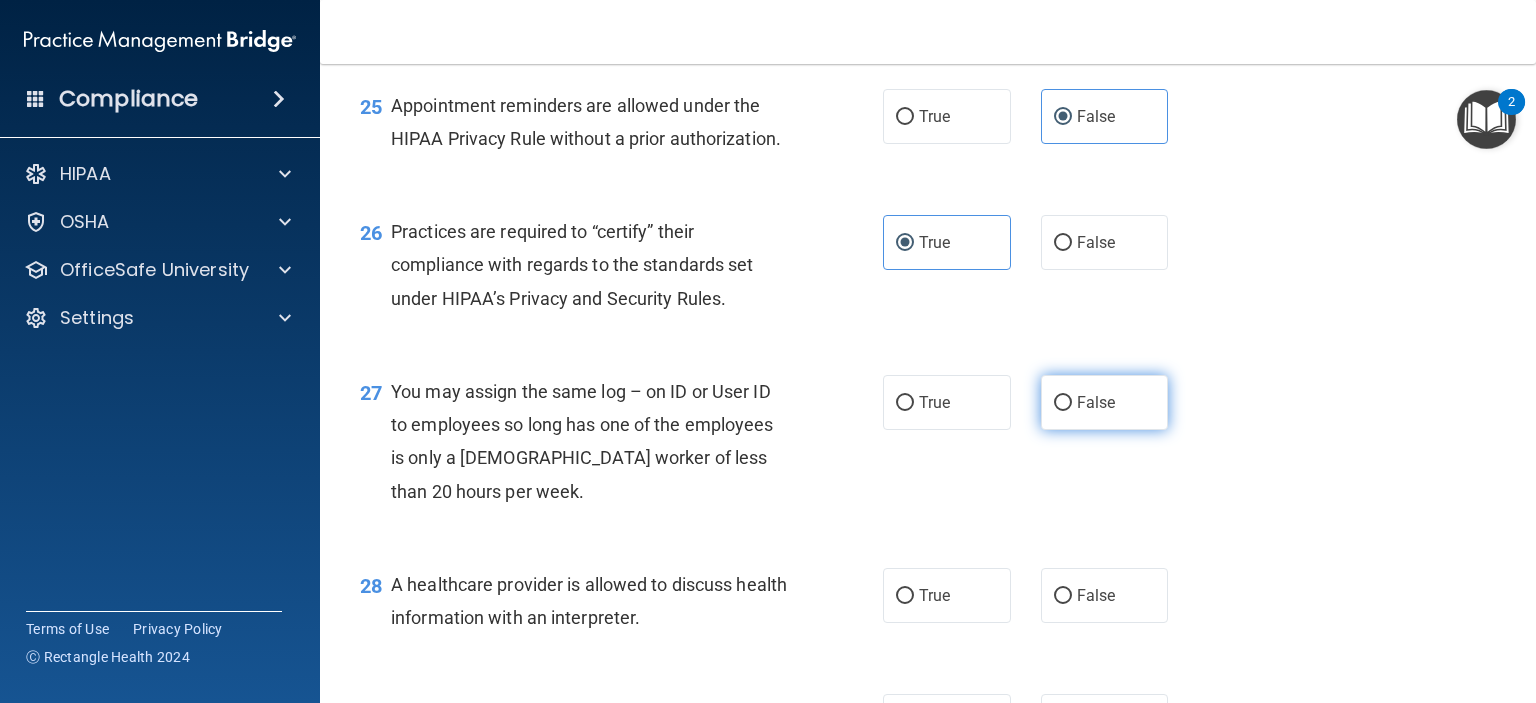 click on "False" at bounding box center [1105, 402] 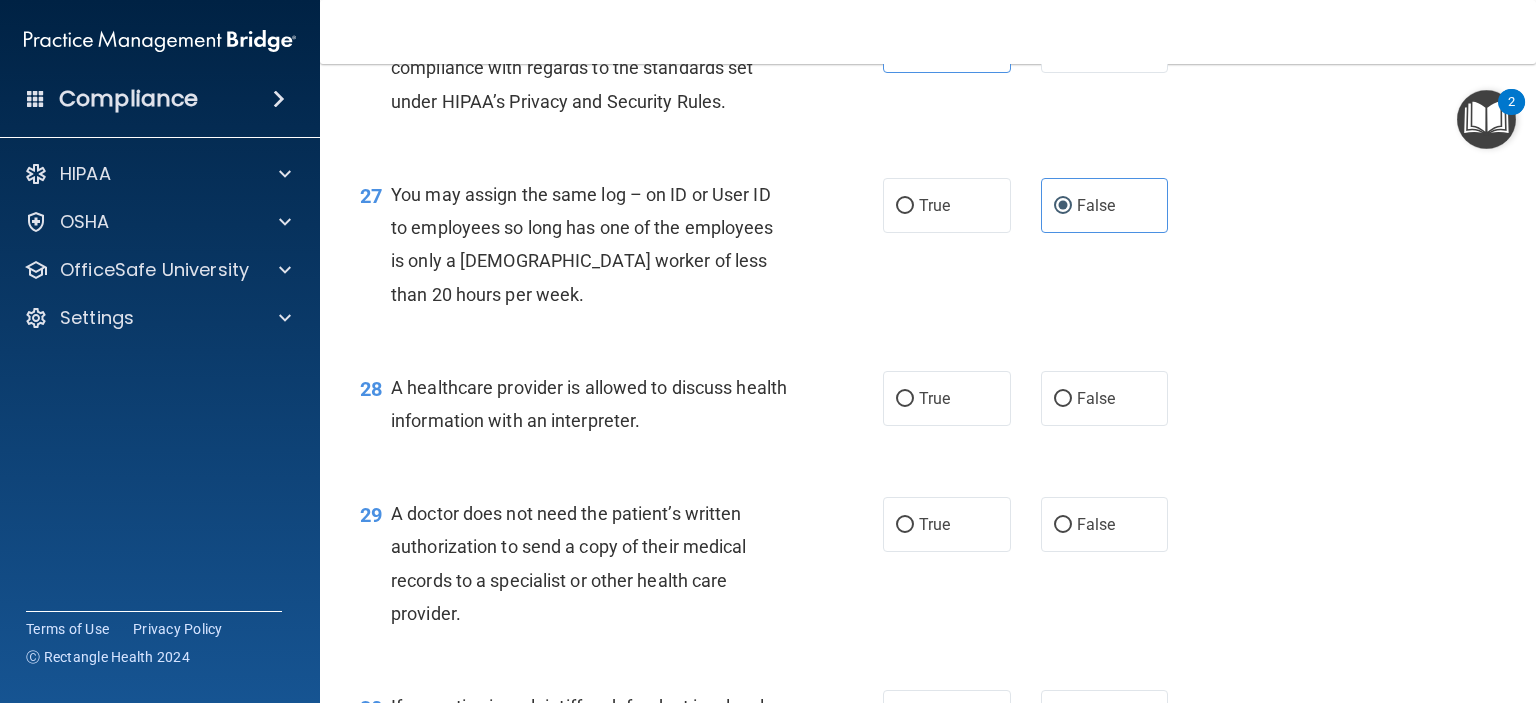 scroll, scrollTop: 4500, scrollLeft: 0, axis: vertical 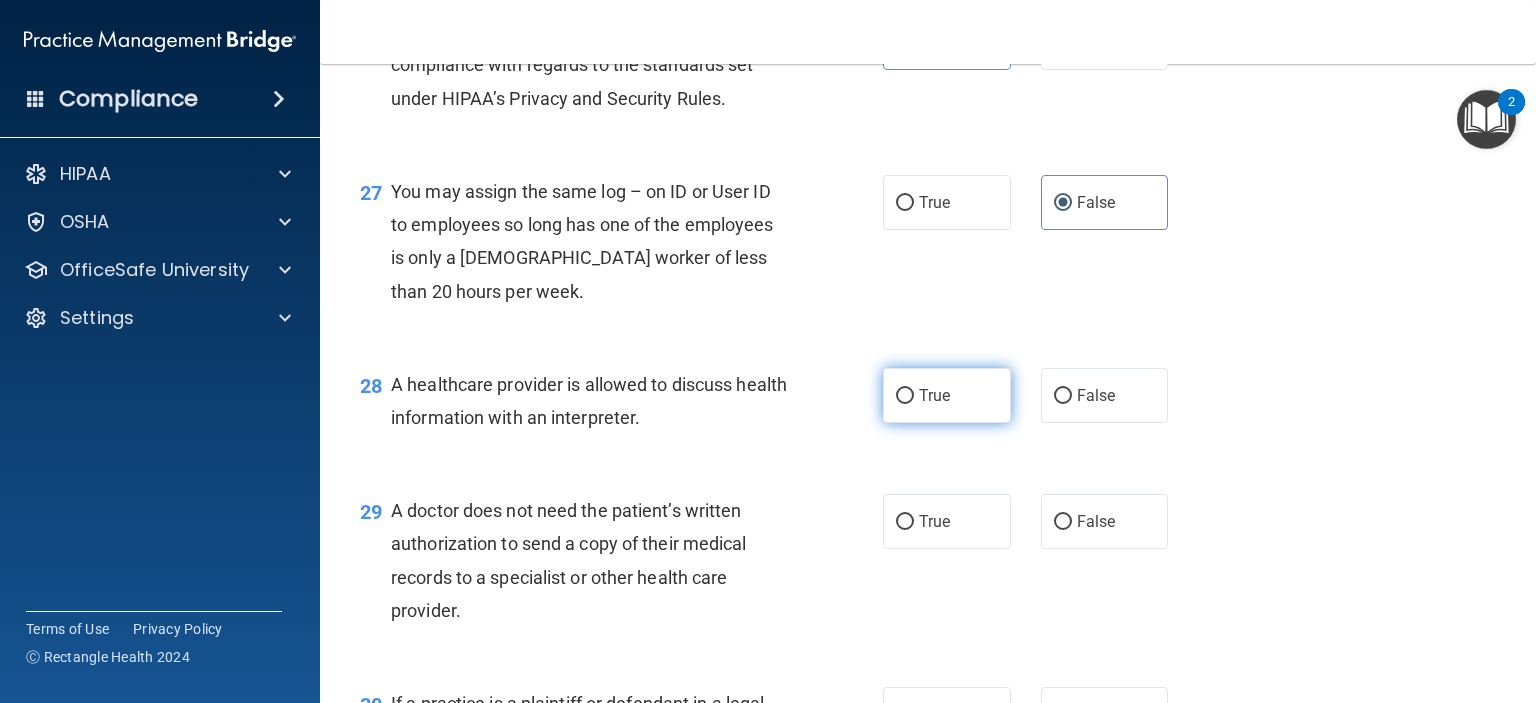click on "True" at bounding box center (934, 395) 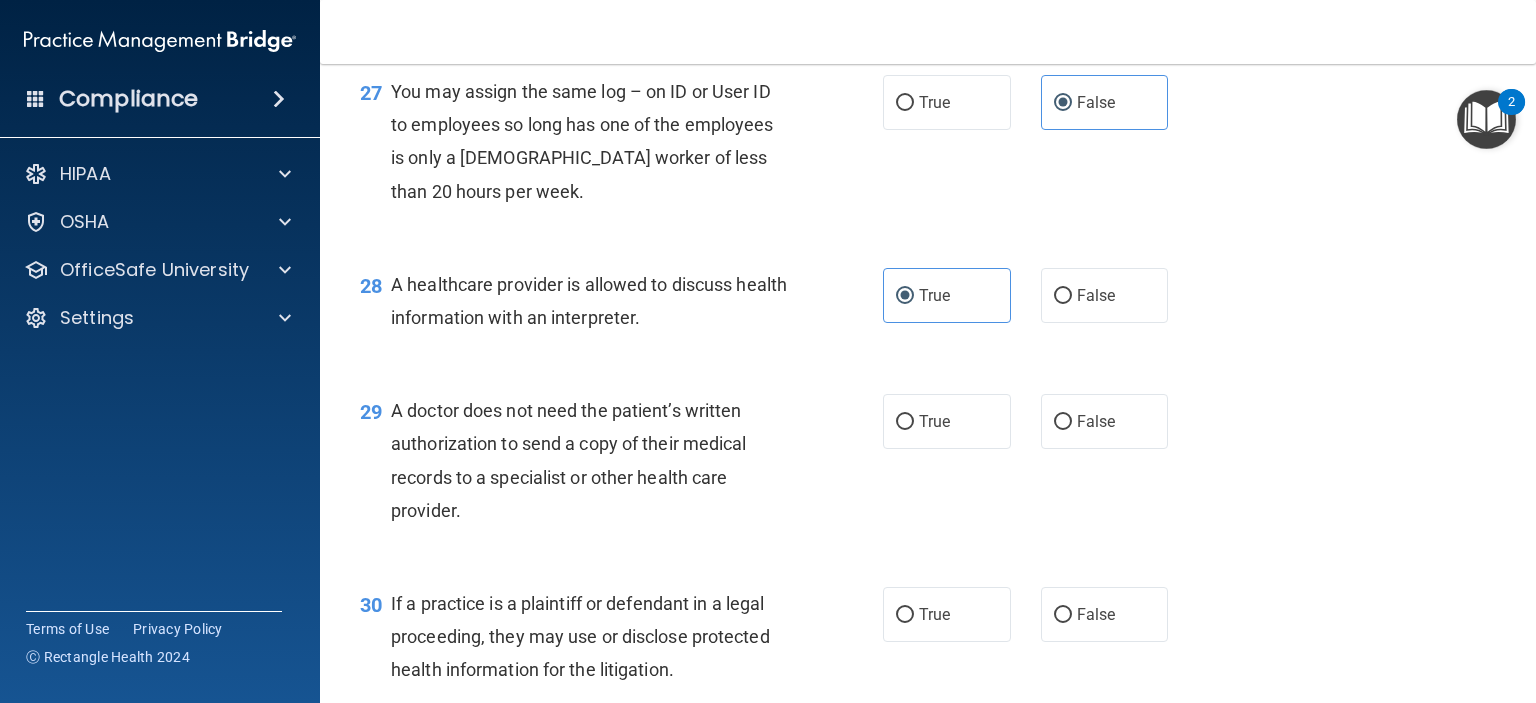 scroll, scrollTop: 4700, scrollLeft: 0, axis: vertical 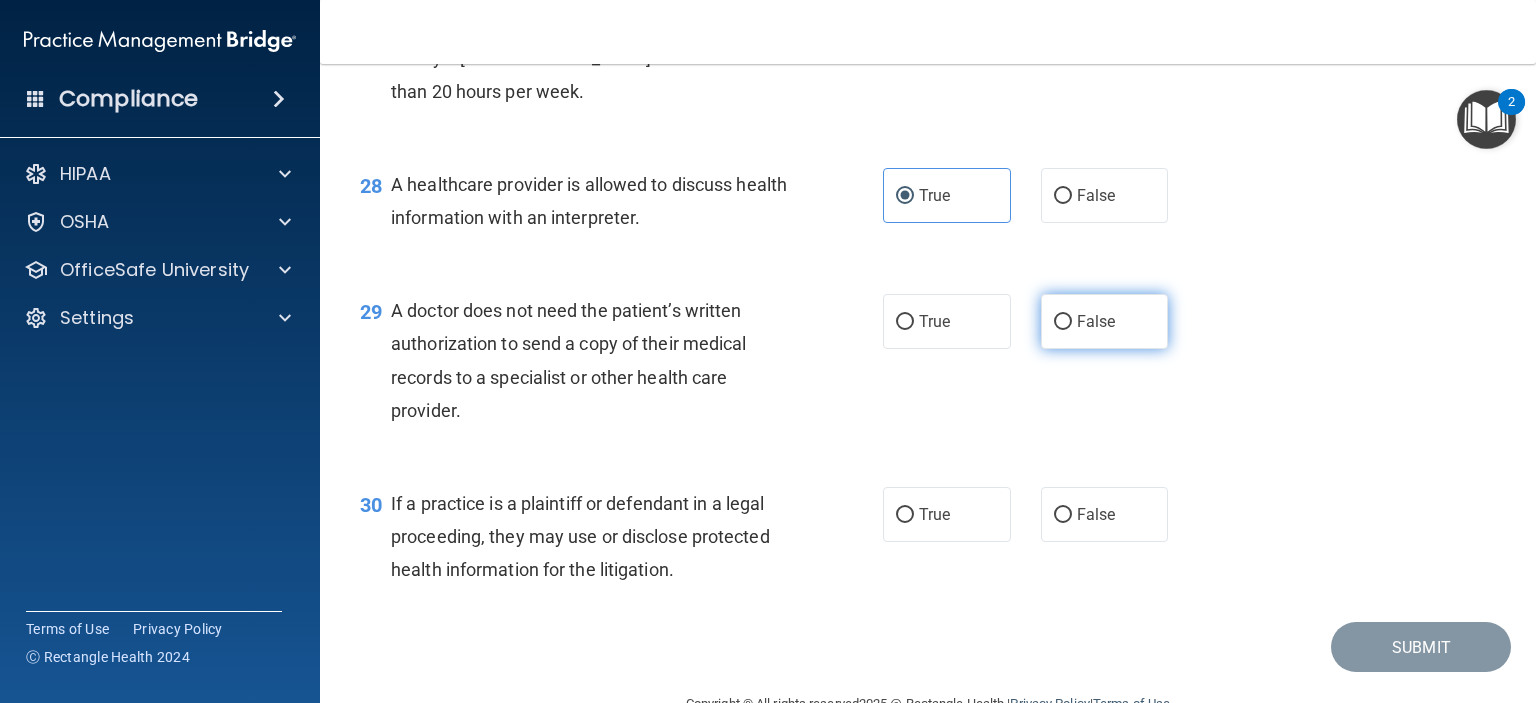 click on "False" at bounding box center [1105, 321] 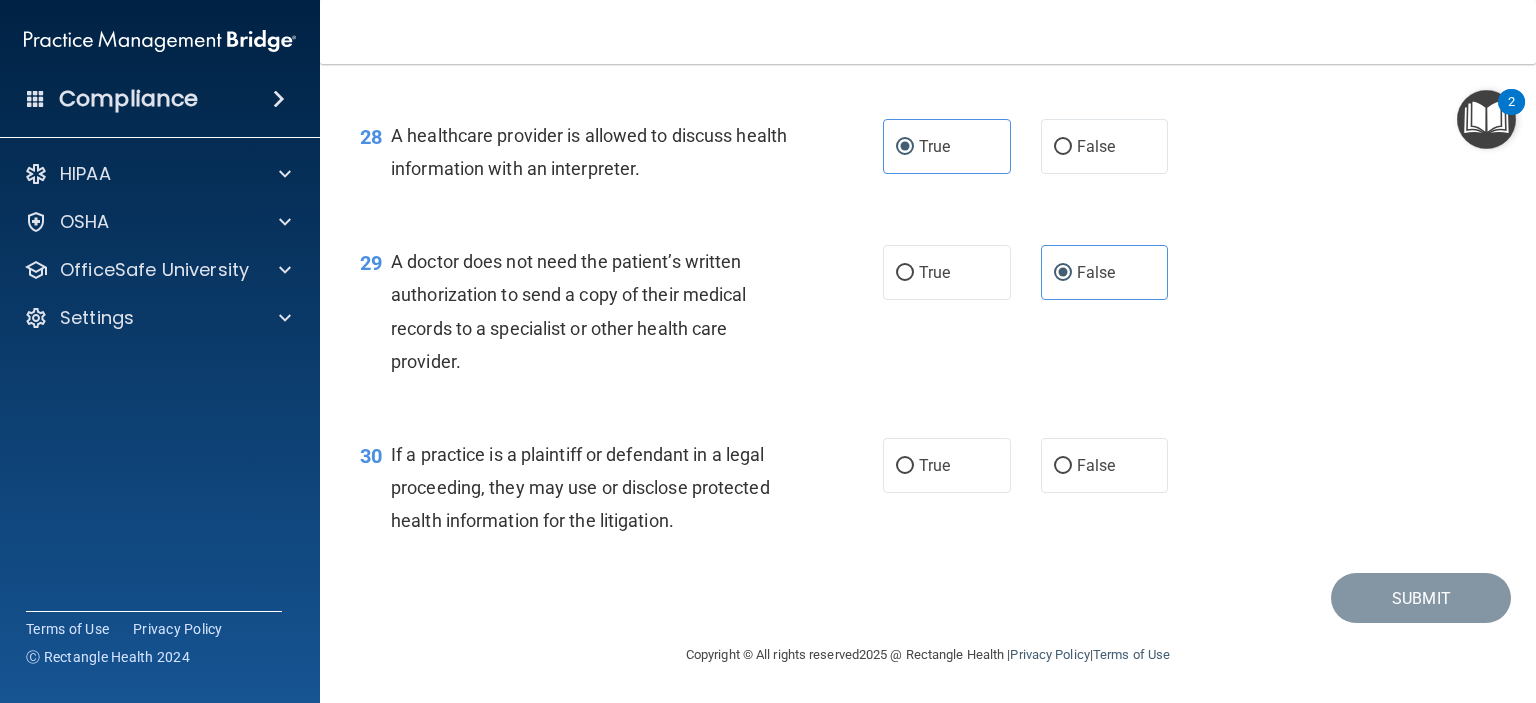scroll, scrollTop: 4816, scrollLeft: 0, axis: vertical 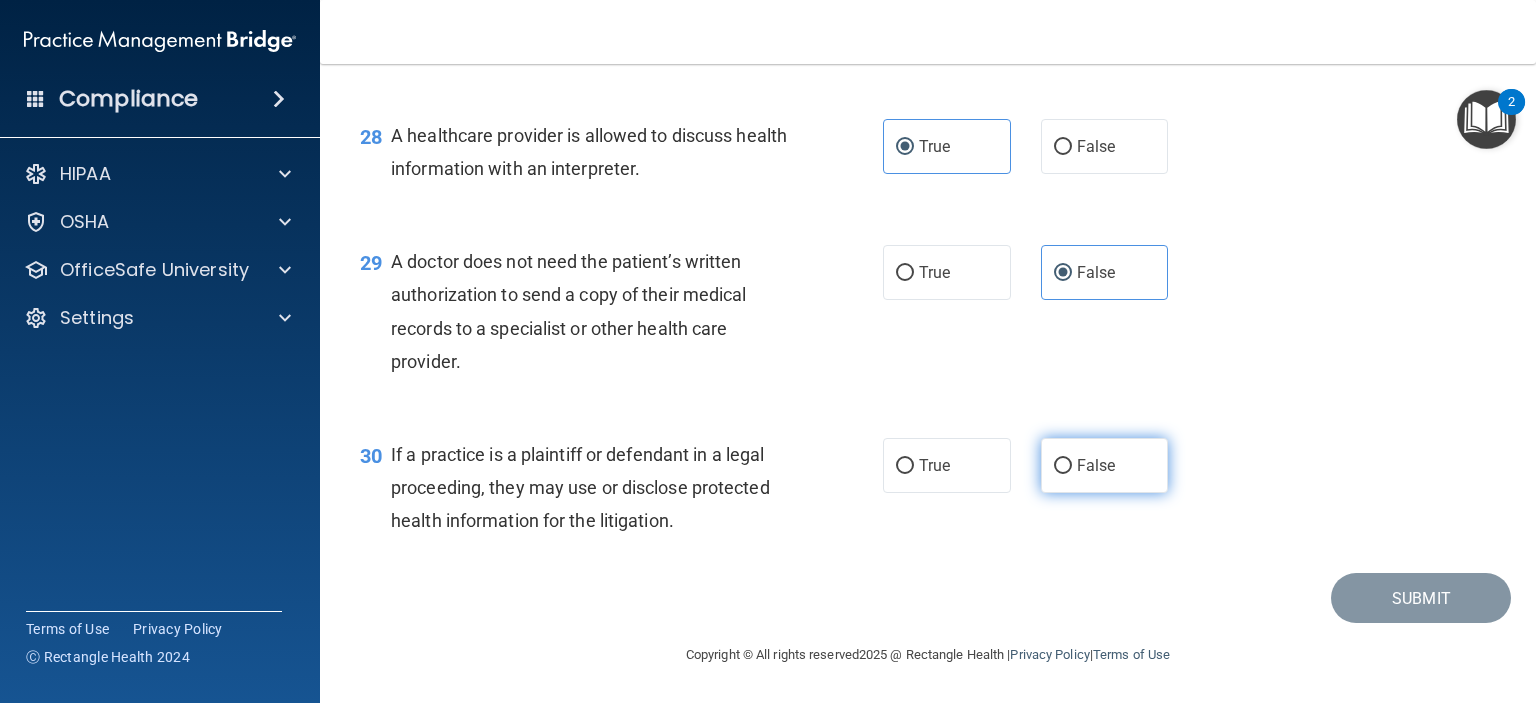click on "False" at bounding box center (1105, 465) 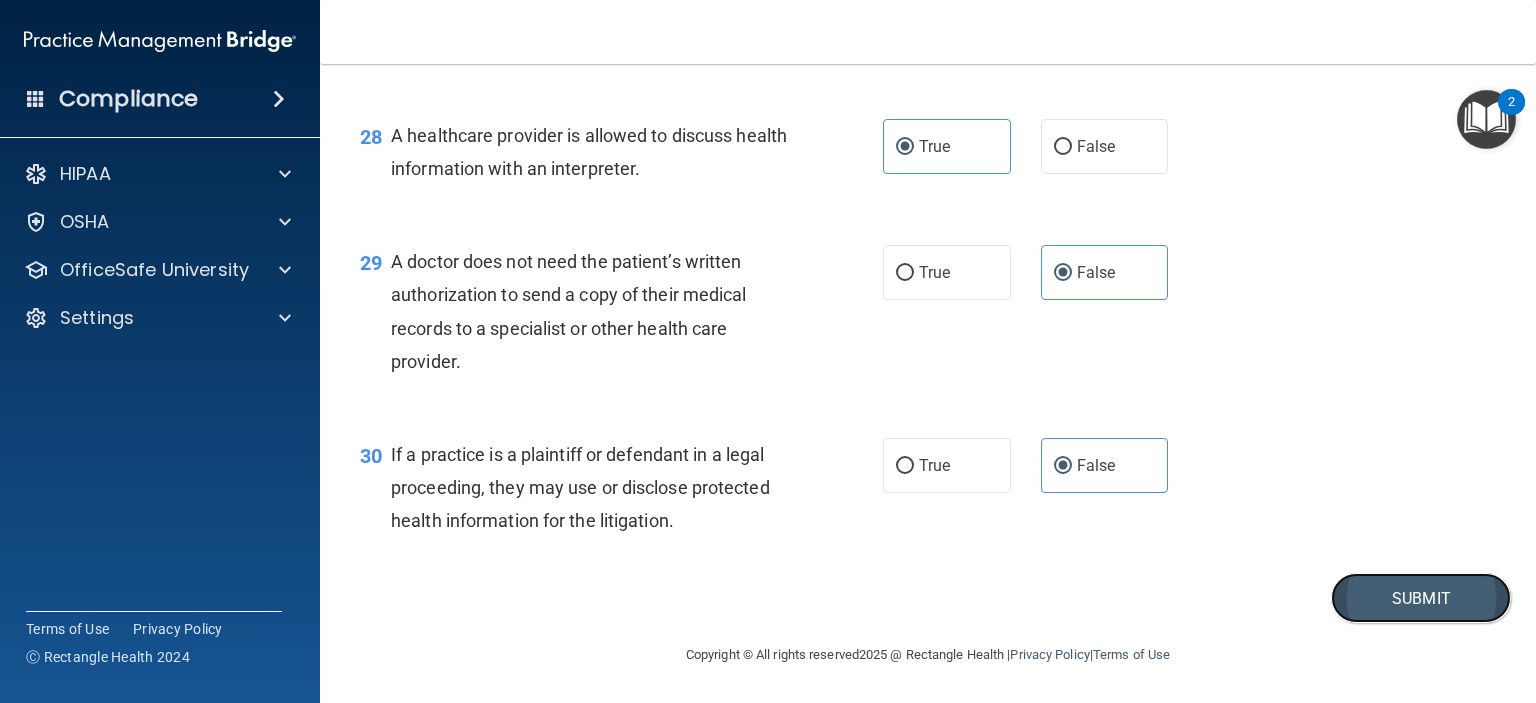 click on "Submit" at bounding box center [1421, 598] 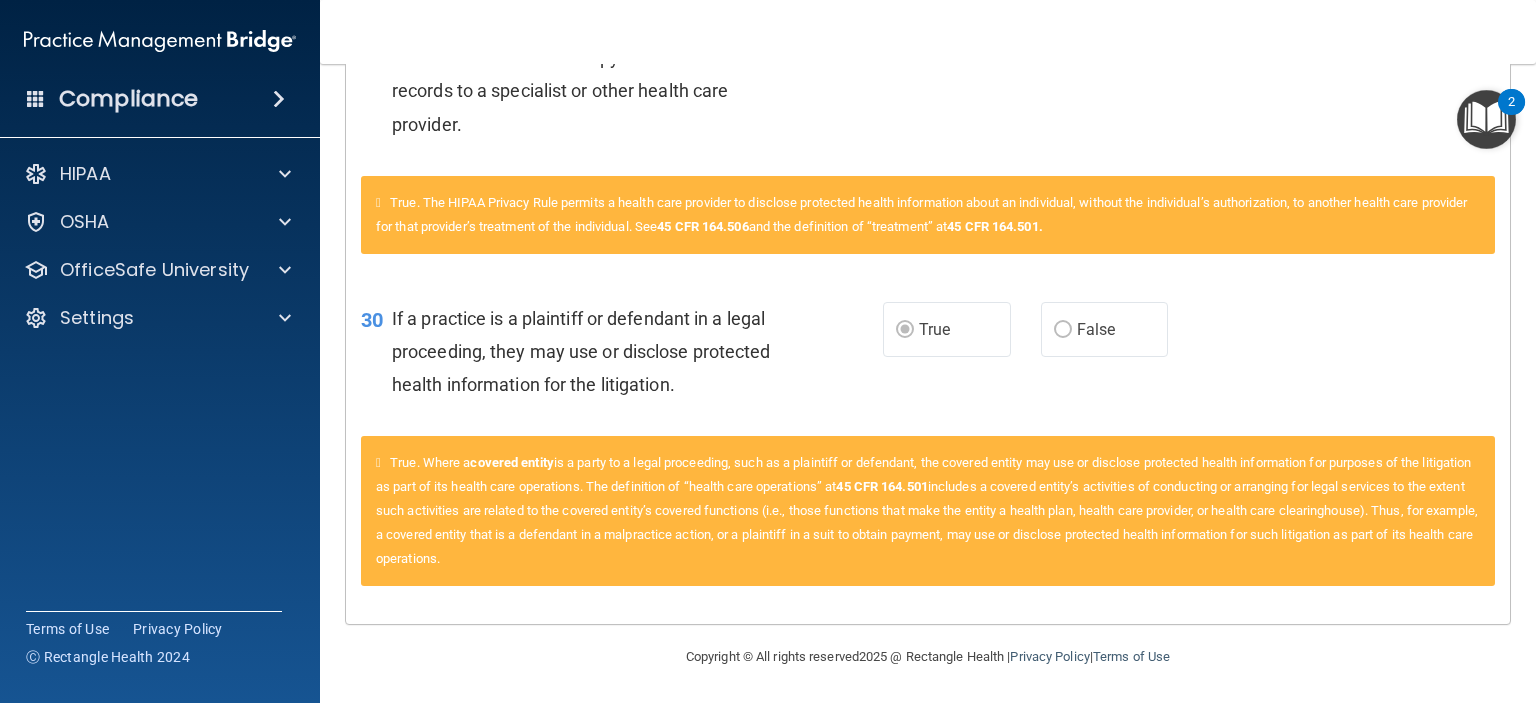scroll, scrollTop: 2649, scrollLeft: 0, axis: vertical 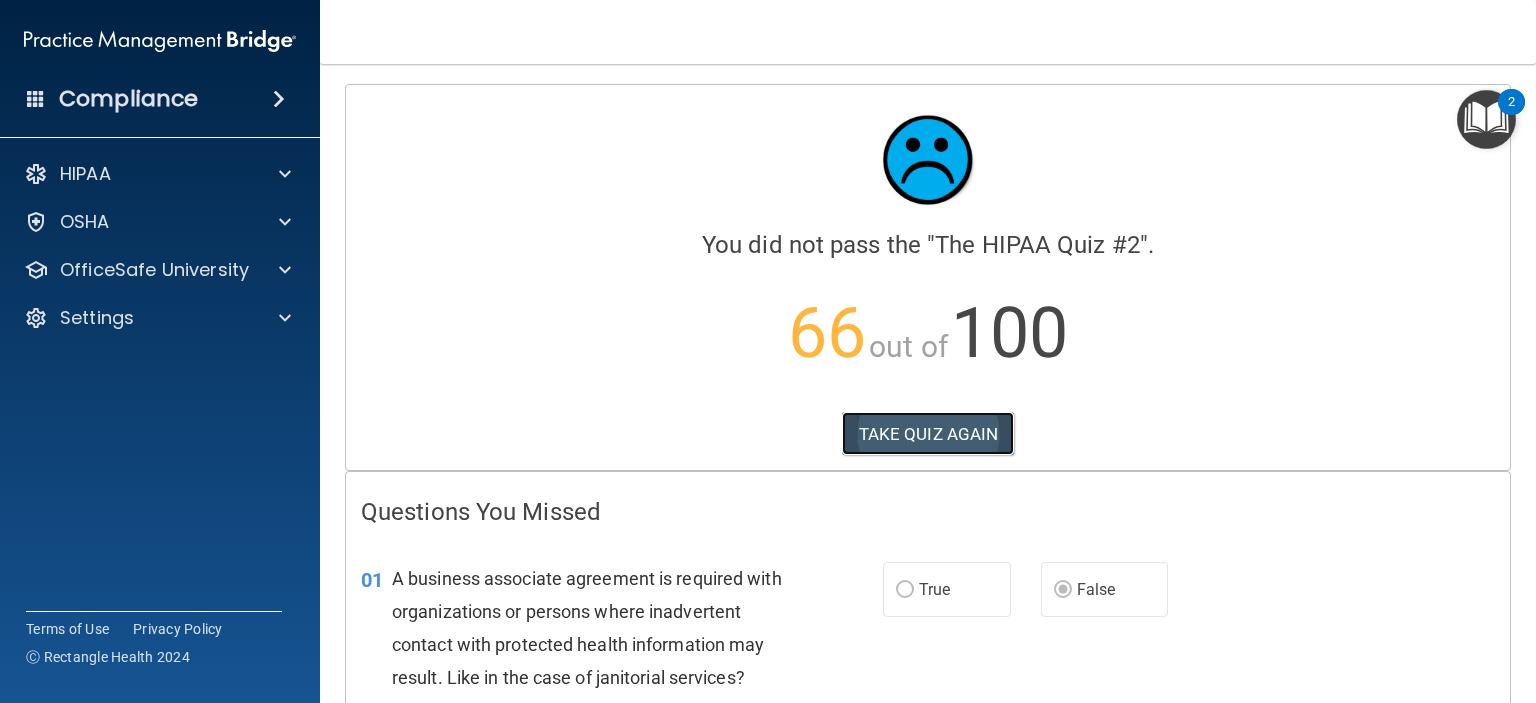 click on "TAKE QUIZ AGAIN" at bounding box center (928, 434) 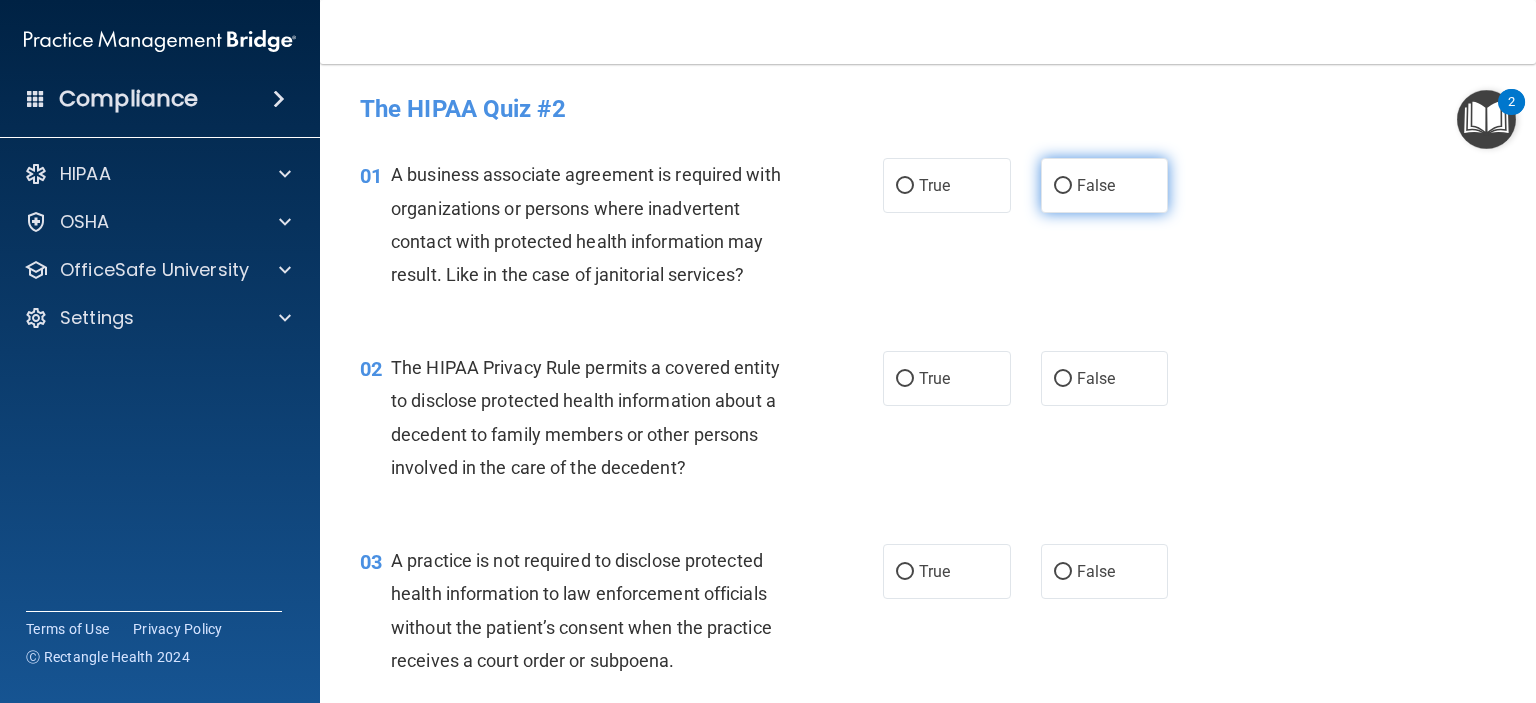 click on "False" at bounding box center (1096, 185) 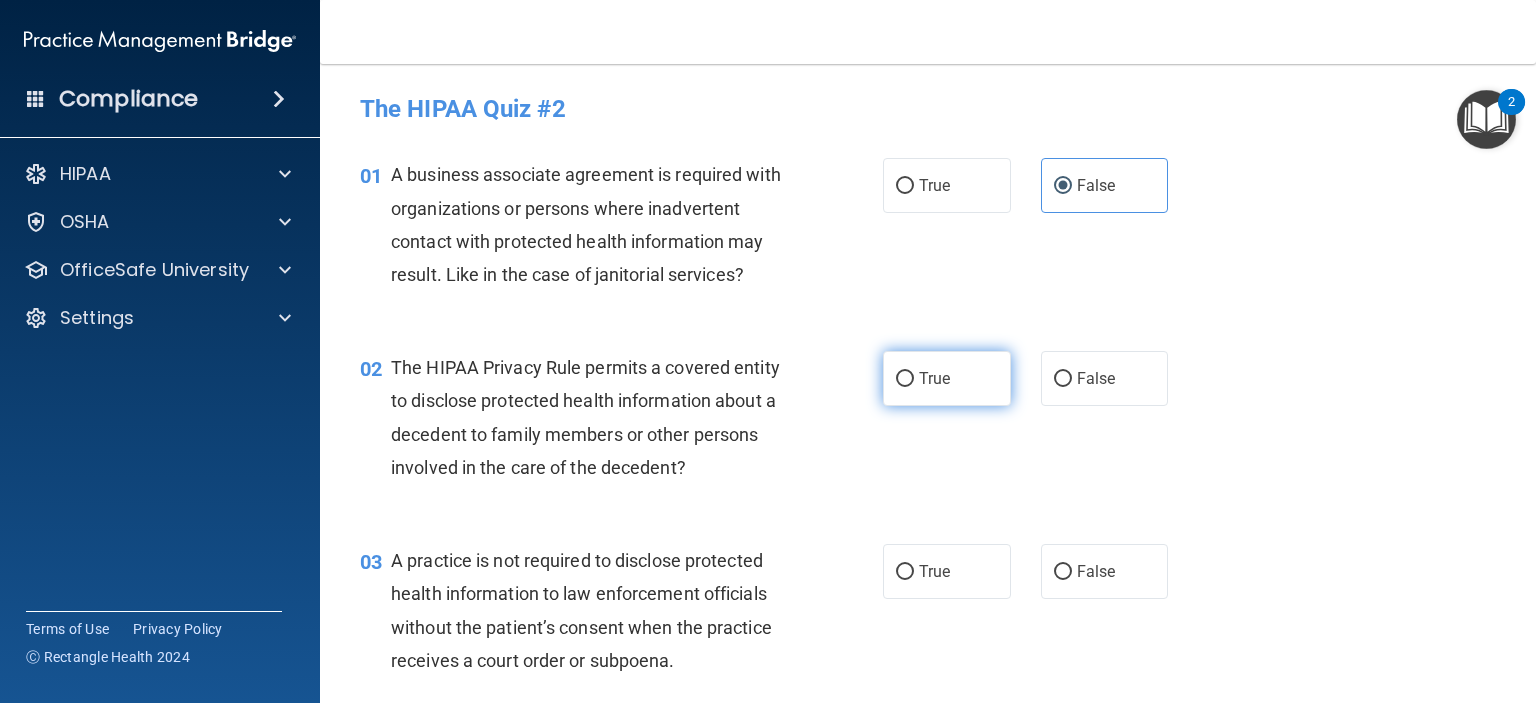click on "True" at bounding box center (934, 378) 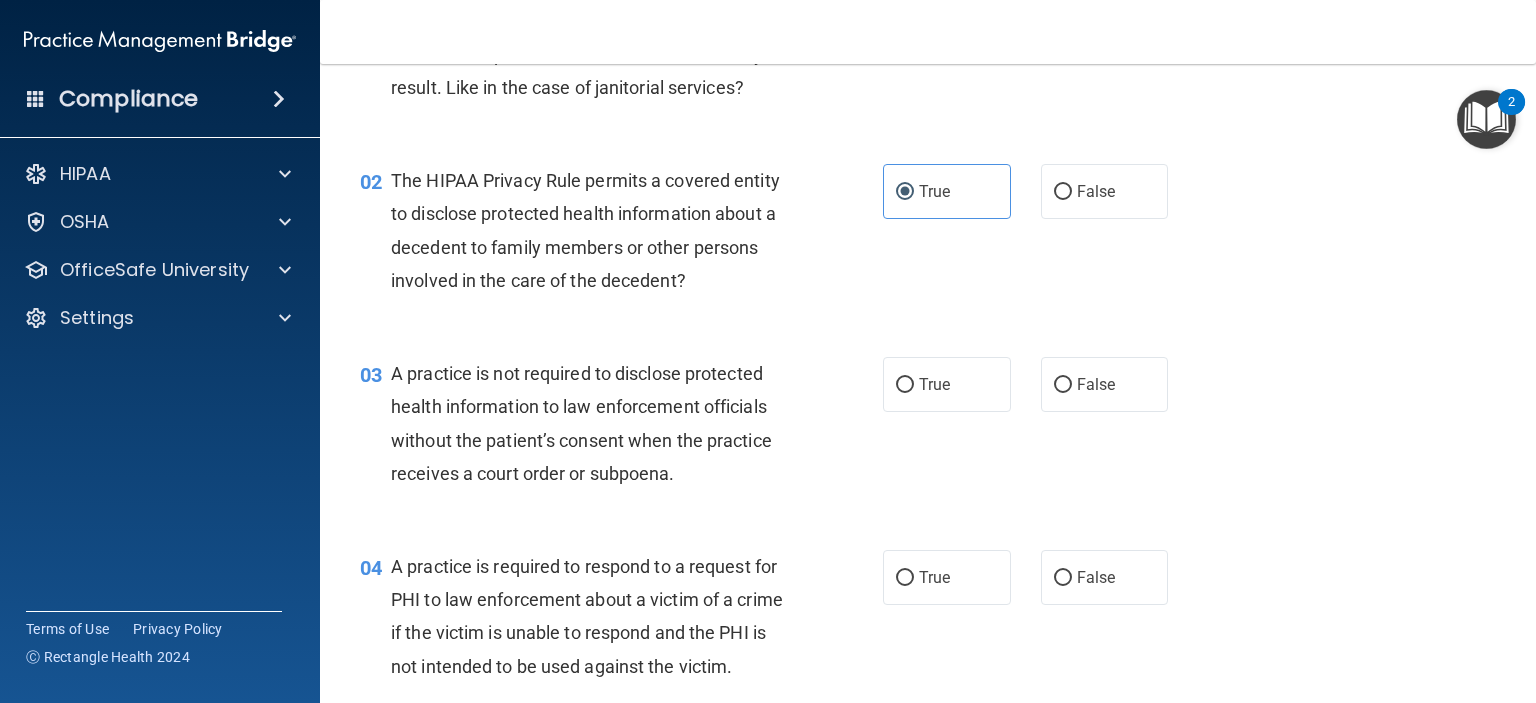 scroll, scrollTop: 200, scrollLeft: 0, axis: vertical 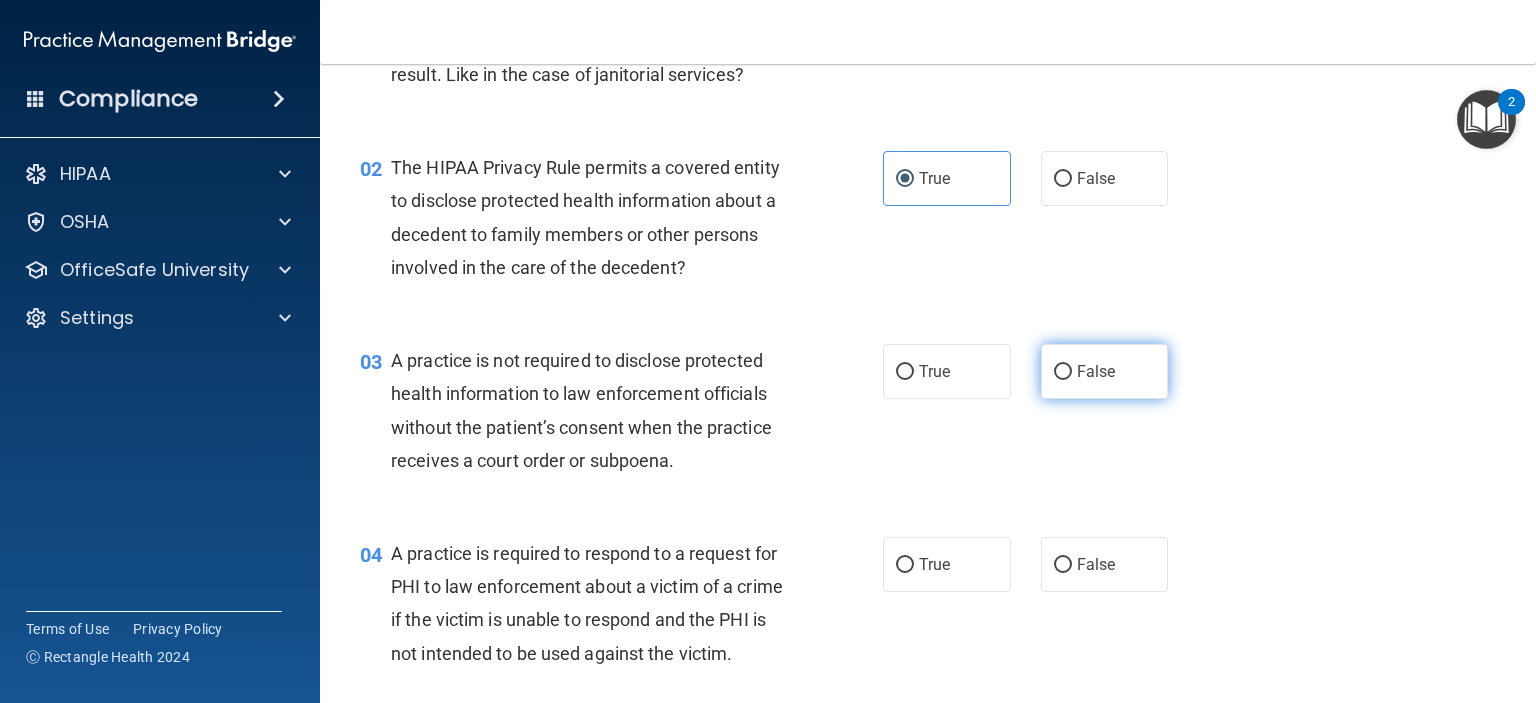 click on "False" at bounding box center (1096, 371) 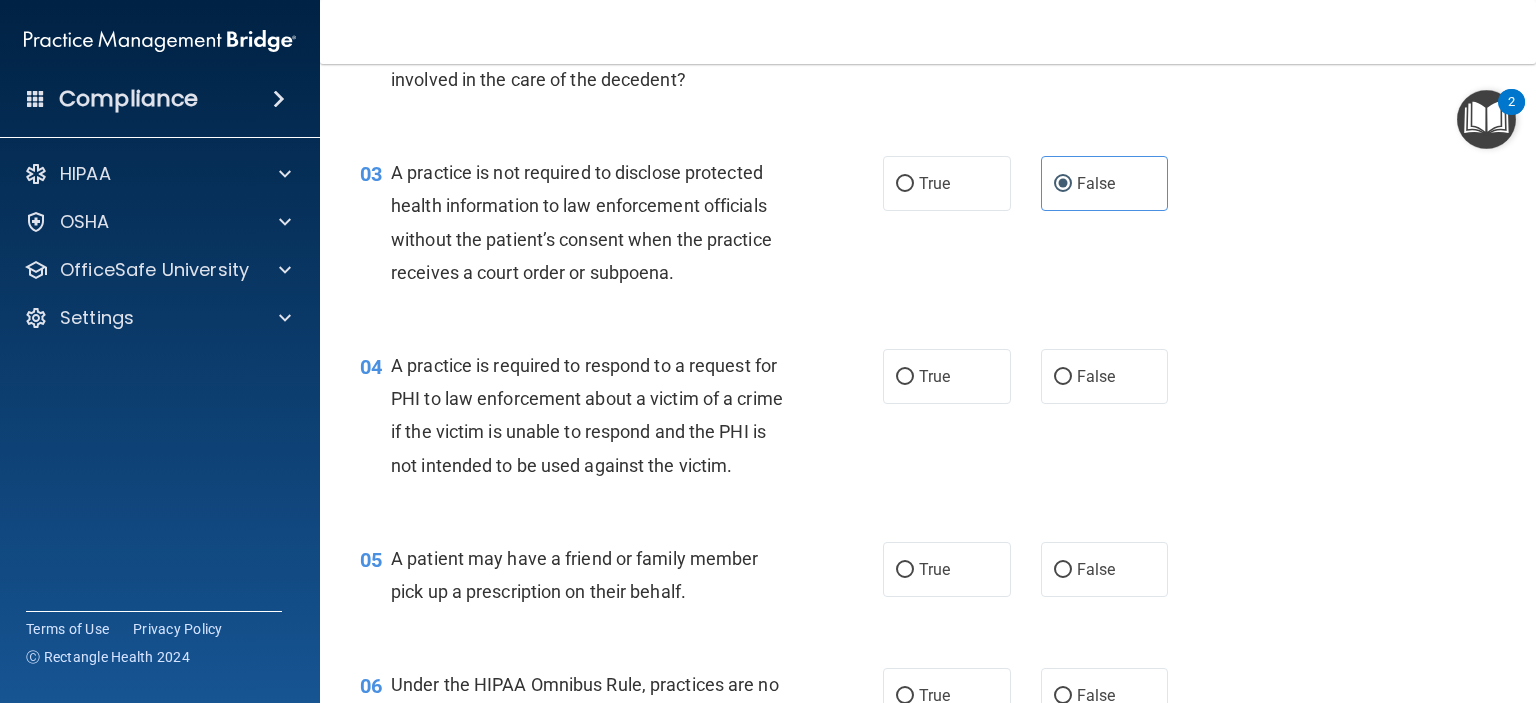 scroll, scrollTop: 400, scrollLeft: 0, axis: vertical 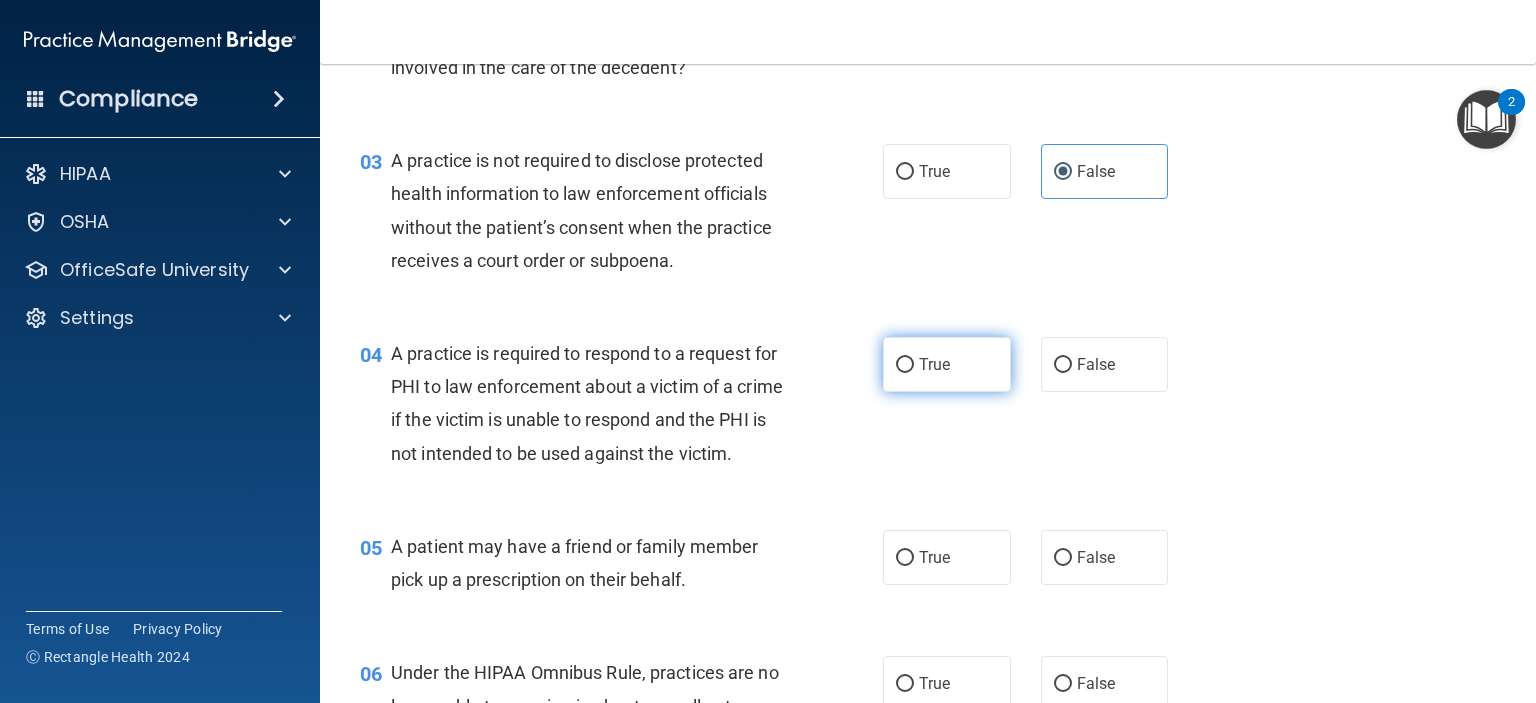 click on "True" at bounding box center [947, 364] 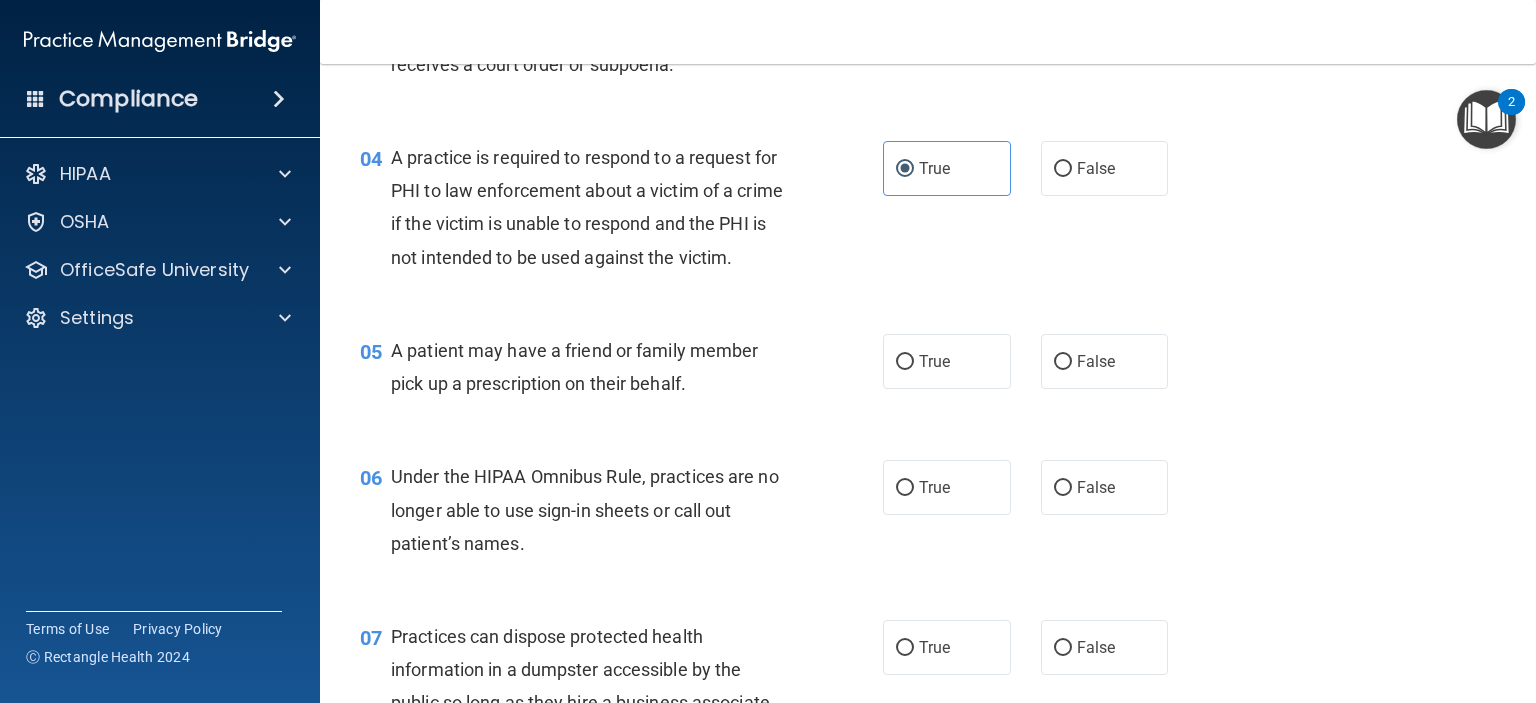 scroll, scrollTop: 600, scrollLeft: 0, axis: vertical 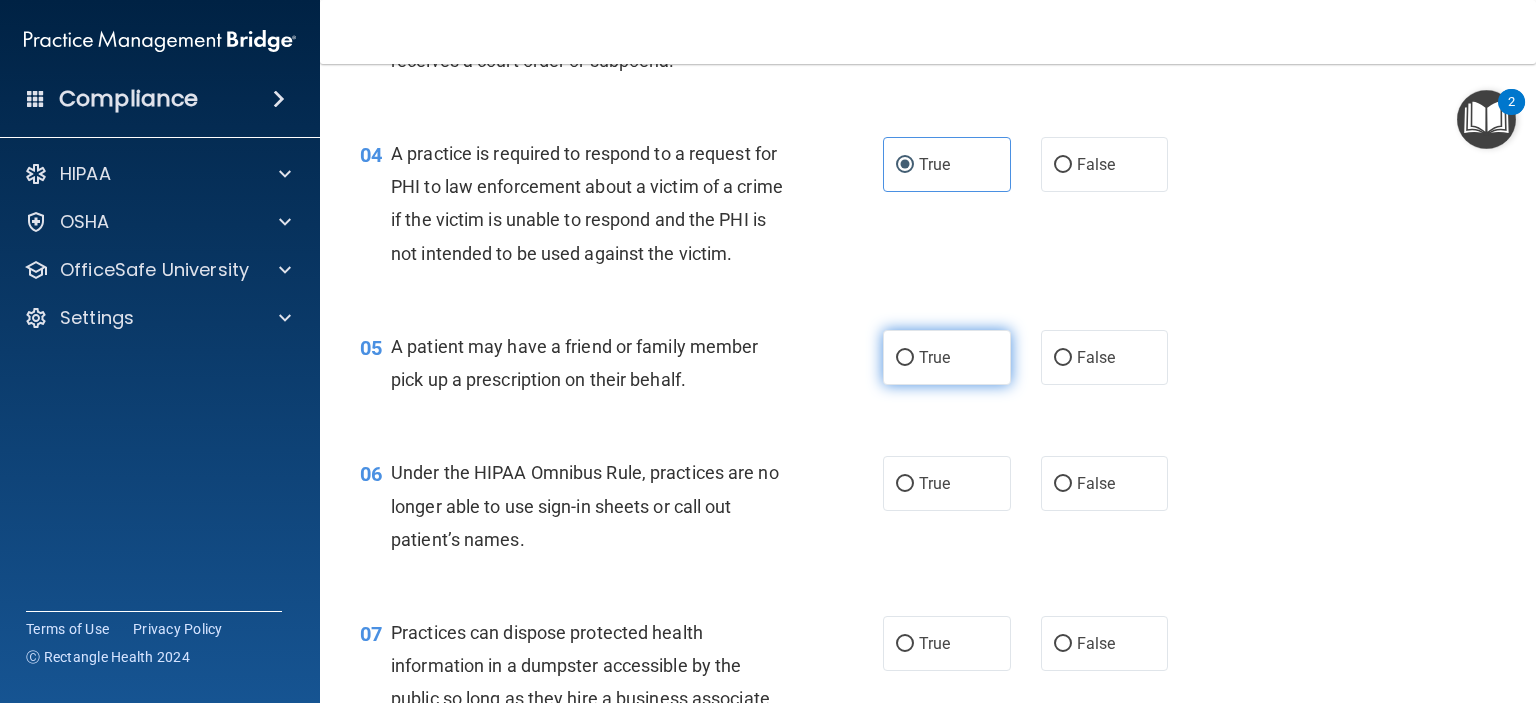 click on "True" at bounding box center (947, 357) 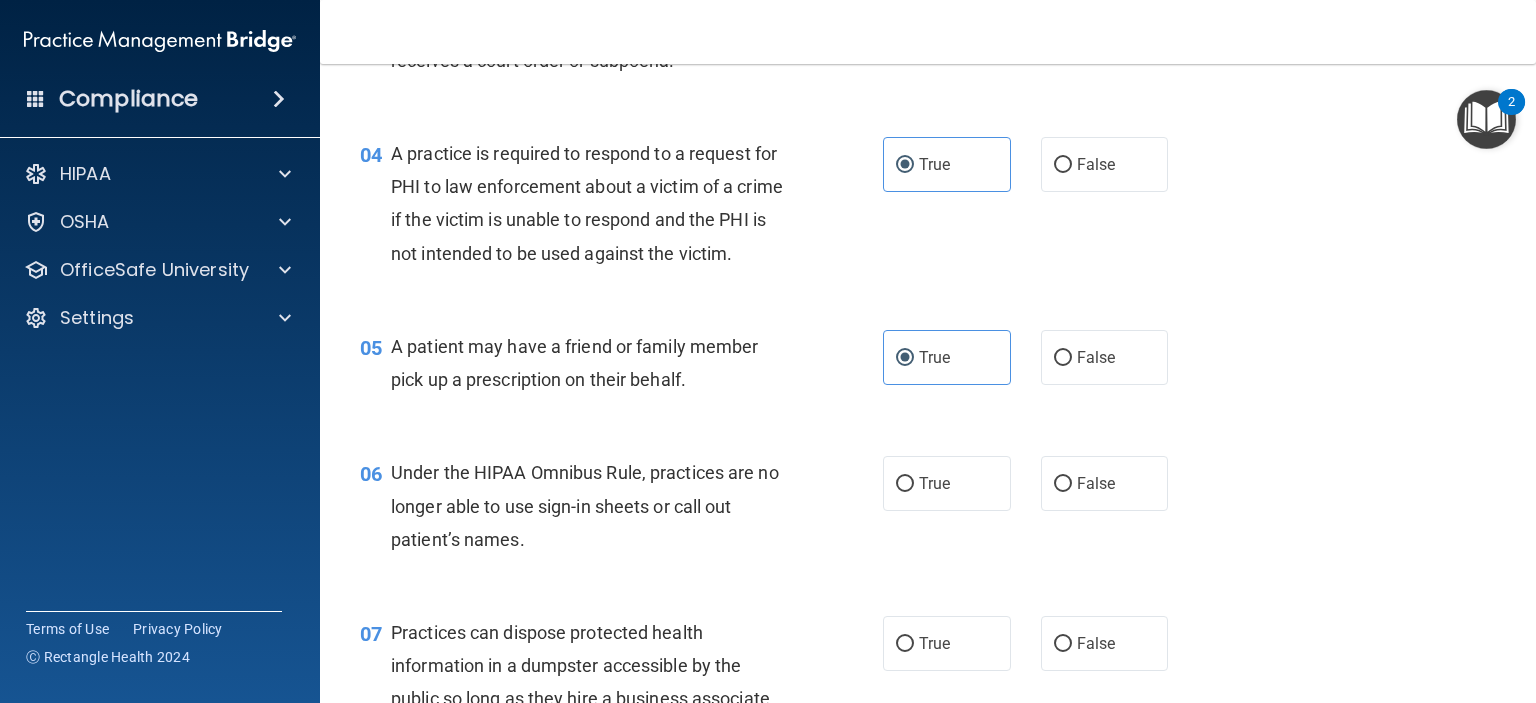 scroll, scrollTop: 800, scrollLeft: 0, axis: vertical 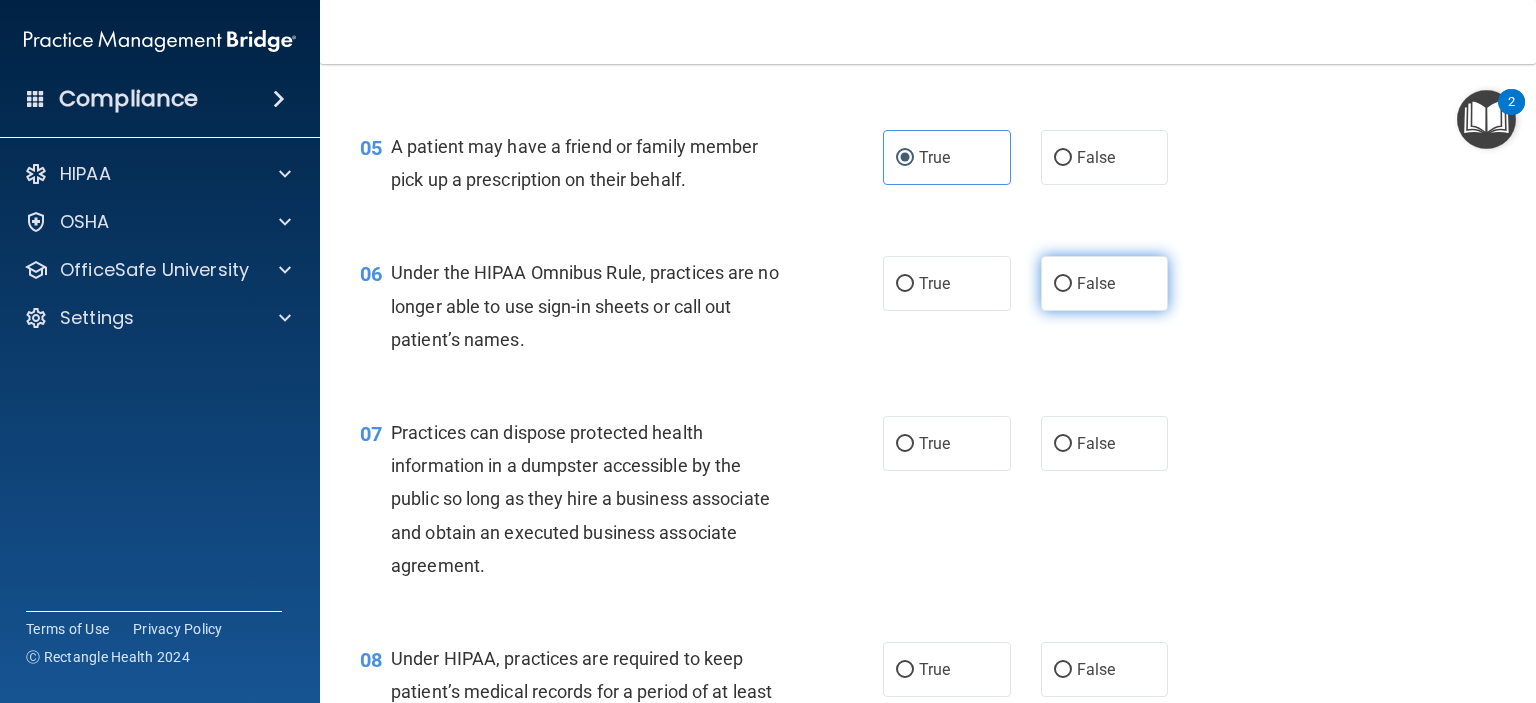 click on "False" at bounding box center [1105, 283] 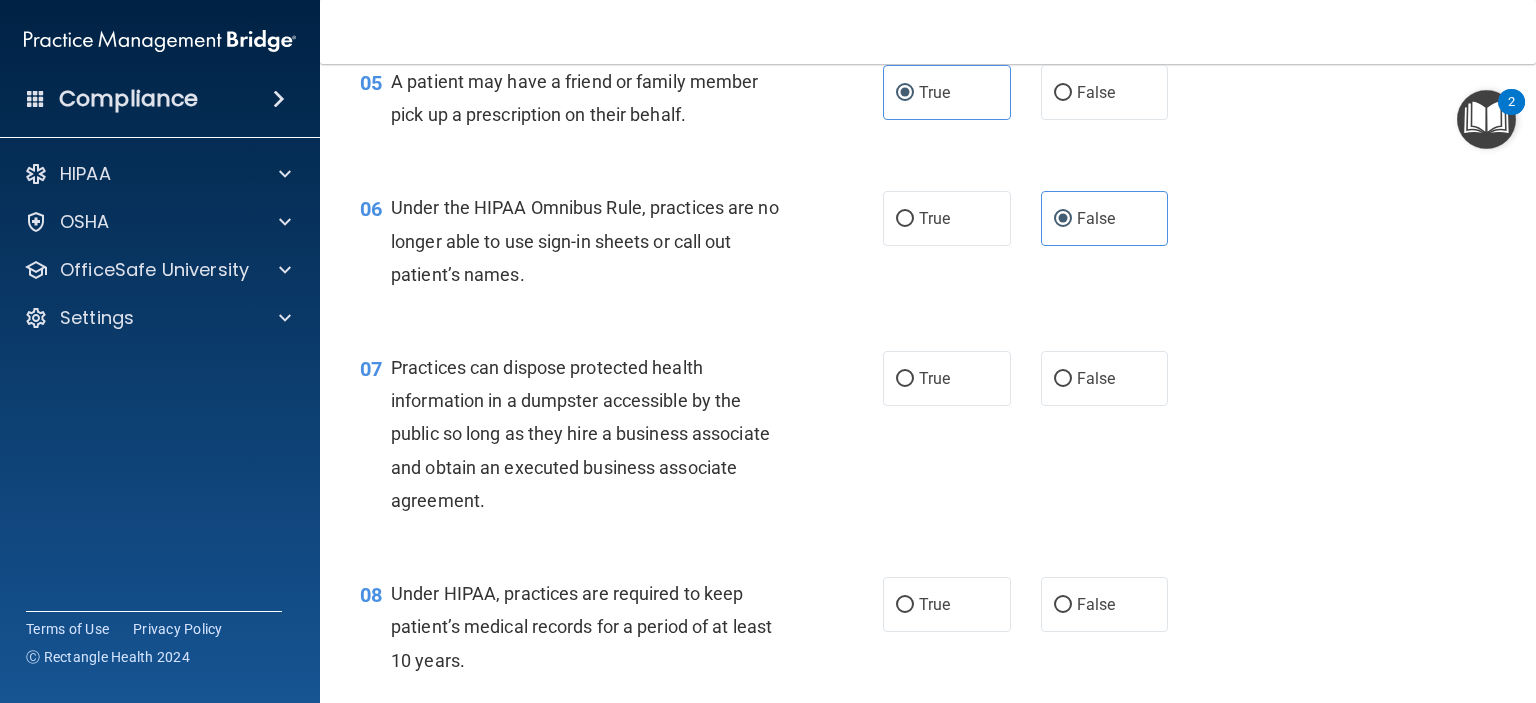 scroll, scrollTop: 900, scrollLeft: 0, axis: vertical 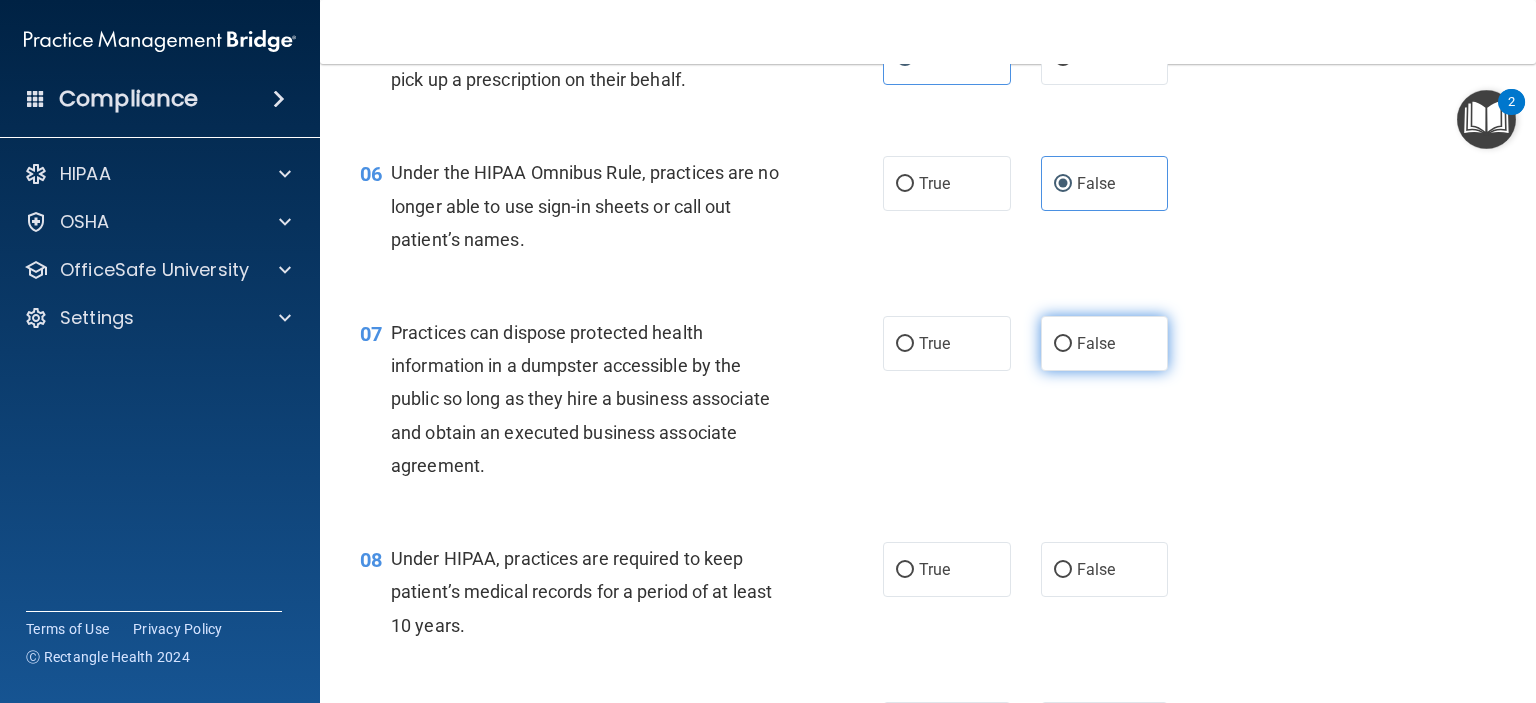 click on "False" at bounding box center [1063, 344] 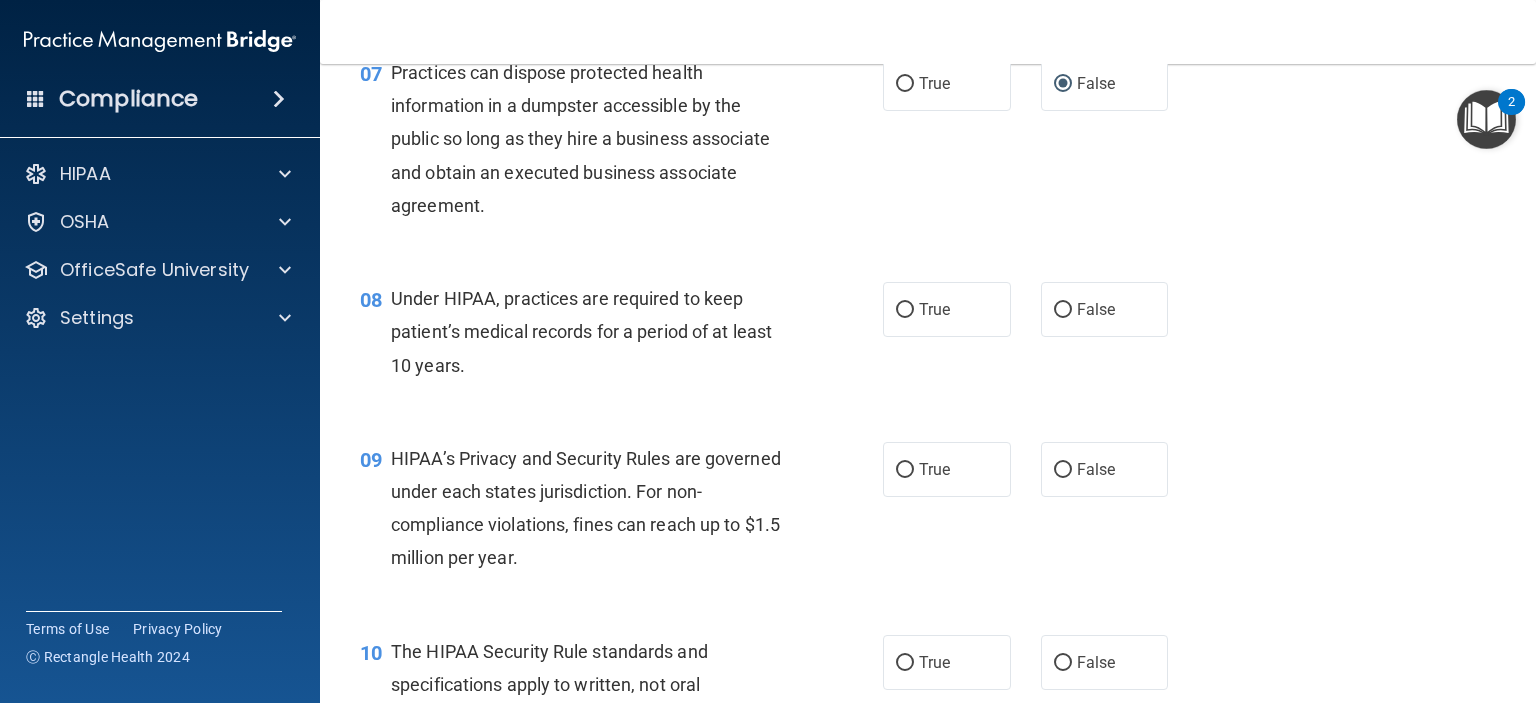 scroll, scrollTop: 1200, scrollLeft: 0, axis: vertical 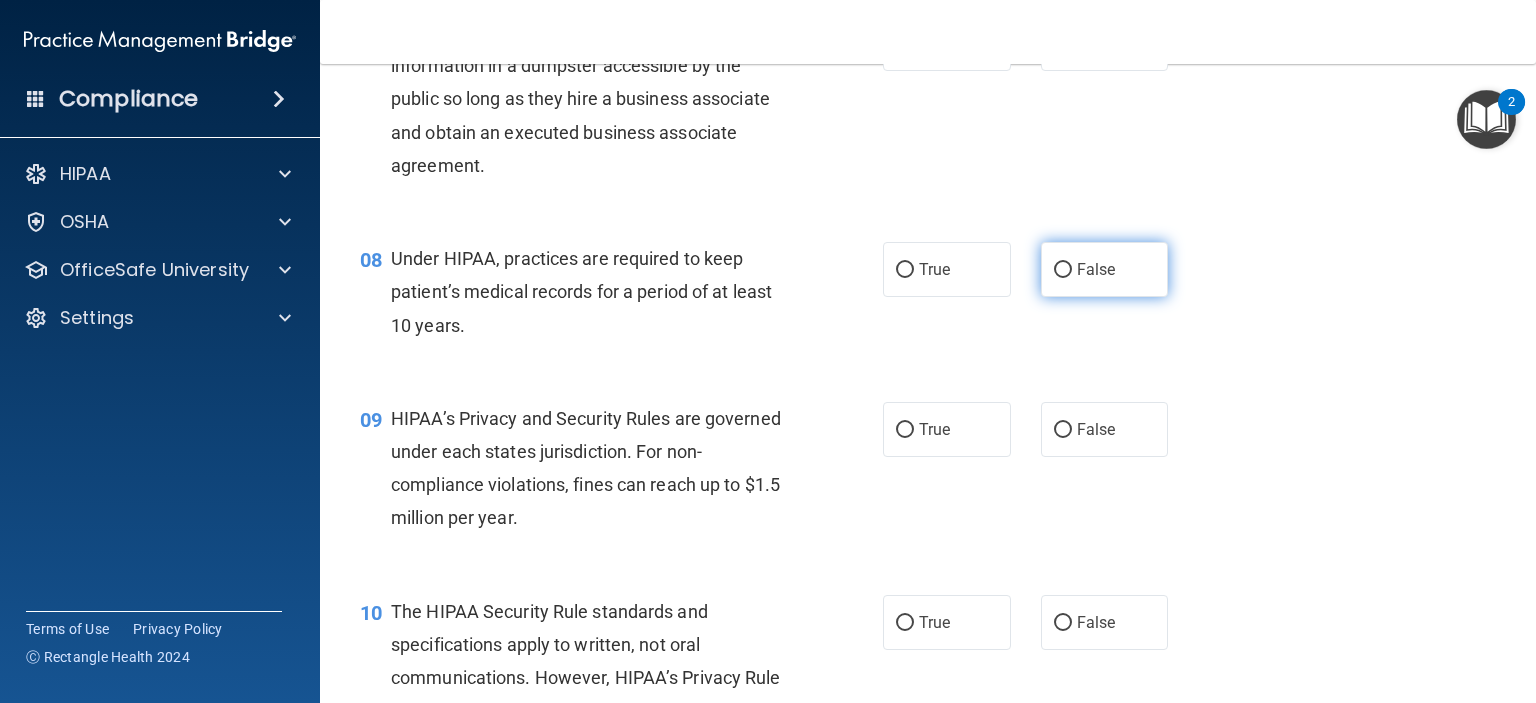 click on "False" at bounding box center [1105, 269] 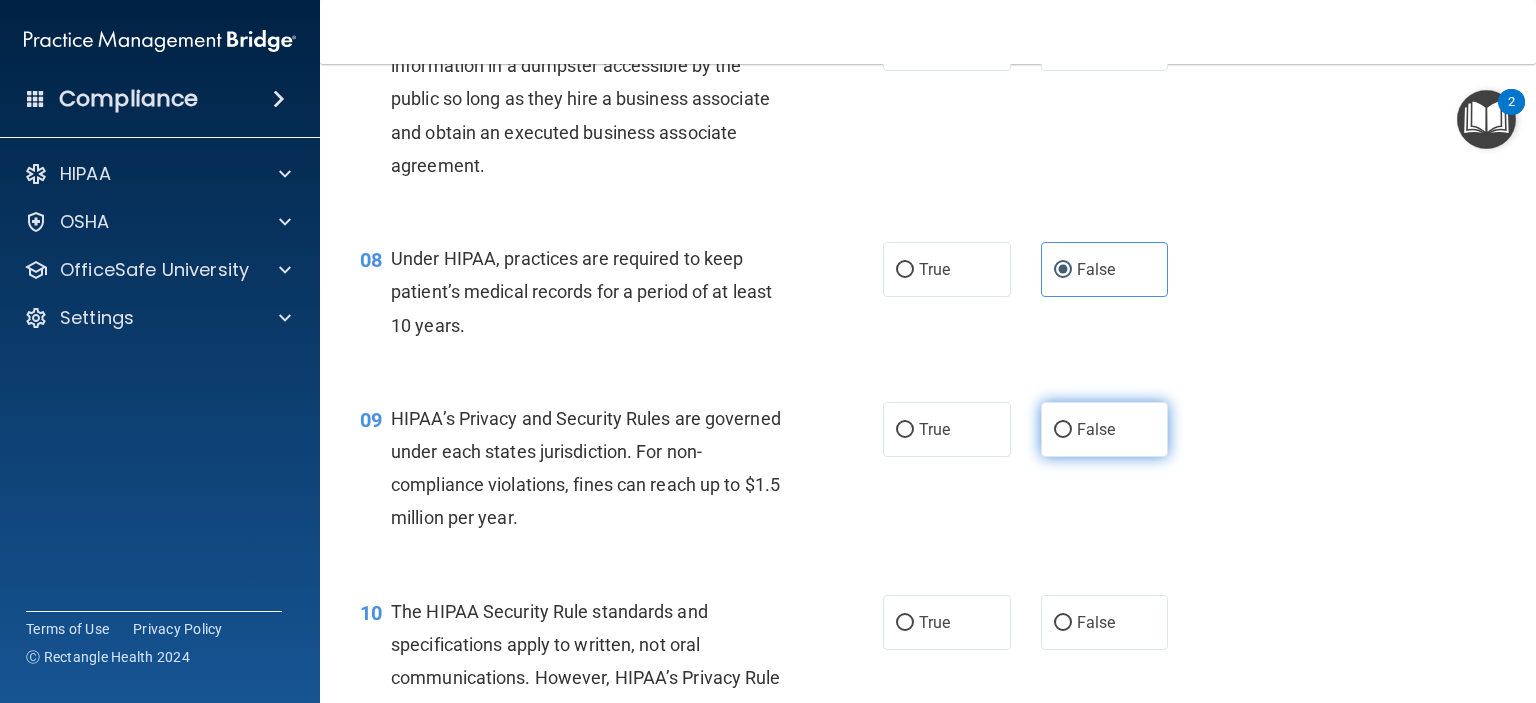 click on "False" at bounding box center [1105, 429] 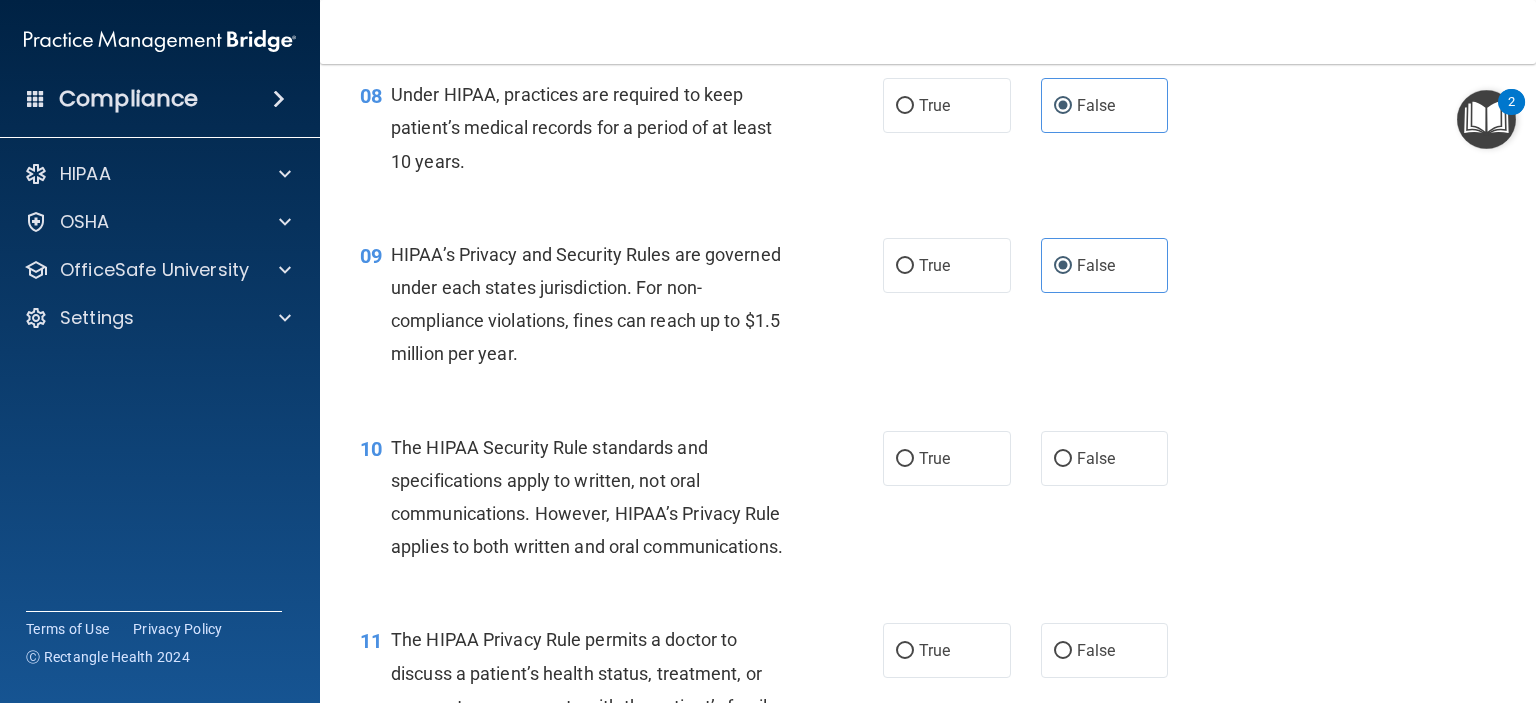 scroll, scrollTop: 1500, scrollLeft: 0, axis: vertical 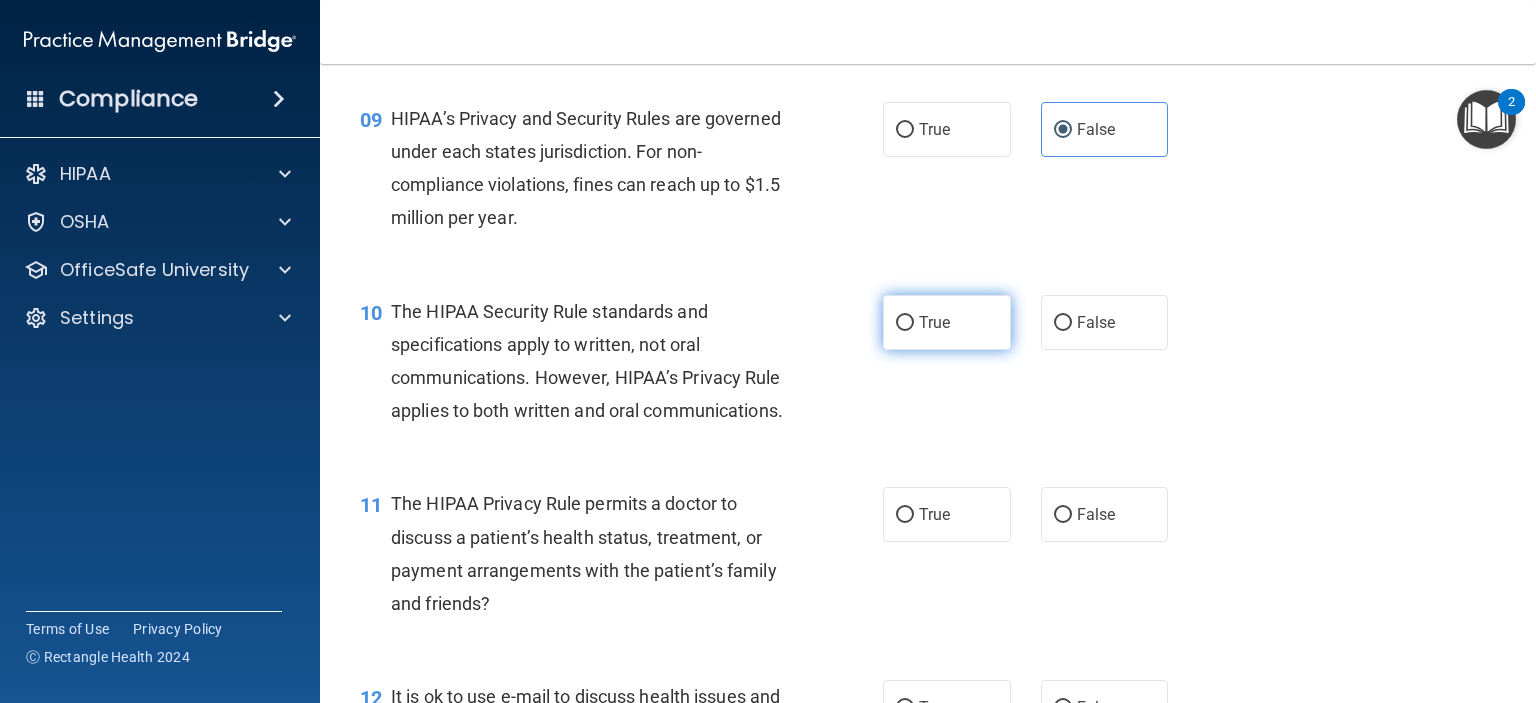 click on "True" at bounding box center (947, 322) 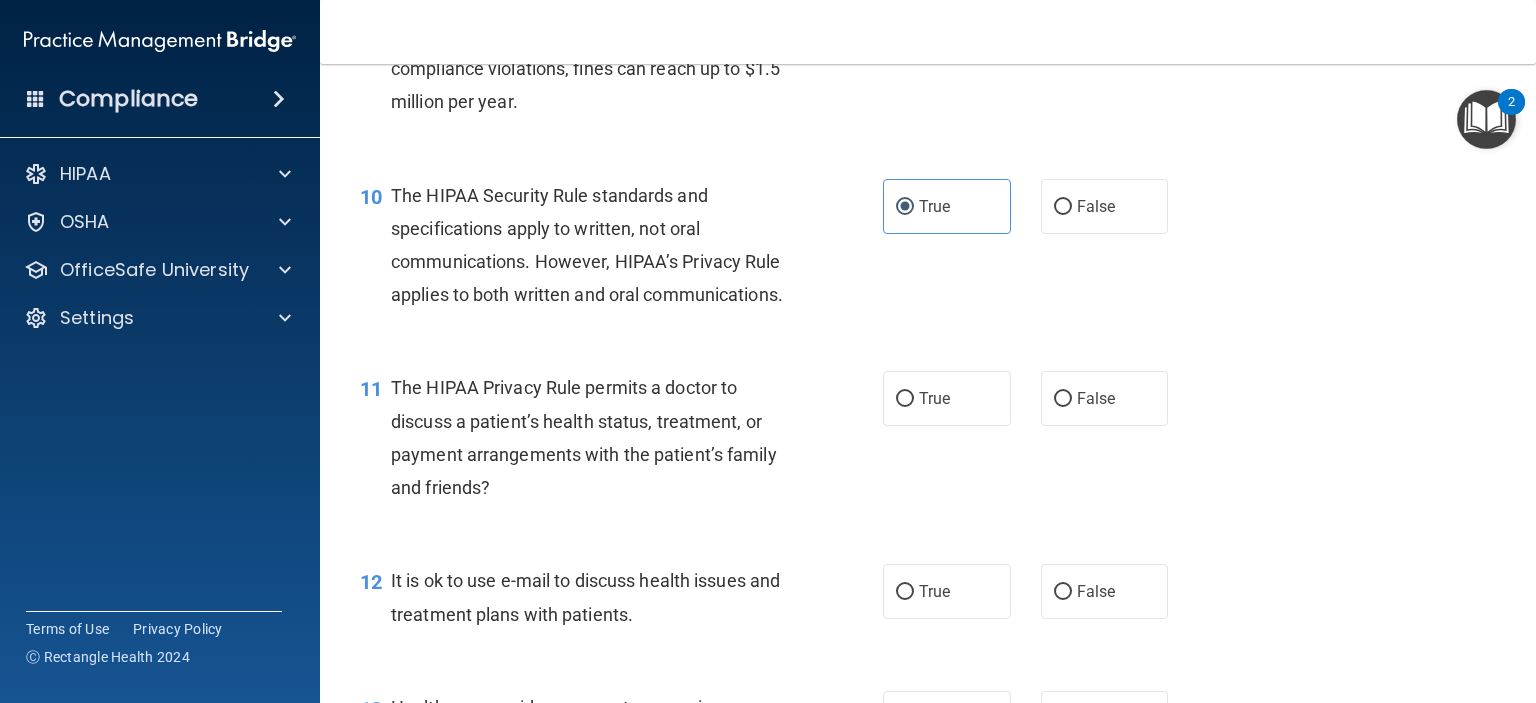 scroll, scrollTop: 1700, scrollLeft: 0, axis: vertical 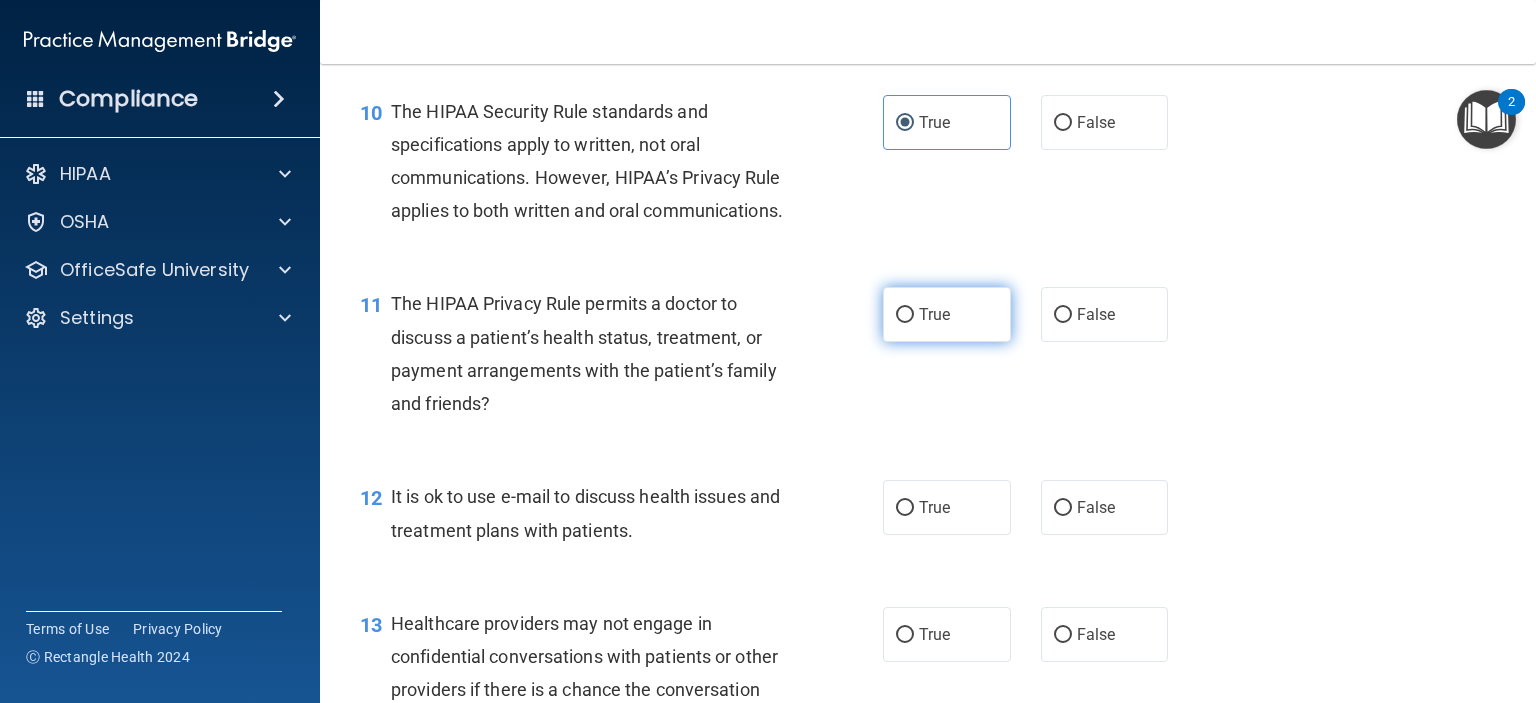 click on "True" at bounding box center (947, 314) 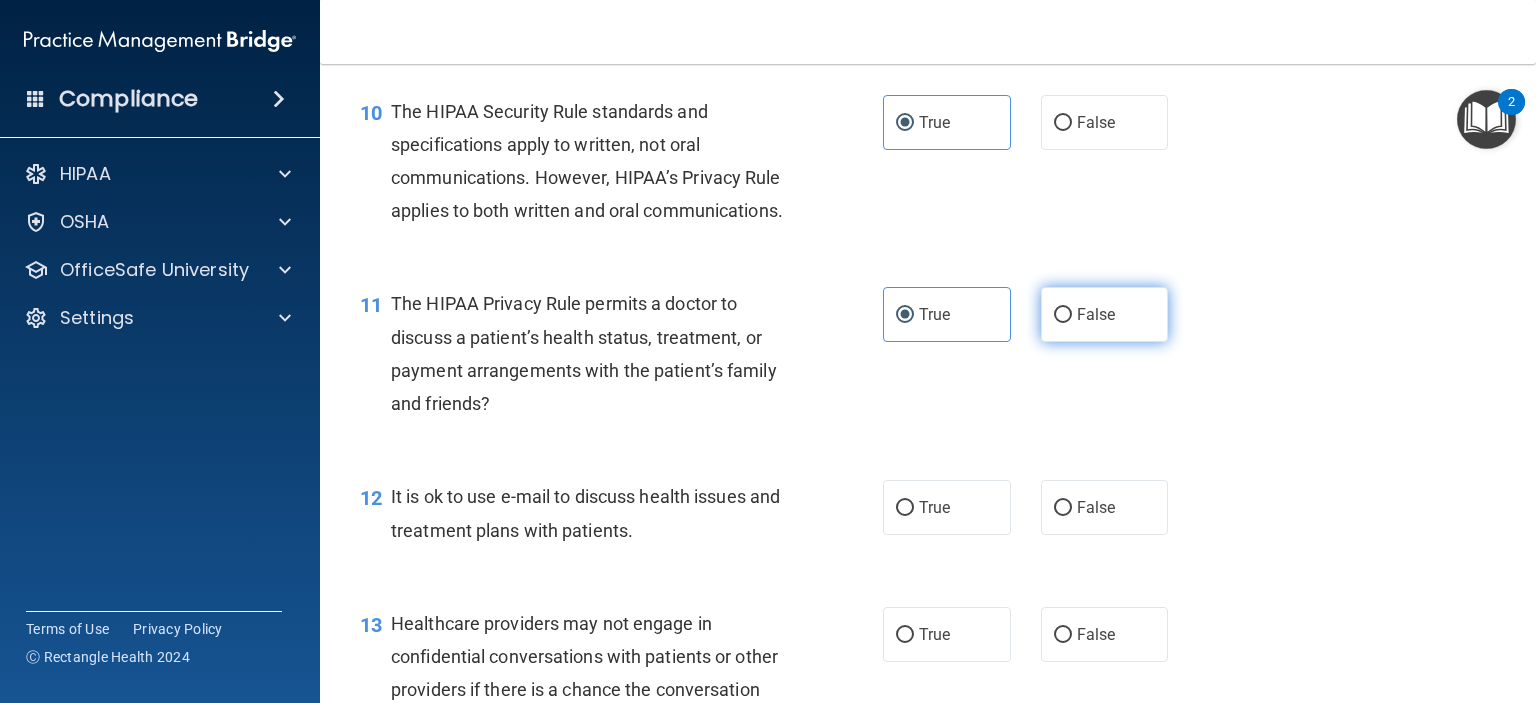 click on "False" at bounding box center (1105, 314) 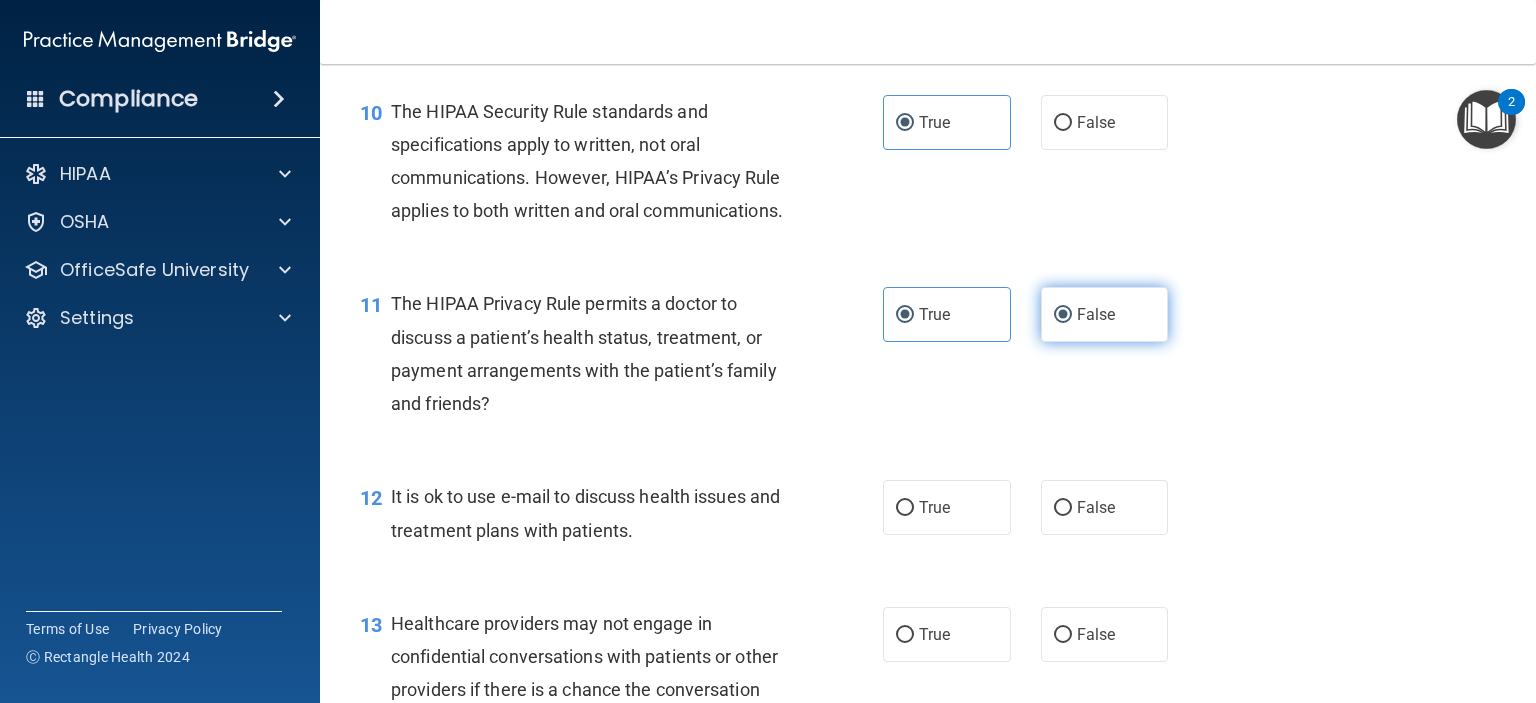 radio on "false" 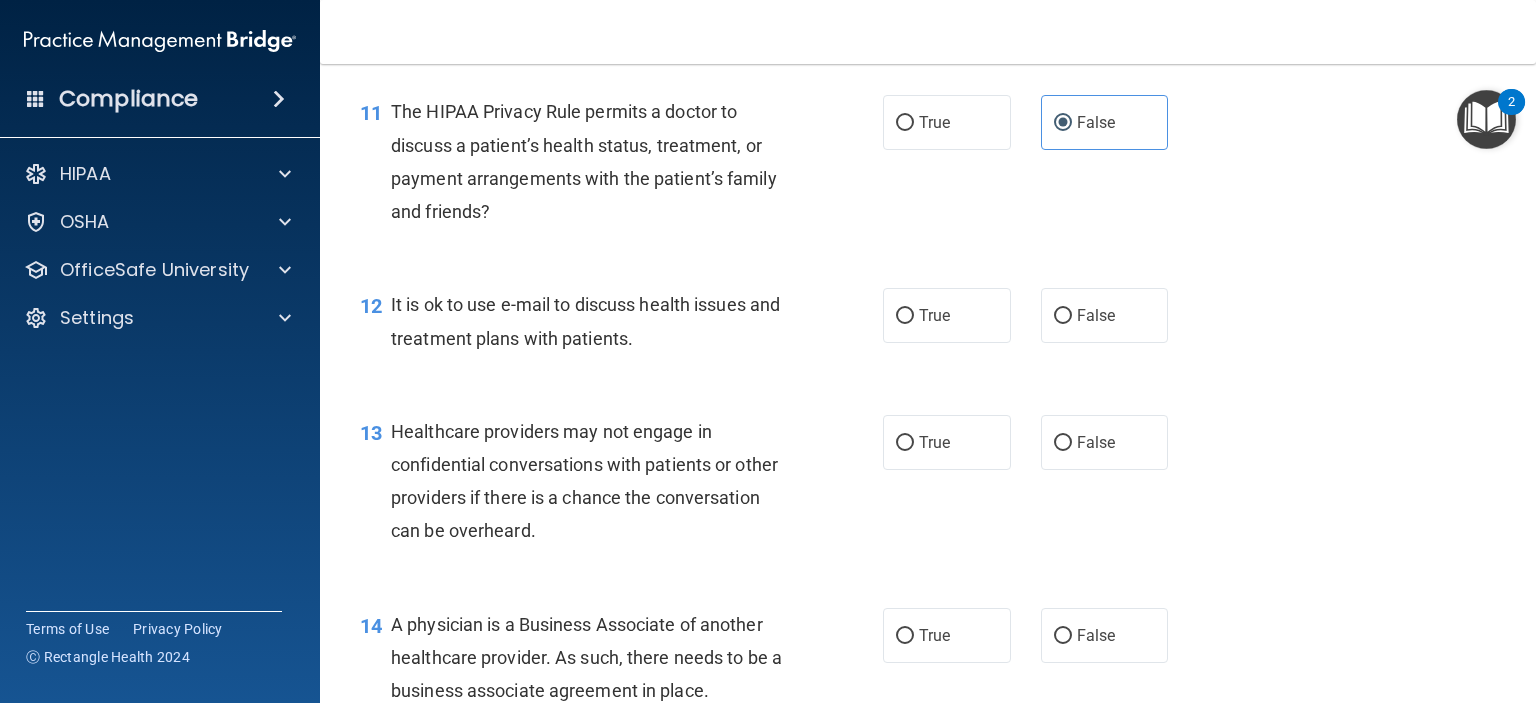 scroll, scrollTop: 1900, scrollLeft: 0, axis: vertical 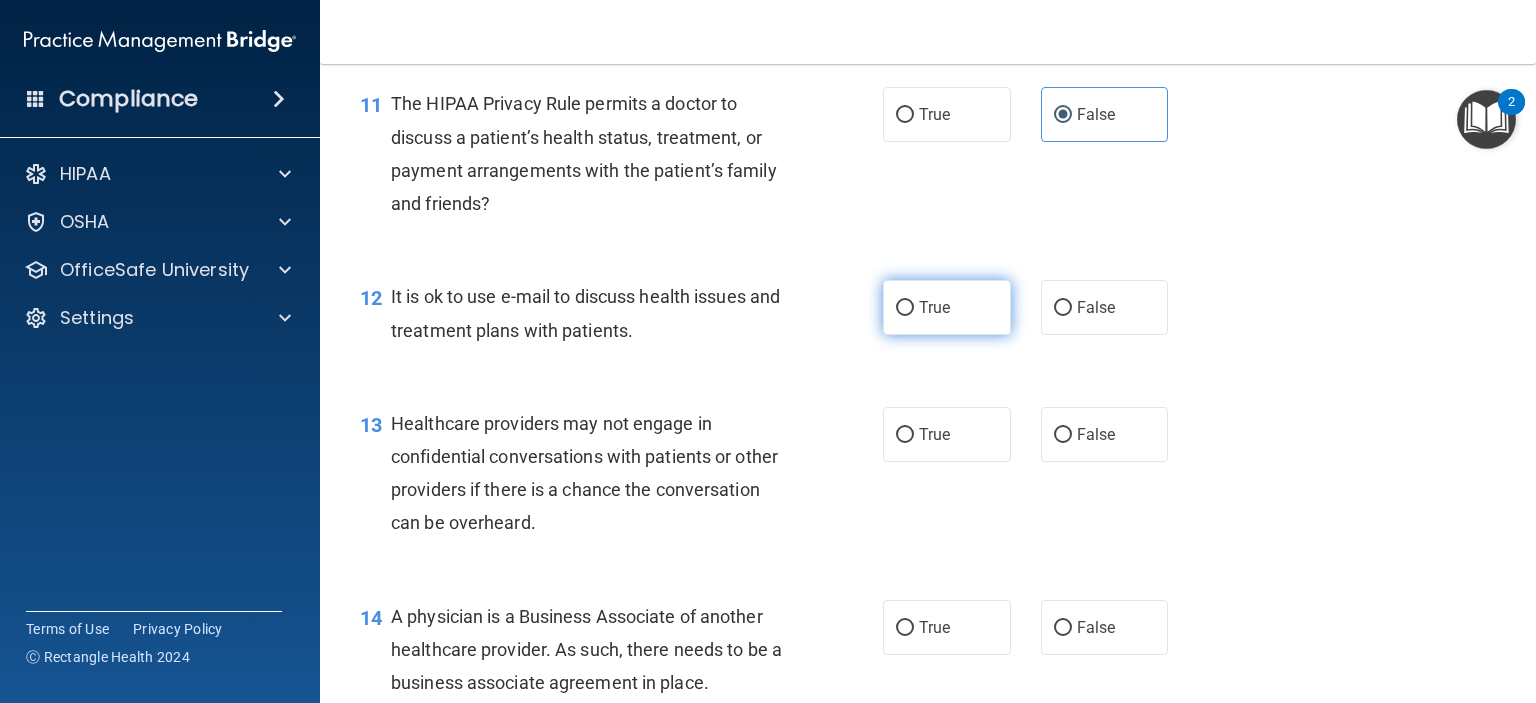 click on "True" at bounding box center (947, 307) 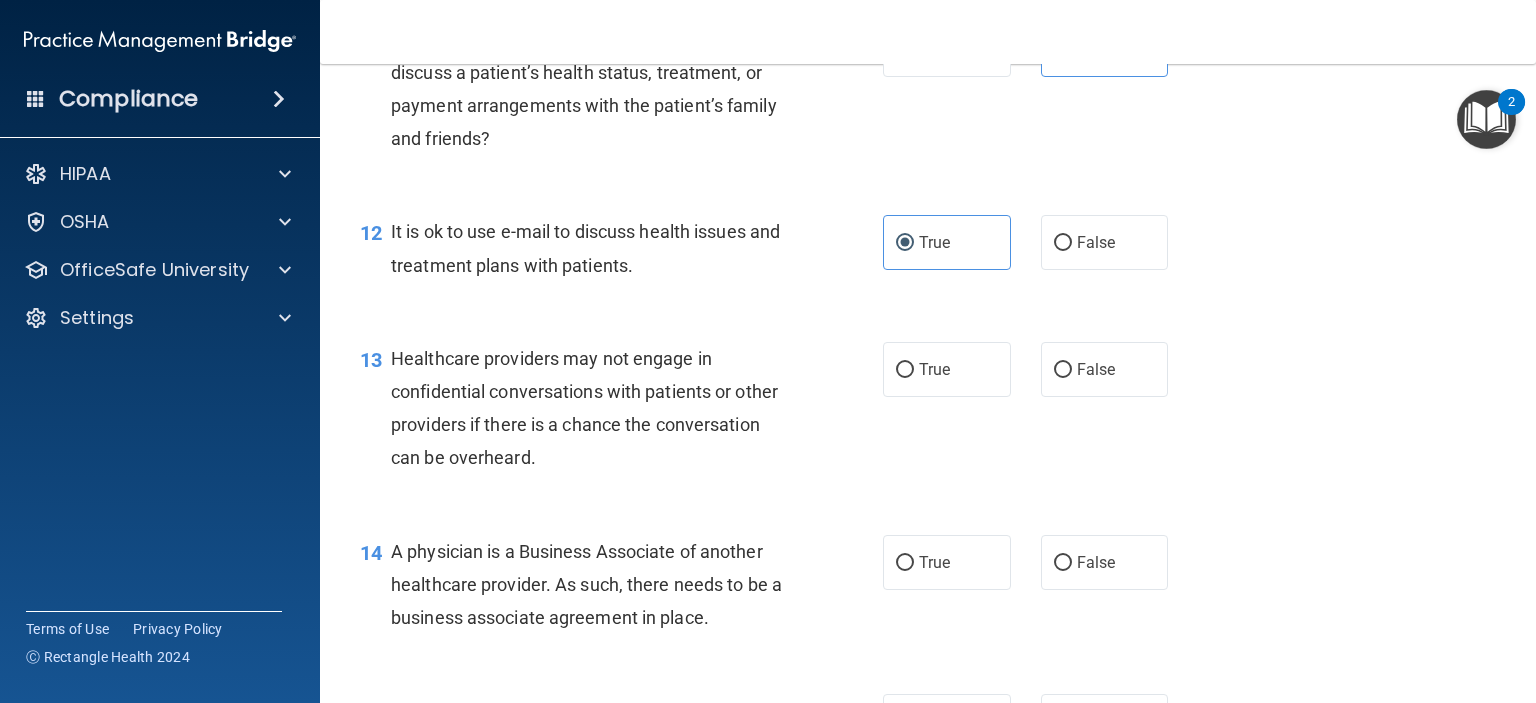 scroll, scrollTop: 2100, scrollLeft: 0, axis: vertical 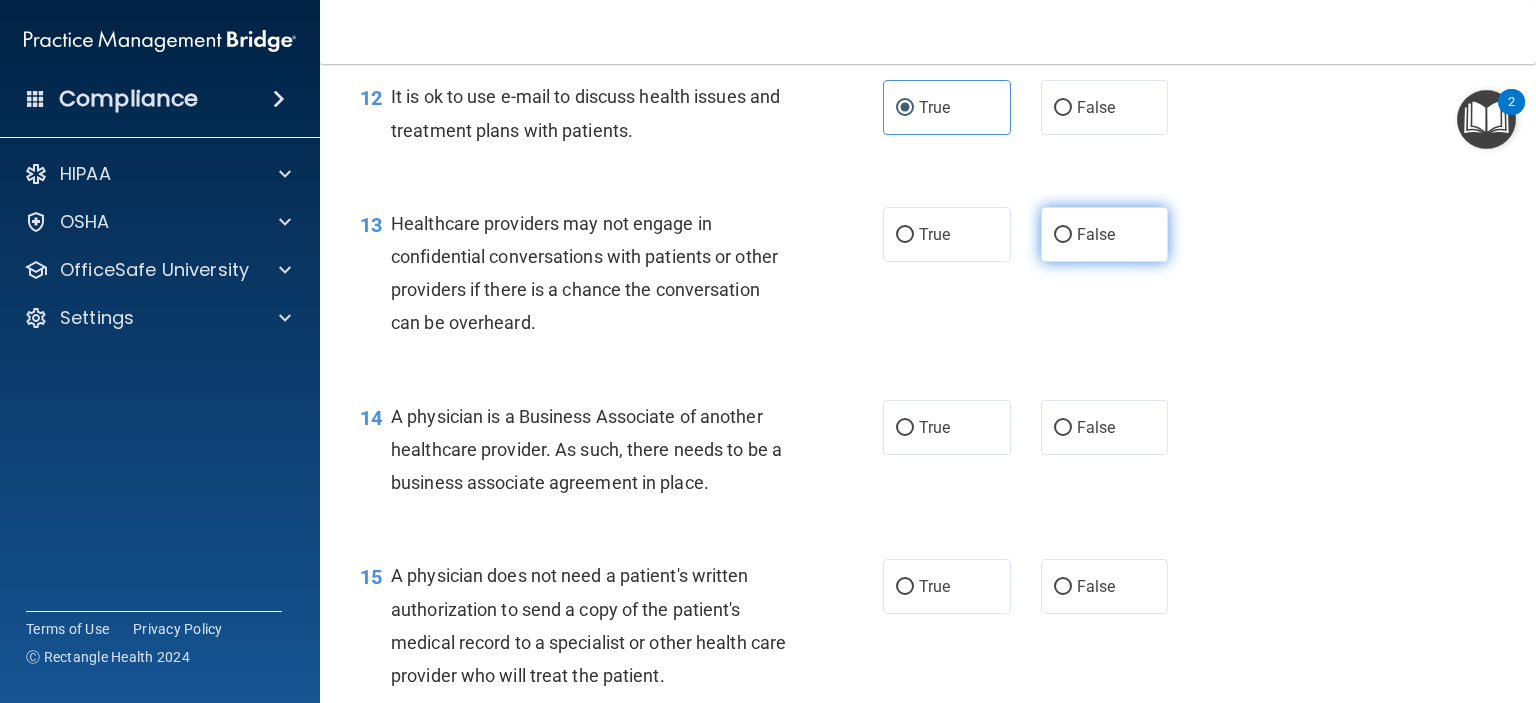 click on "False" at bounding box center (1105, 234) 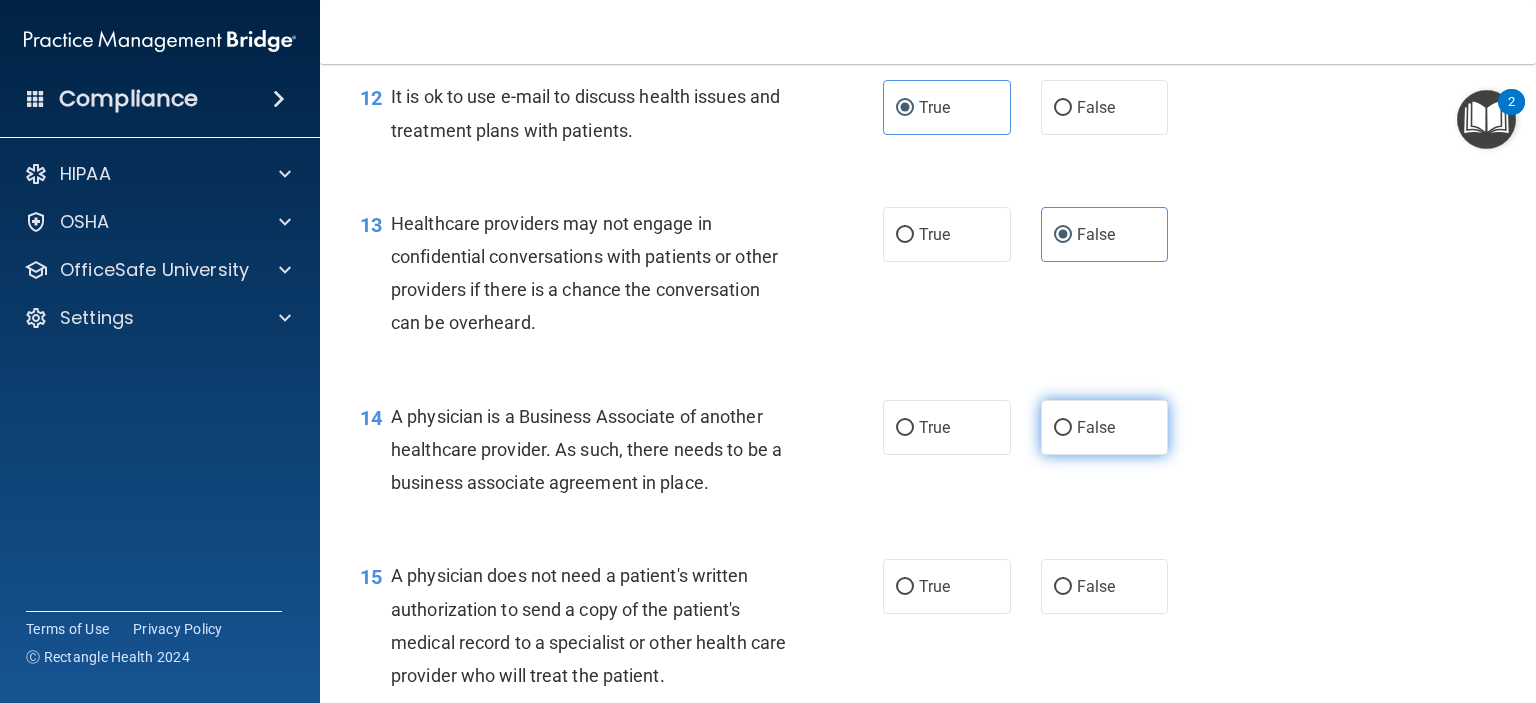 click on "False" at bounding box center [1105, 427] 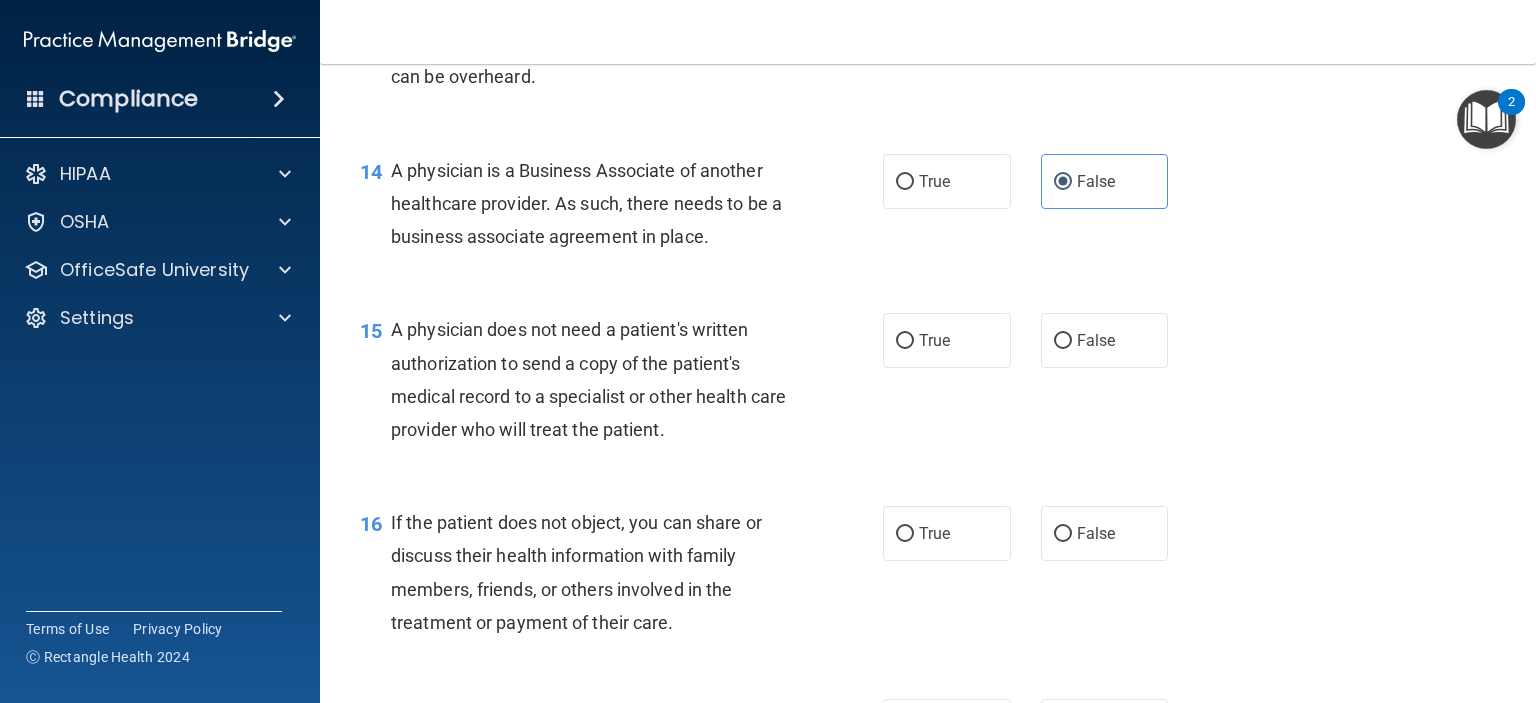scroll, scrollTop: 2400, scrollLeft: 0, axis: vertical 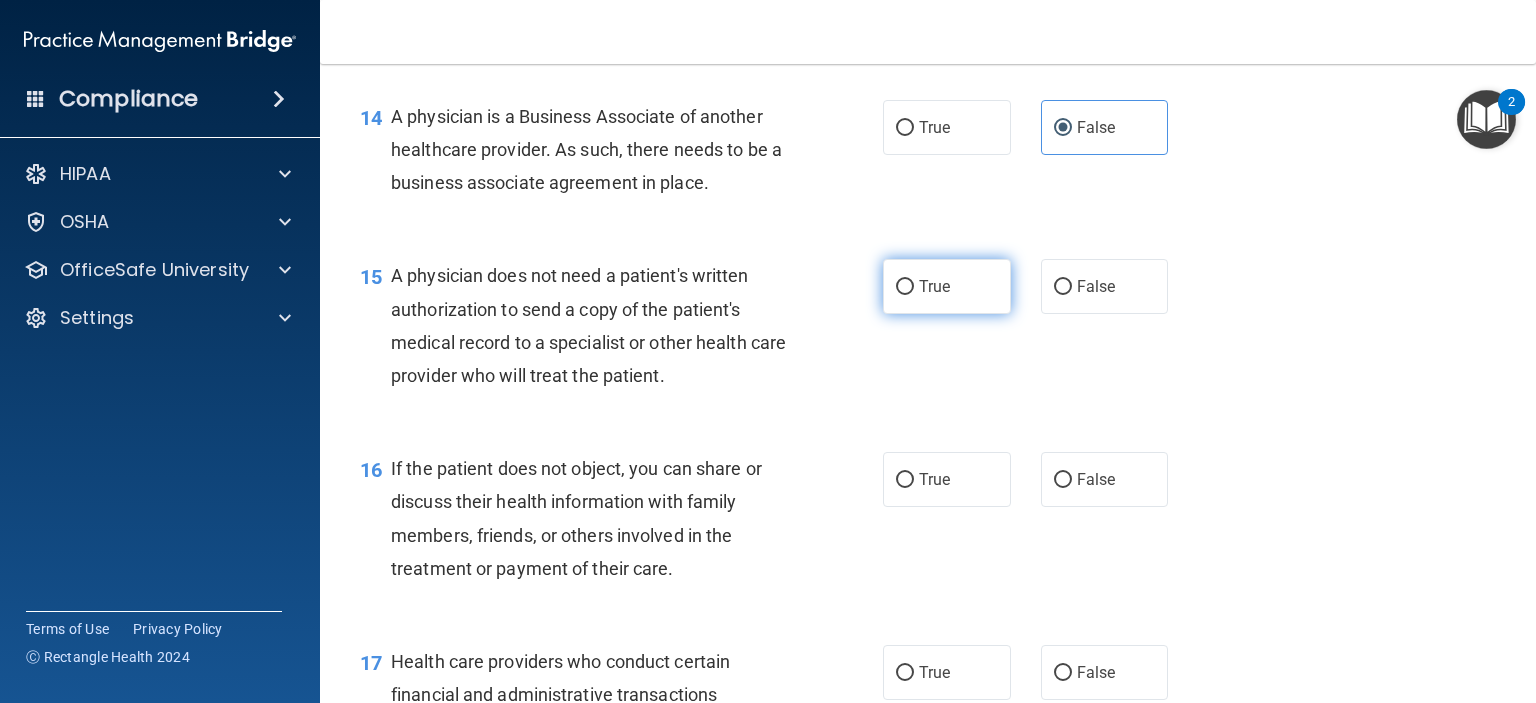 click on "True" at bounding box center [947, 286] 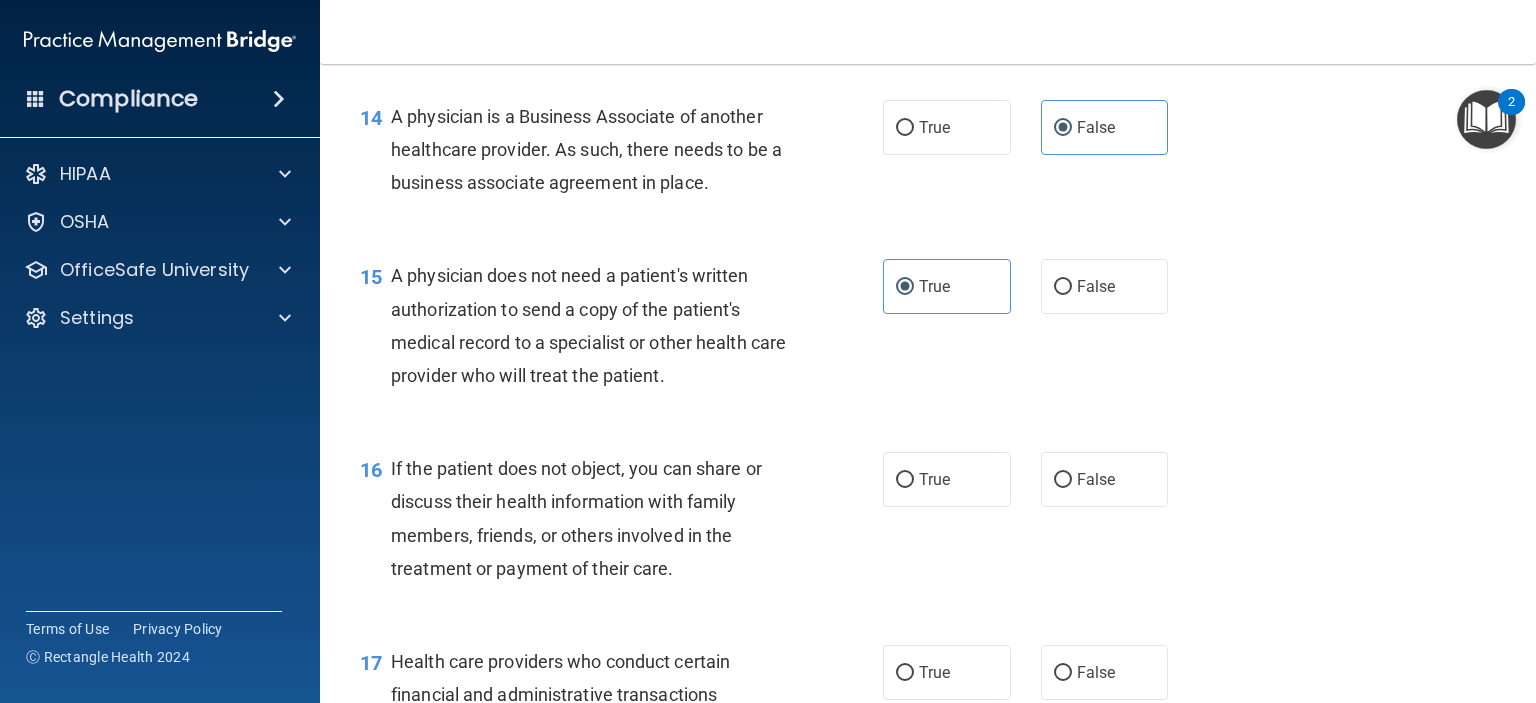 scroll, scrollTop: 2500, scrollLeft: 0, axis: vertical 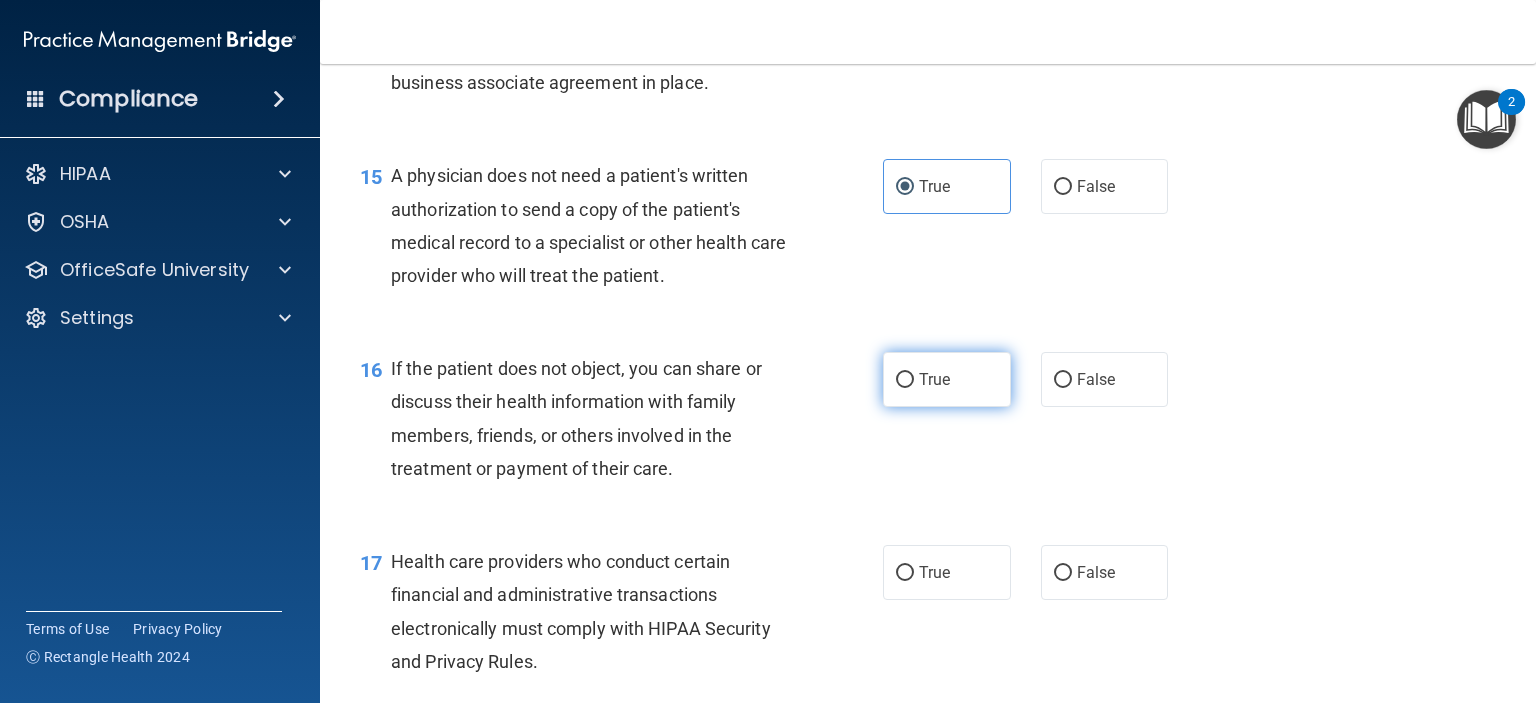 click on "True" at bounding box center [934, 379] 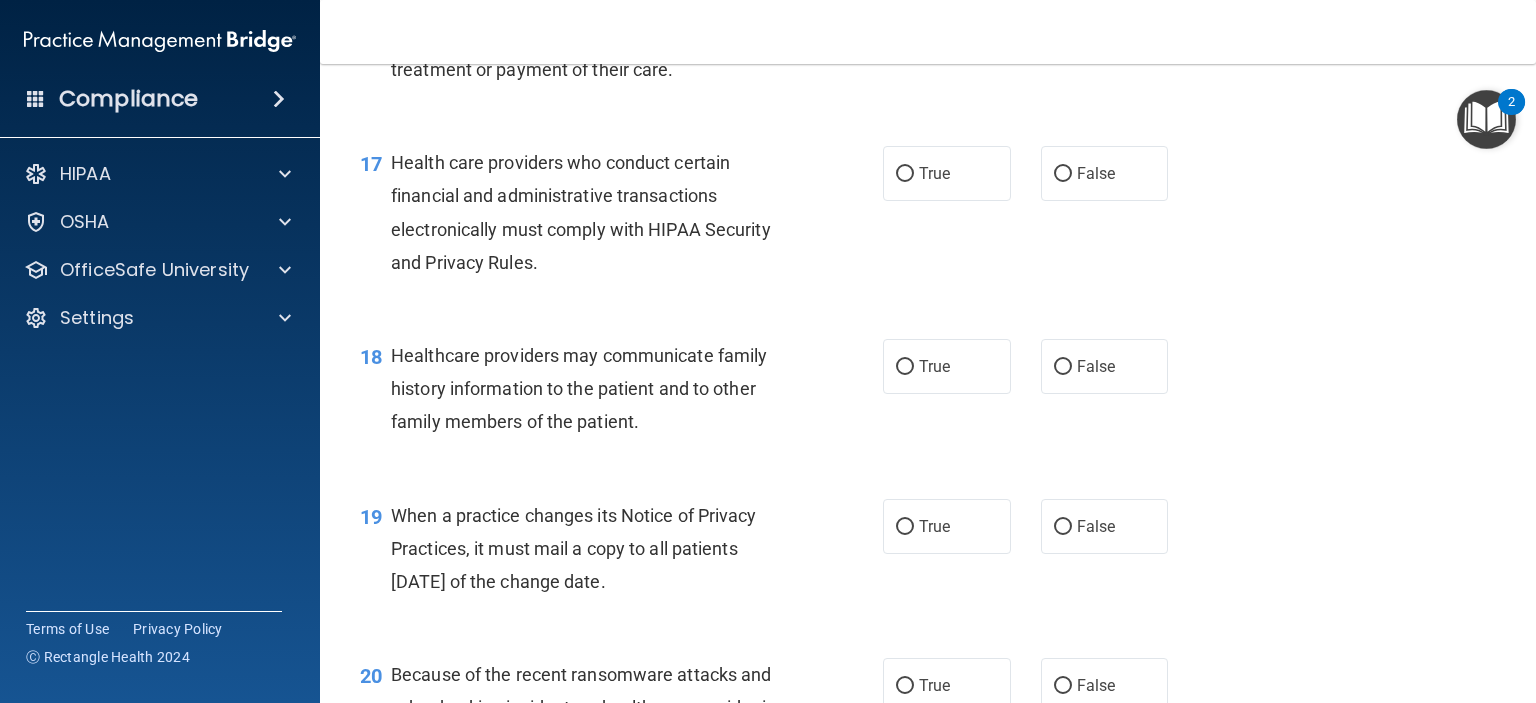 scroll, scrollTop: 2900, scrollLeft: 0, axis: vertical 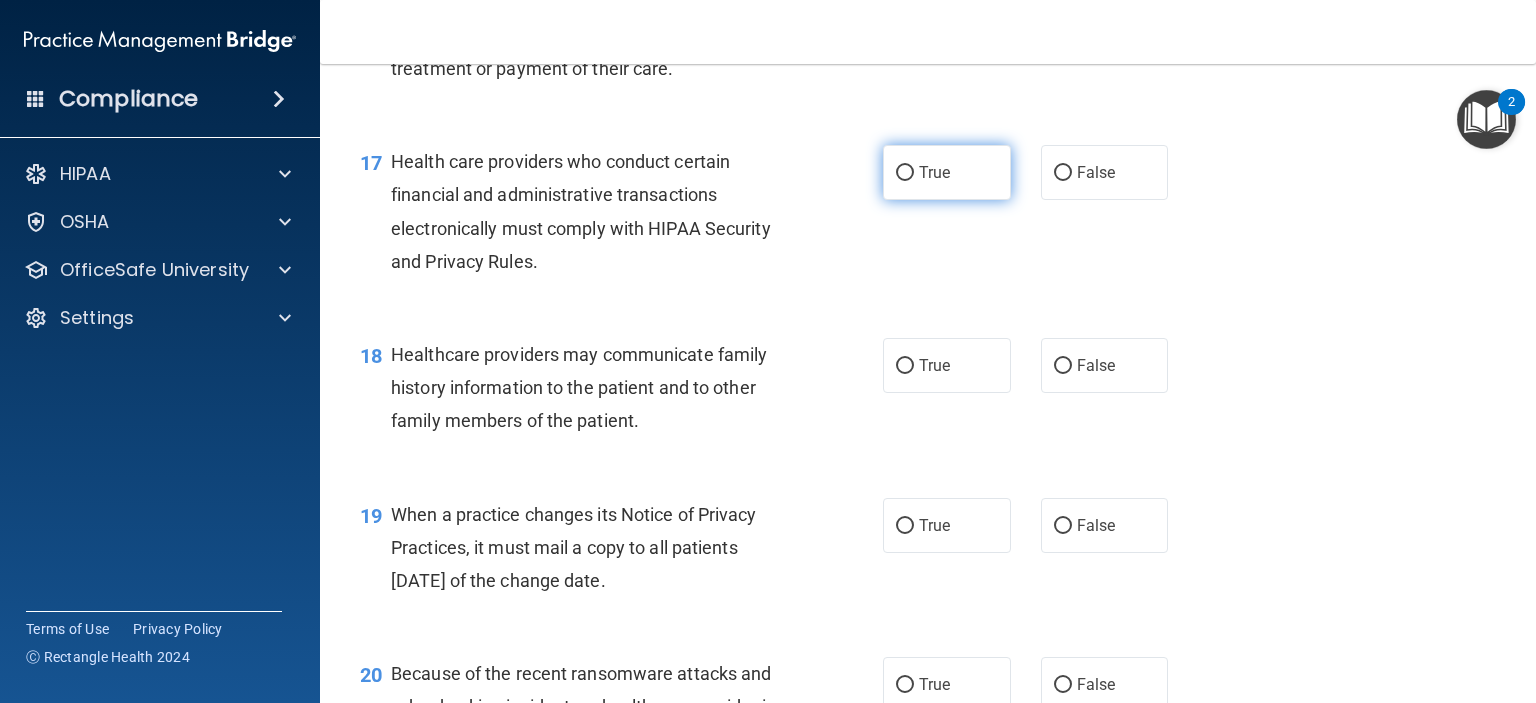 click on "True" at bounding box center [934, 172] 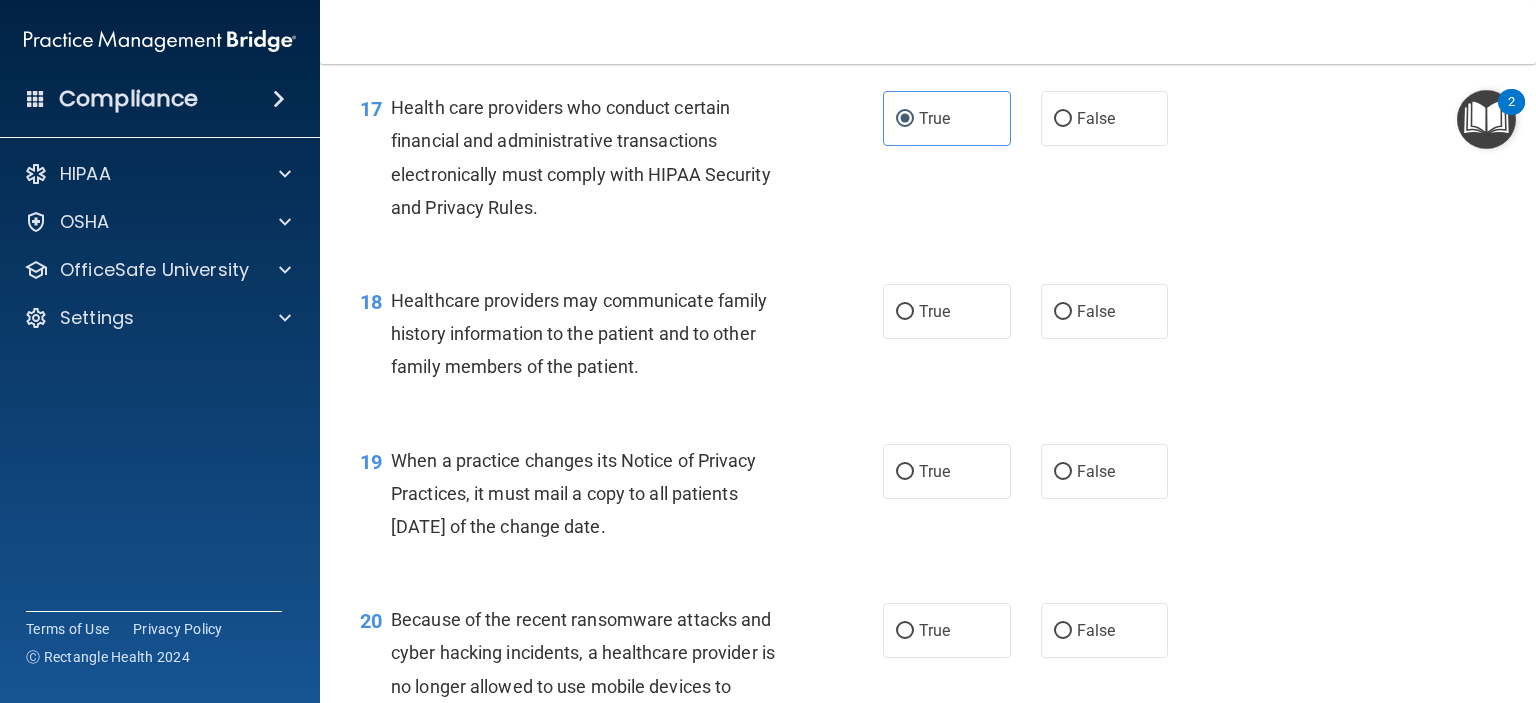 scroll, scrollTop: 3100, scrollLeft: 0, axis: vertical 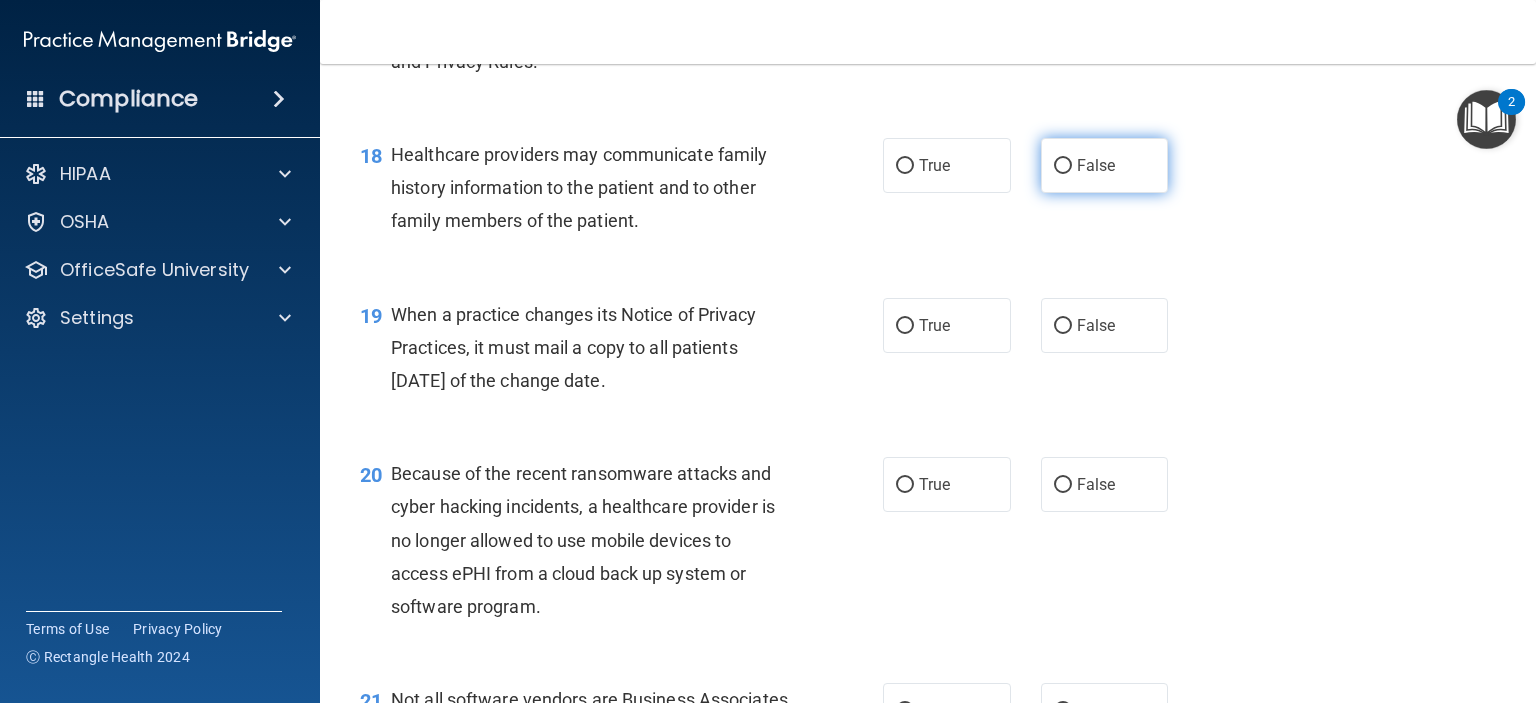 click on "False" at bounding box center [1105, 165] 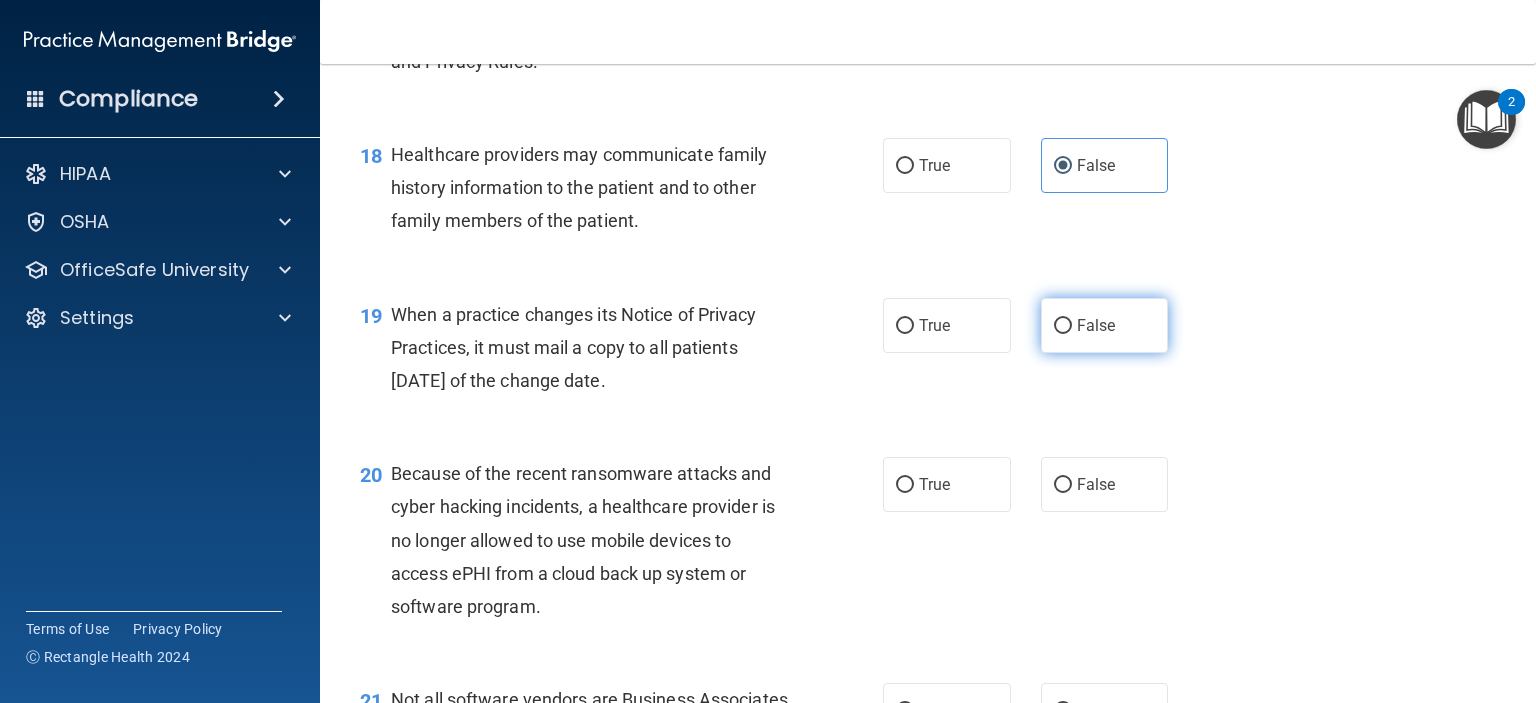 click on "False" at bounding box center [1105, 325] 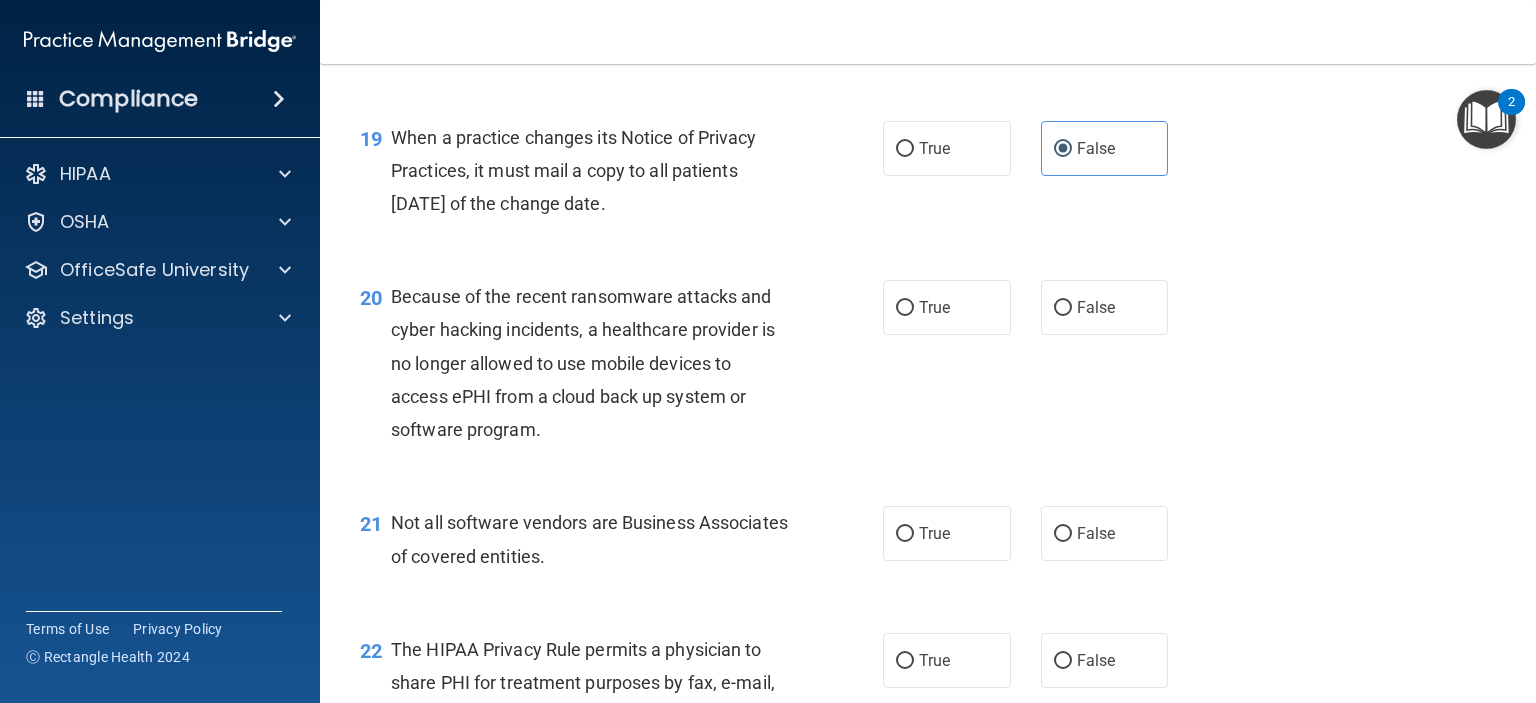 scroll, scrollTop: 3300, scrollLeft: 0, axis: vertical 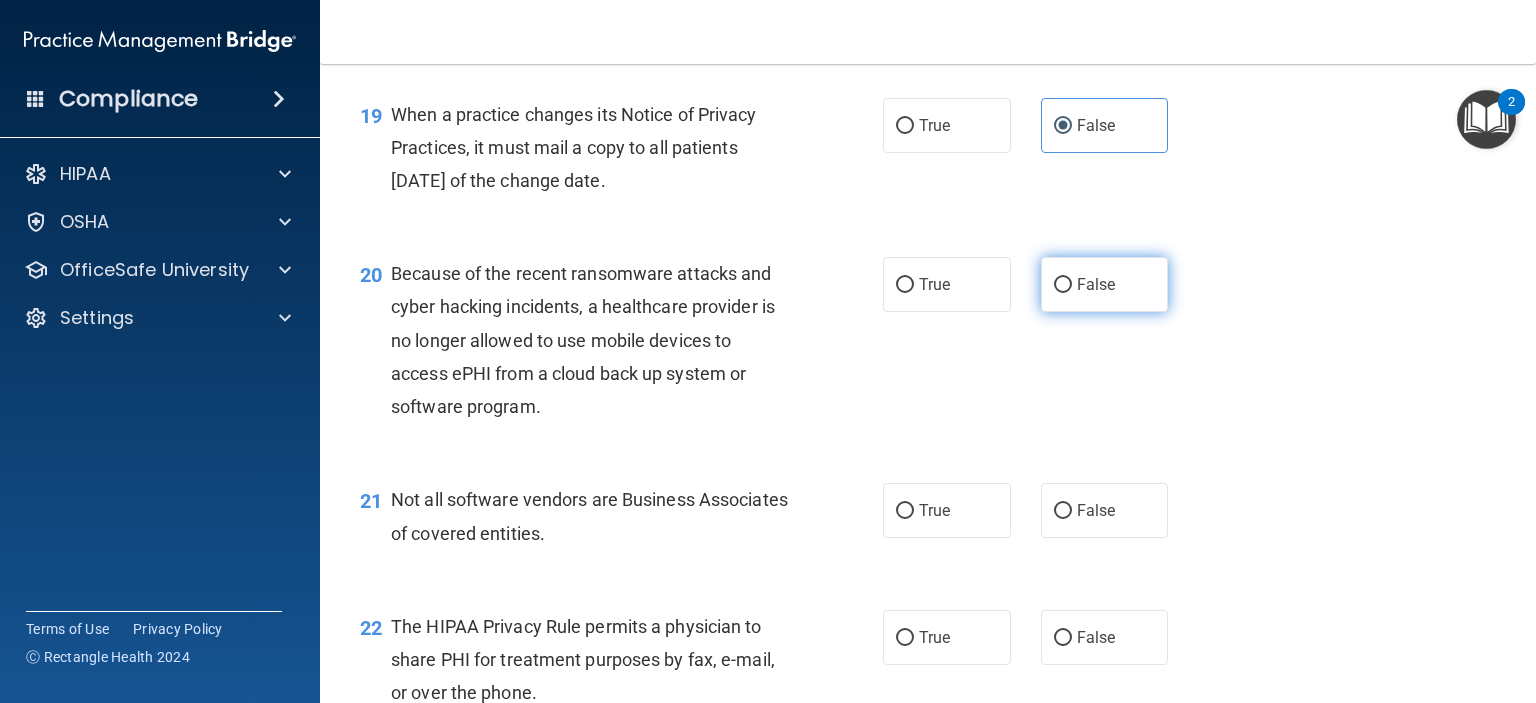 click on "False" at bounding box center (1105, 284) 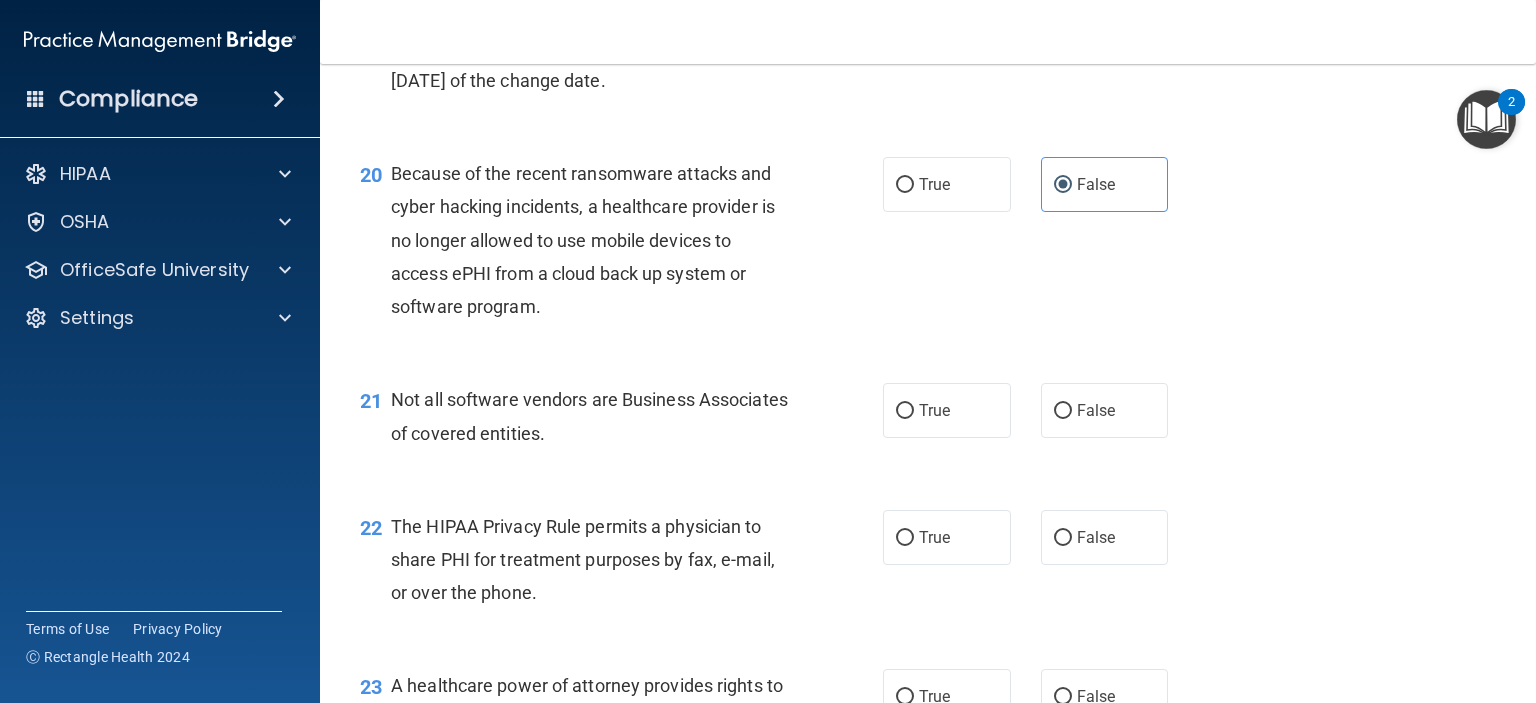 scroll, scrollTop: 3500, scrollLeft: 0, axis: vertical 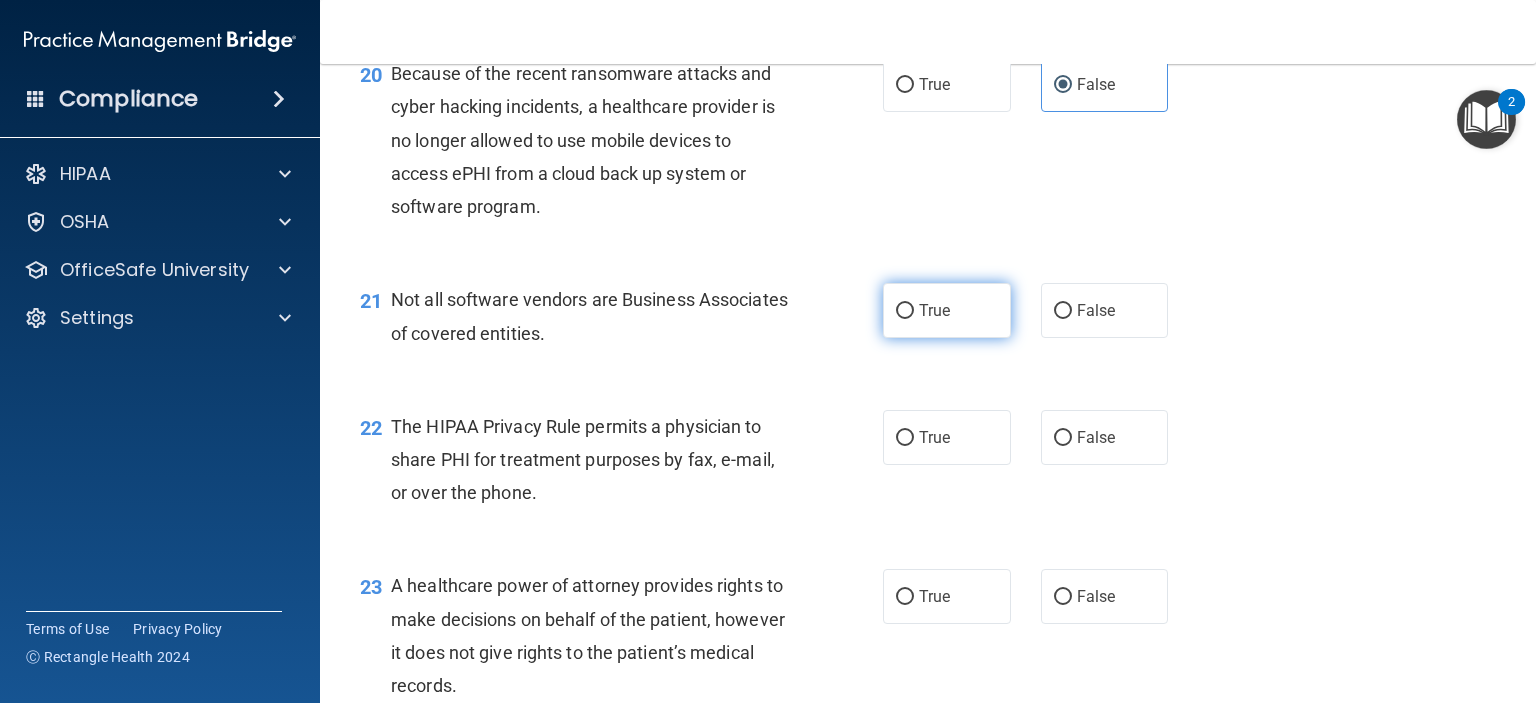 click on "True" at bounding box center [947, 310] 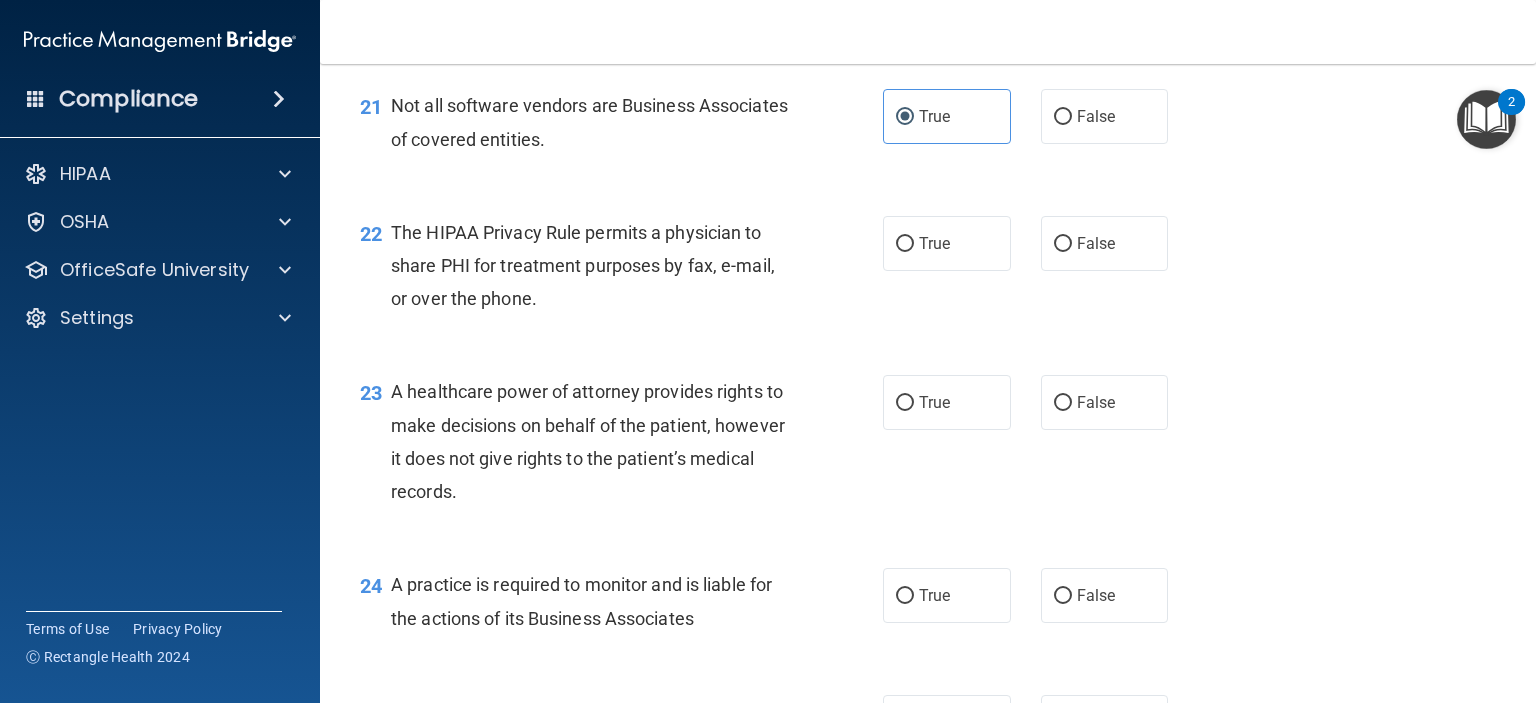 scroll, scrollTop: 3700, scrollLeft: 0, axis: vertical 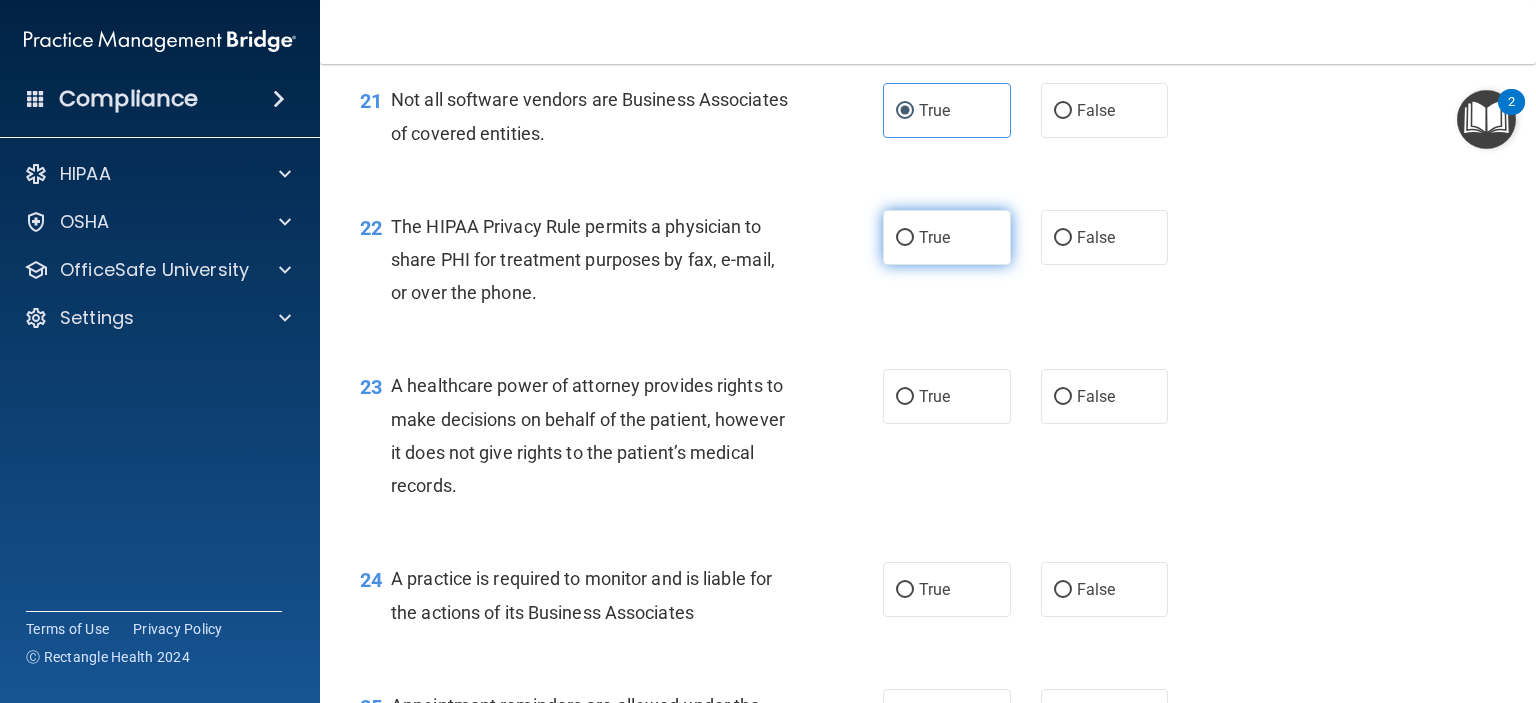click on "True" at bounding box center [947, 237] 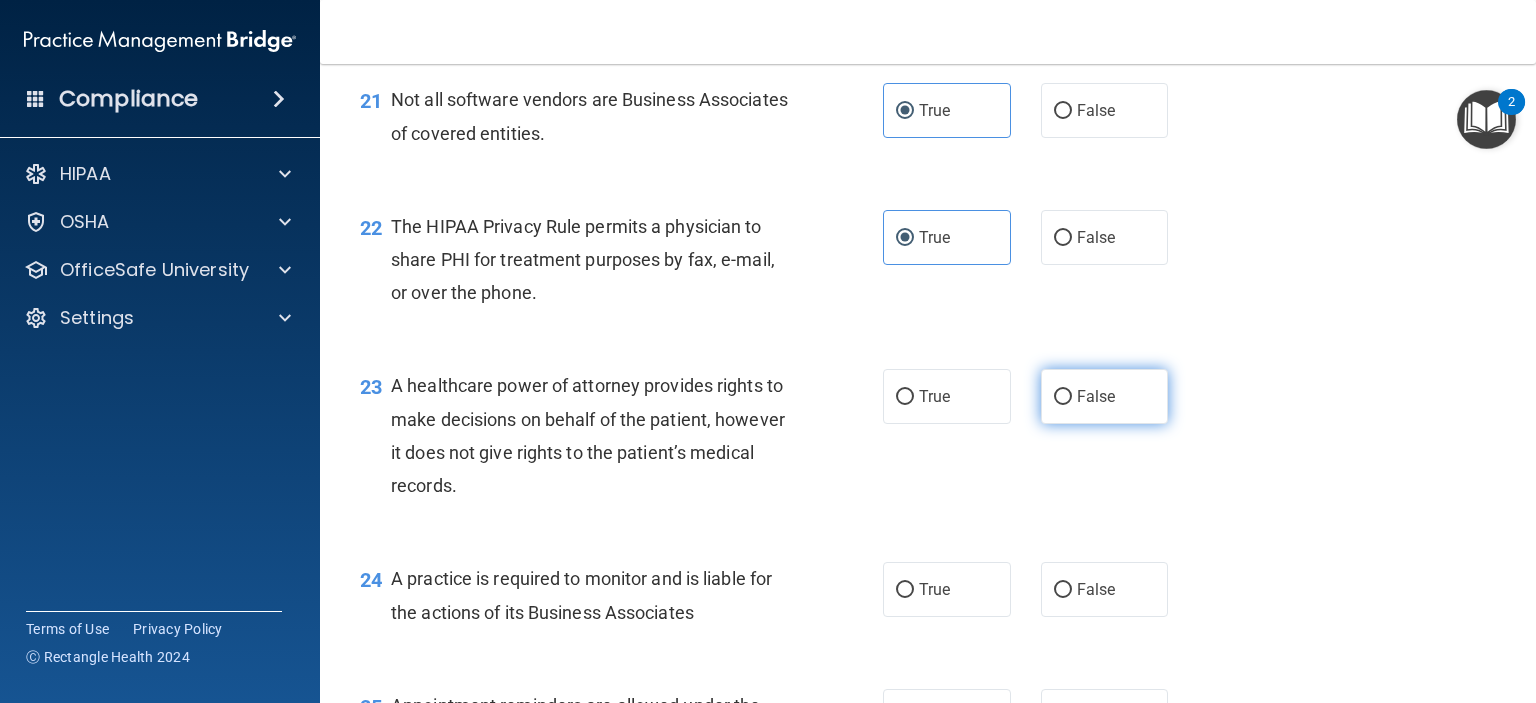 click on "False" at bounding box center (1105, 396) 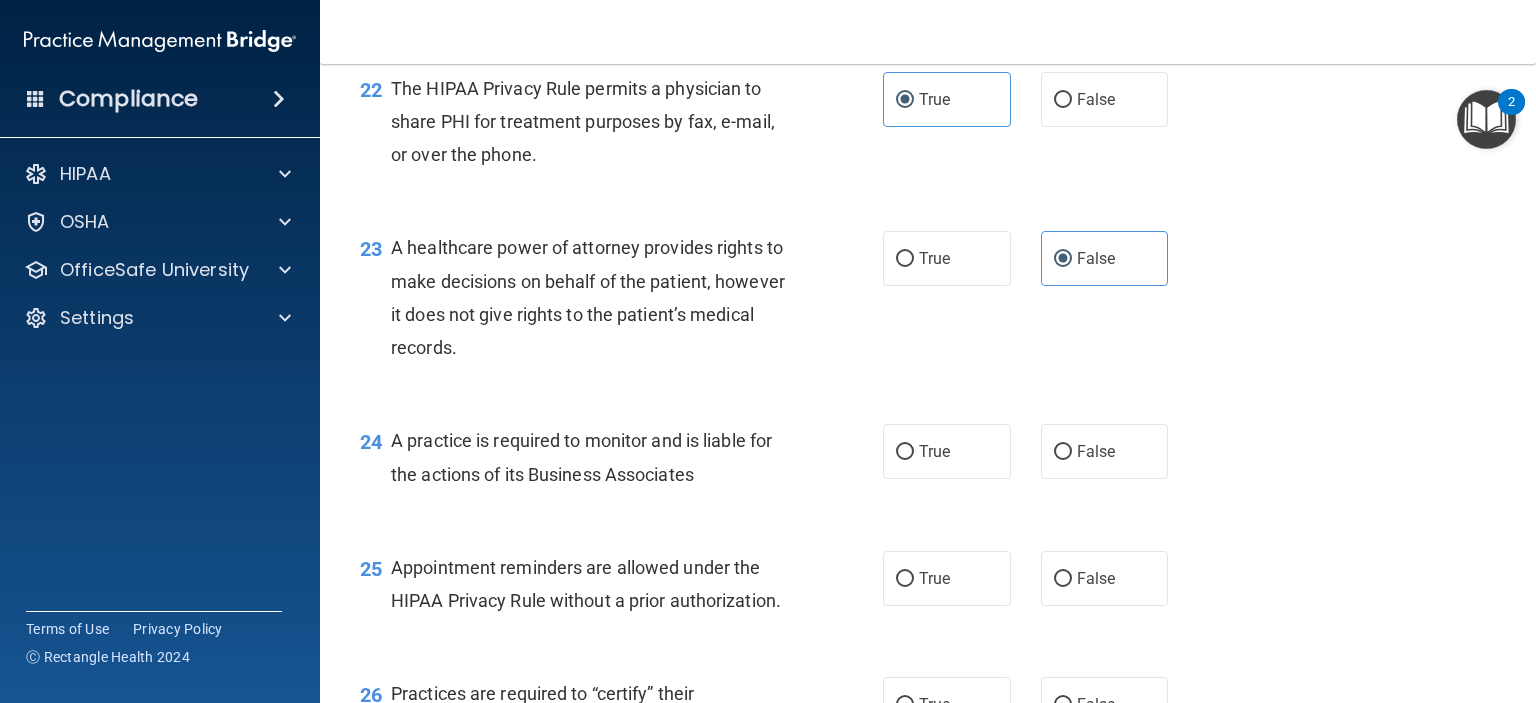 scroll, scrollTop: 4000, scrollLeft: 0, axis: vertical 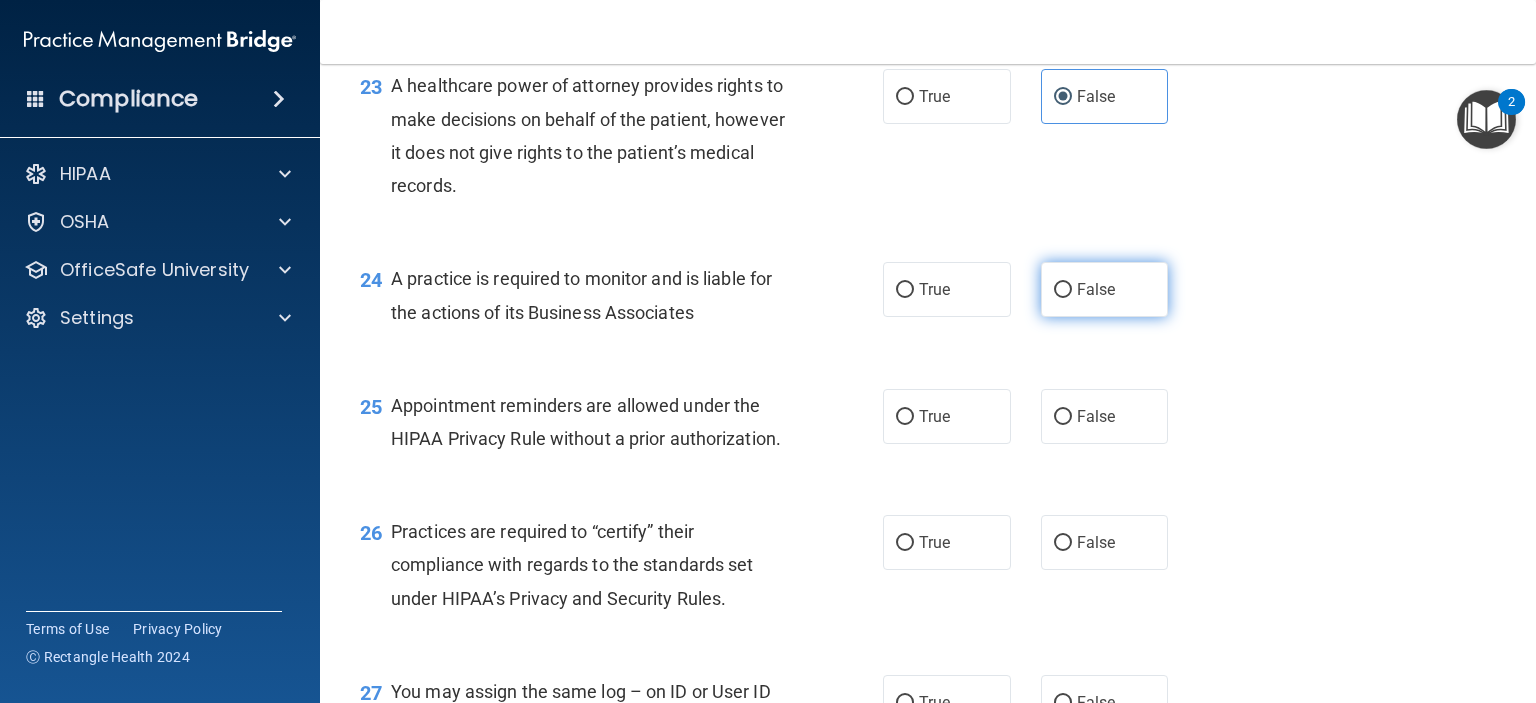 click on "False" at bounding box center [1096, 289] 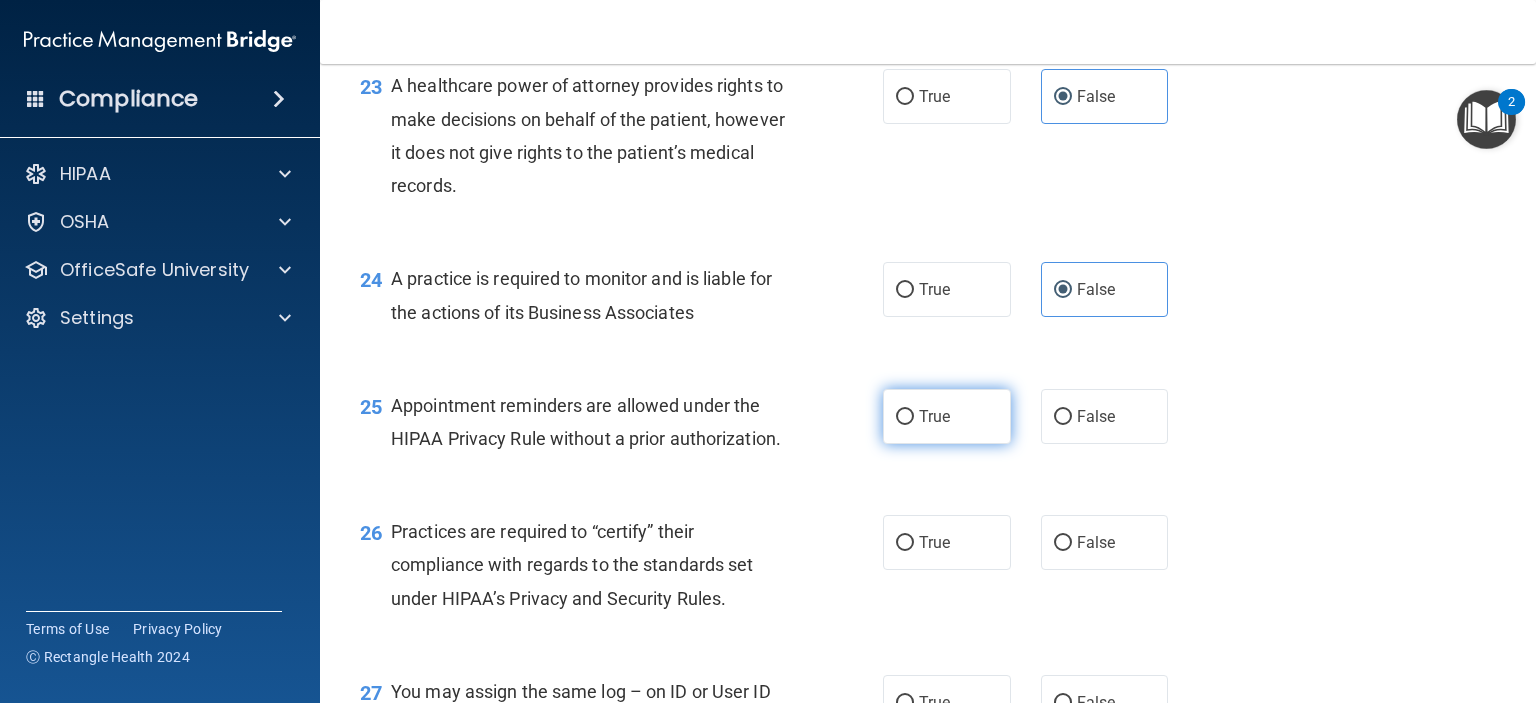 click on "True" at bounding box center (947, 416) 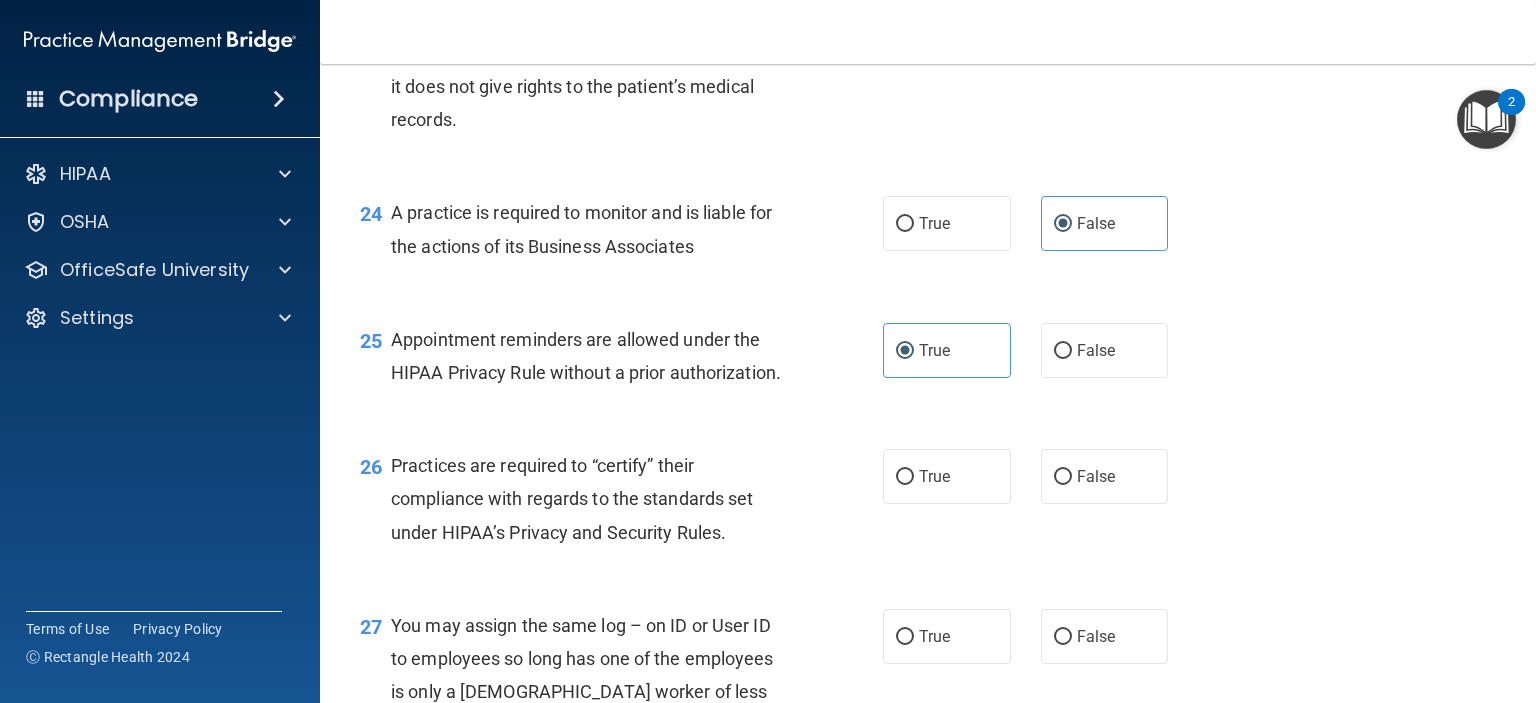 scroll, scrollTop: 4100, scrollLeft: 0, axis: vertical 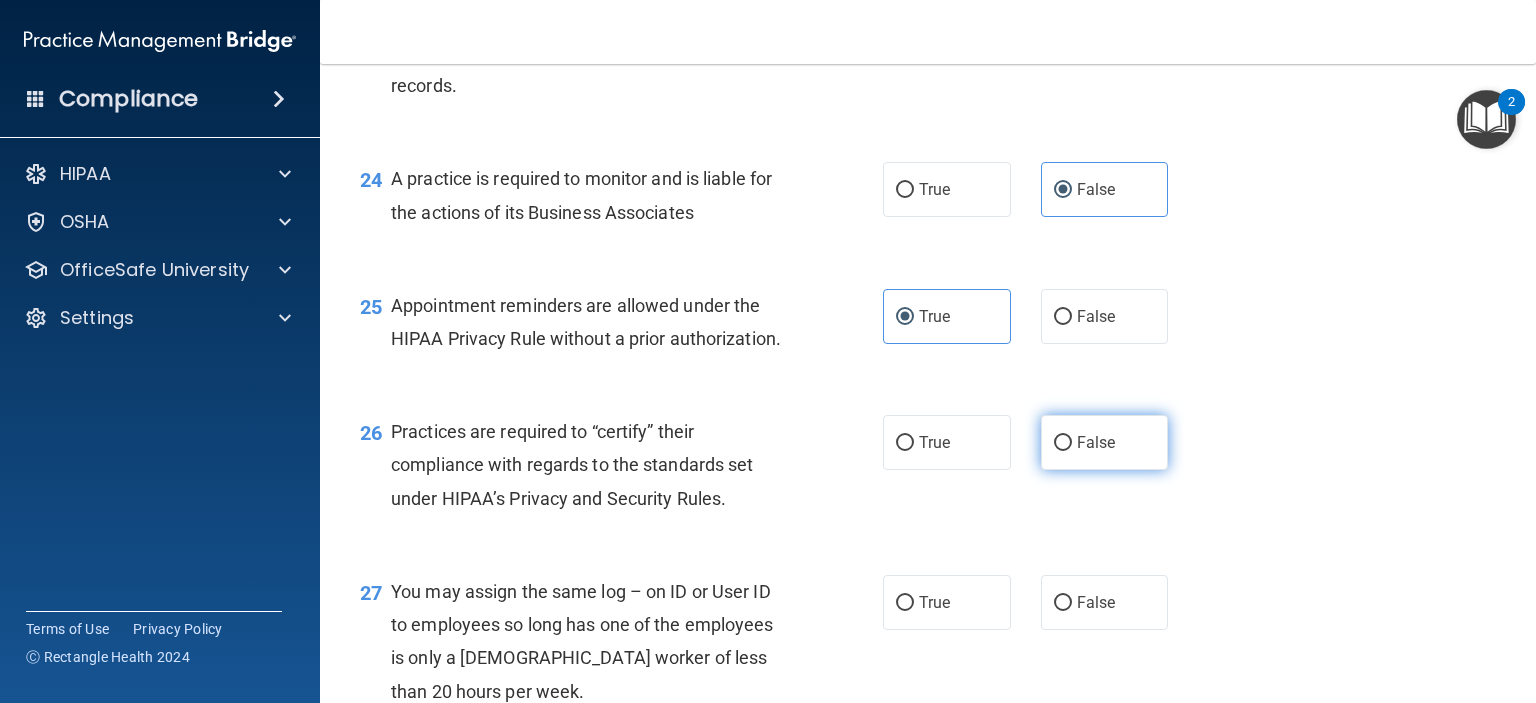 click on "False" at bounding box center [1105, 442] 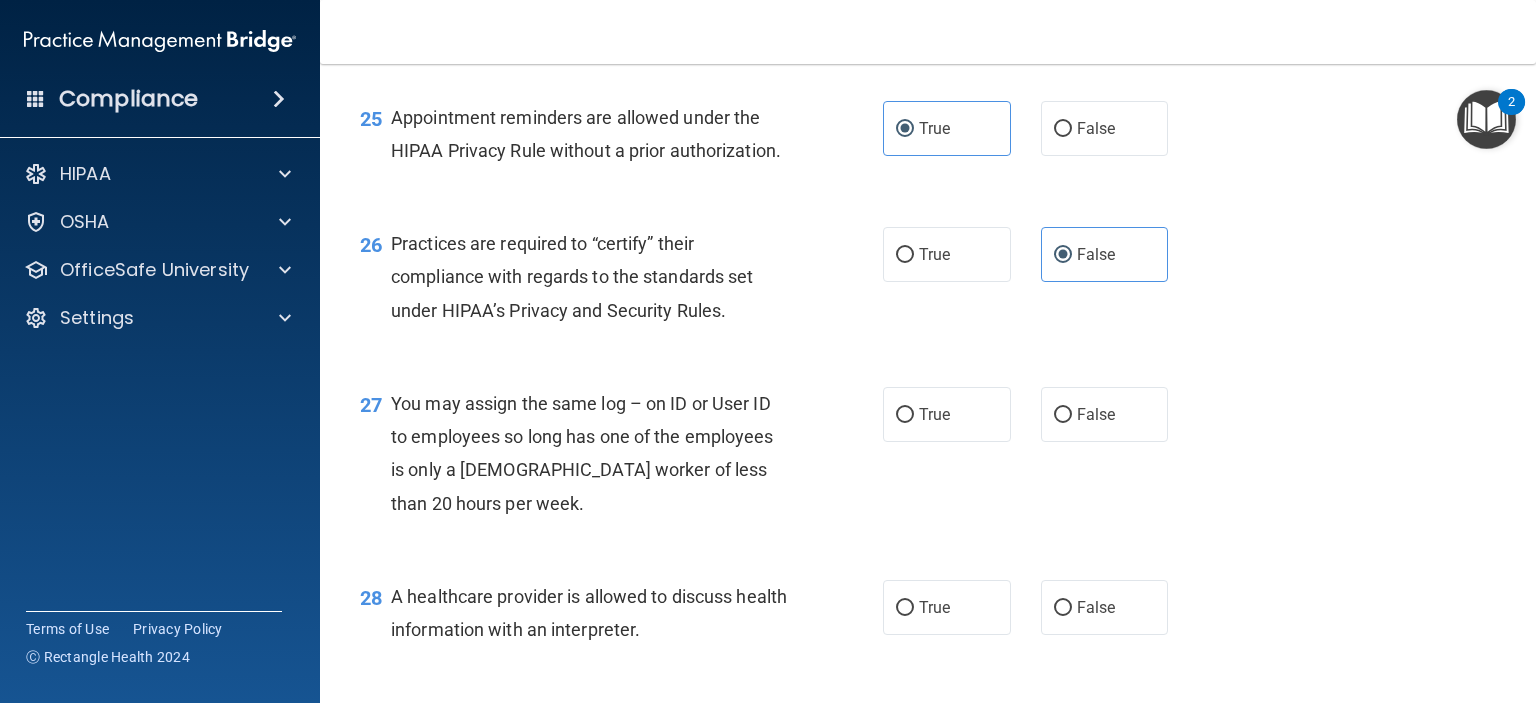 scroll, scrollTop: 4300, scrollLeft: 0, axis: vertical 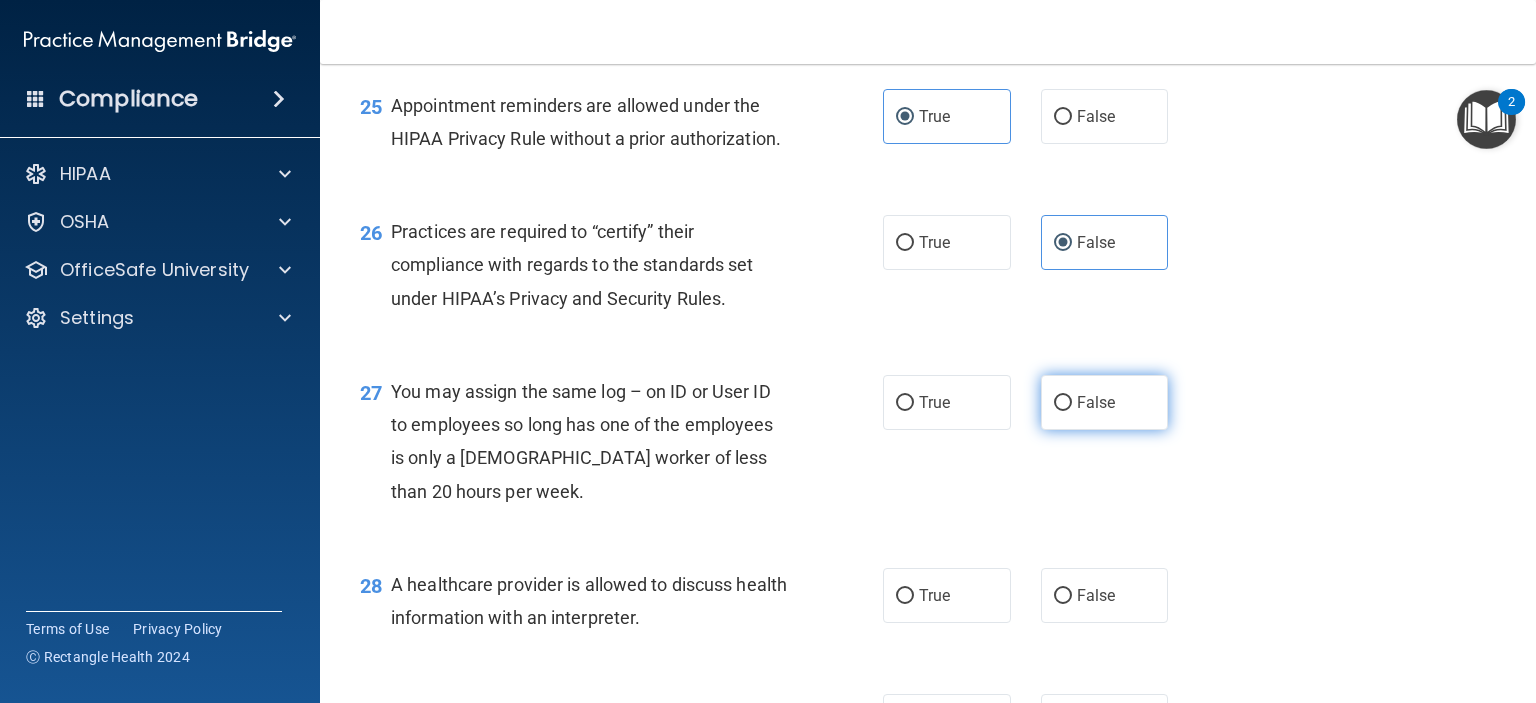 click on "False" at bounding box center (1105, 402) 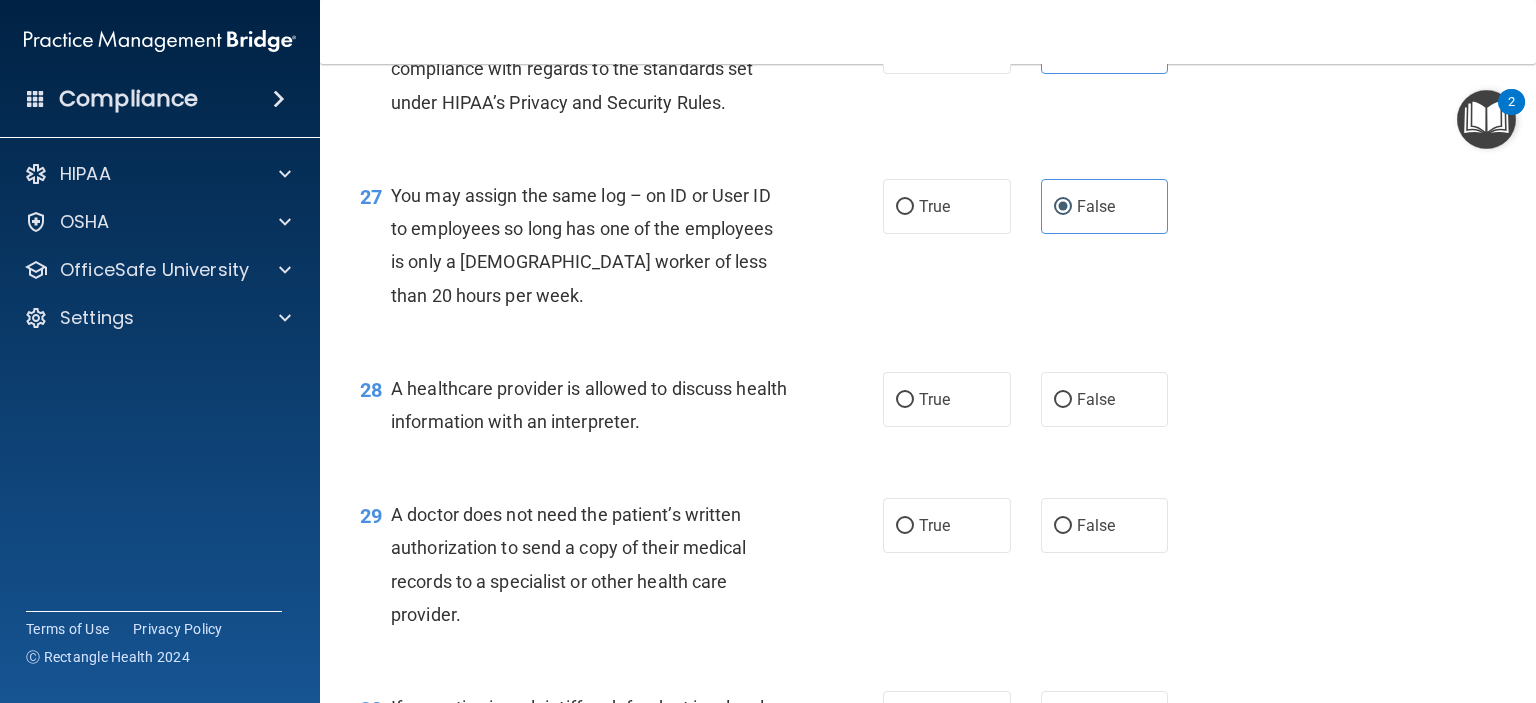 scroll, scrollTop: 4500, scrollLeft: 0, axis: vertical 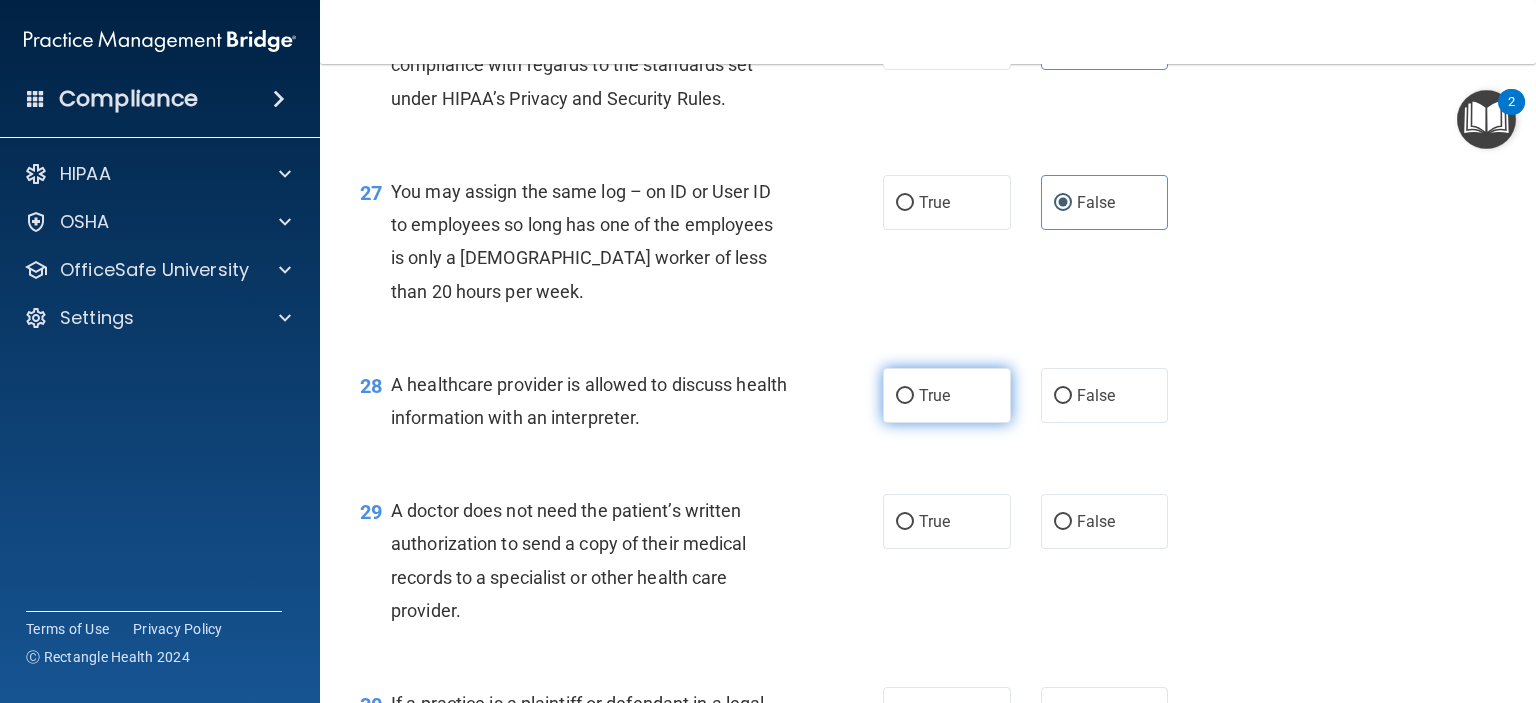 click on "True" at bounding box center [947, 395] 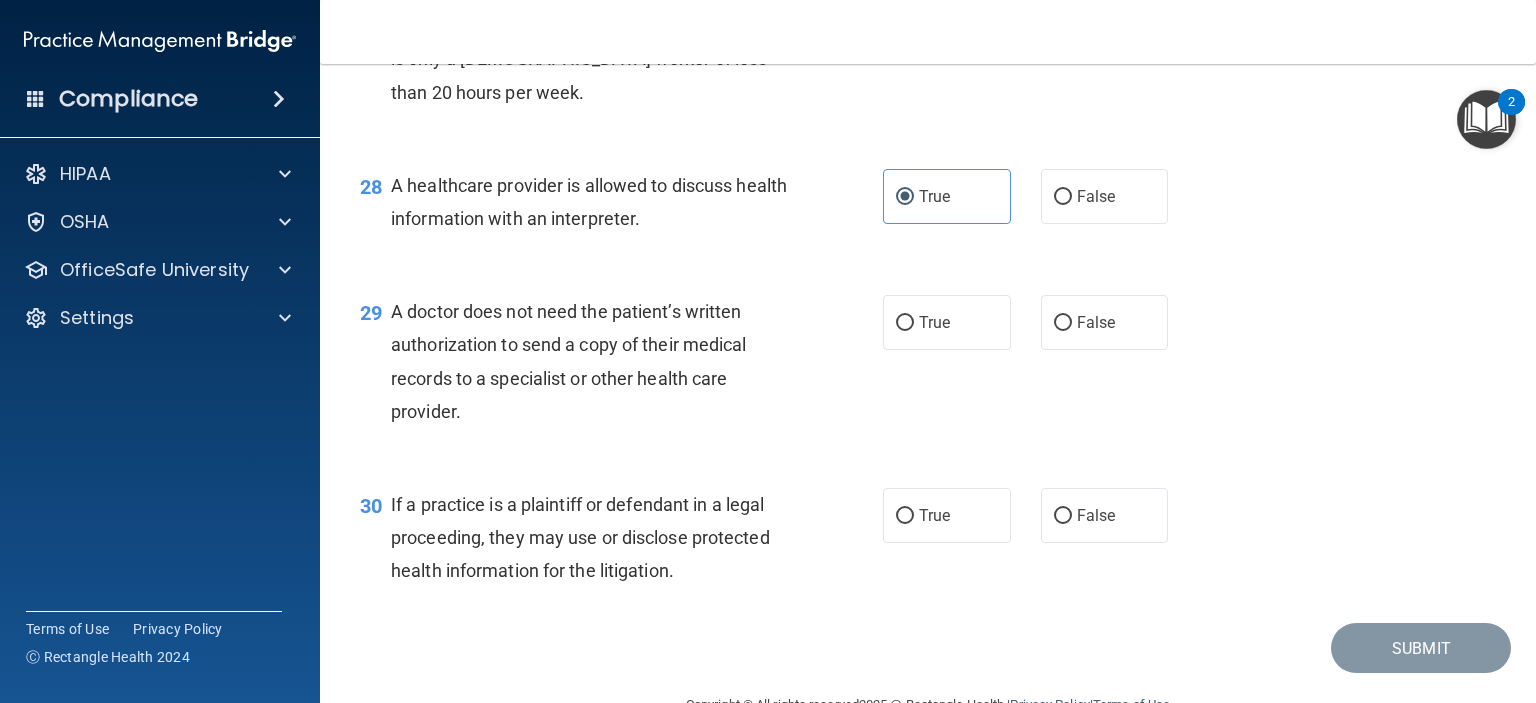 scroll, scrollTop: 4700, scrollLeft: 0, axis: vertical 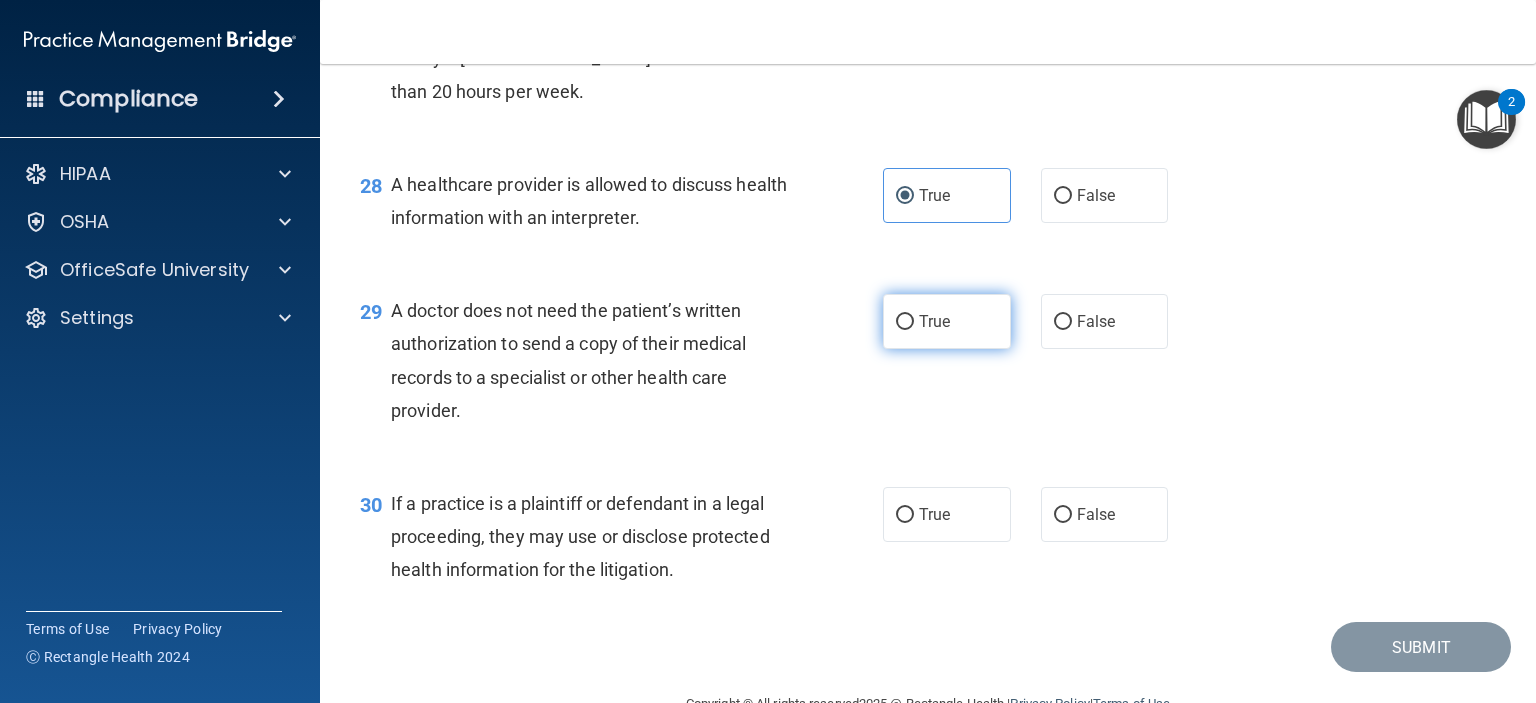 click on "True" at bounding box center (947, 321) 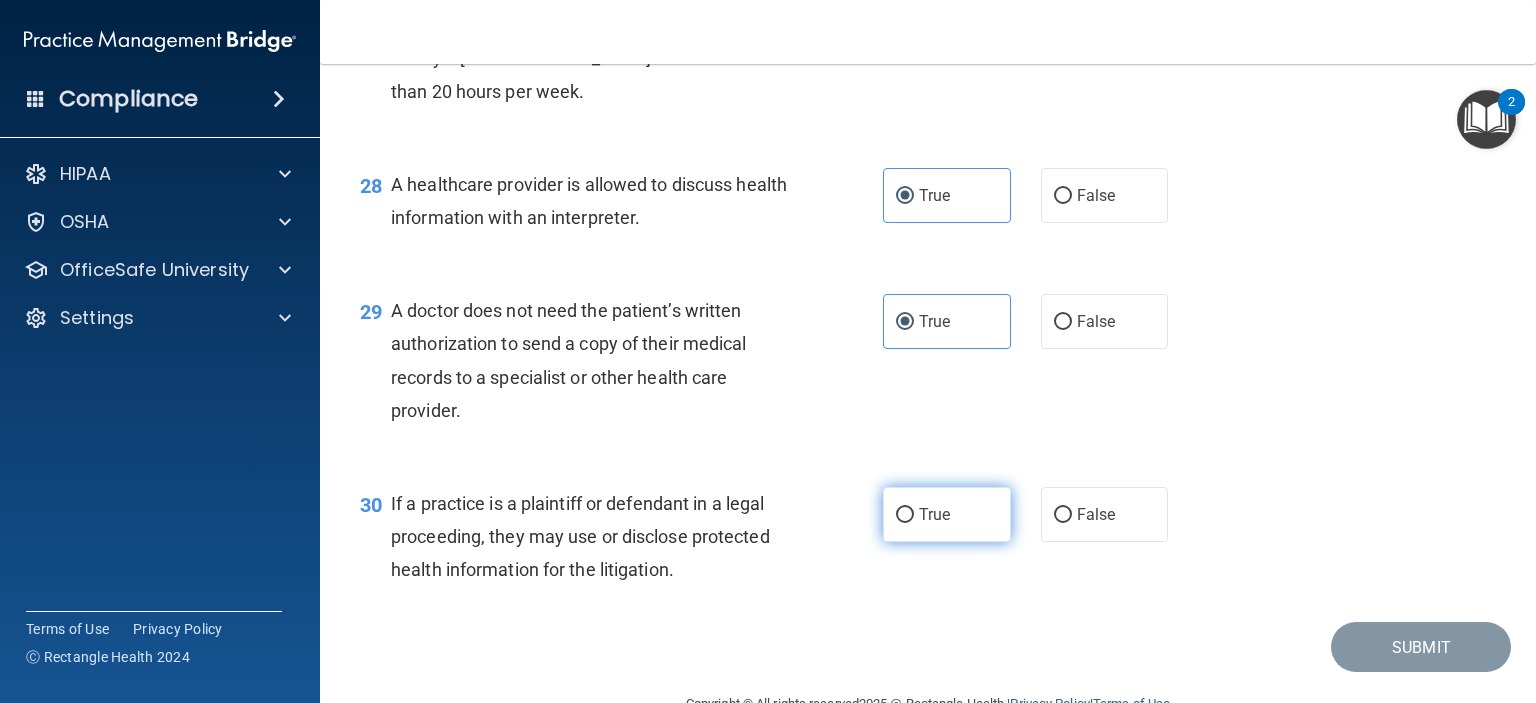 click on "True" at bounding box center [947, 514] 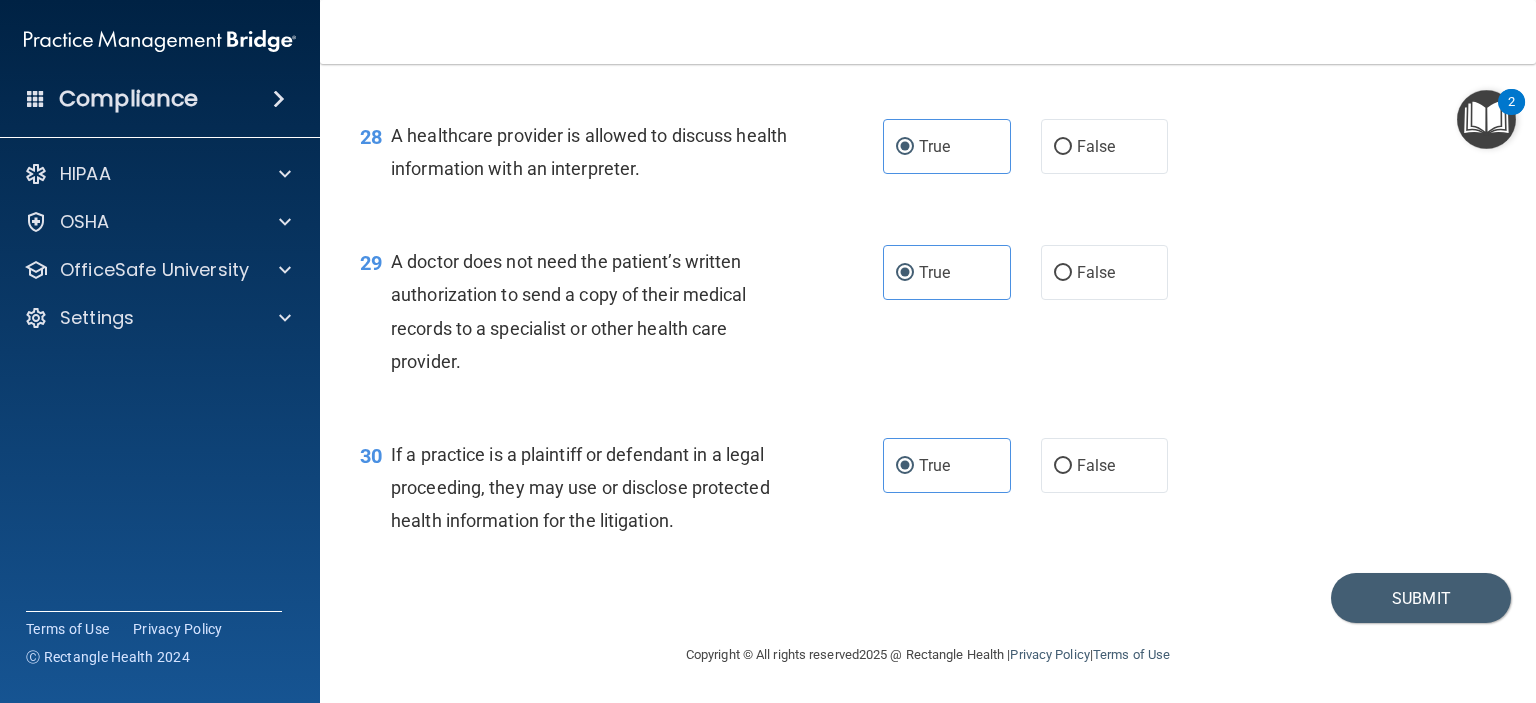 scroll, scrollTop: 4816, scrollLeft: 0, axis: vertical 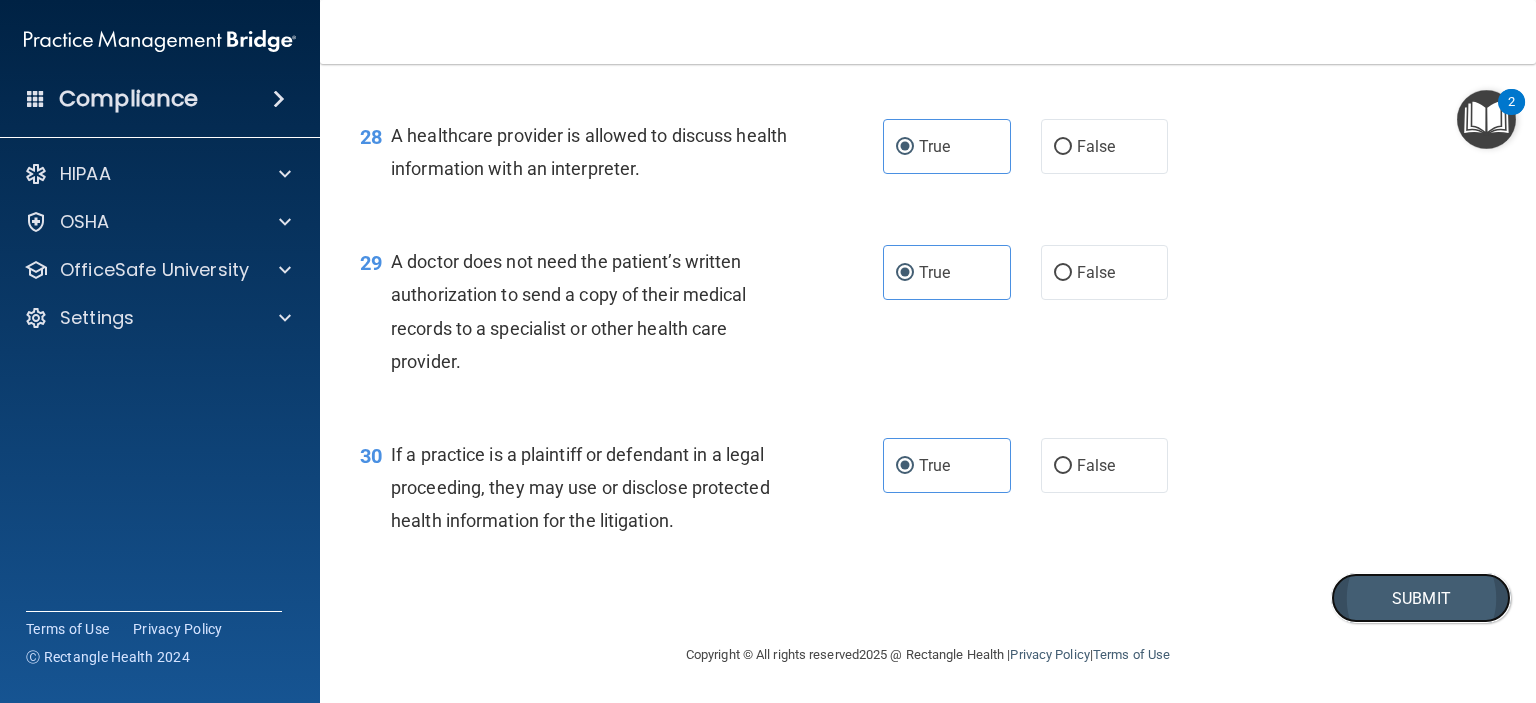 click on "Submit" at bounding box center (1421, 598) 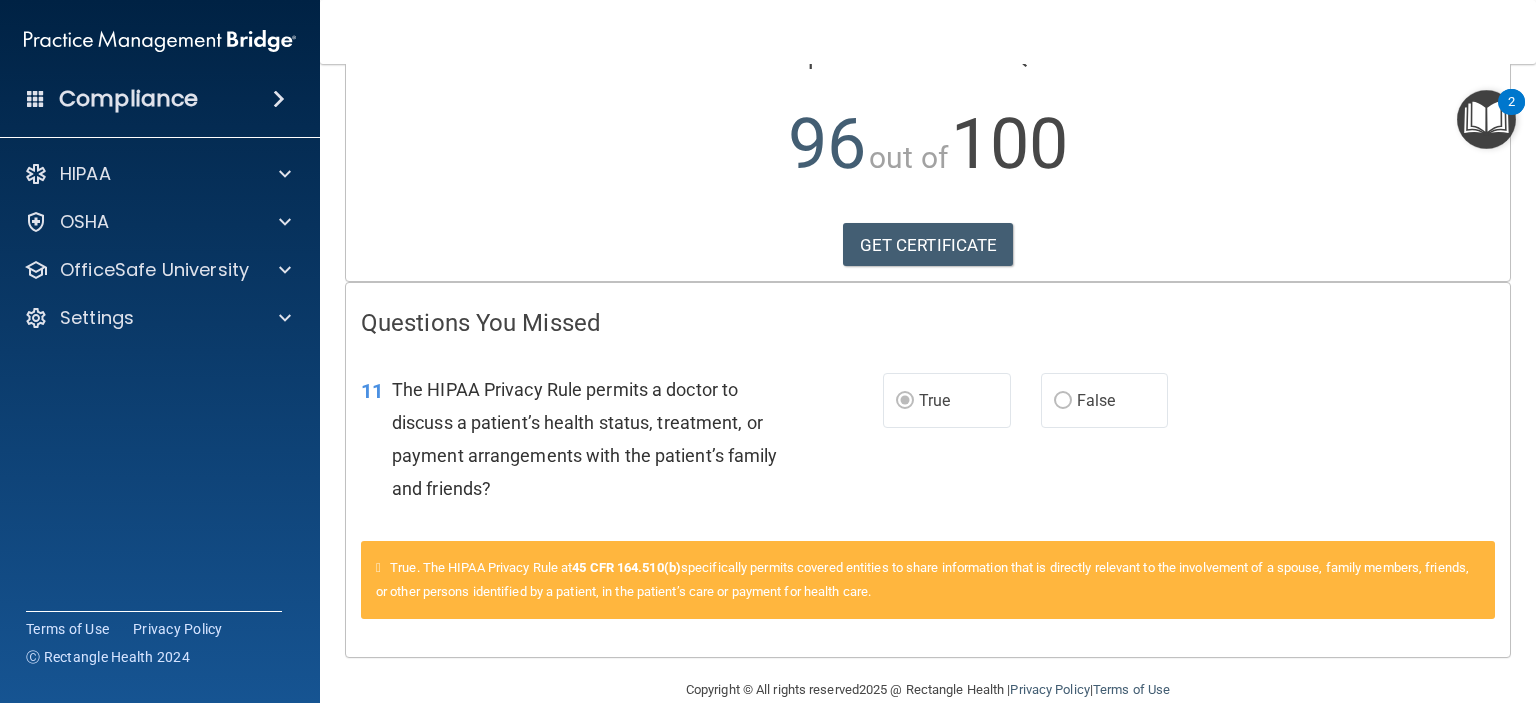 scroll, scrollTop: 222, scrollLeft: 0, axis: vertical 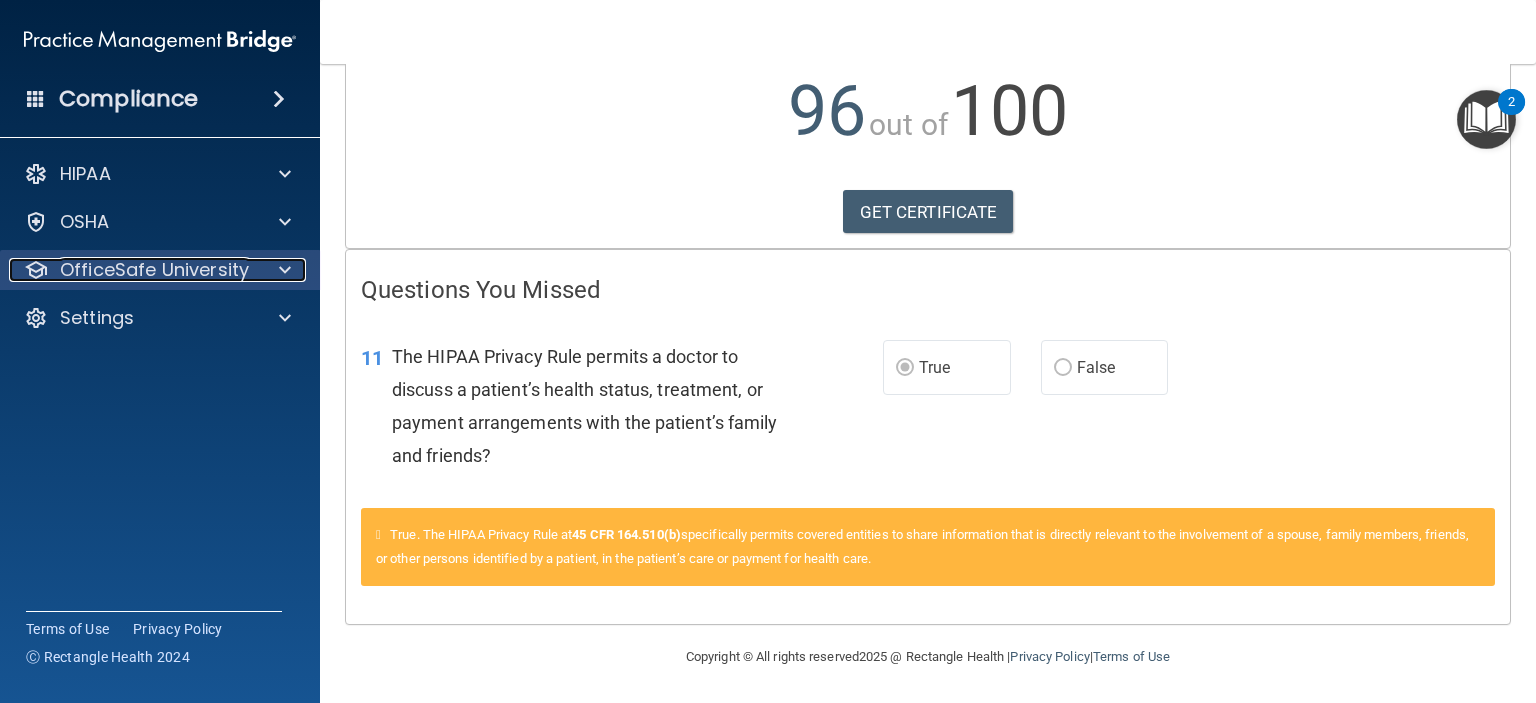 click at bounding box center (282, 270) 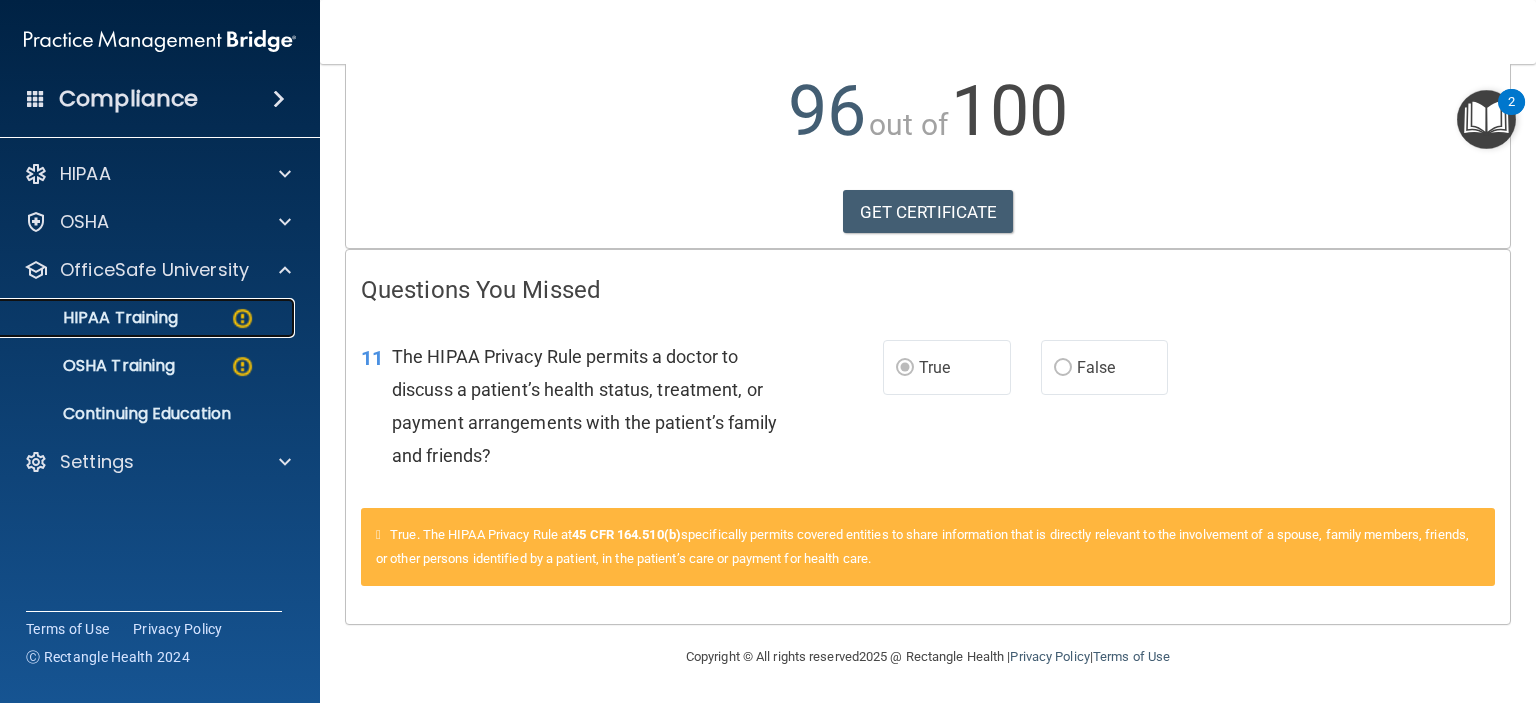 click on "HIPAA Training" at bounding box center [149, 318] 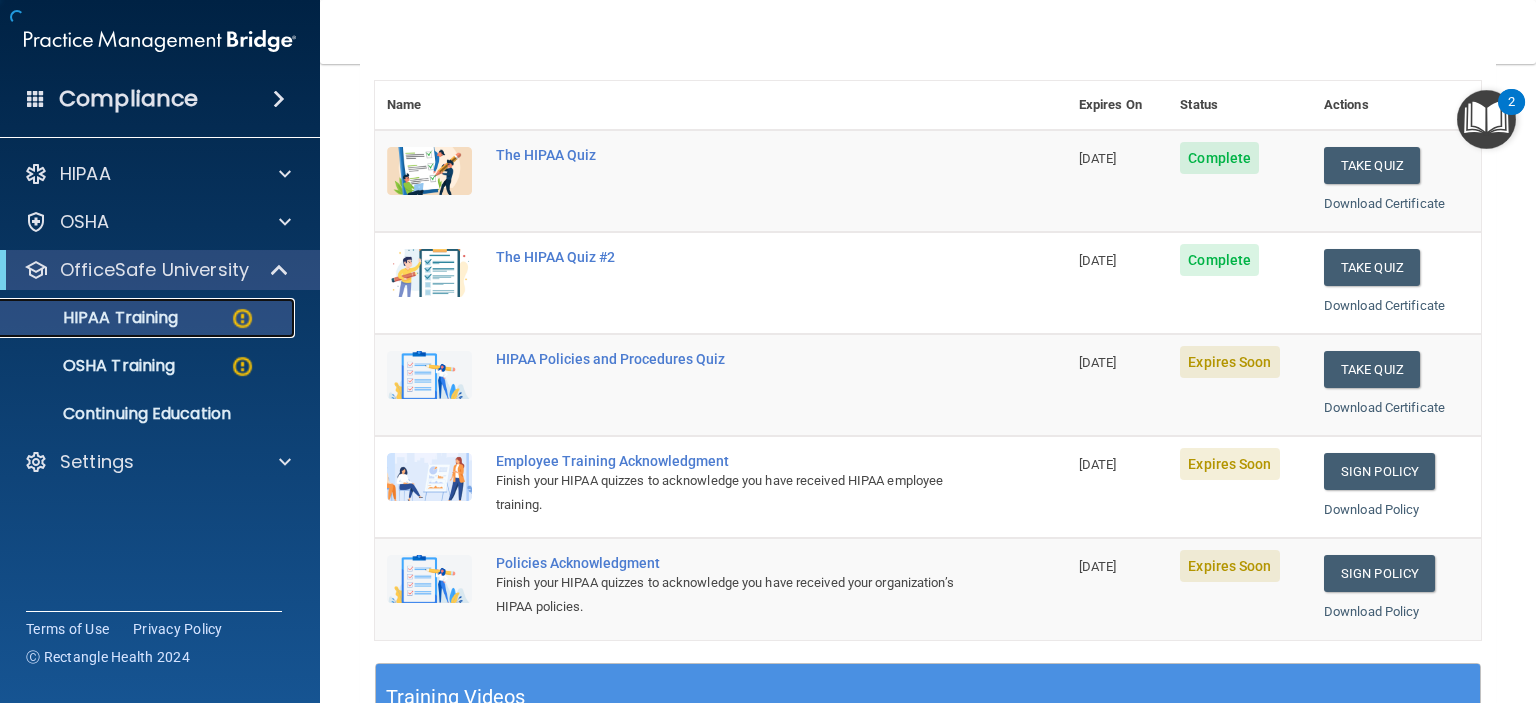 scroll, scrollTop: 798, scrollLeft: 0, axis: vertical 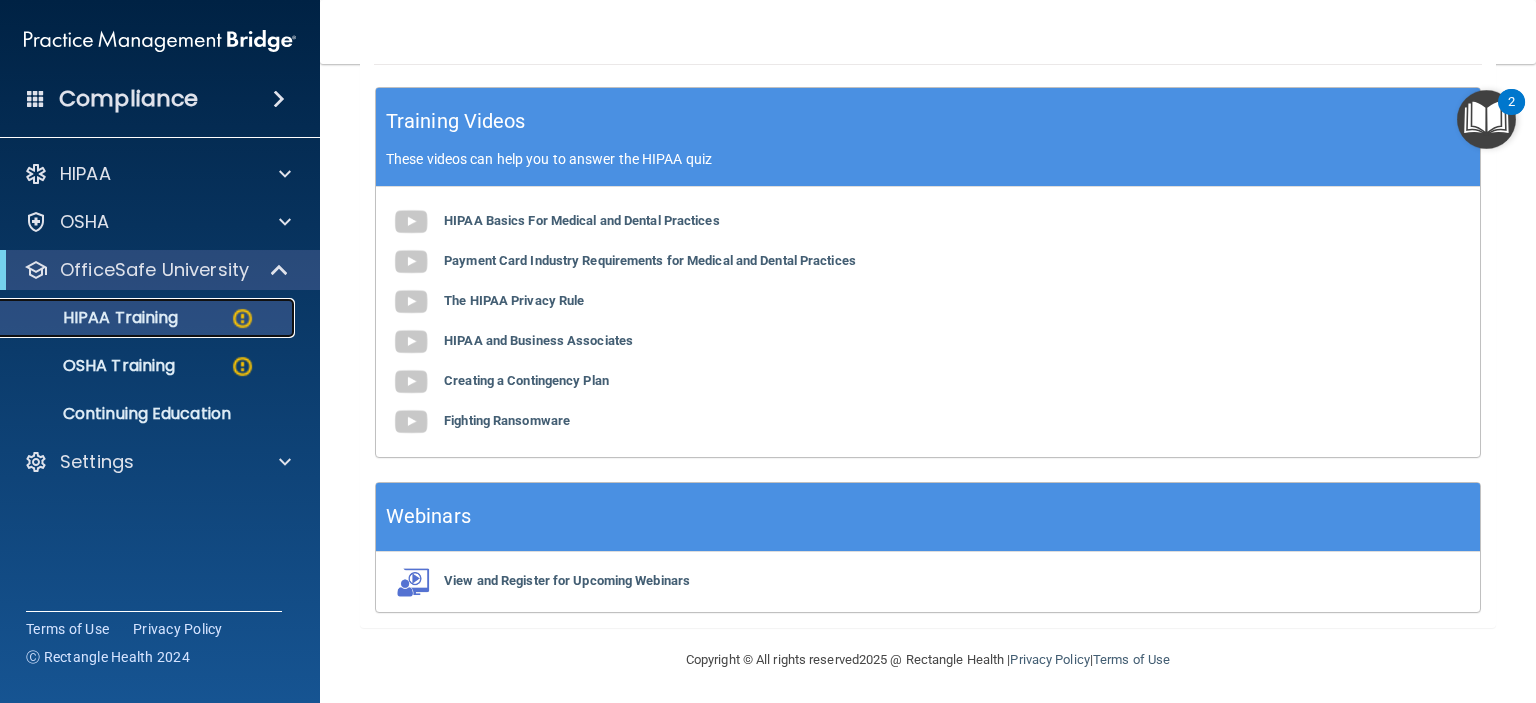 click on "HIPAA Training" at bounding box center [95, 318] 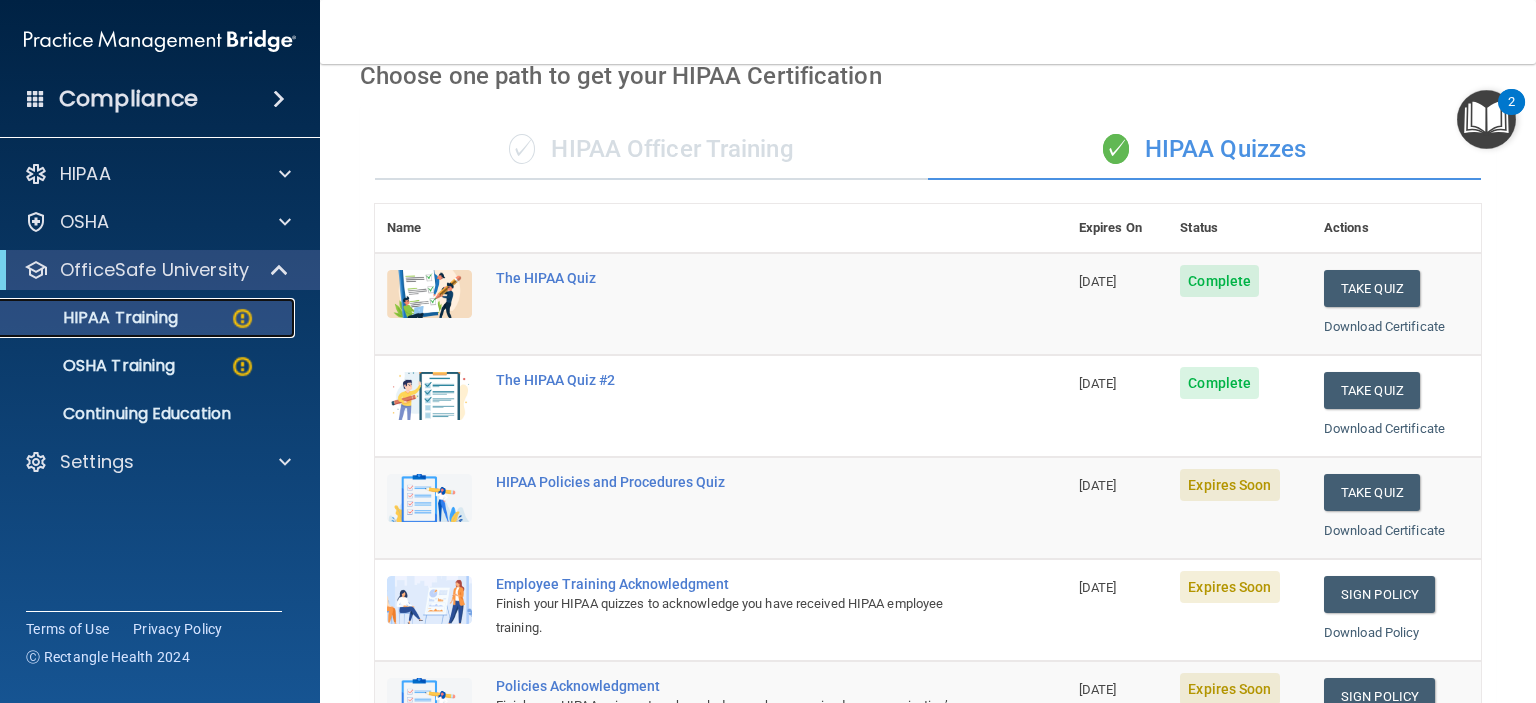 scroll, scrollTop: 98, scrollLeft: 0, axis: vertical 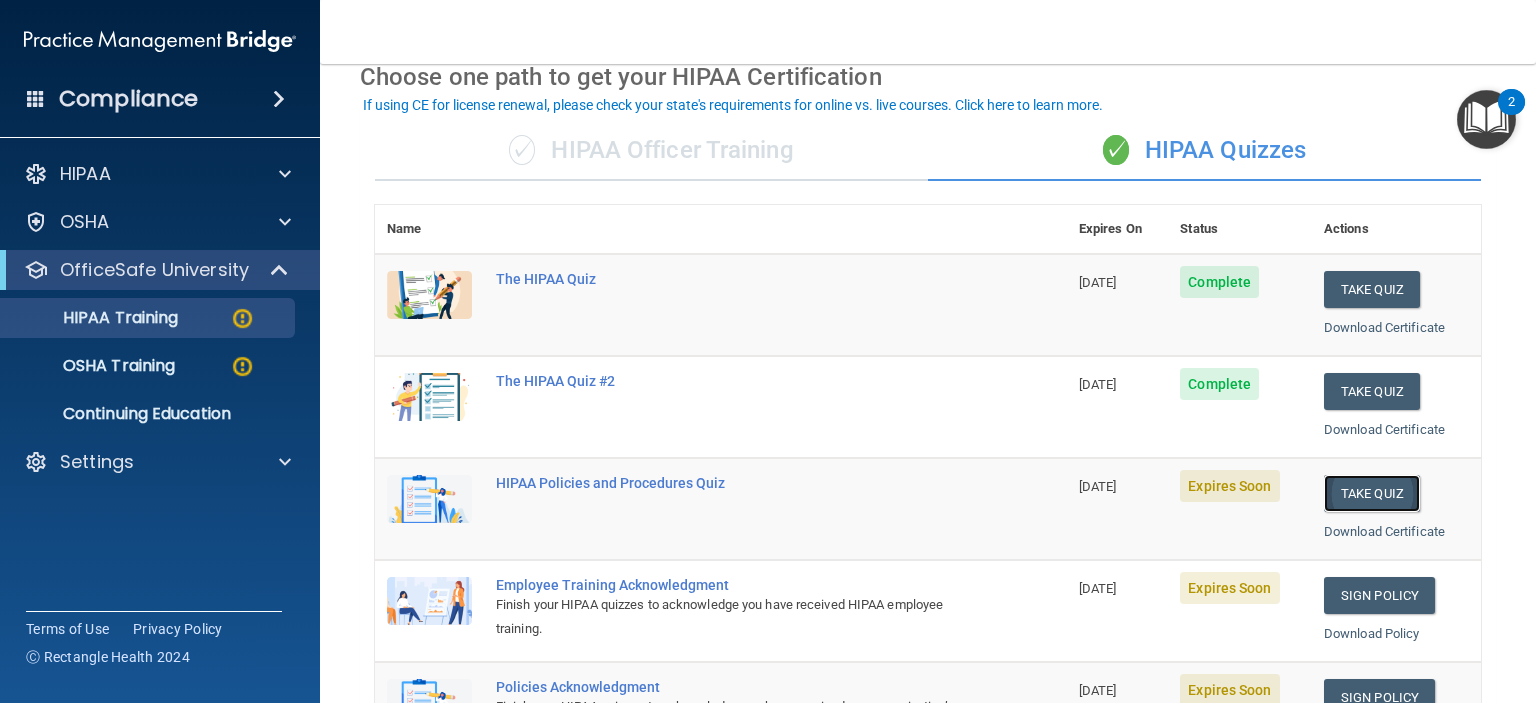 click on "Take Quiz" at bounding box center (1372, 493) 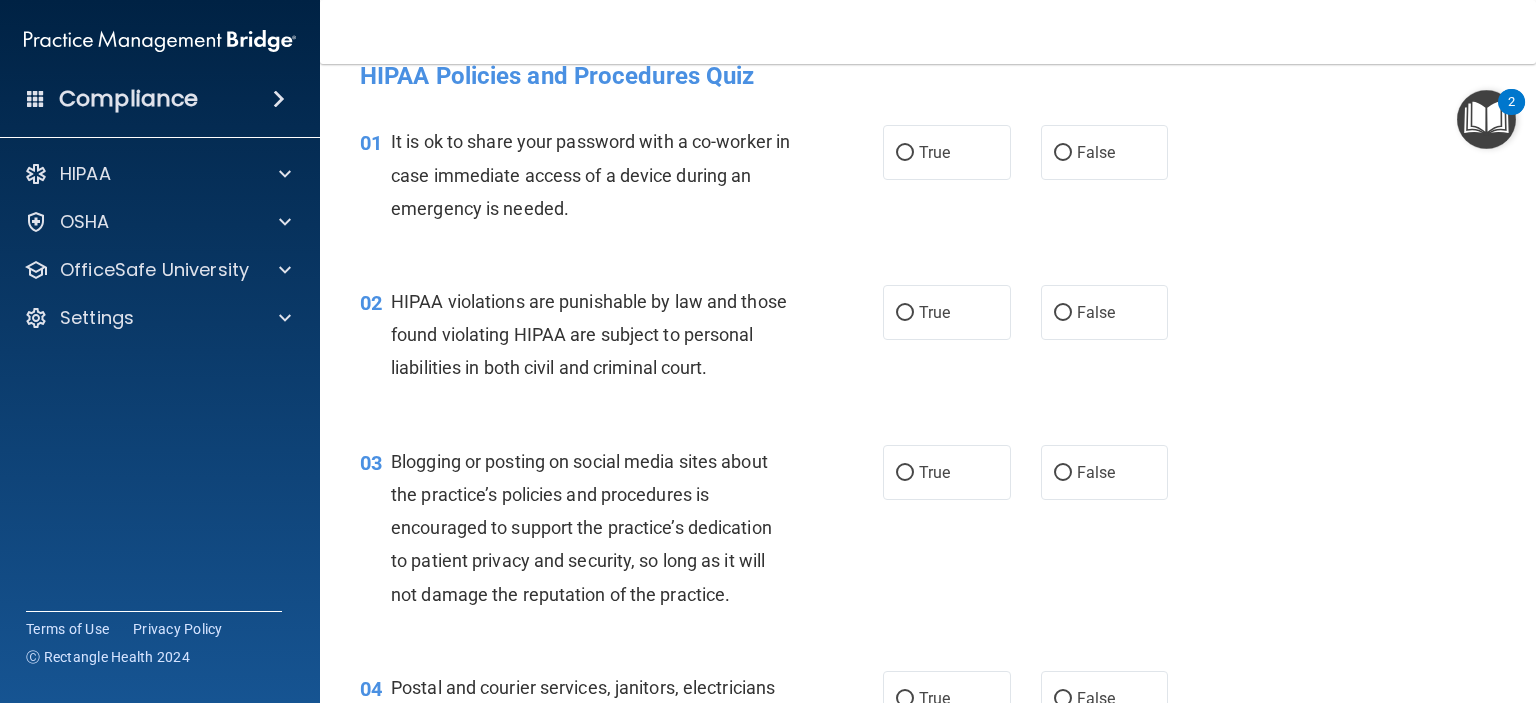 scroll, scrollTop: 0, scrollLeft: 0, axis: both 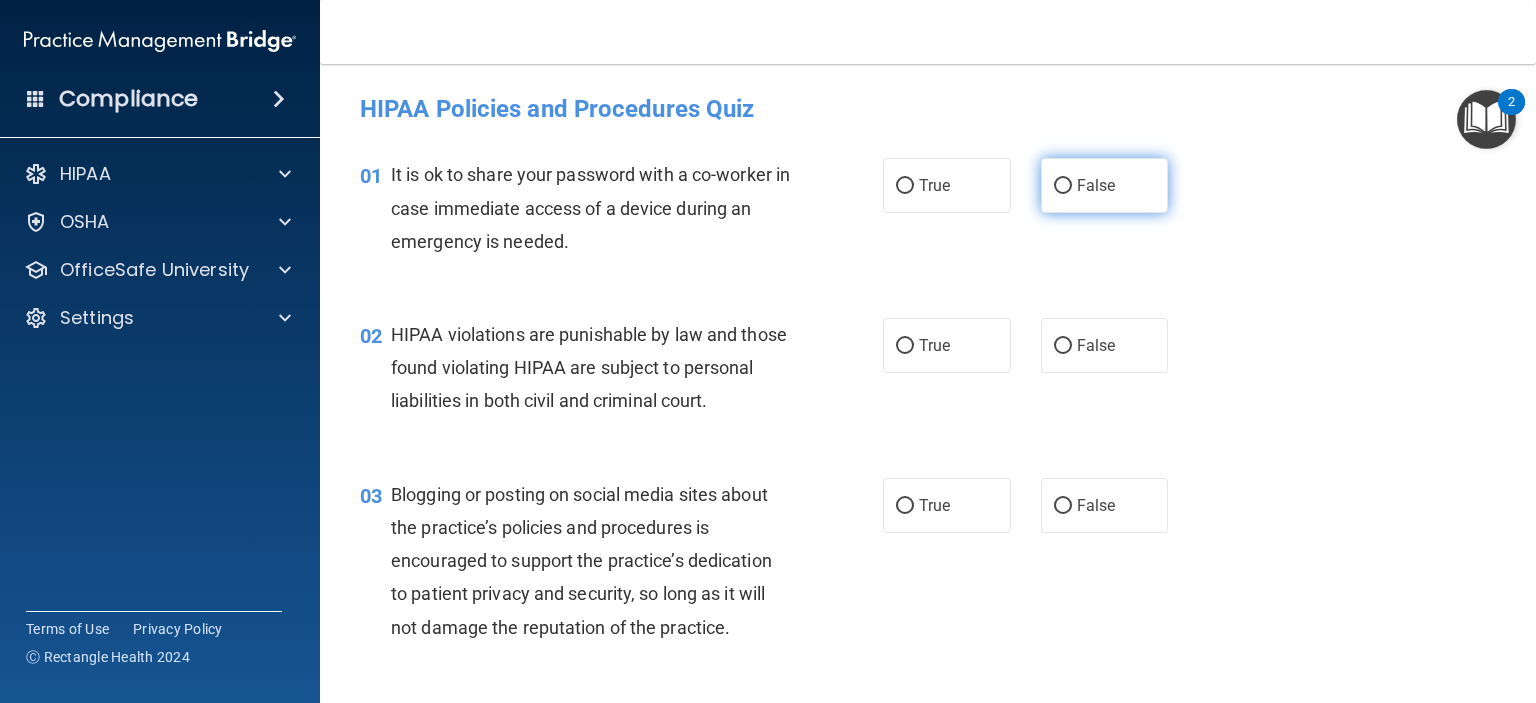 drag, startPoint x: 1084, startPoint y: 194, endPoint x: 1097, endPoint y: 194, distance: 13 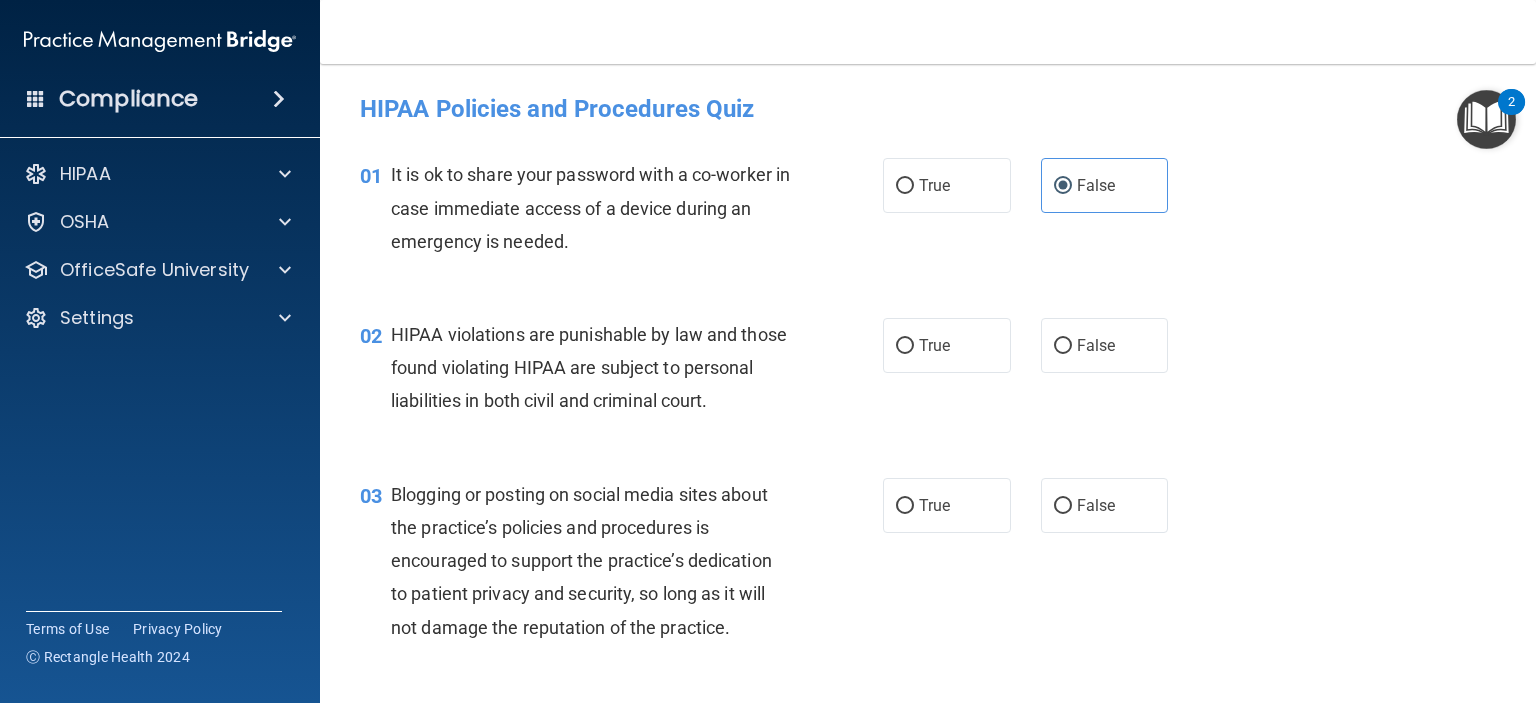 scroll, scrollTop: 100, scrollLeft: 0, axis: vertical 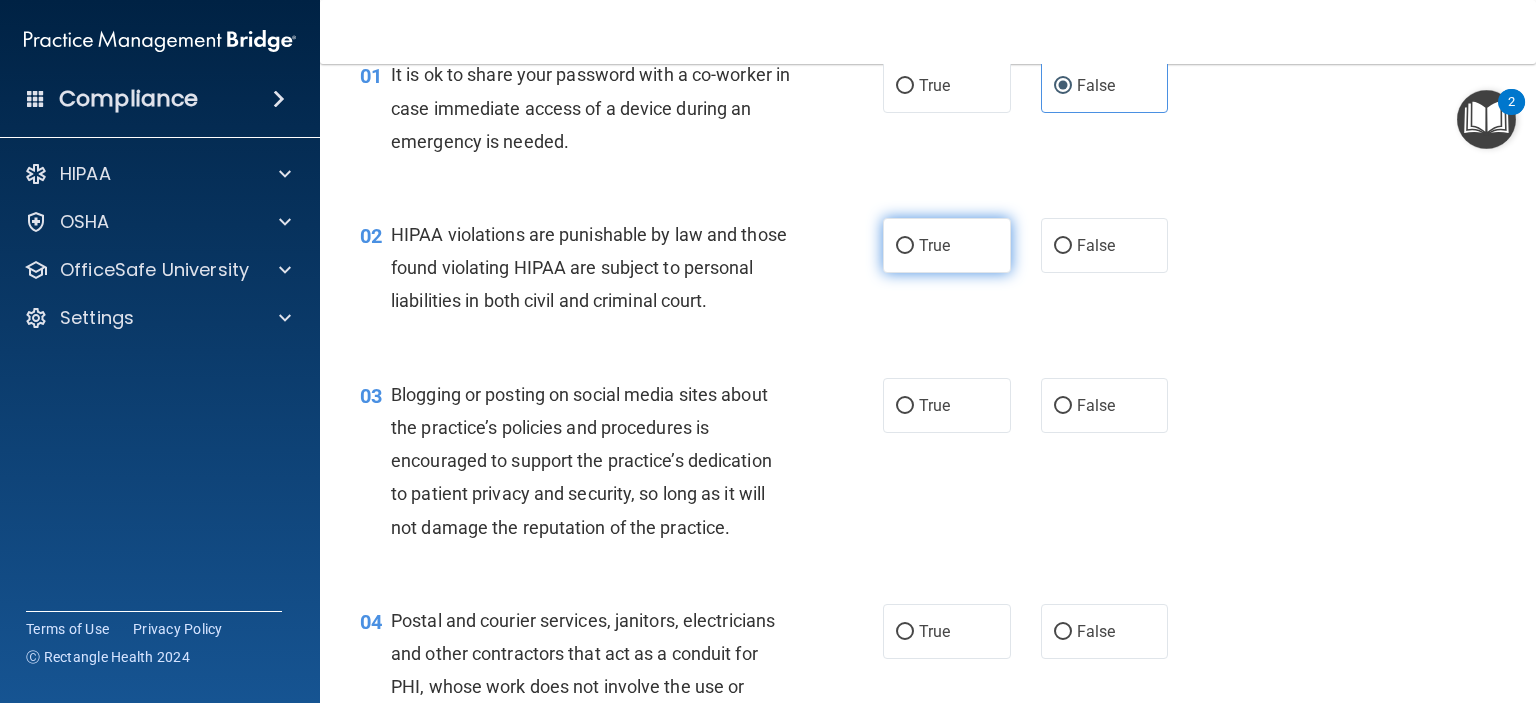 click on "True" at bounding box center [947, 245] 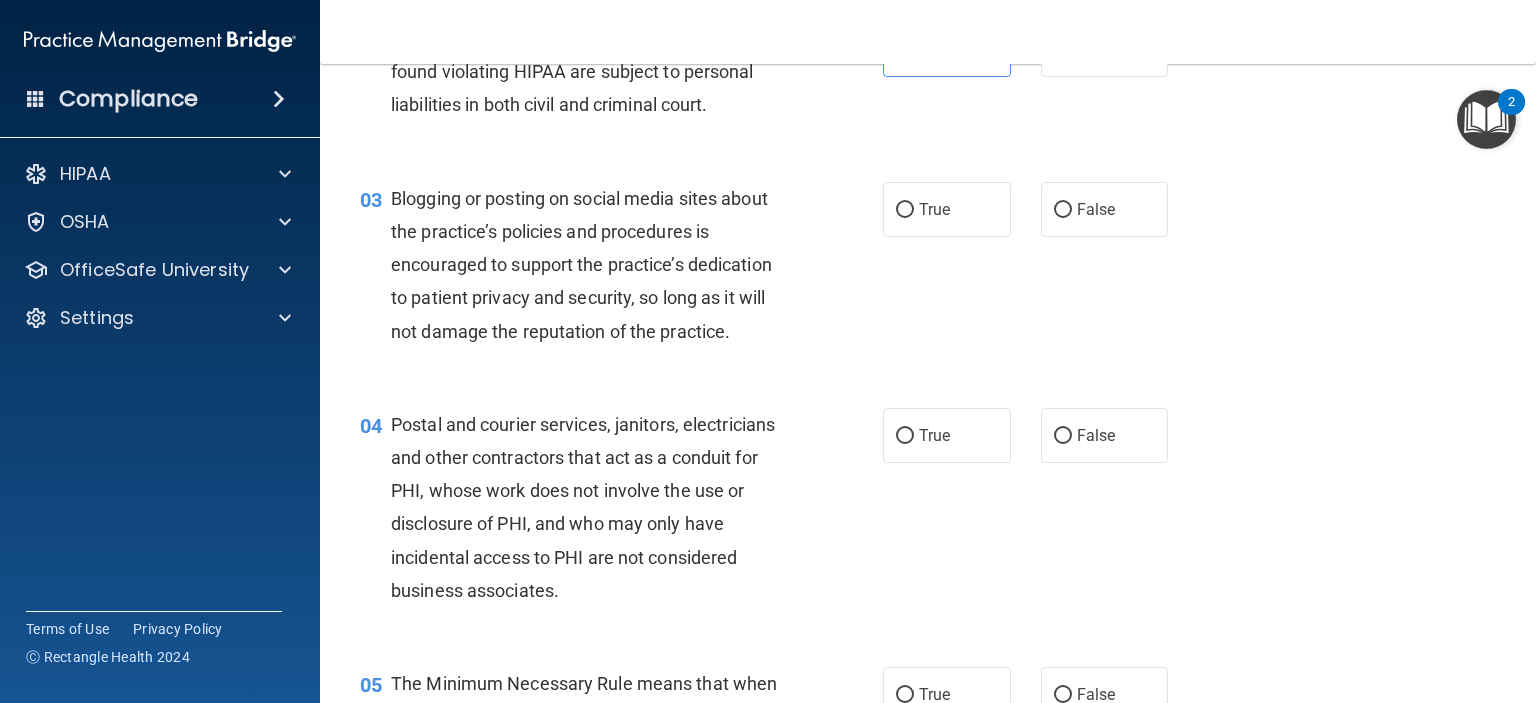 scroll, scrollTop: 300, scrollLeft: 0, axis: vertical 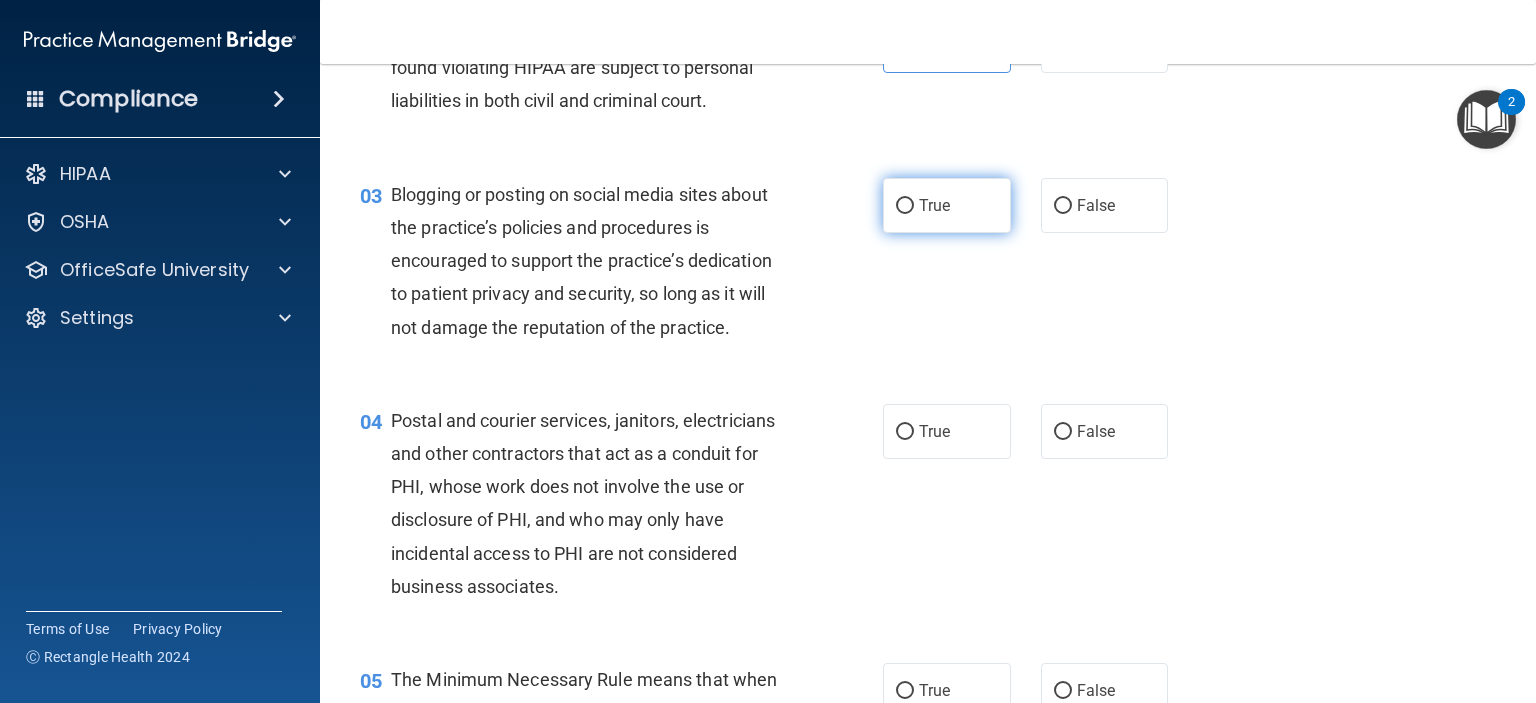 click on "True" at bounding box center [934, 205] 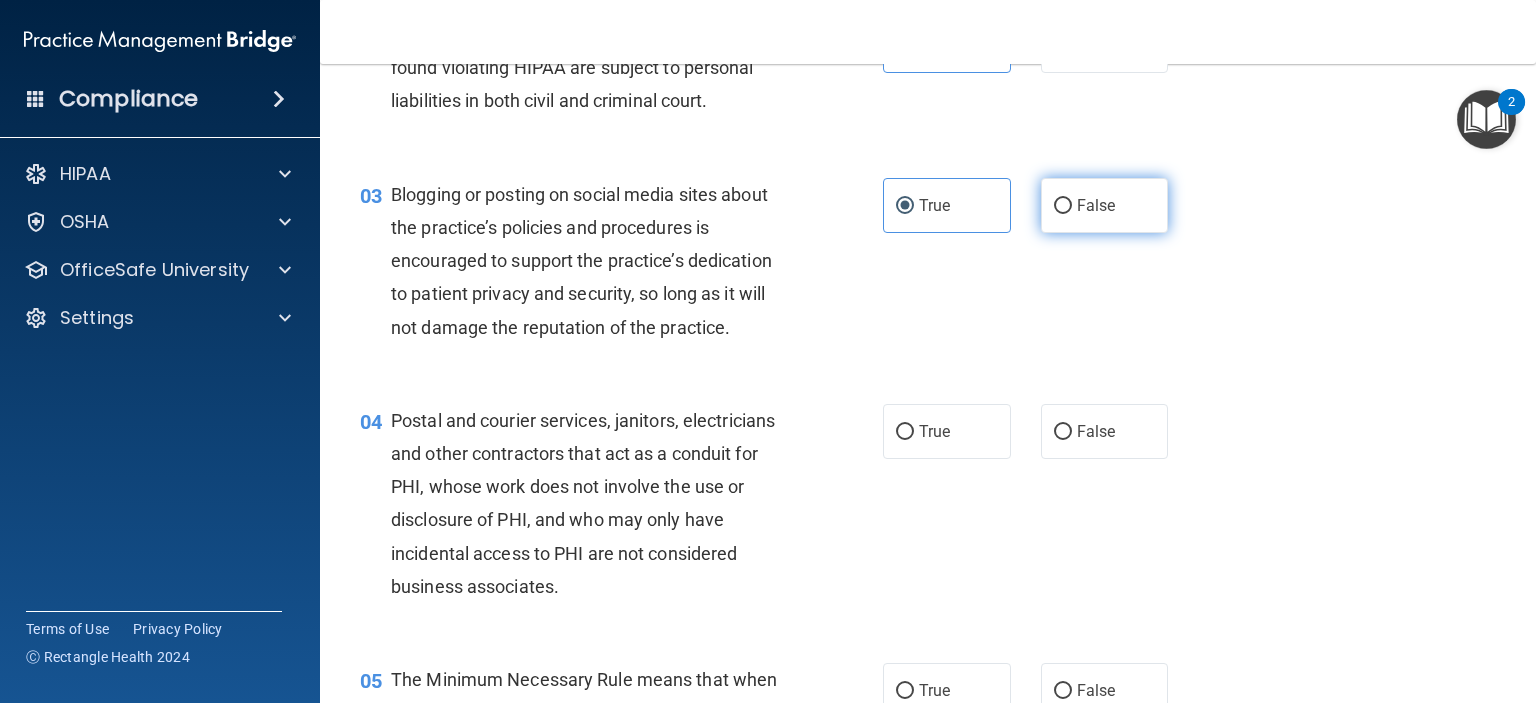click on "False" at bounding box center (1105, 205) 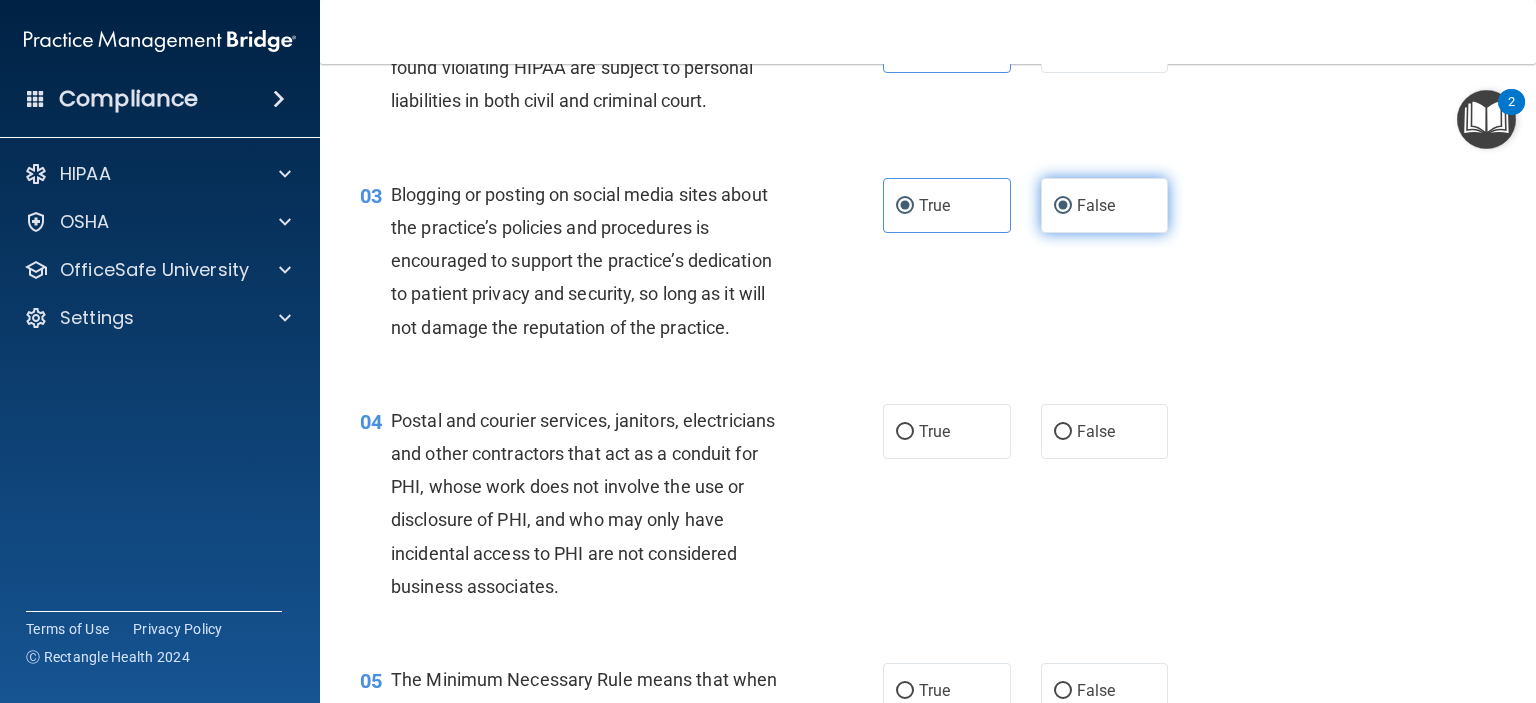 radio on "false" 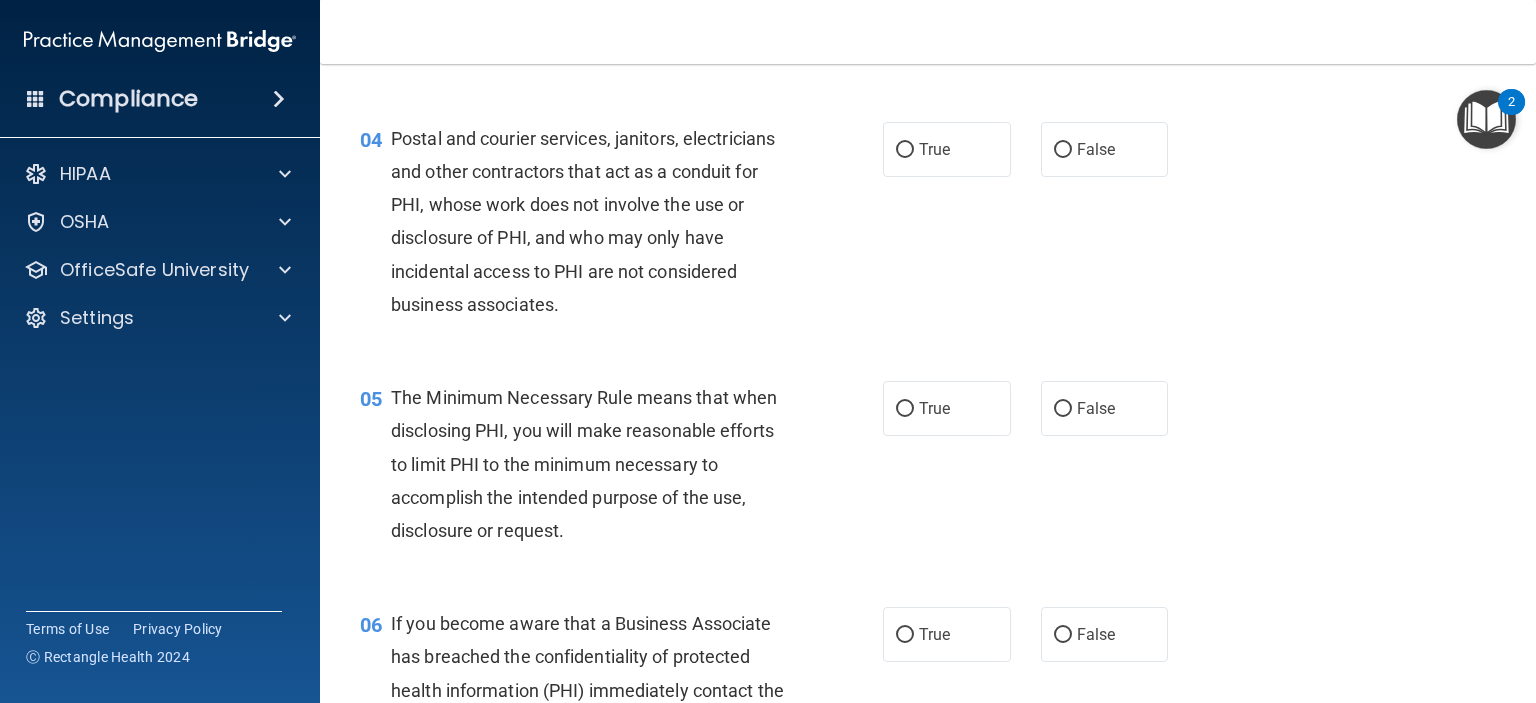 scroll, scrollTop: 500, scrollLeft: 0, axis: vertical 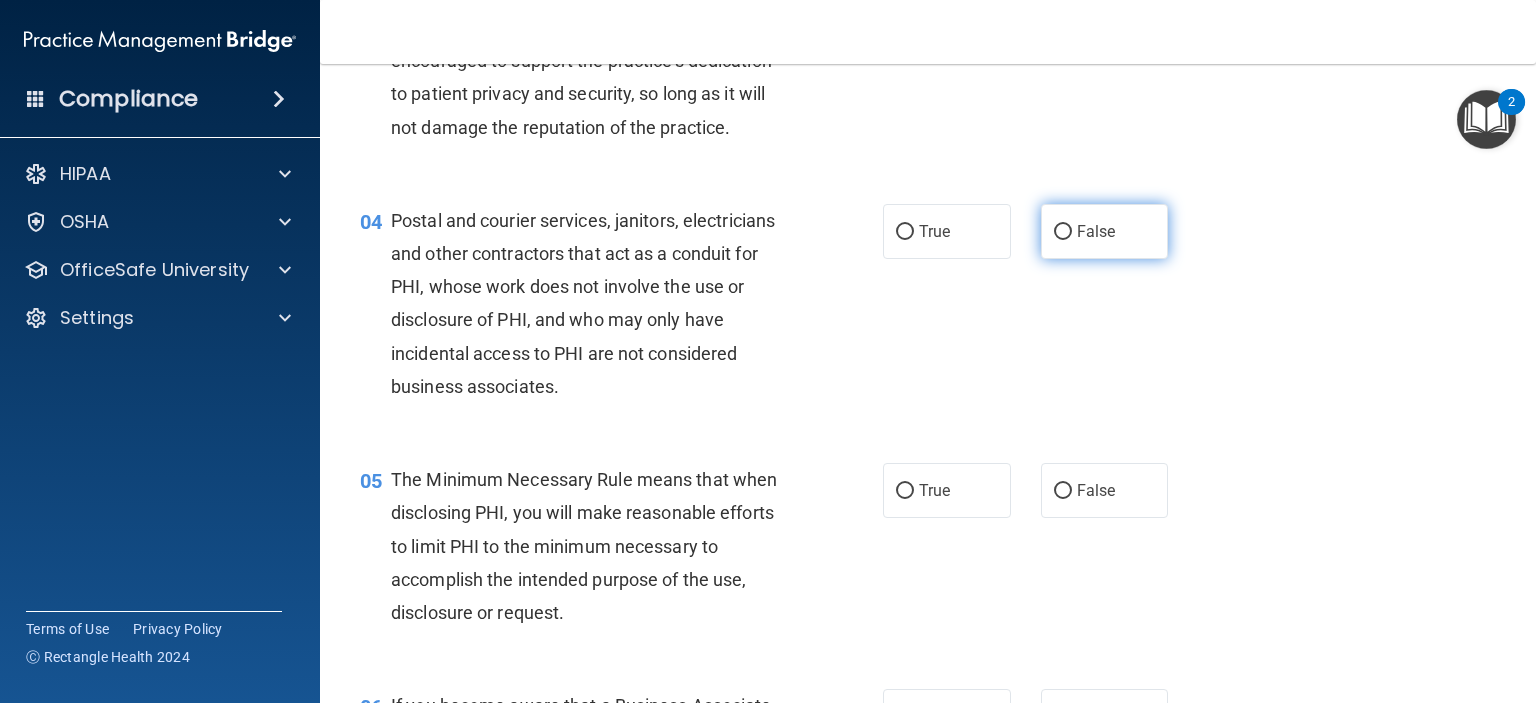 click on "False" at bounding box center [1063, 232] 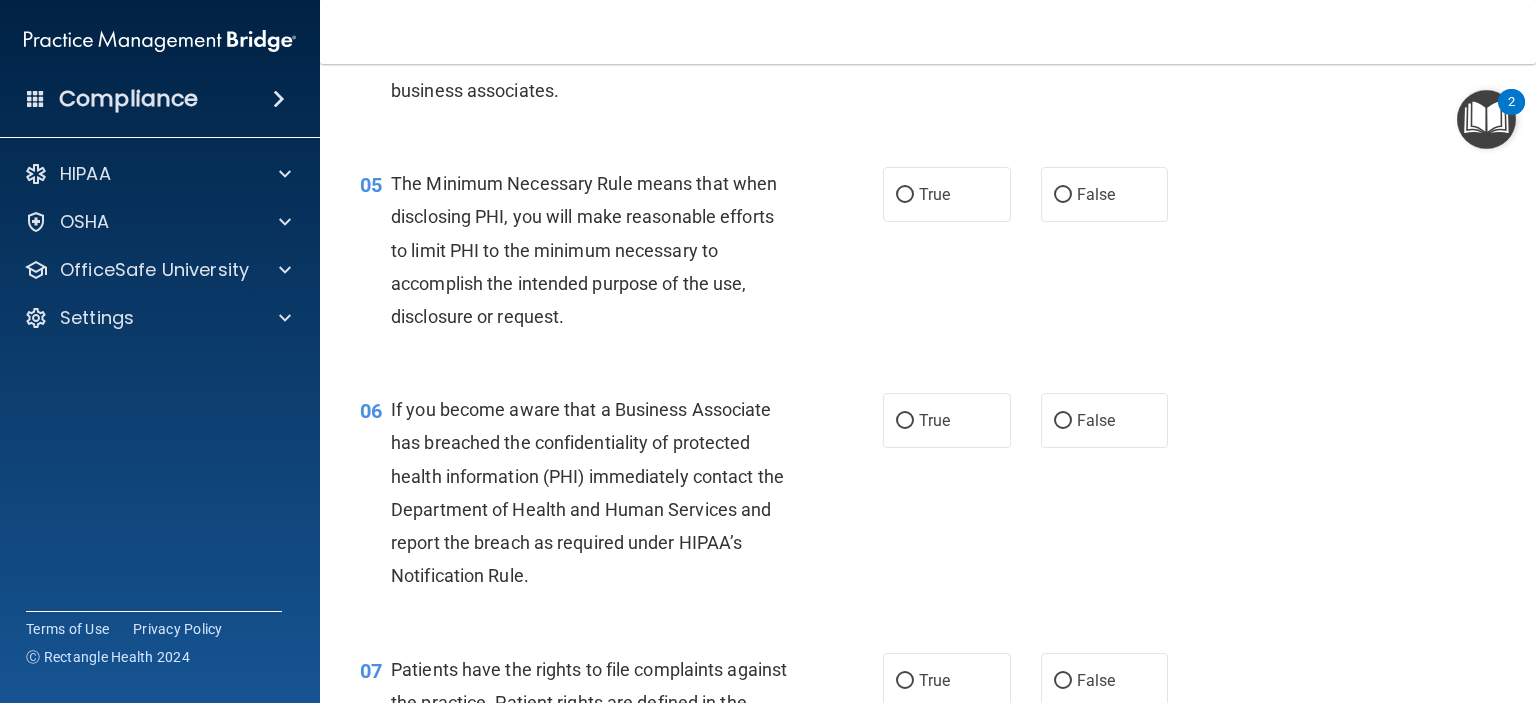scroll, scrollTop: 800, scrollLeft: 0, axis: vertical 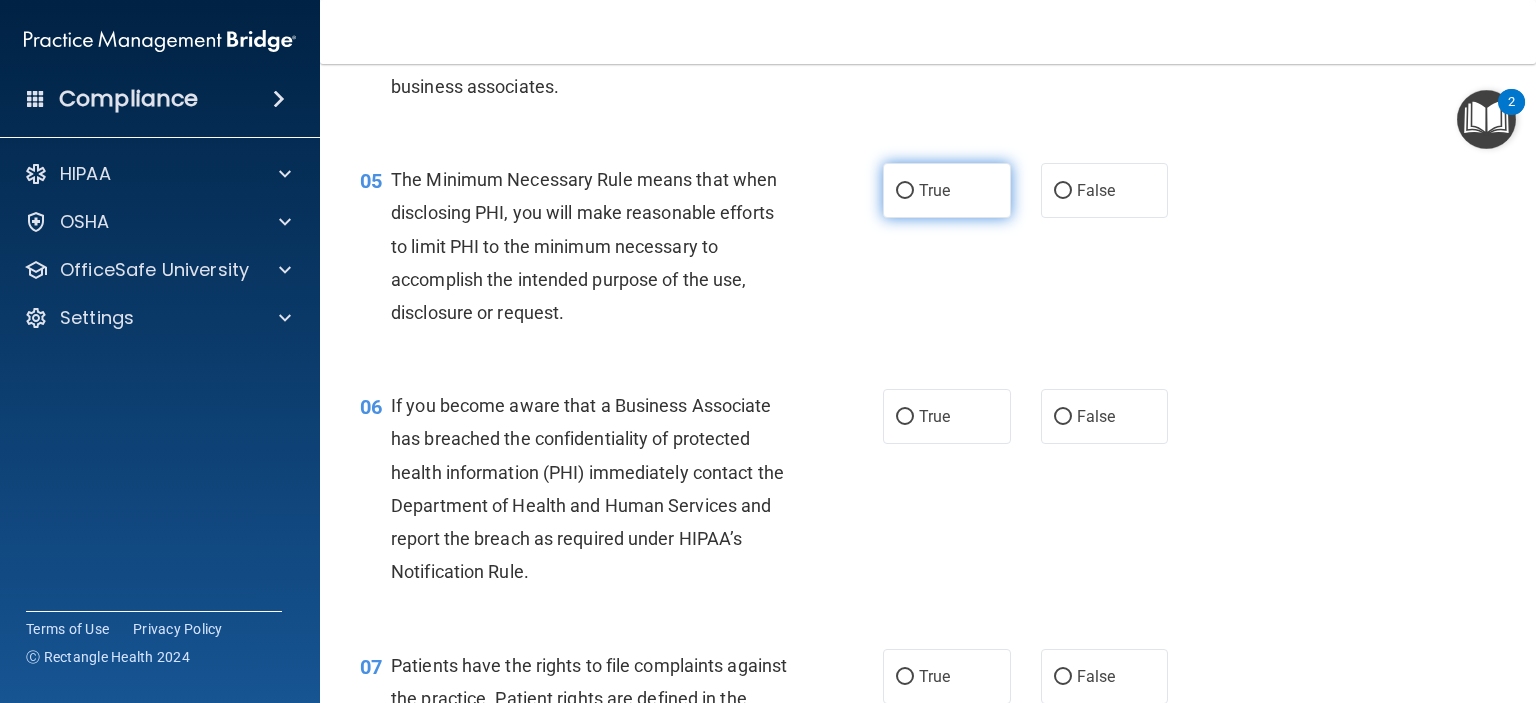 click on "True" at bounding box center (947, 190) 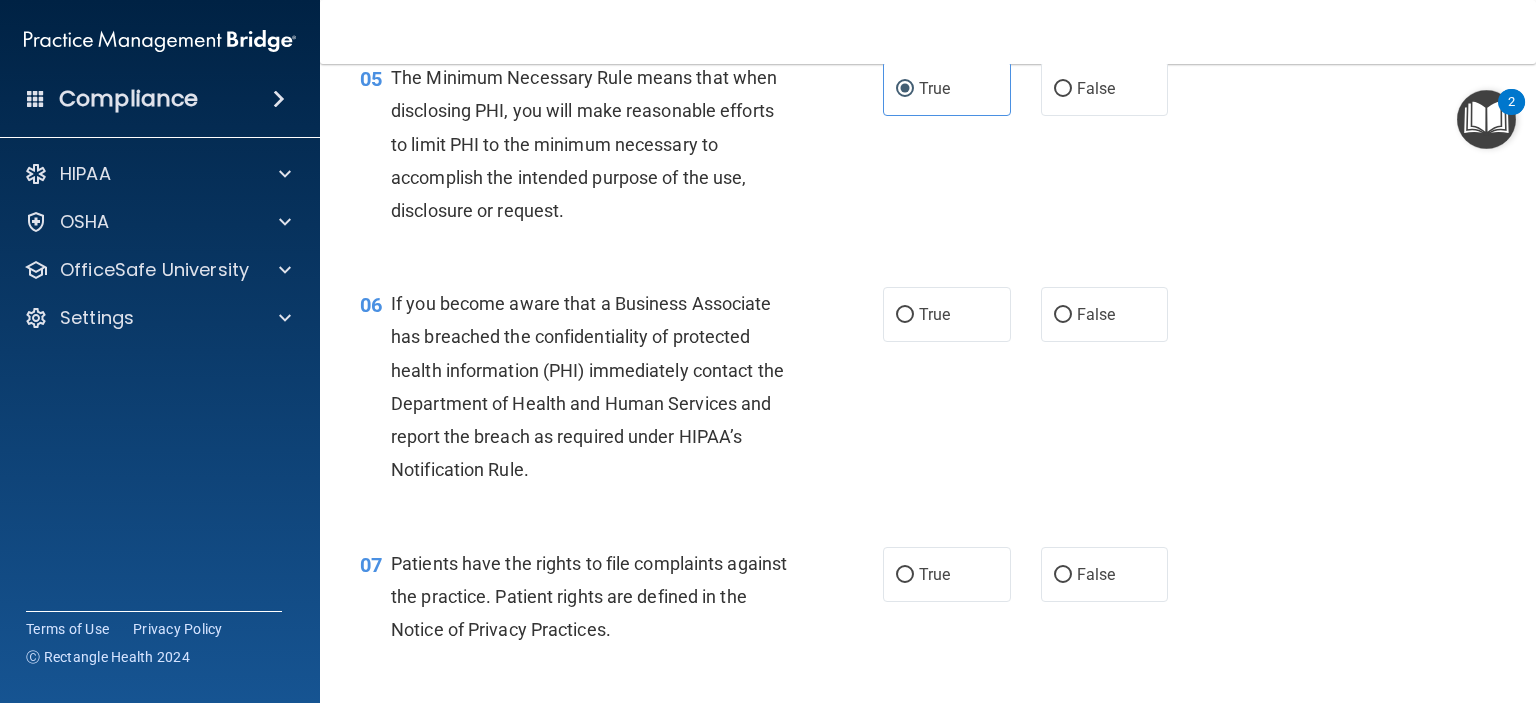 scroll, scrollTop: 1100, scrollLeft: 0, axis: vertical 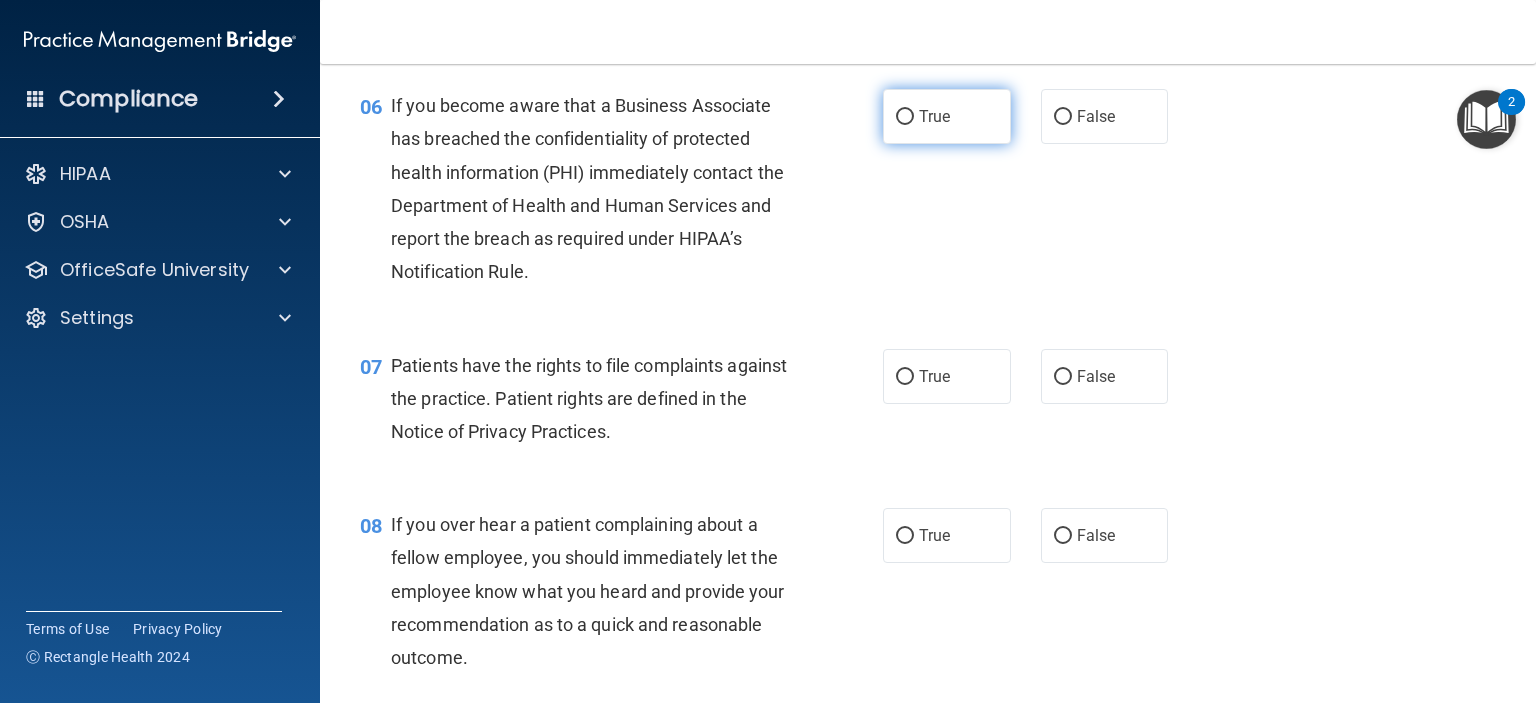 click on "True" at bounding box center [905, 117] 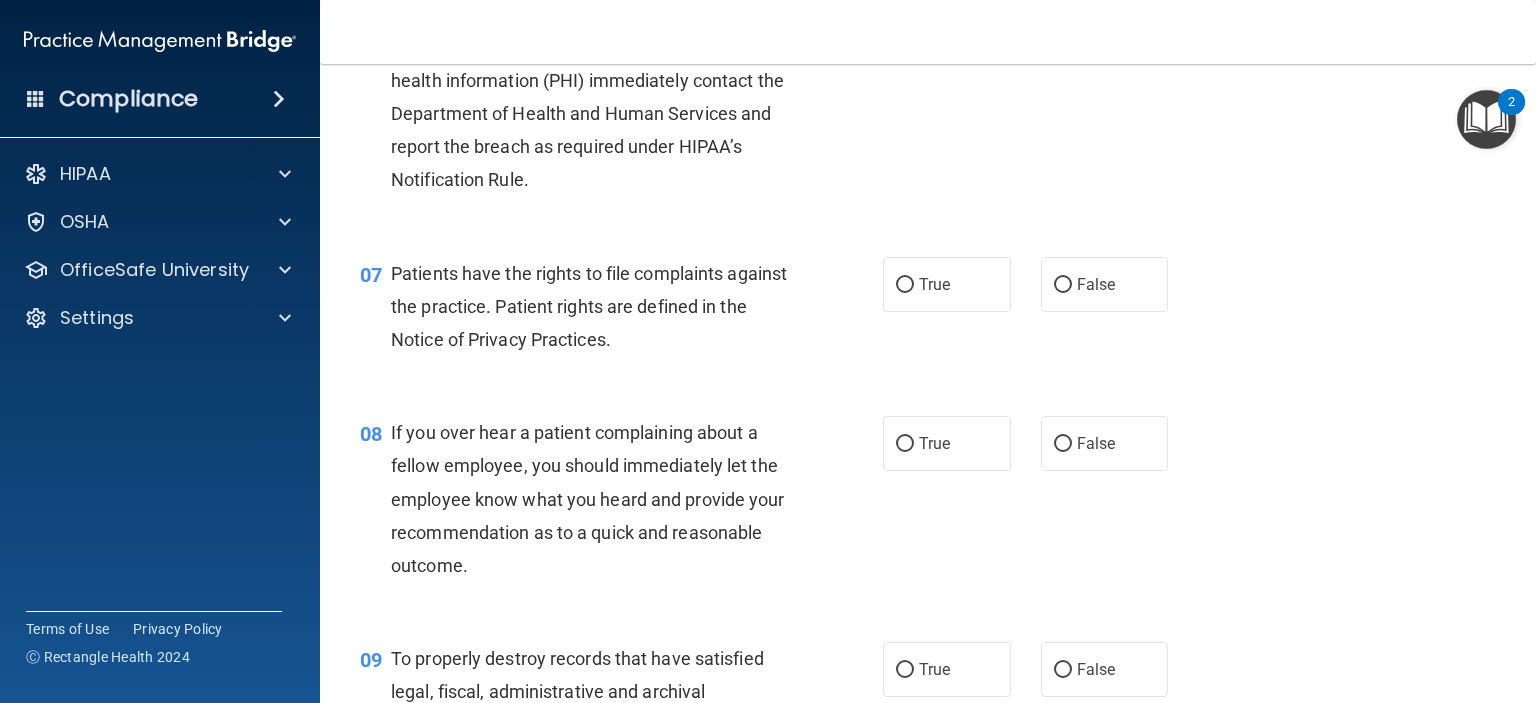 scroll, scrollTop: 1200, scrollLeft: 0, axis: vertical 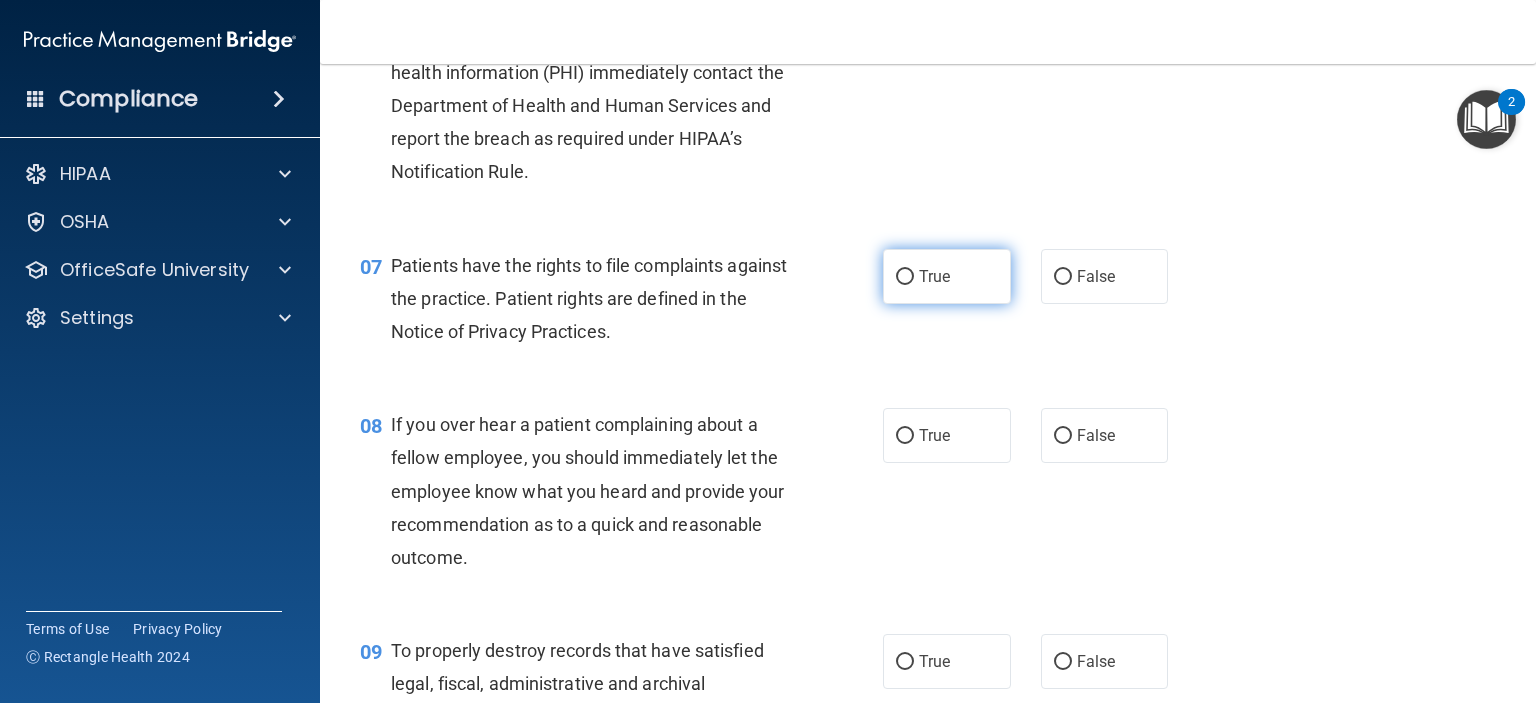 click on "True" at bounding box center (947, 276) 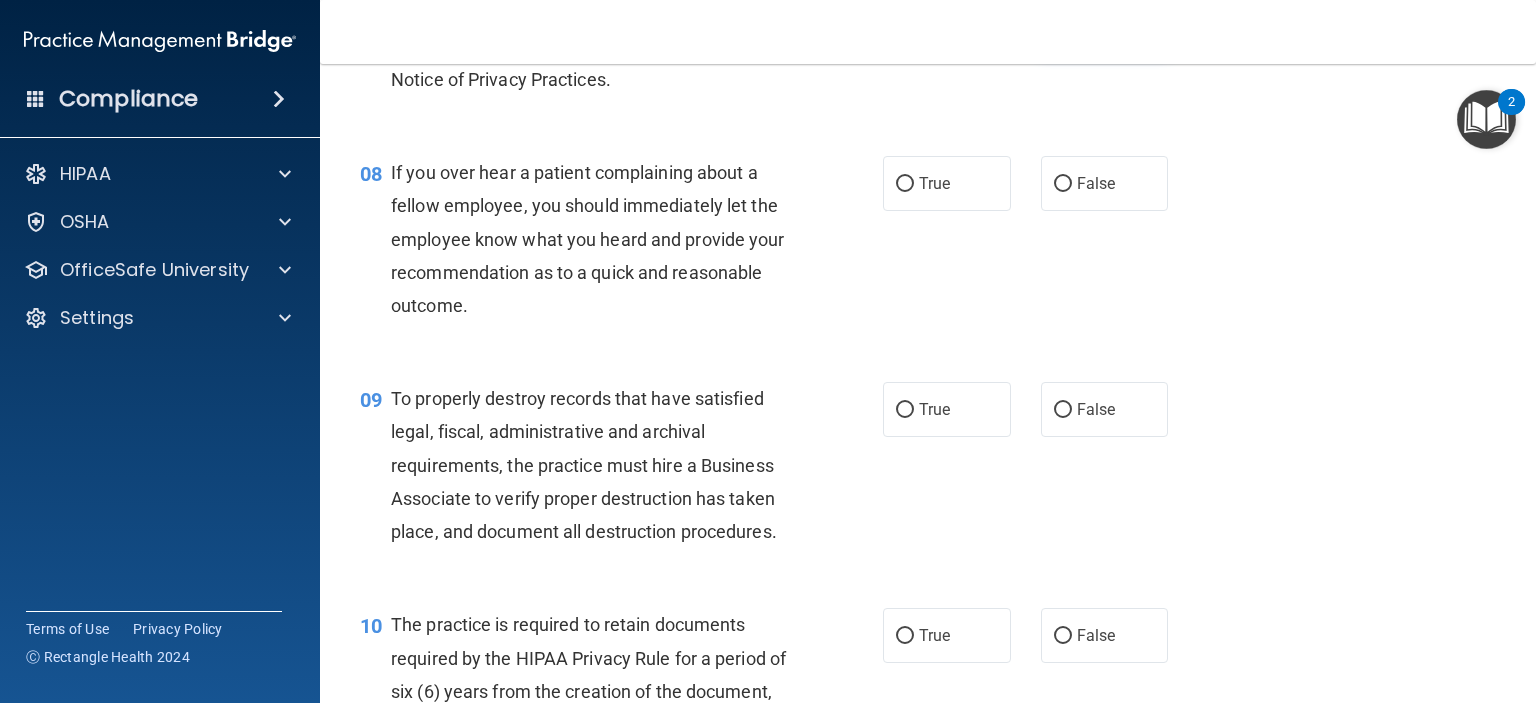 scroll, scrollTop: 1500, scrollLeft: 0, axis: vertical 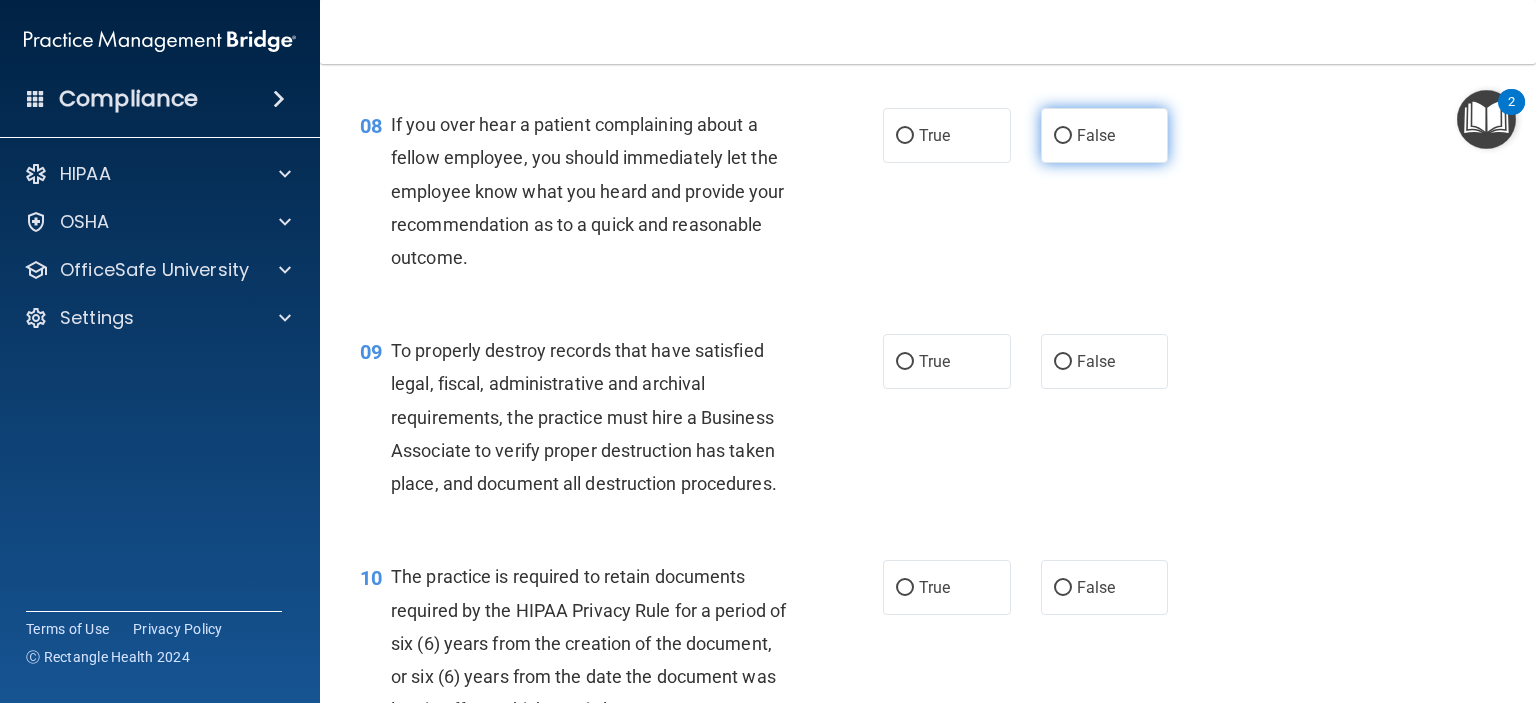 click on "False" at bounding box center [1063, 136] 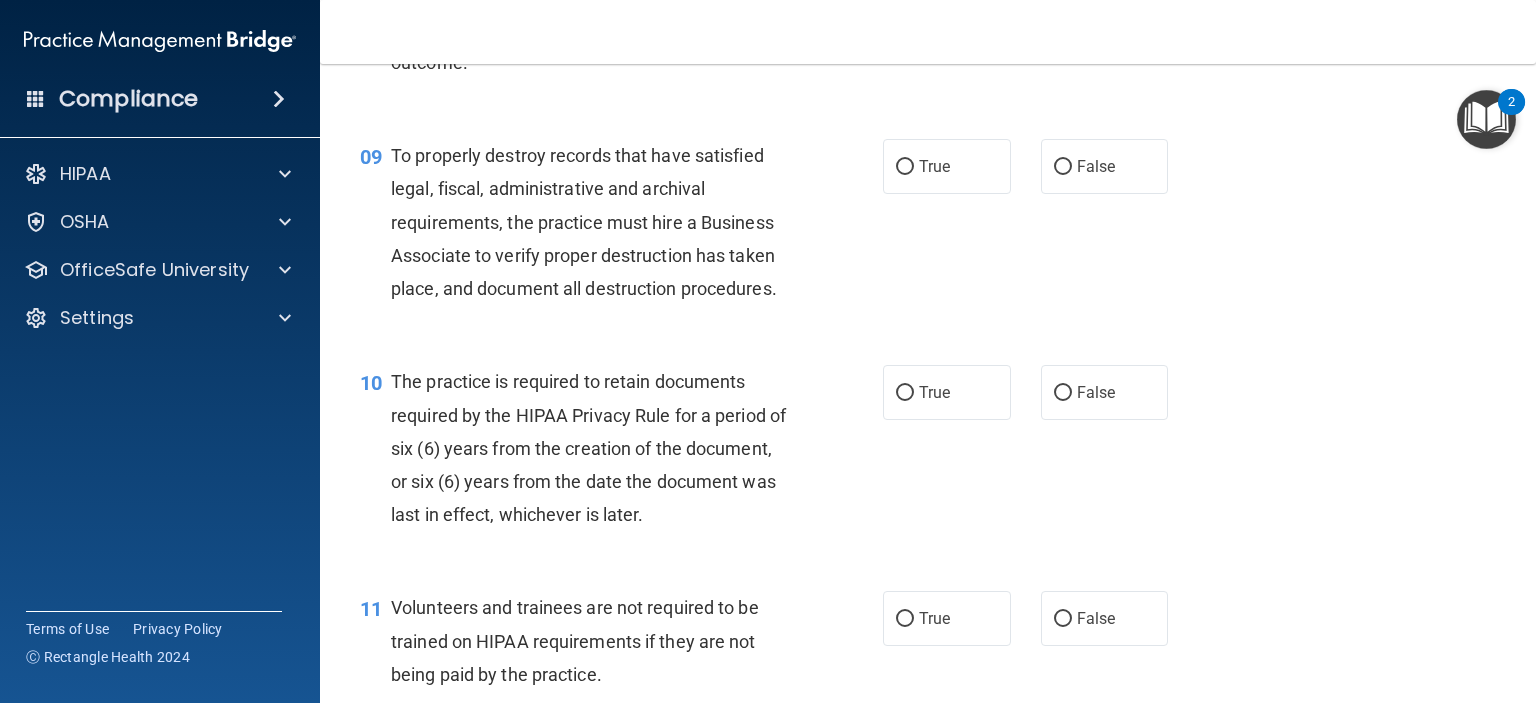 scroll, scrollTop: 1700, scrollLeft: 0, axis: vertical 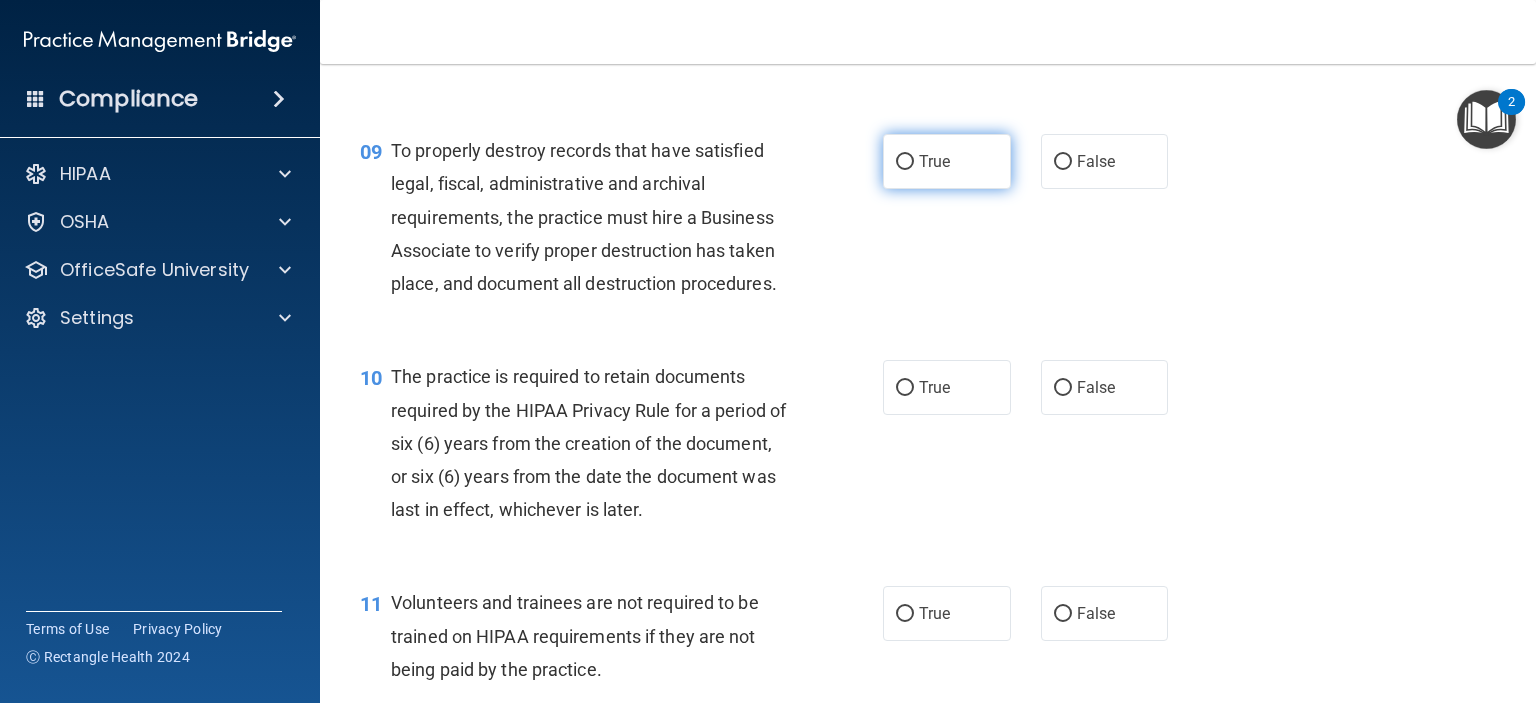 click on "True" at bounding box center (947, 161) 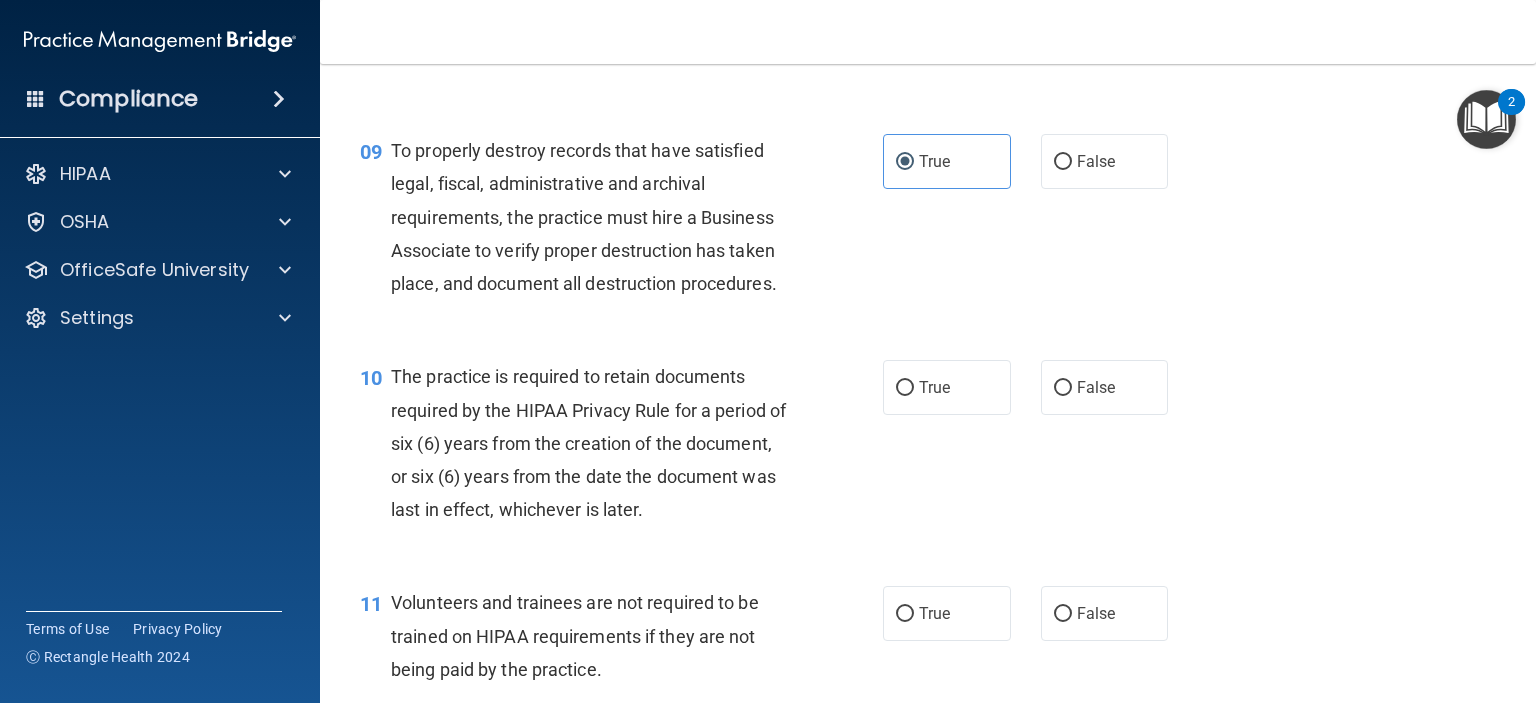 scroll, scrollTop: 1800, scrollLeft: 0, axis: vertical 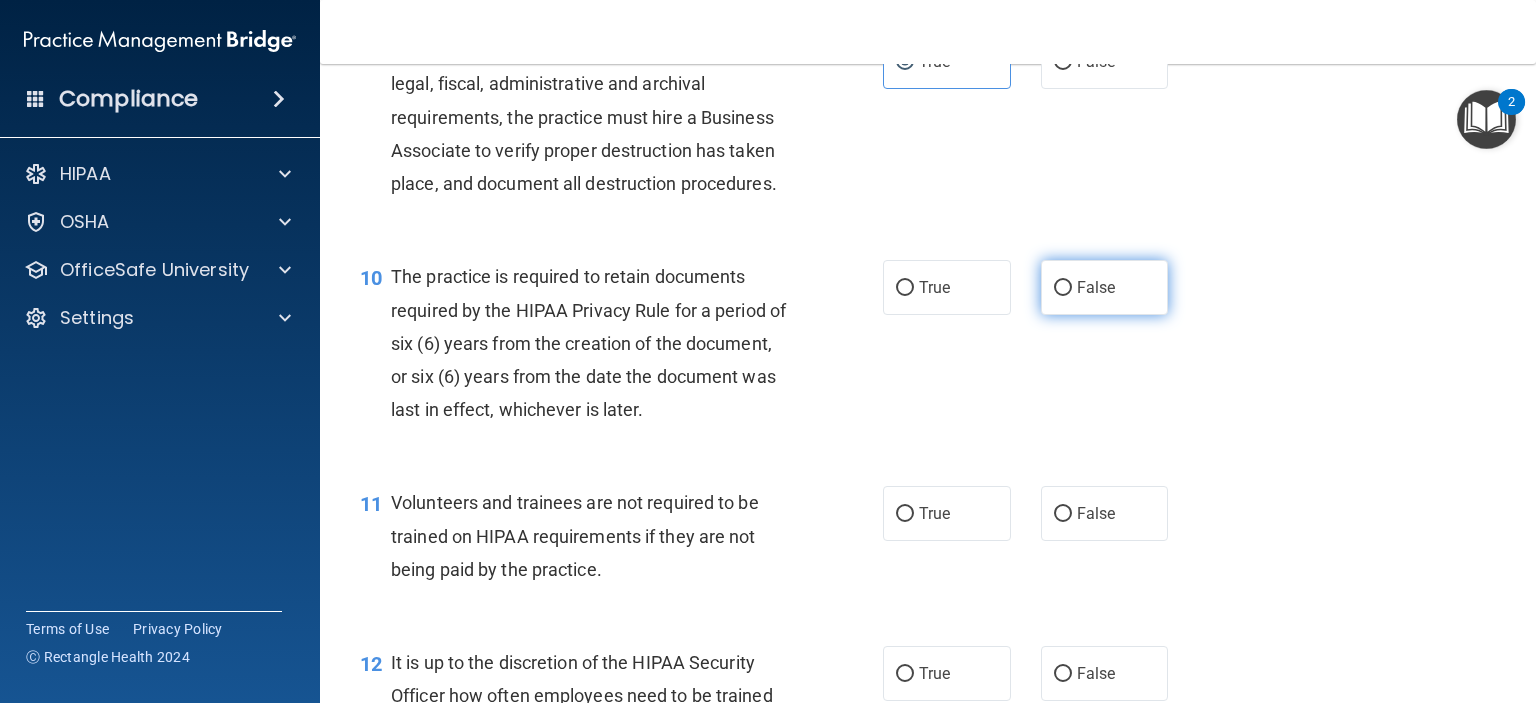 click on "False" at bounding box center (1105, 287) 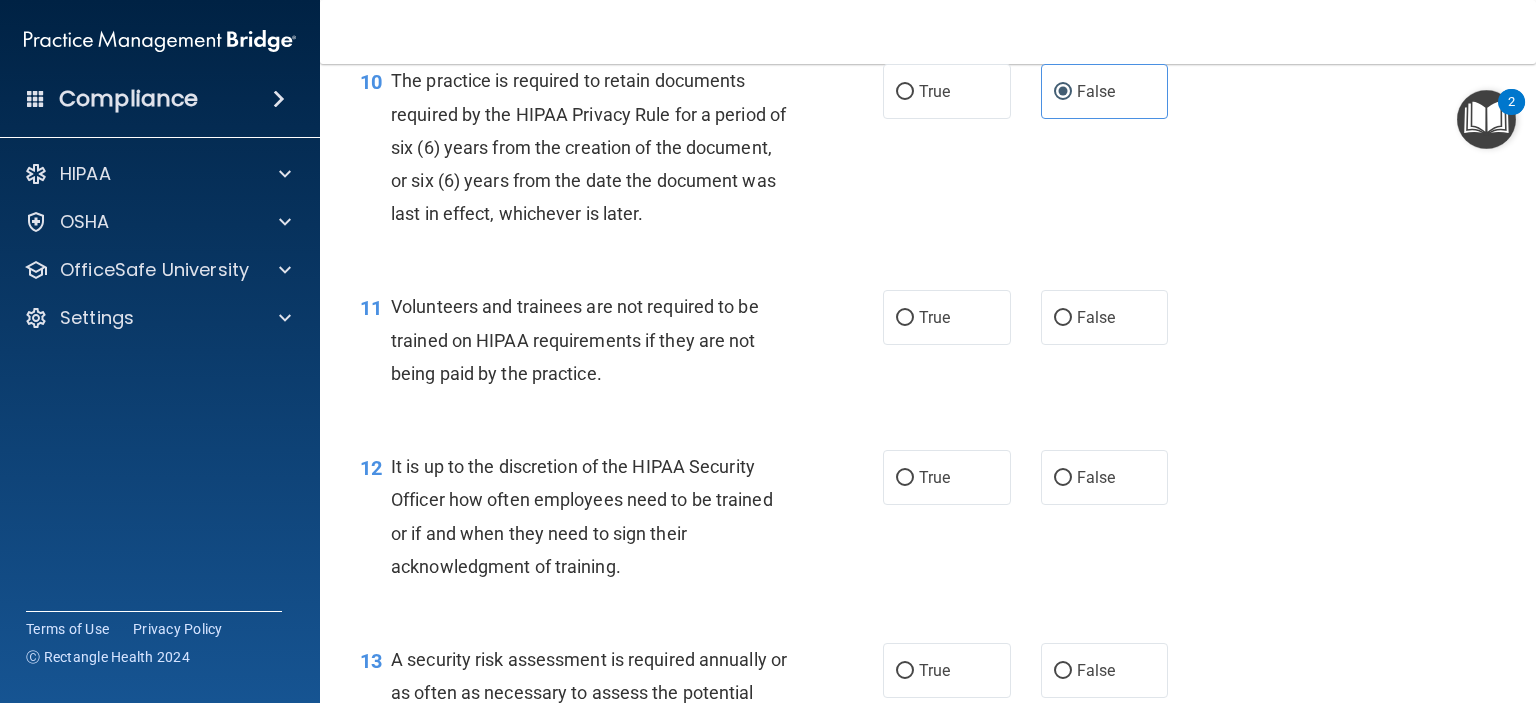 scroll, scrollTop: 2000, scrollLeft: 0, axis: vertical 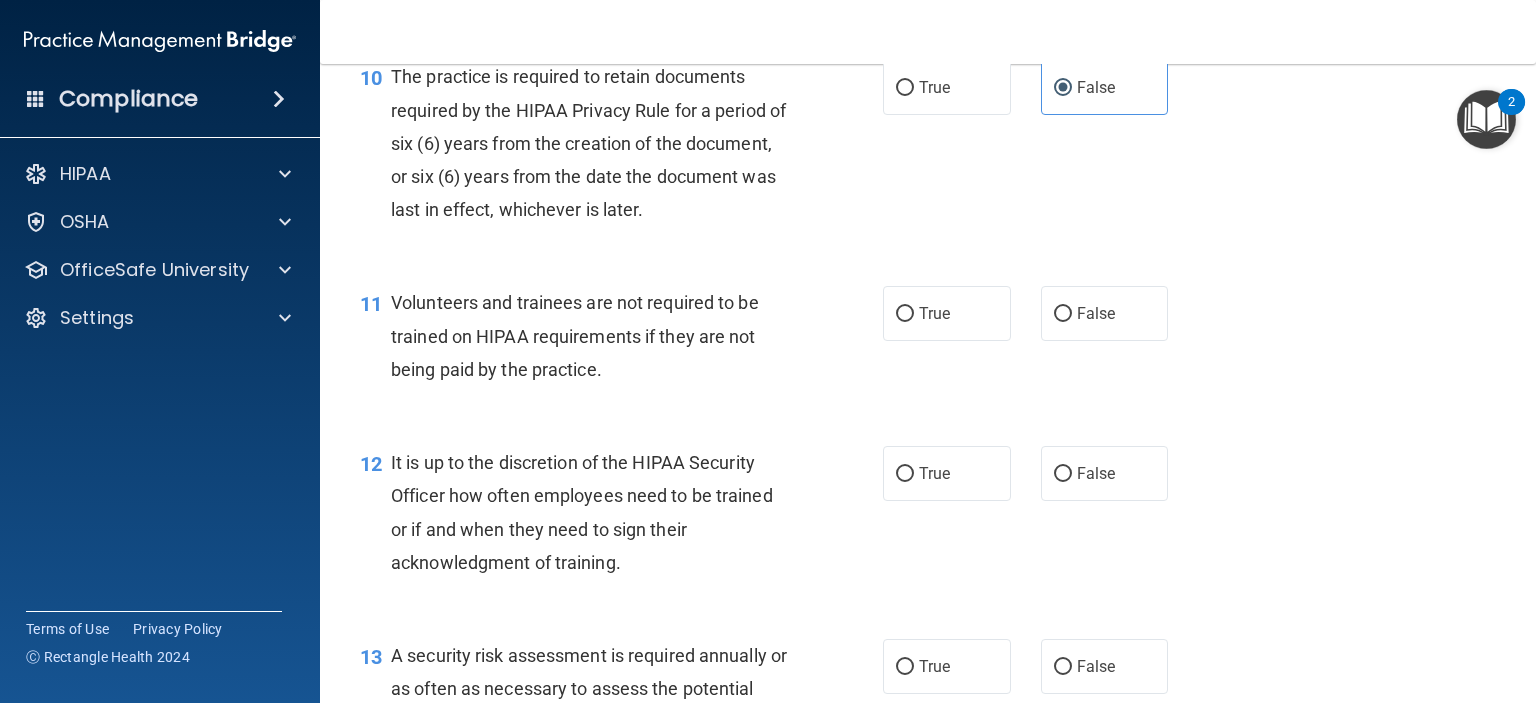click on "True           False" at bounding box center (1036, 313) 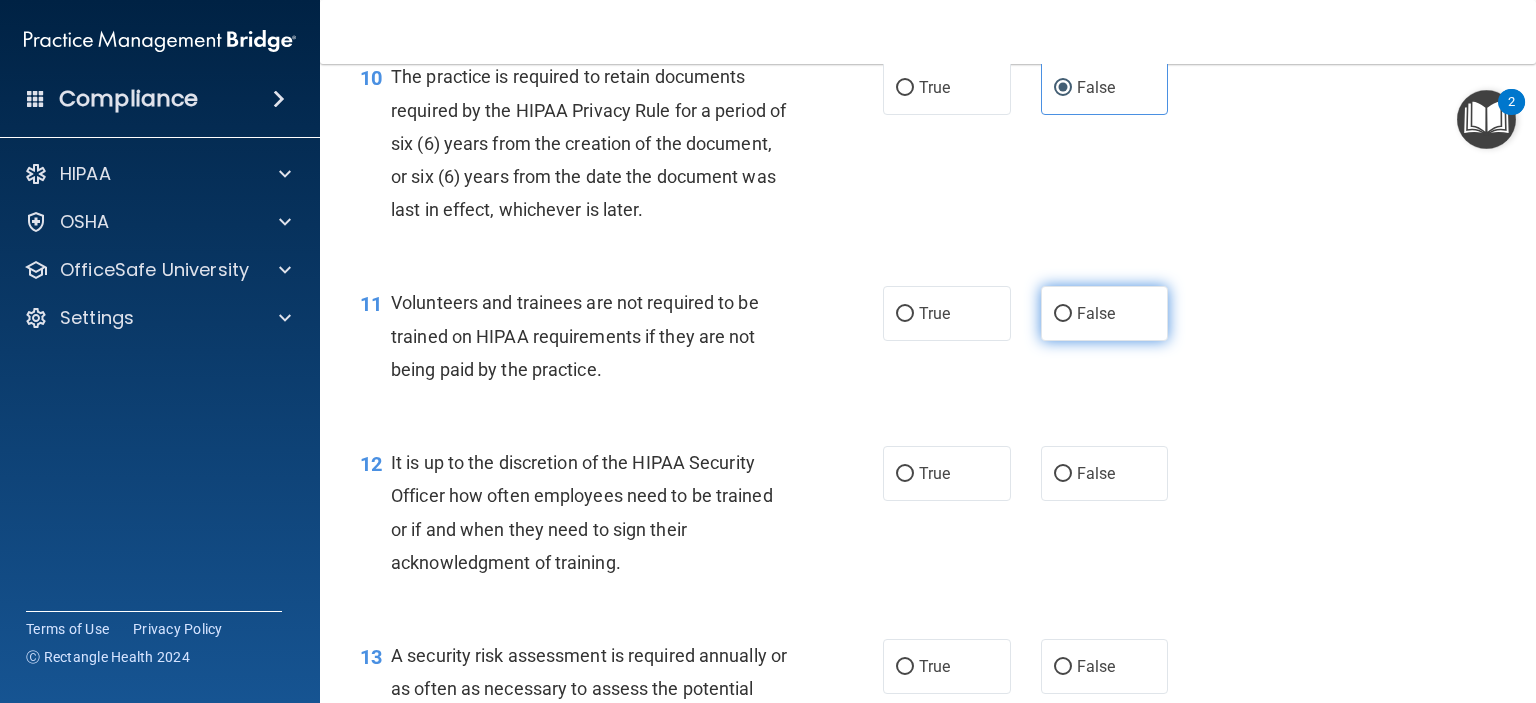 click on "False" at bounding box center (1105, 313) 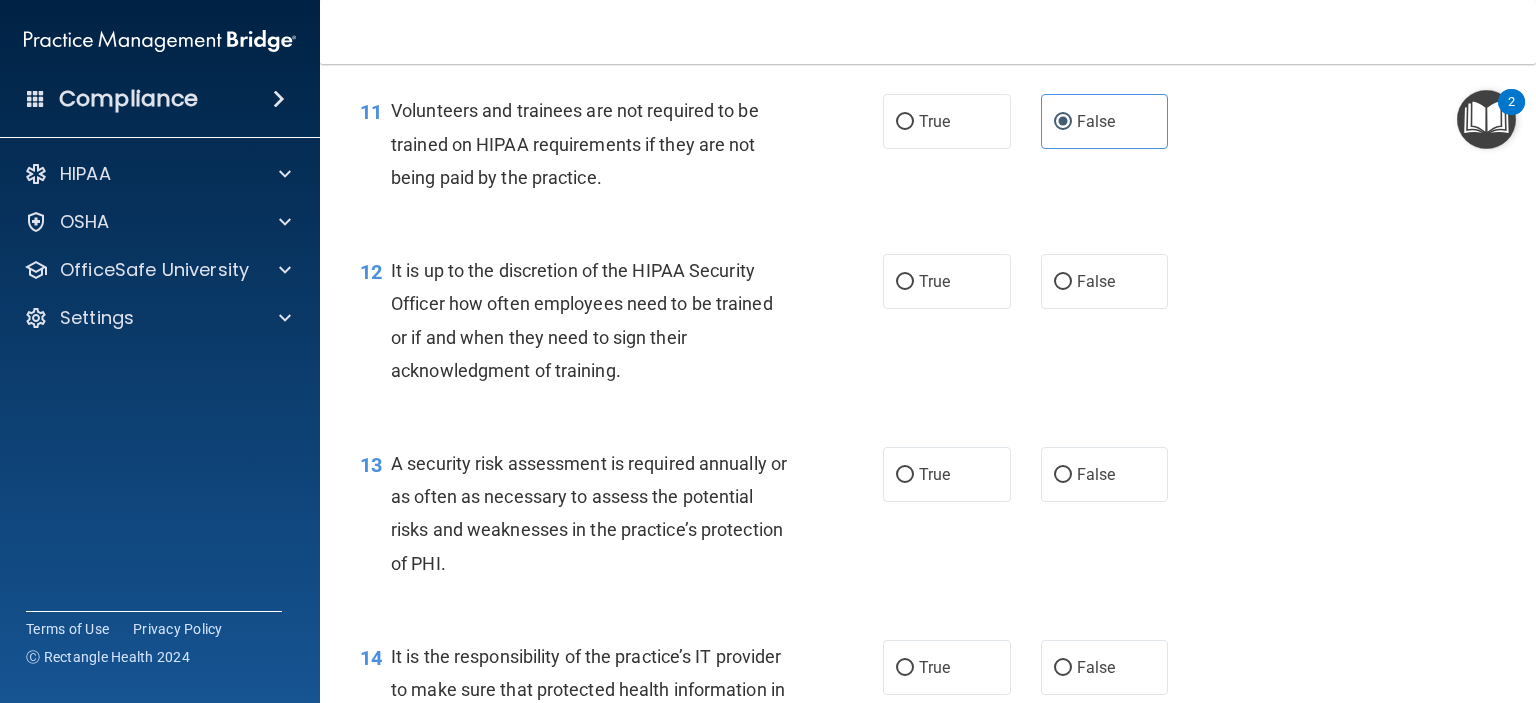 scroll, scrollTop: 2200, scrollLeft: 0, axis: vertical 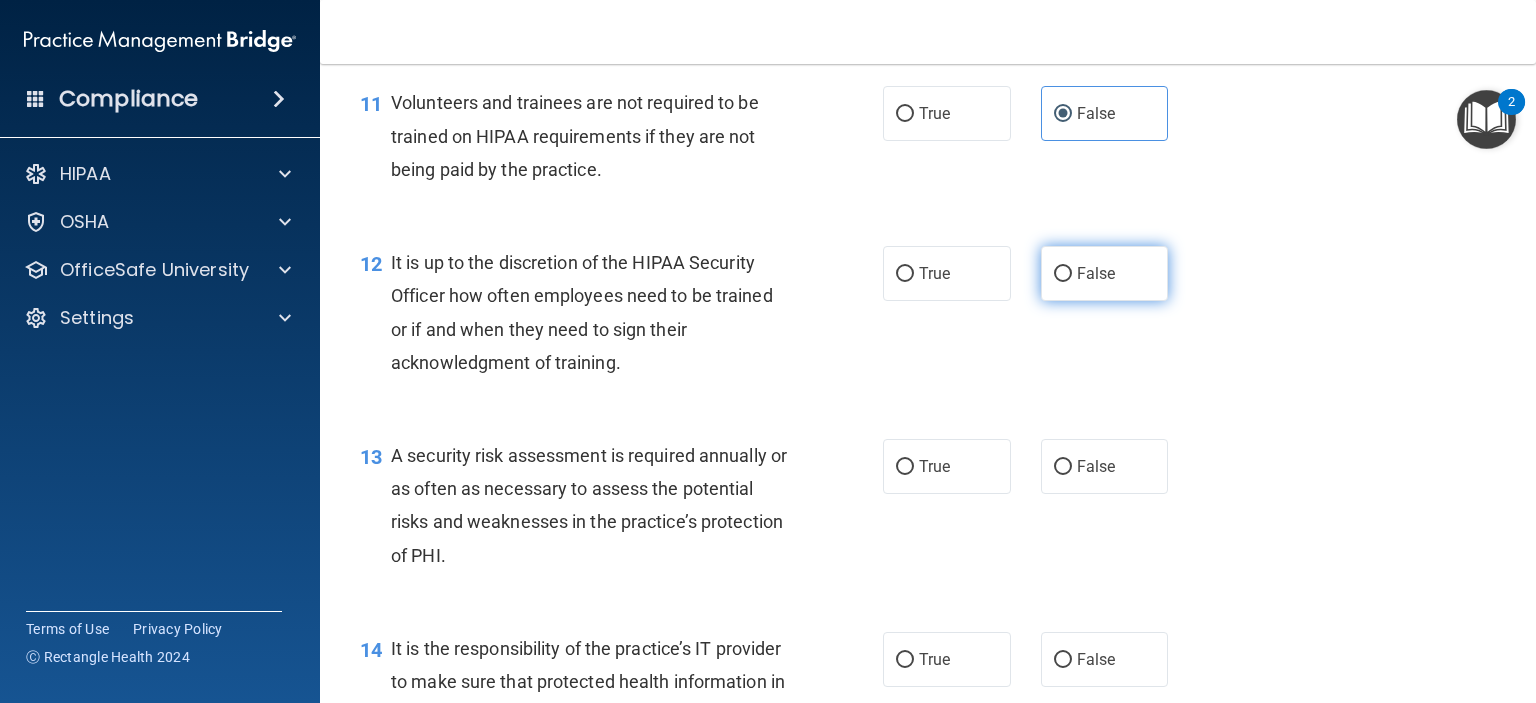 click on "False" at bounding box center (1096, 273) 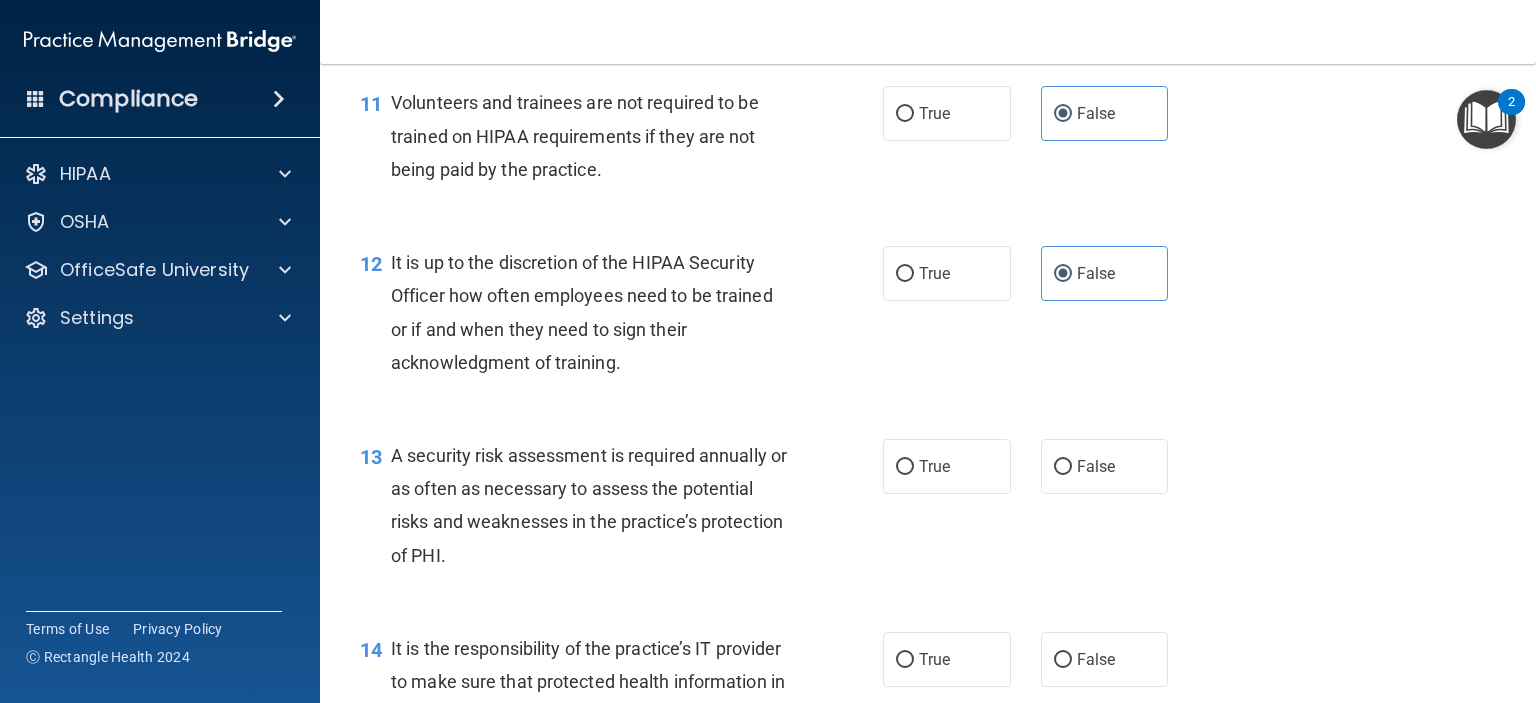 scroll, scrollTop: 2400, scrollLeft: 0, axis: vertical 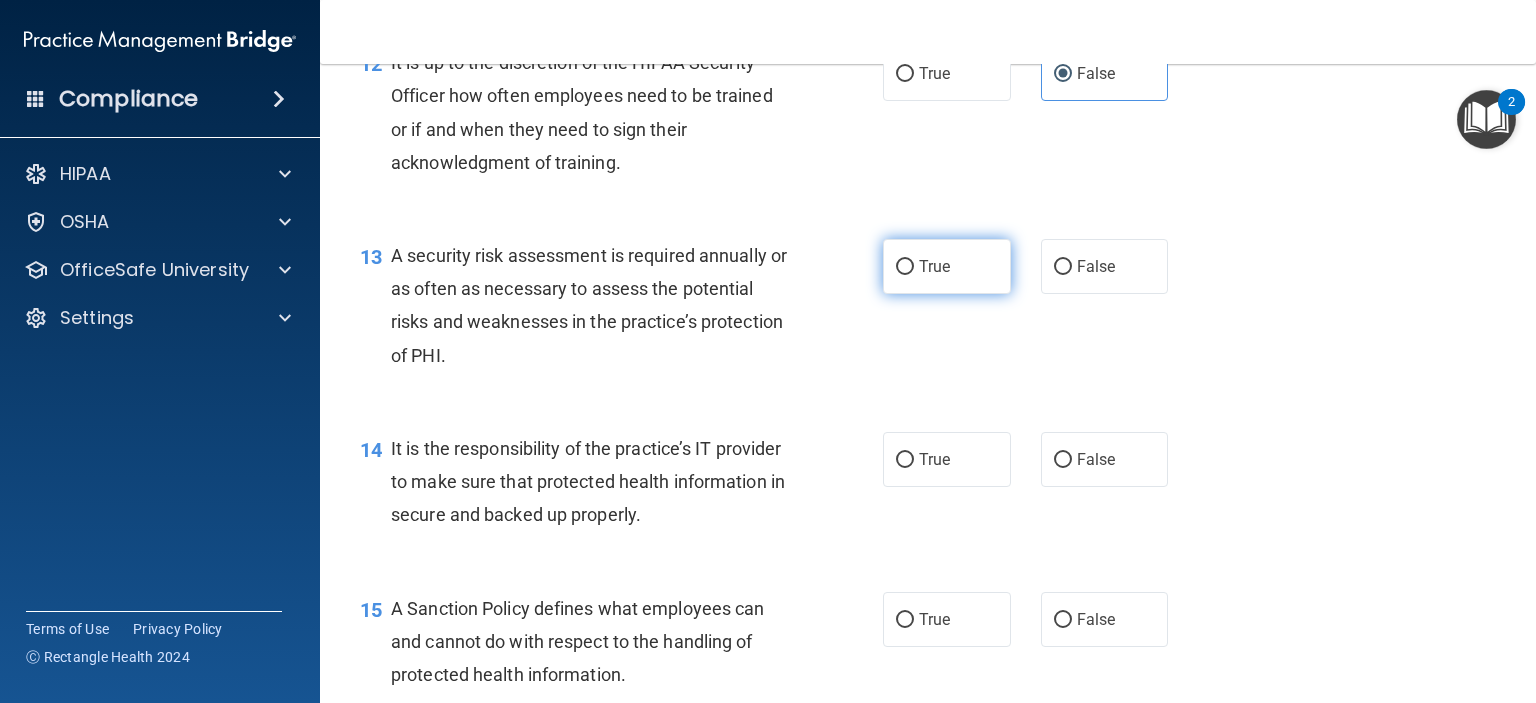 click on "True" at bounding box center [947, 266] 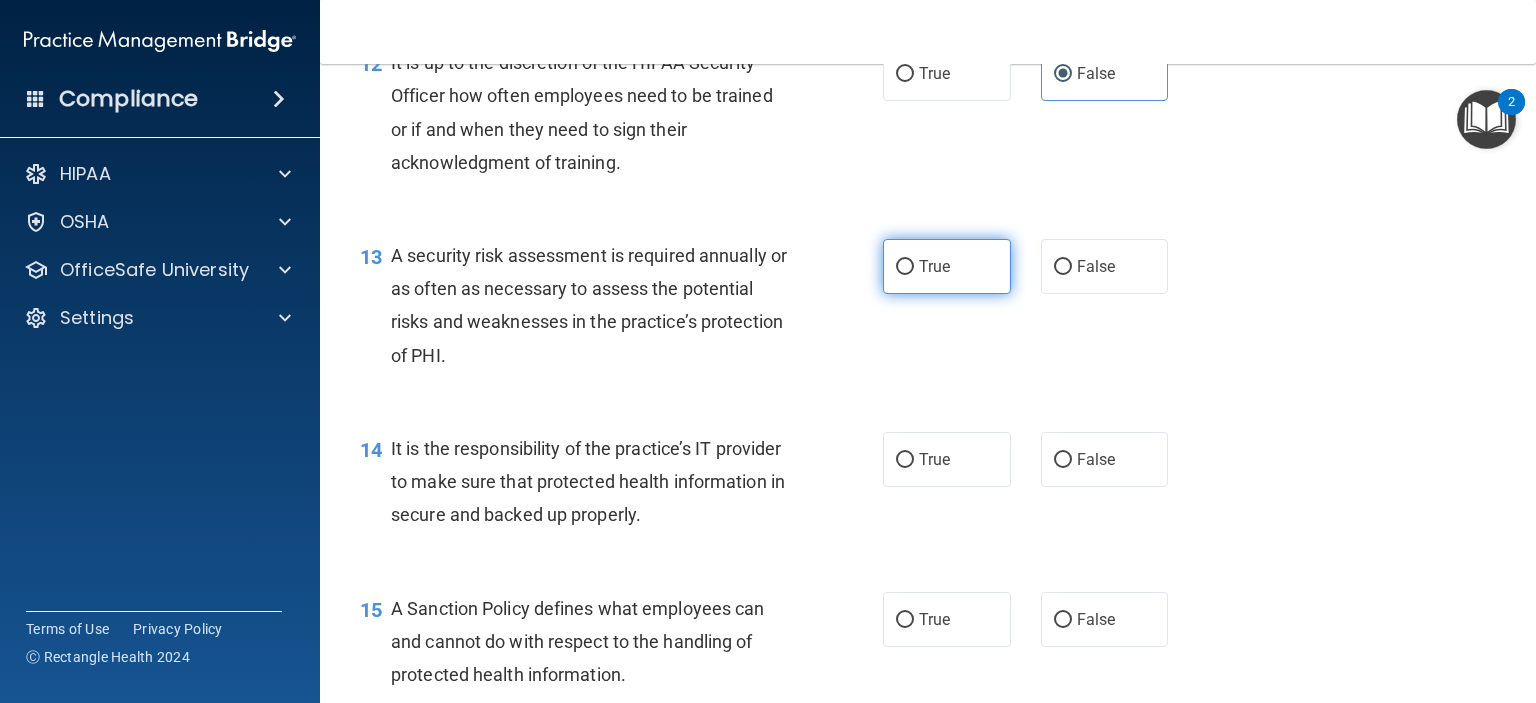 click on "True" at bounding box center (934, 266) 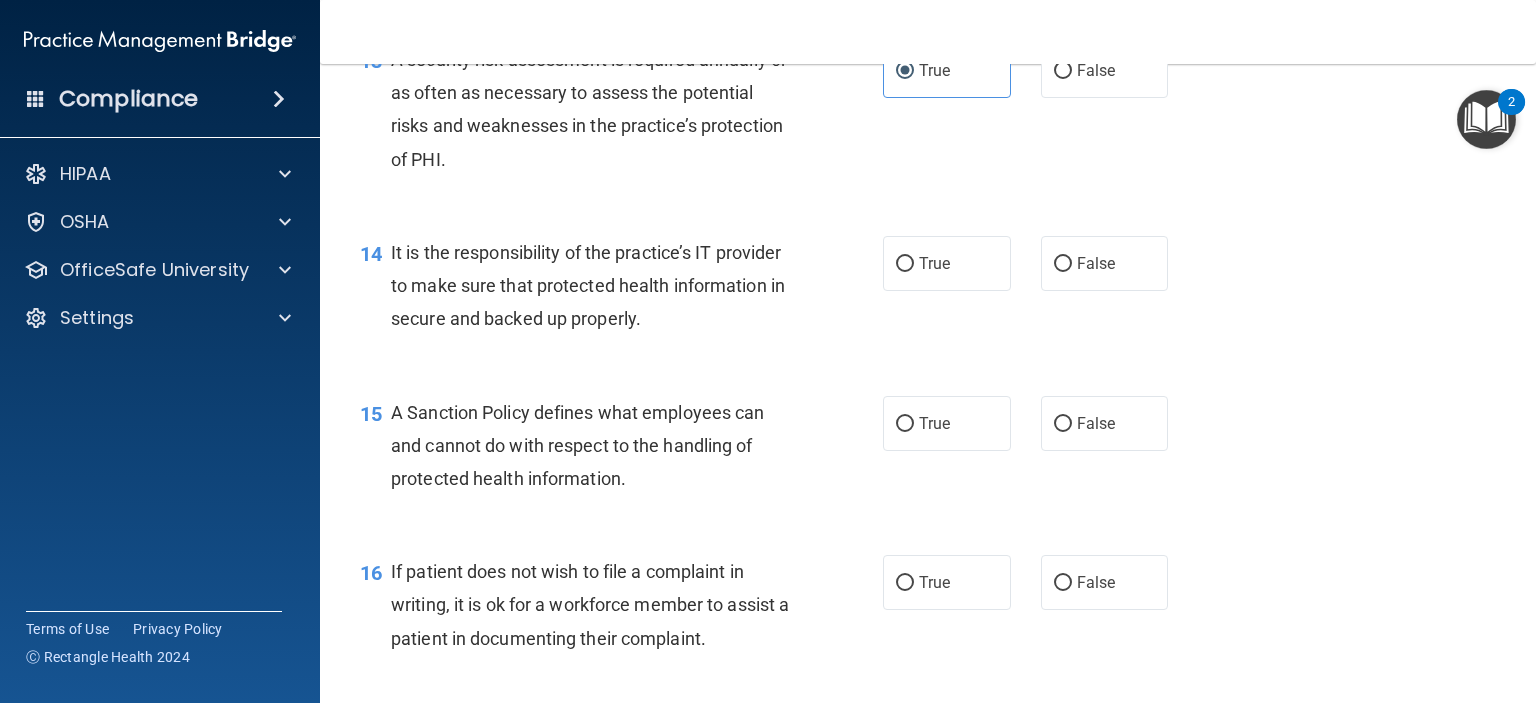 scroll, scrollTop: 2600, scrollLeft: 0, axis: vertical 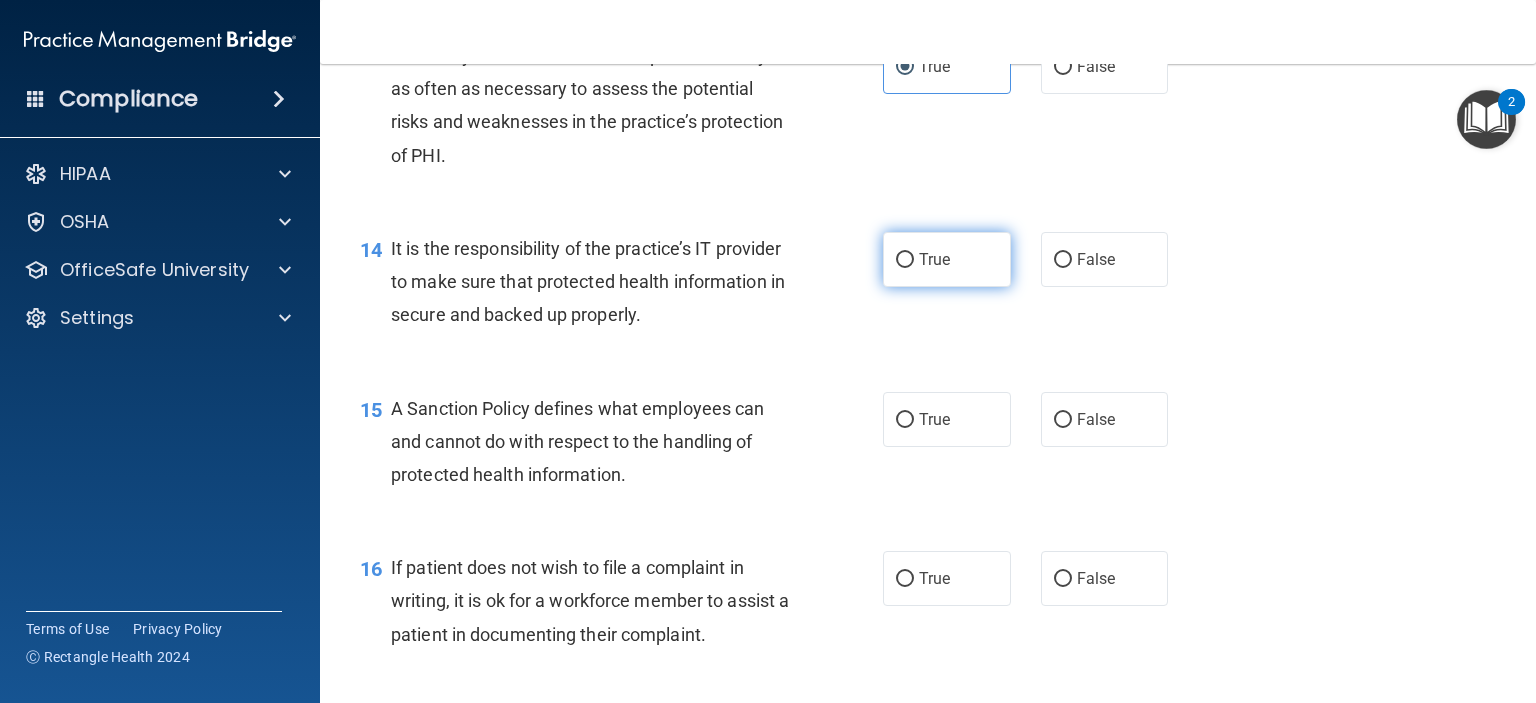 click on "True" at bounding box center (934, 259) 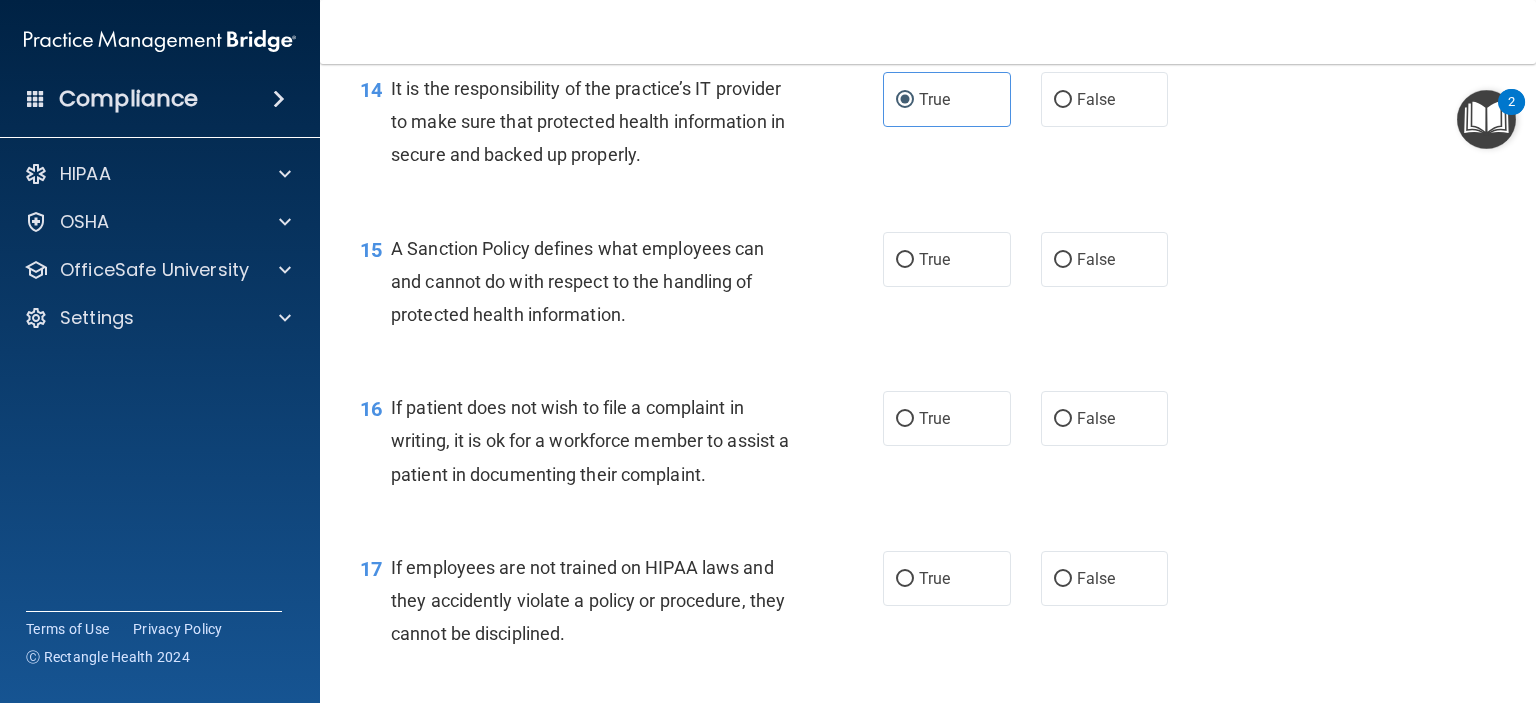 scroll, scrollTop: 2800, scrollLeft: 0, axis: vertical 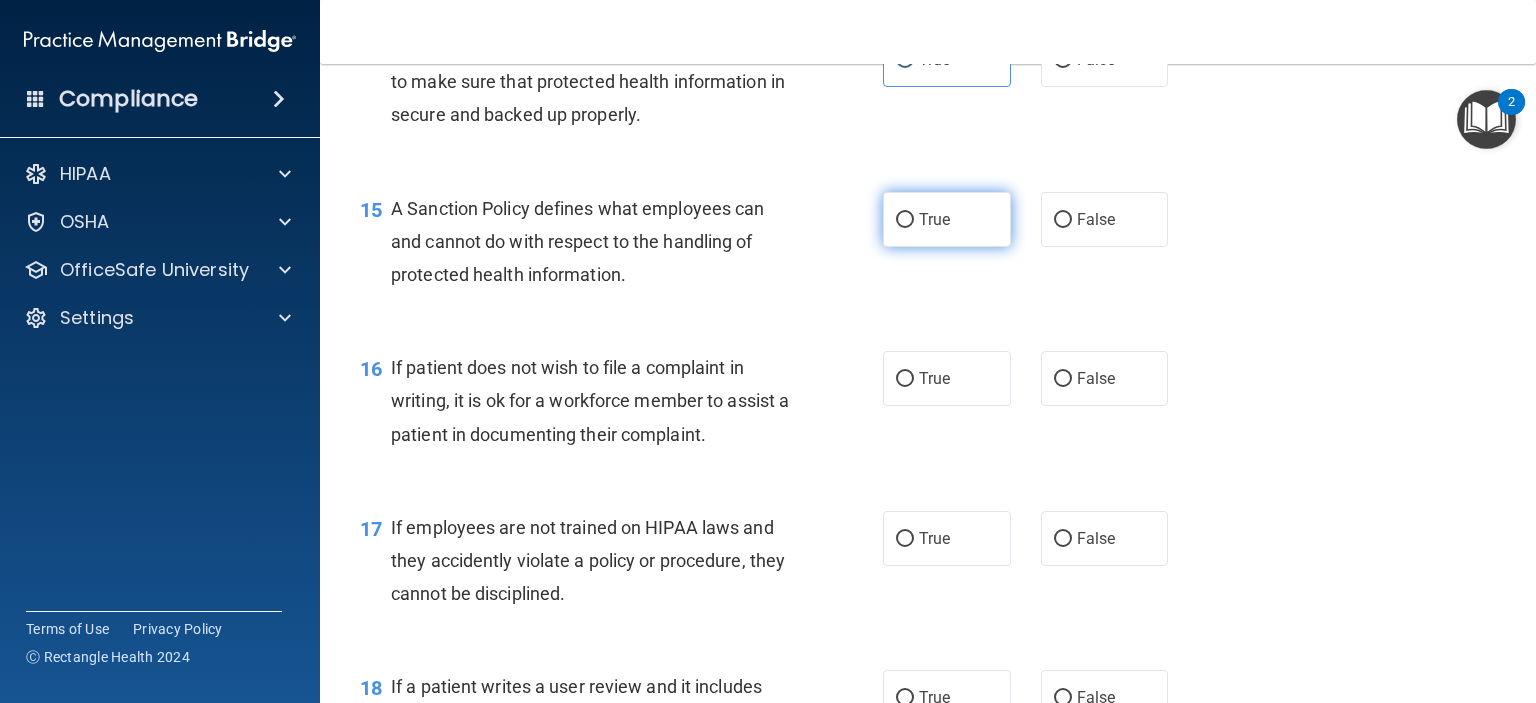 click on "True" at bounding box center (947, 219) 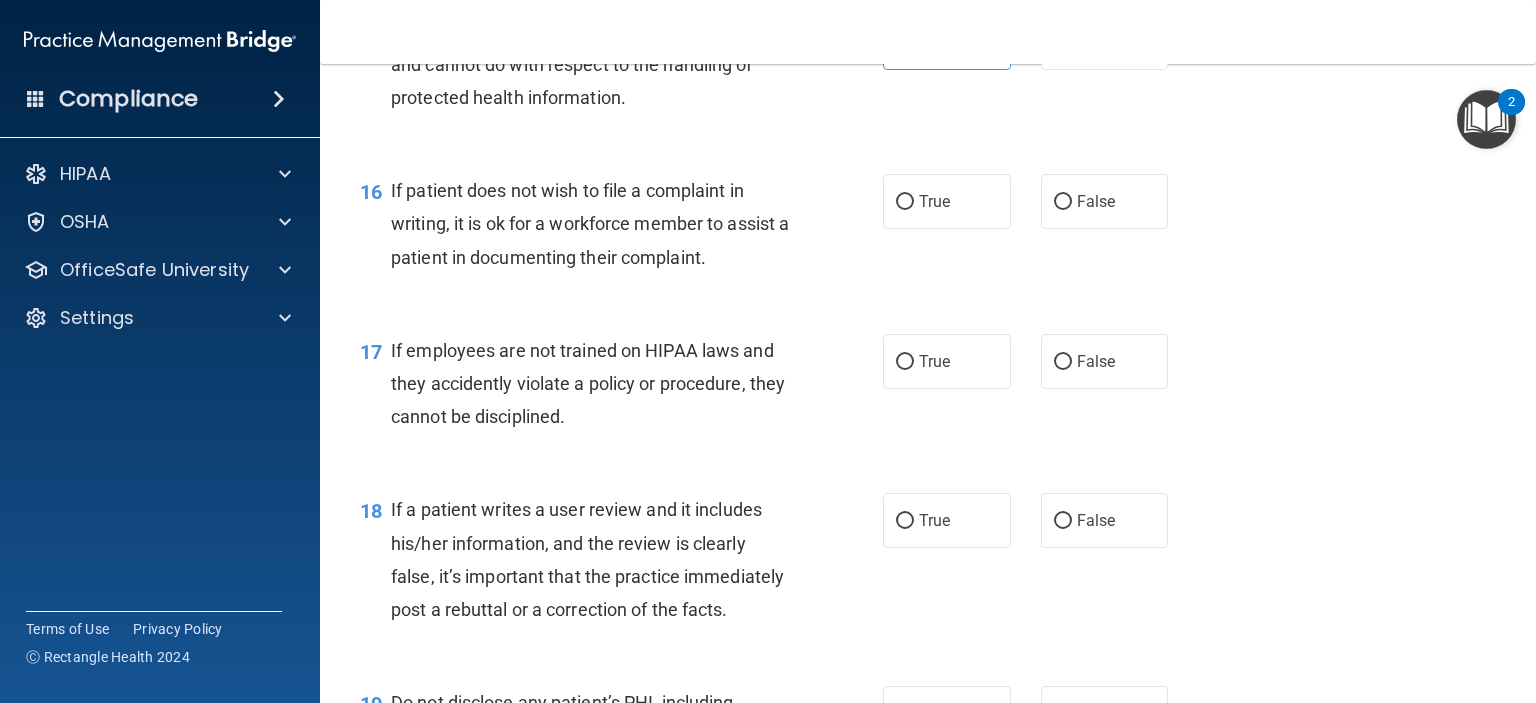 scroll, scrollTop: 3100, scrollLeft: 0, axis: vertical 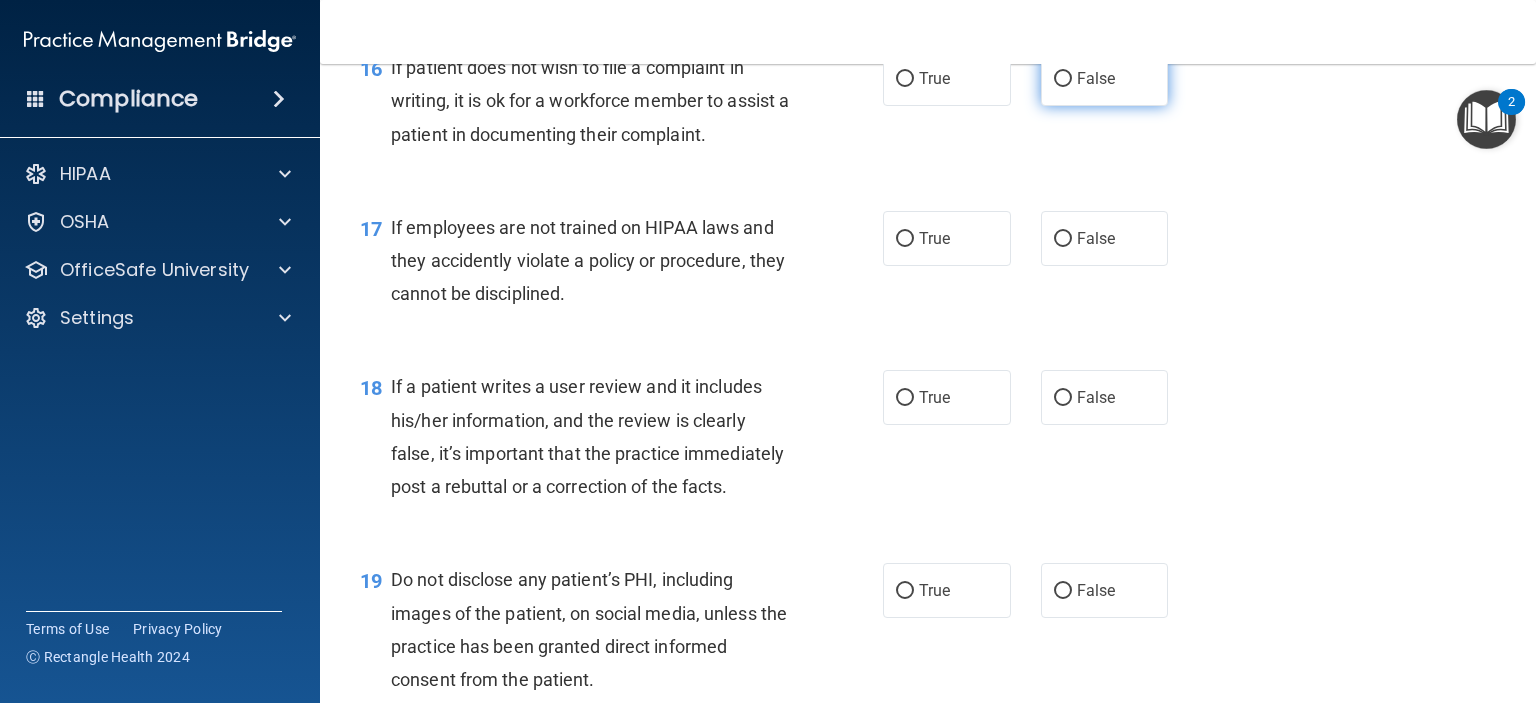 click on "False" at bounding box center [1105, 78] 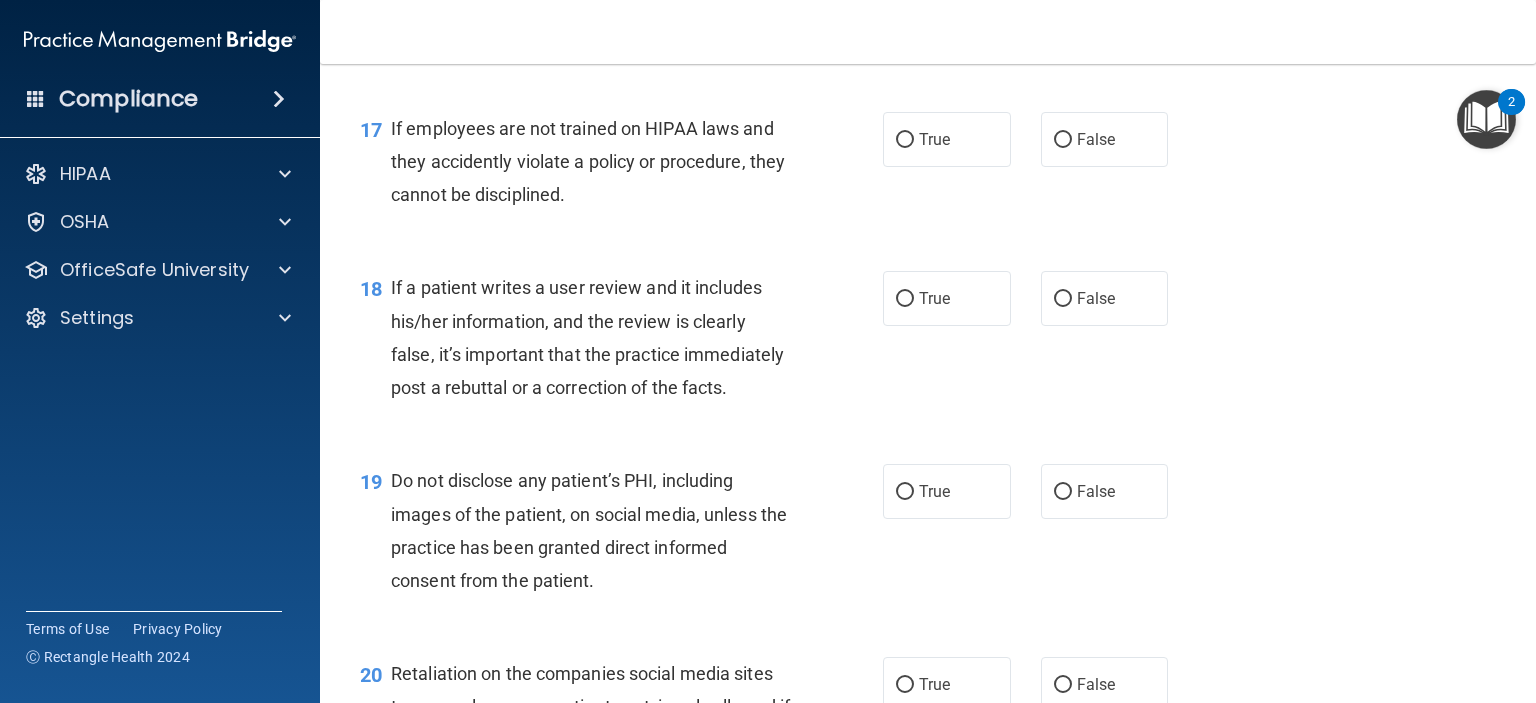 scroll, scrollTop: 3200, scrollLeft: 0, axis: vertical 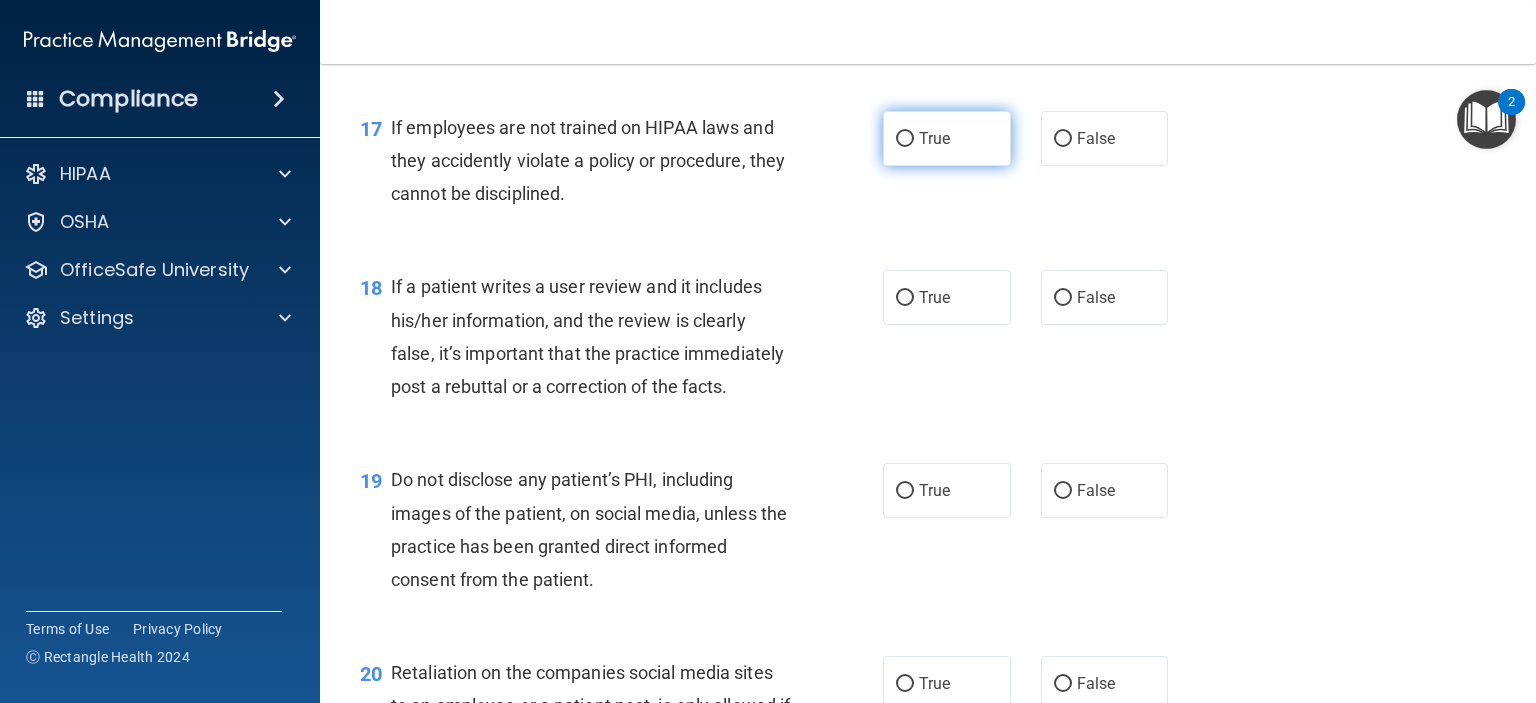 click on "True" at bounding box center [947, 138] 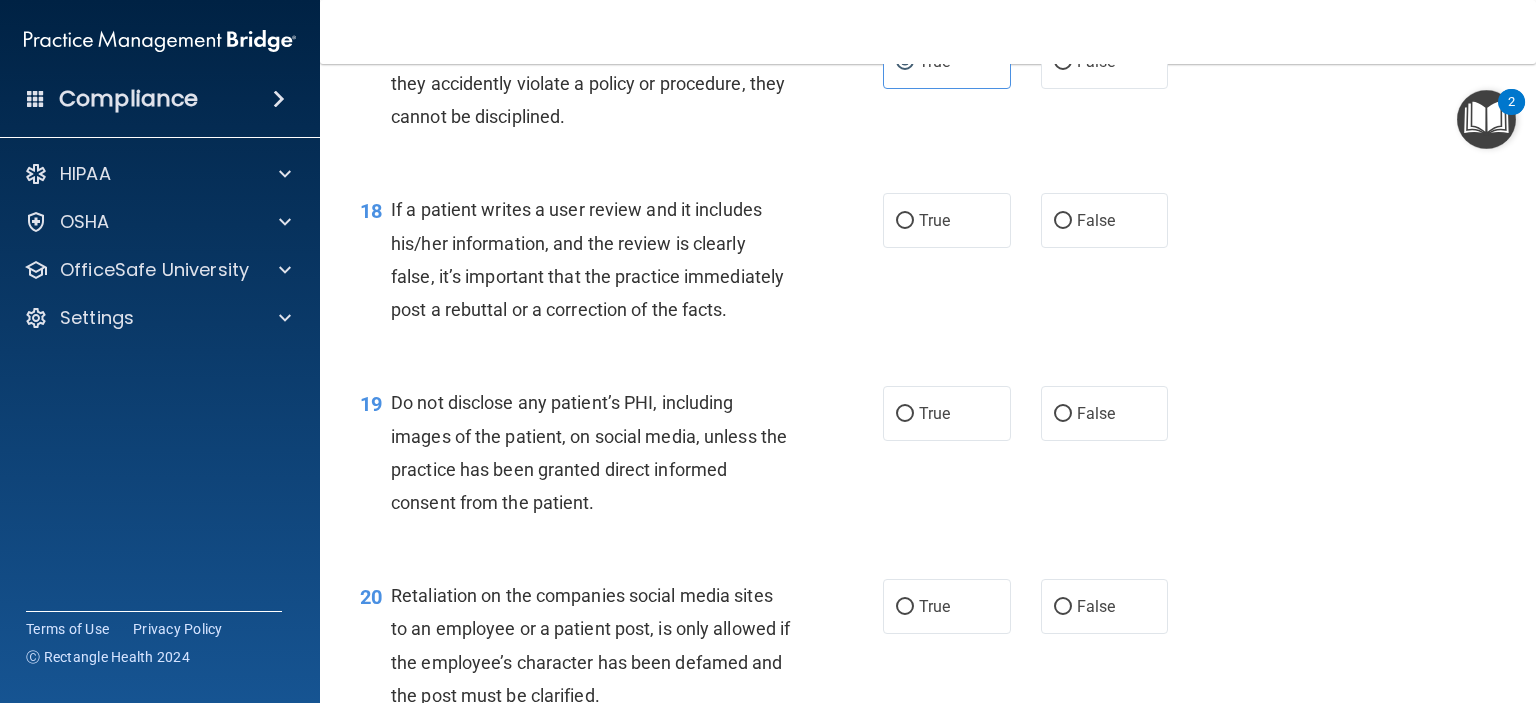 scroll, scrollTop: 3400, scrollLeft: 0, axis: vertical 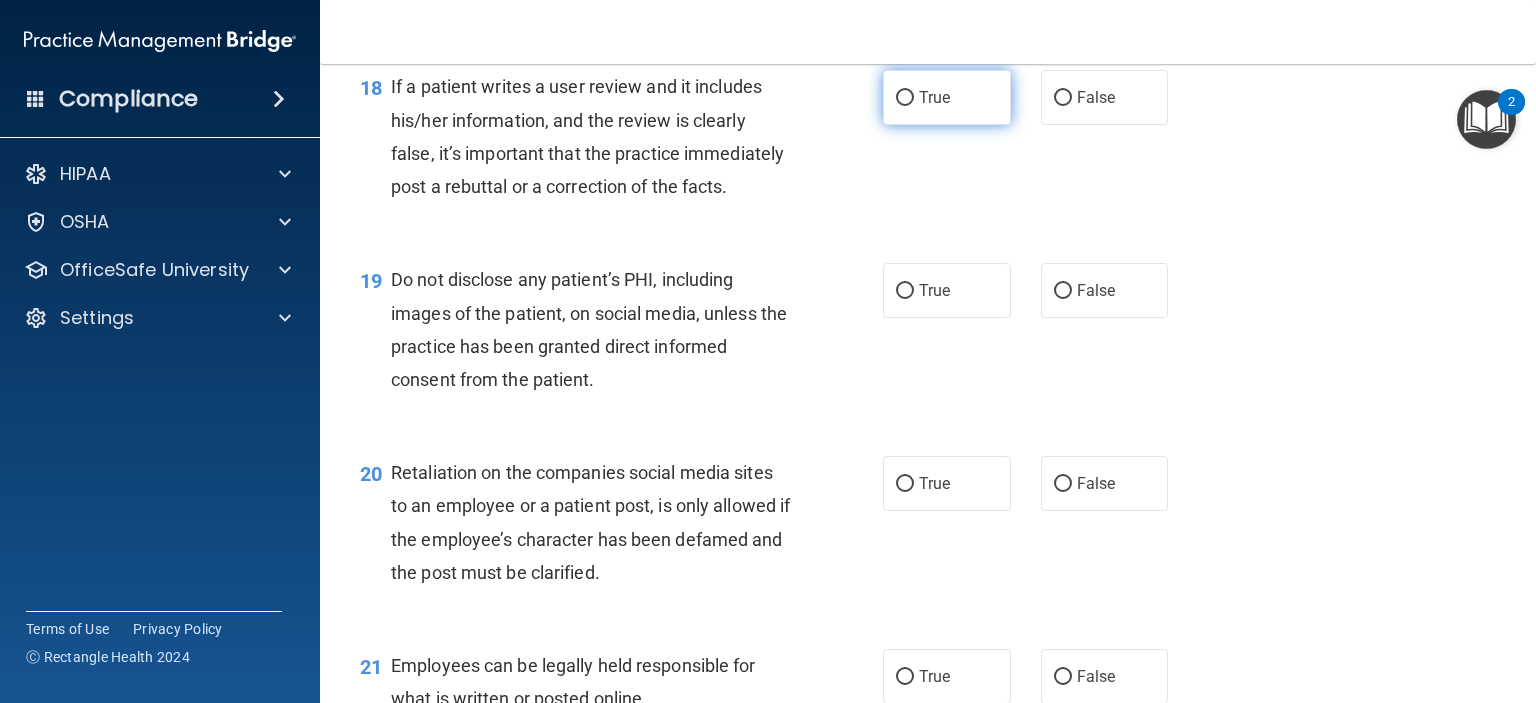 click on "True" at bounding box center (934, 97) 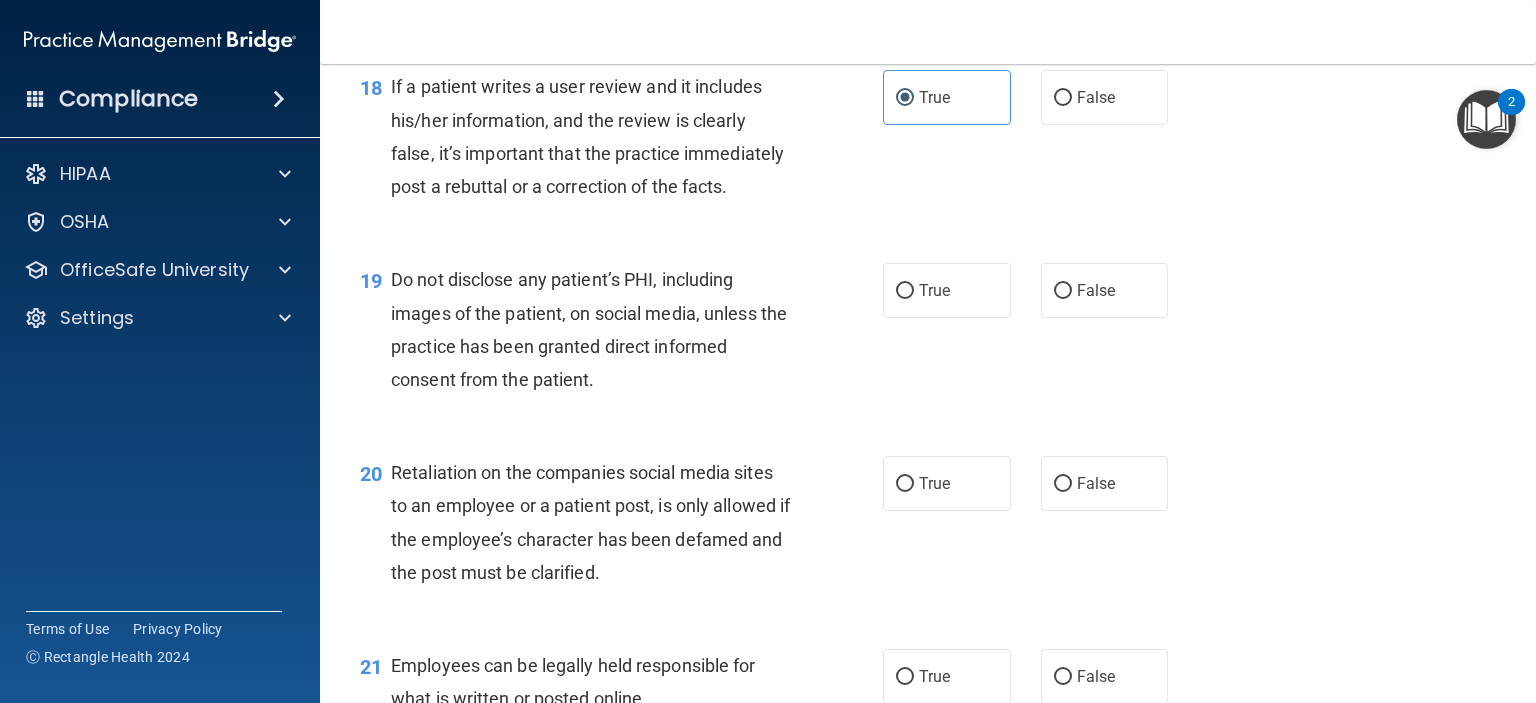 scroll, scrollTop: 3600, scrollLeft: 0, axis: vertical 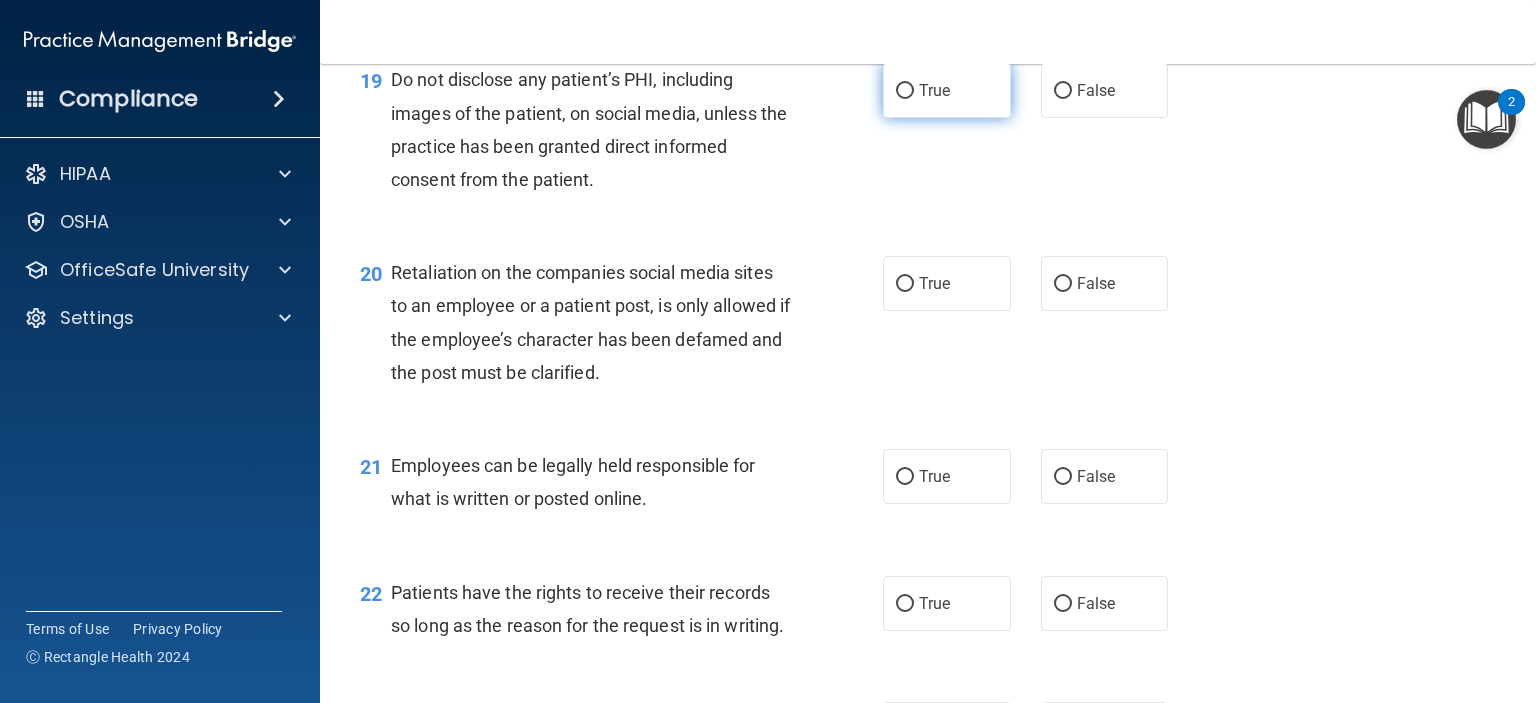 click on "True" at bounding box center (934, 90) 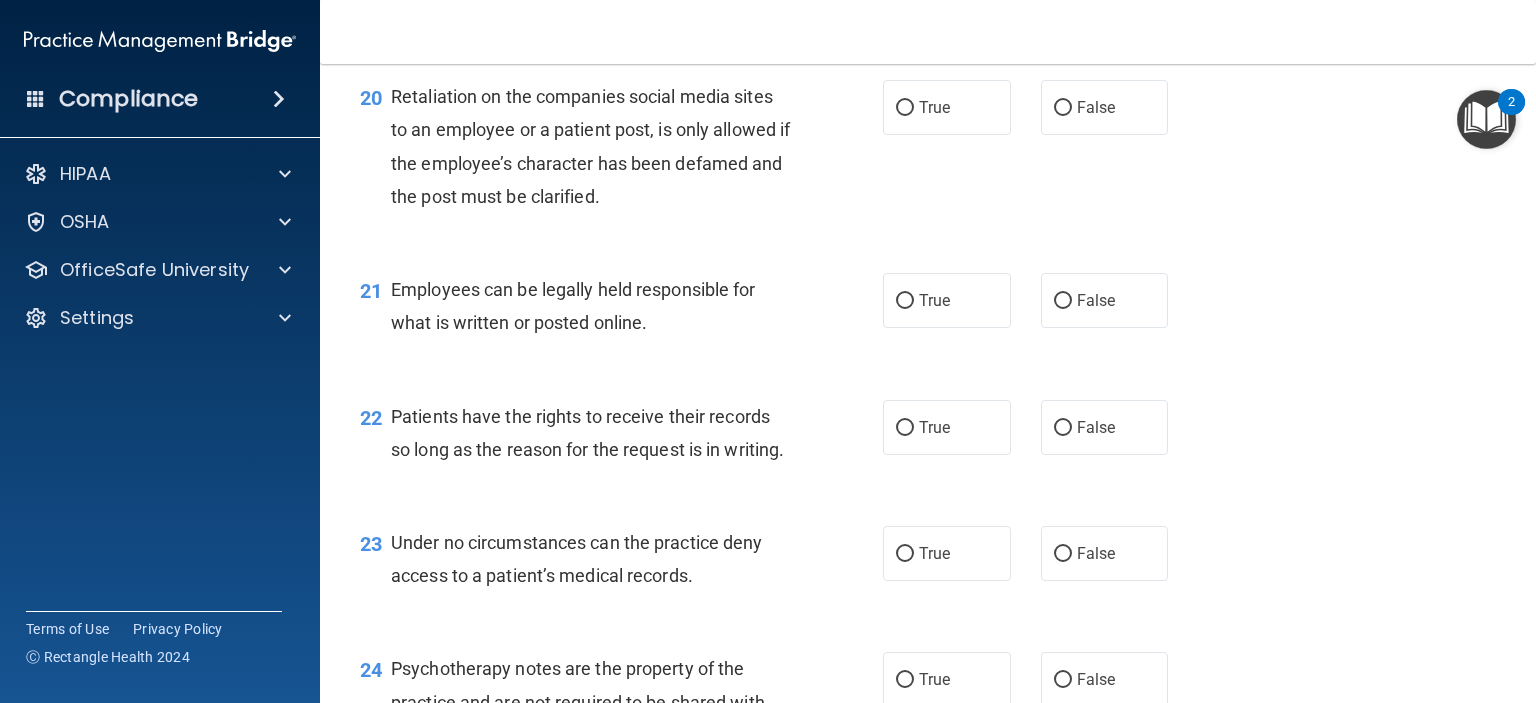 scroll, scrollTop: 3800, scrollLeft: 0, axis: vertical 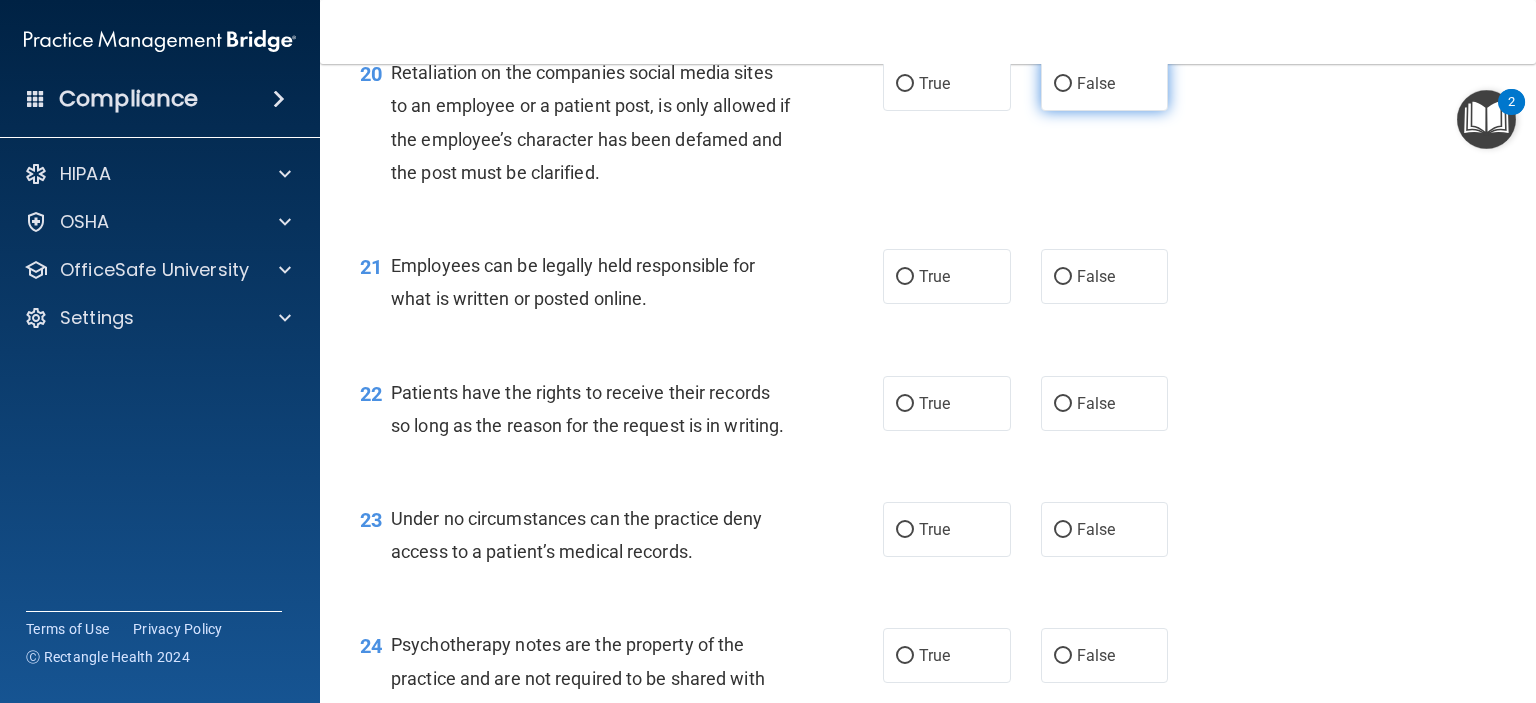 click on "False" at bounding box center [1096, 83] 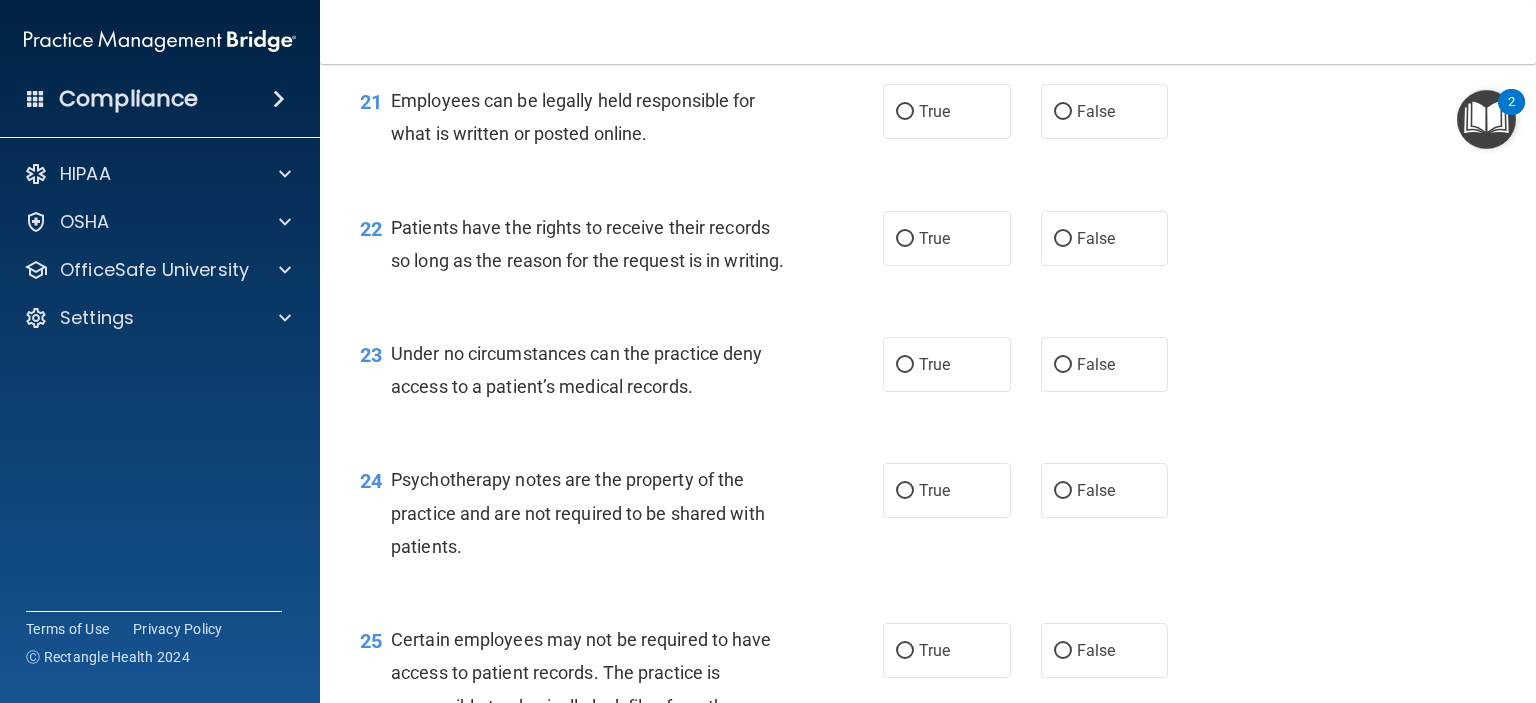 scroll, scrollTop: 4000, scrollLeft: 0, axis: vertical 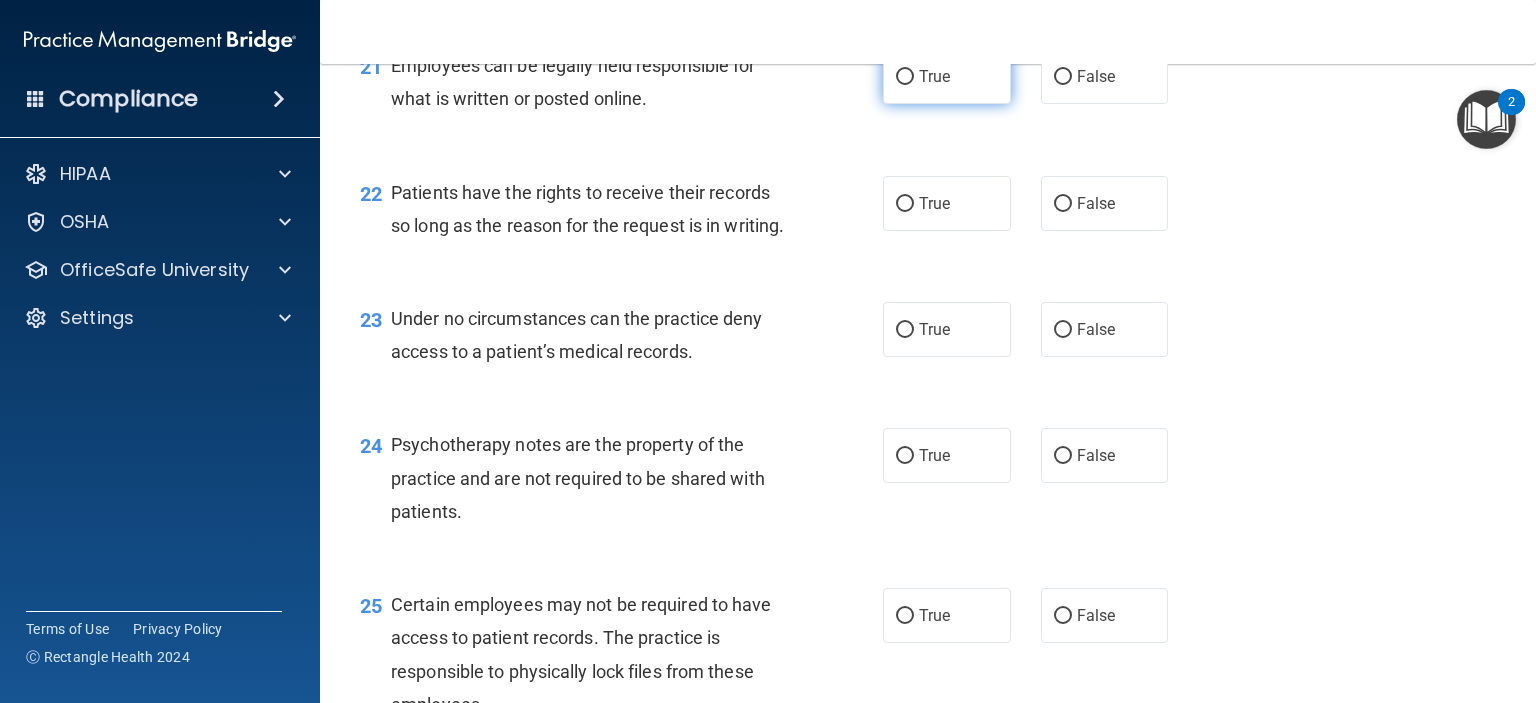 click on "True" at bounding box center (947, 76) 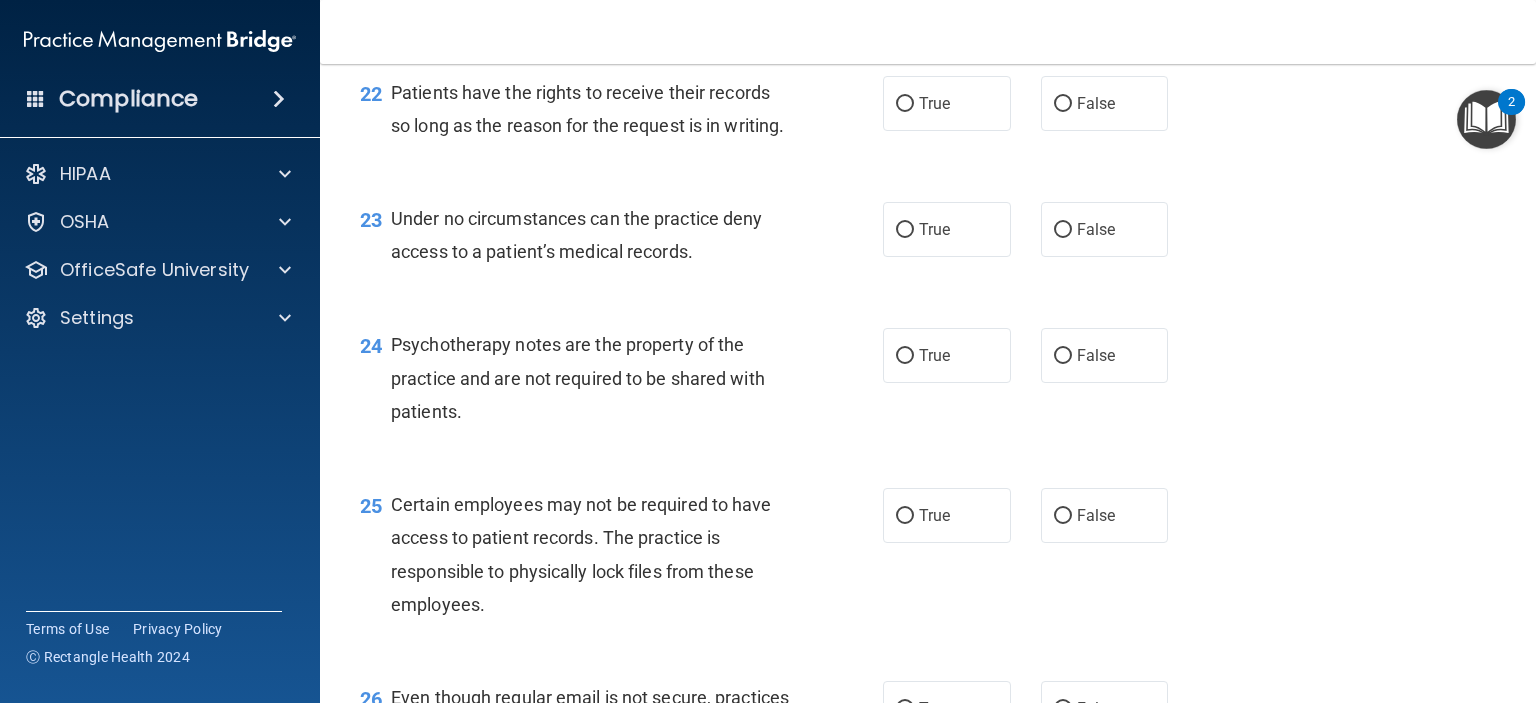 scroll, scrollTop: 4100, scrollLeft: 0, axis: vertical 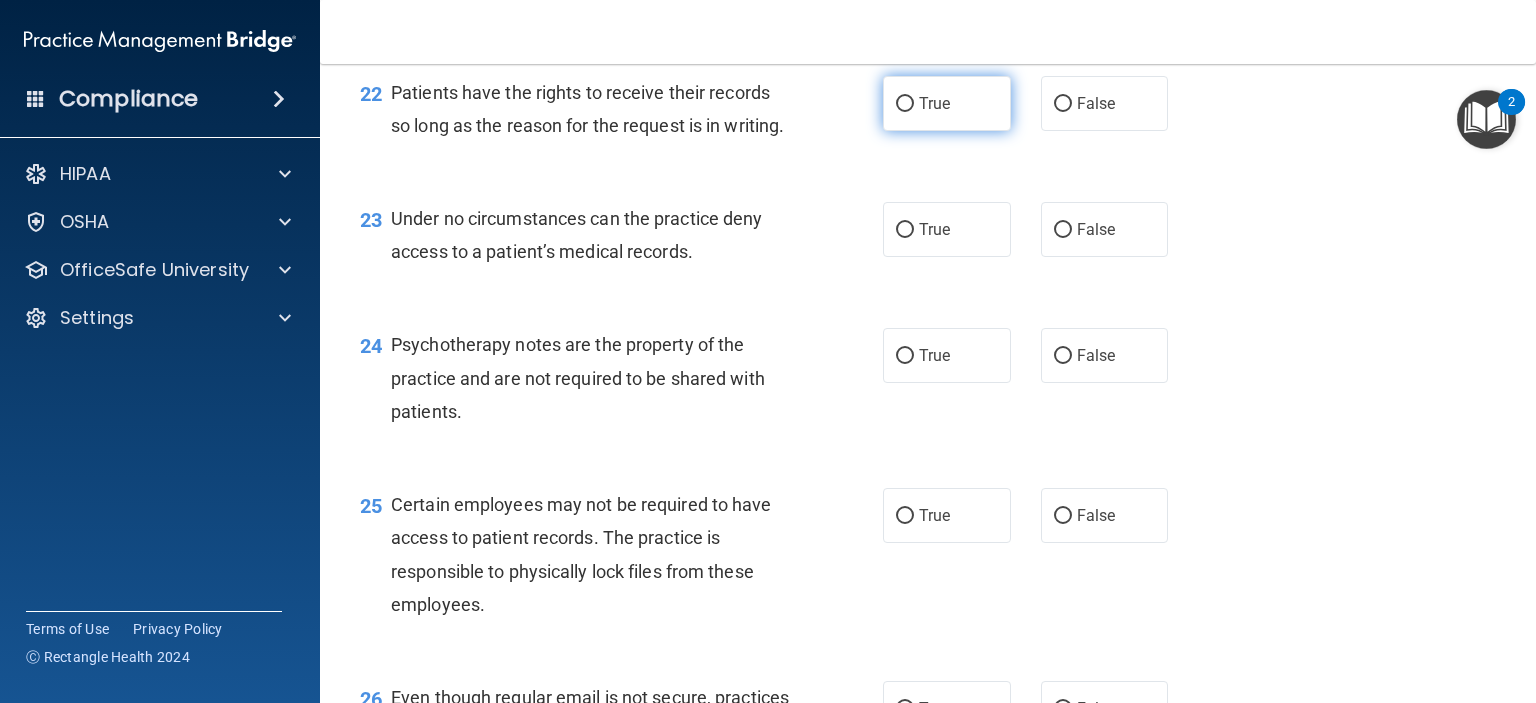 click on "True" at bounding box center [947, 103] 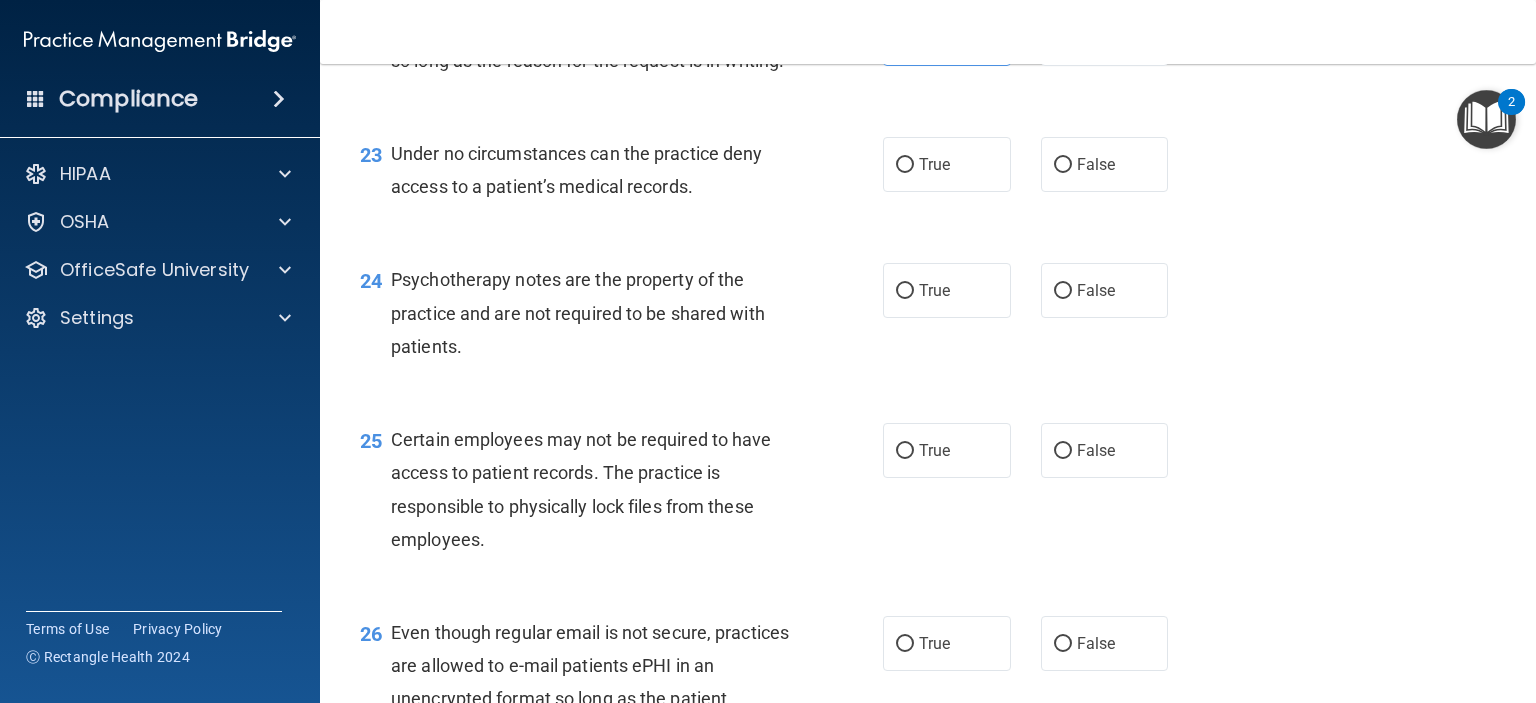 scroll, scrollTop: 4200, scrollLeft: 0, axis: vertical 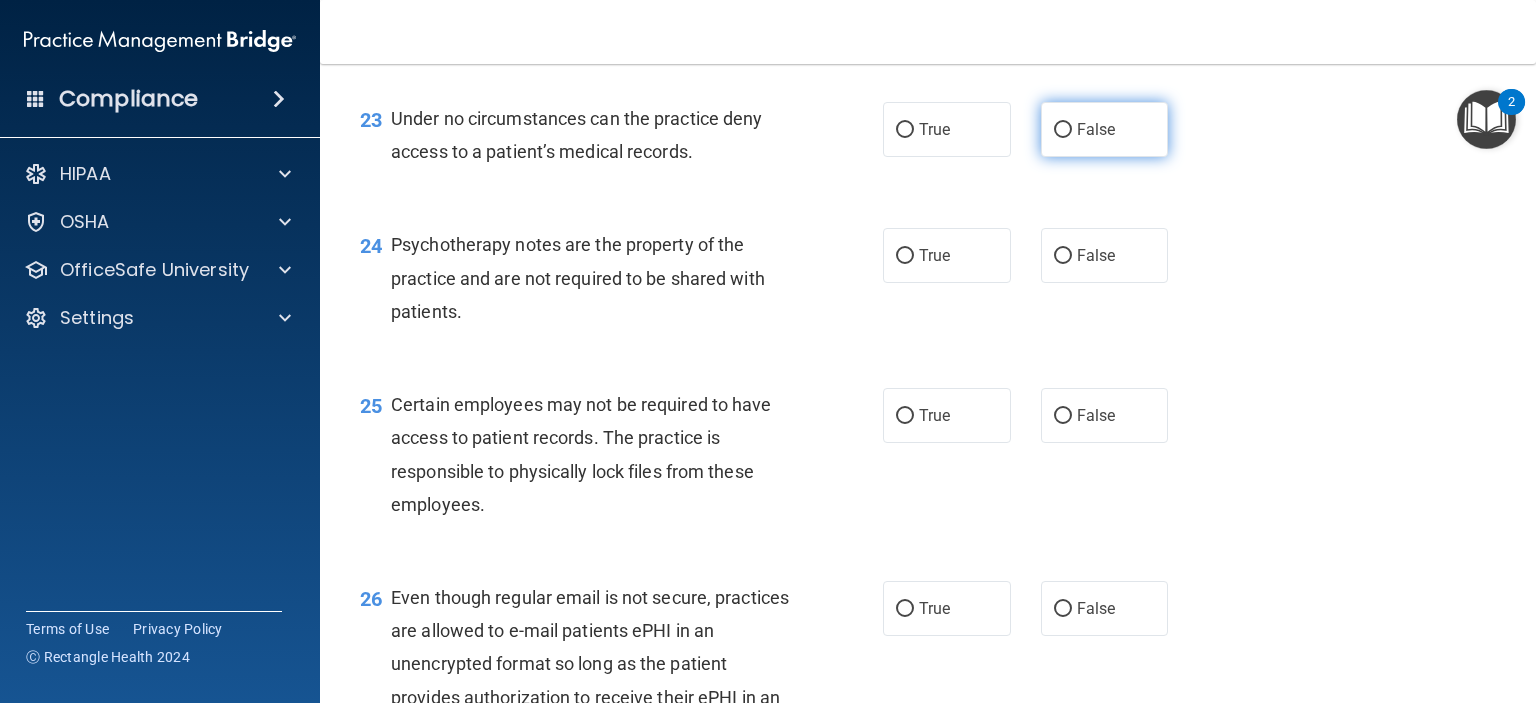 click on "False" at bounding box center [1105, 129] 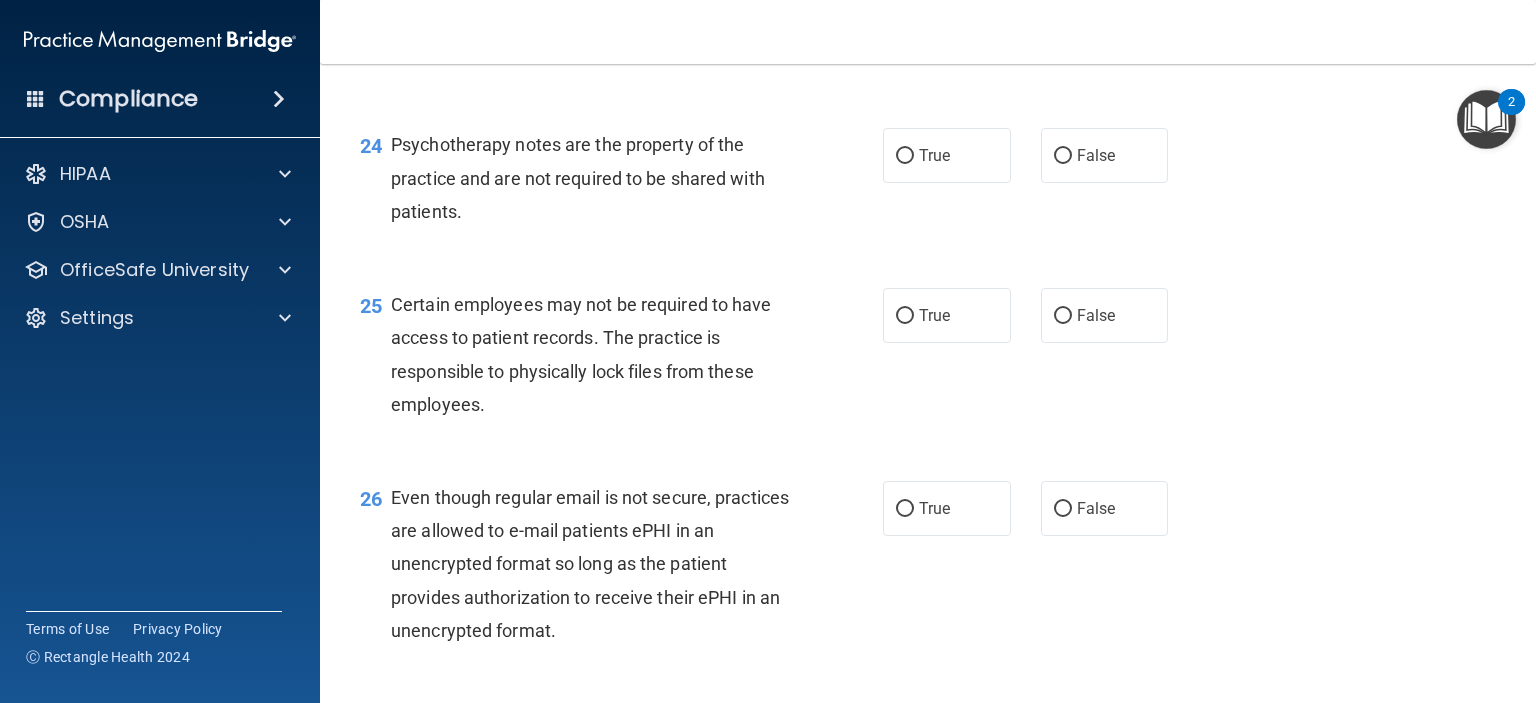 scroll, scrollTop: 4400, scrollLeft: 0, axis: vertical 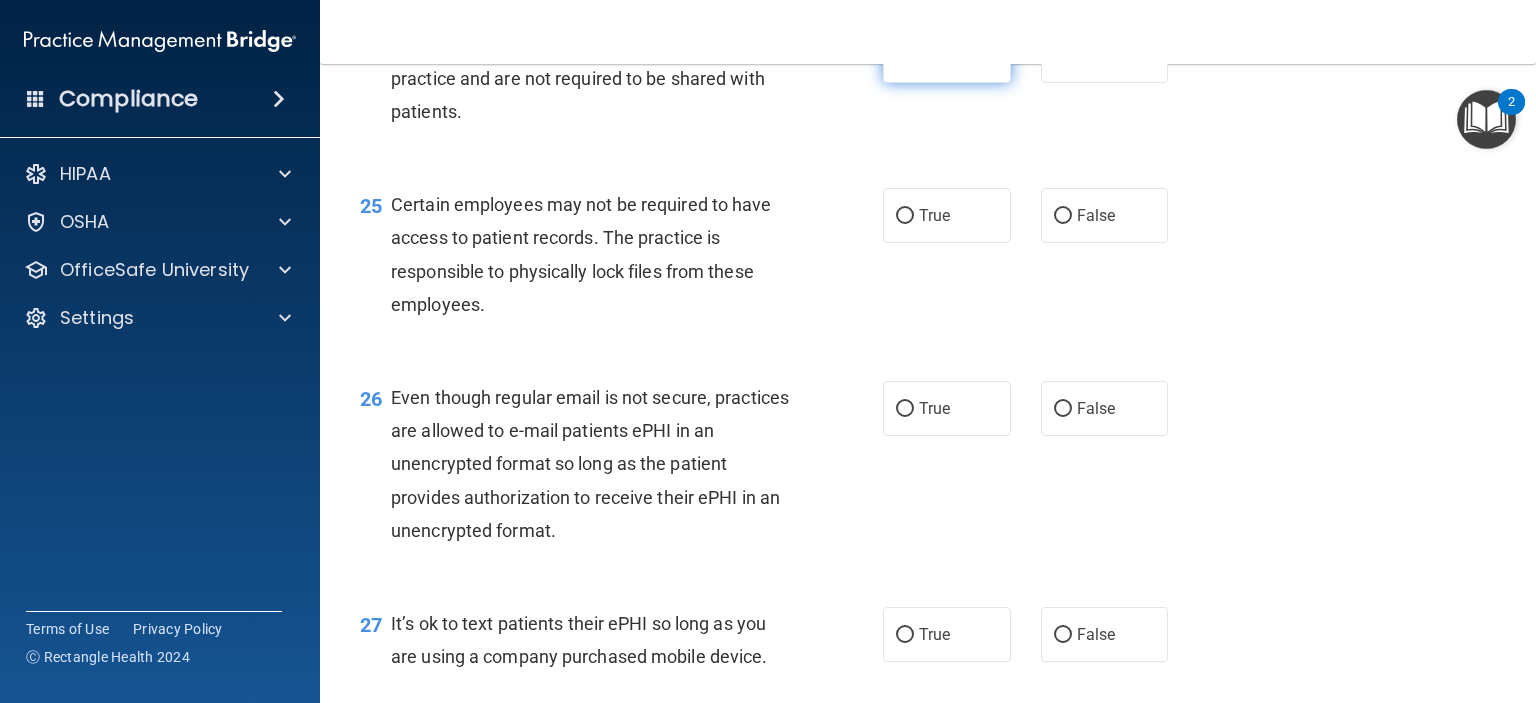 click on "True" at bounding box center [947, 55] 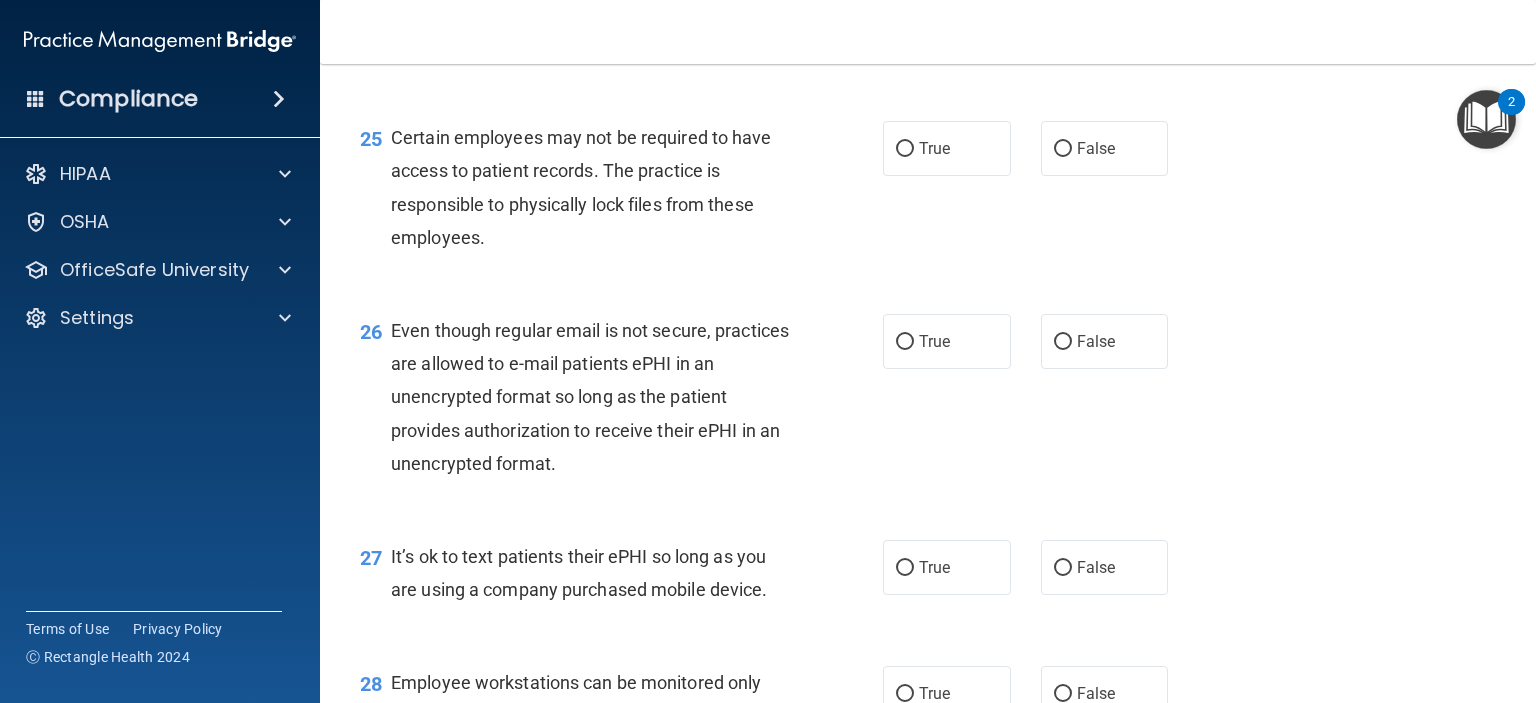 scroll, scrollTop: 4600, scrollLeft: 0, axis: vertical 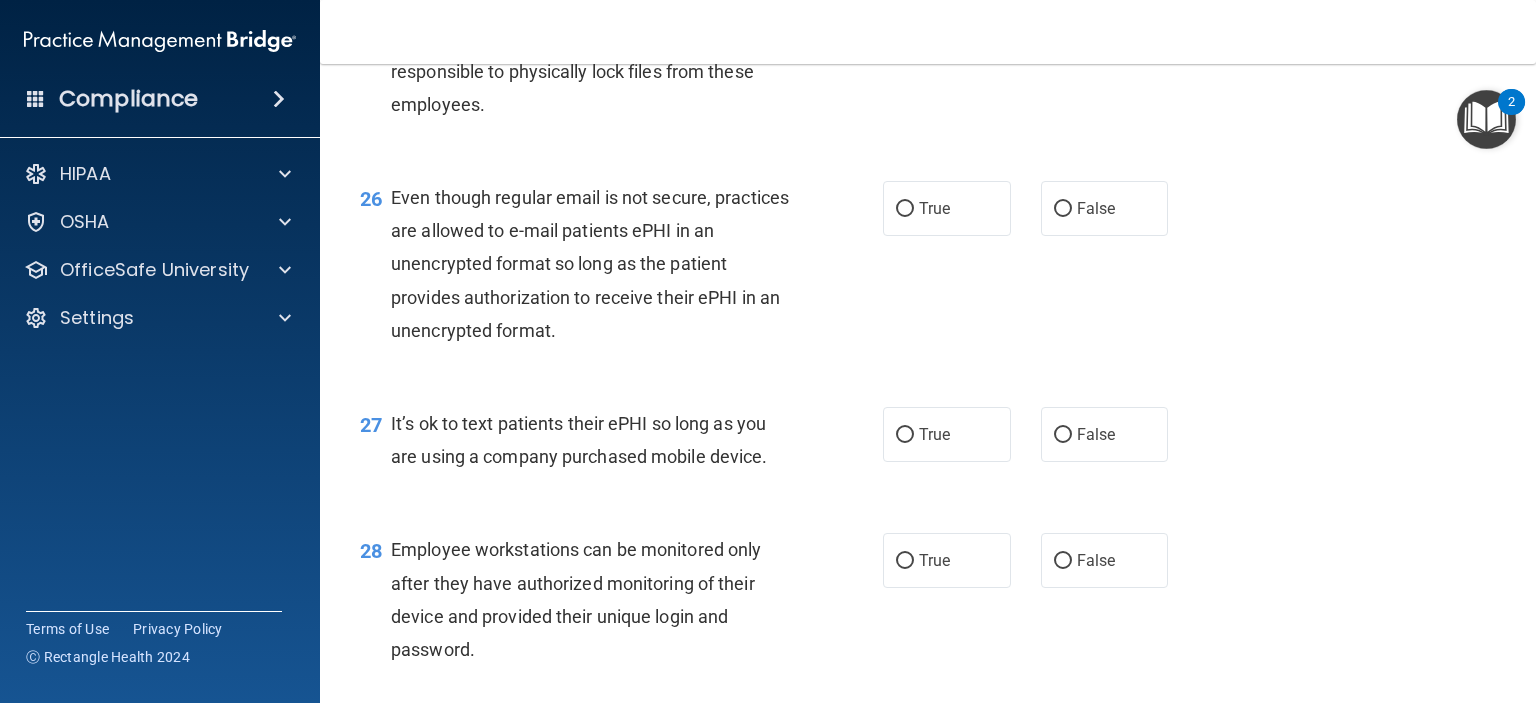 click on "True" at bounding box center [934, 15] 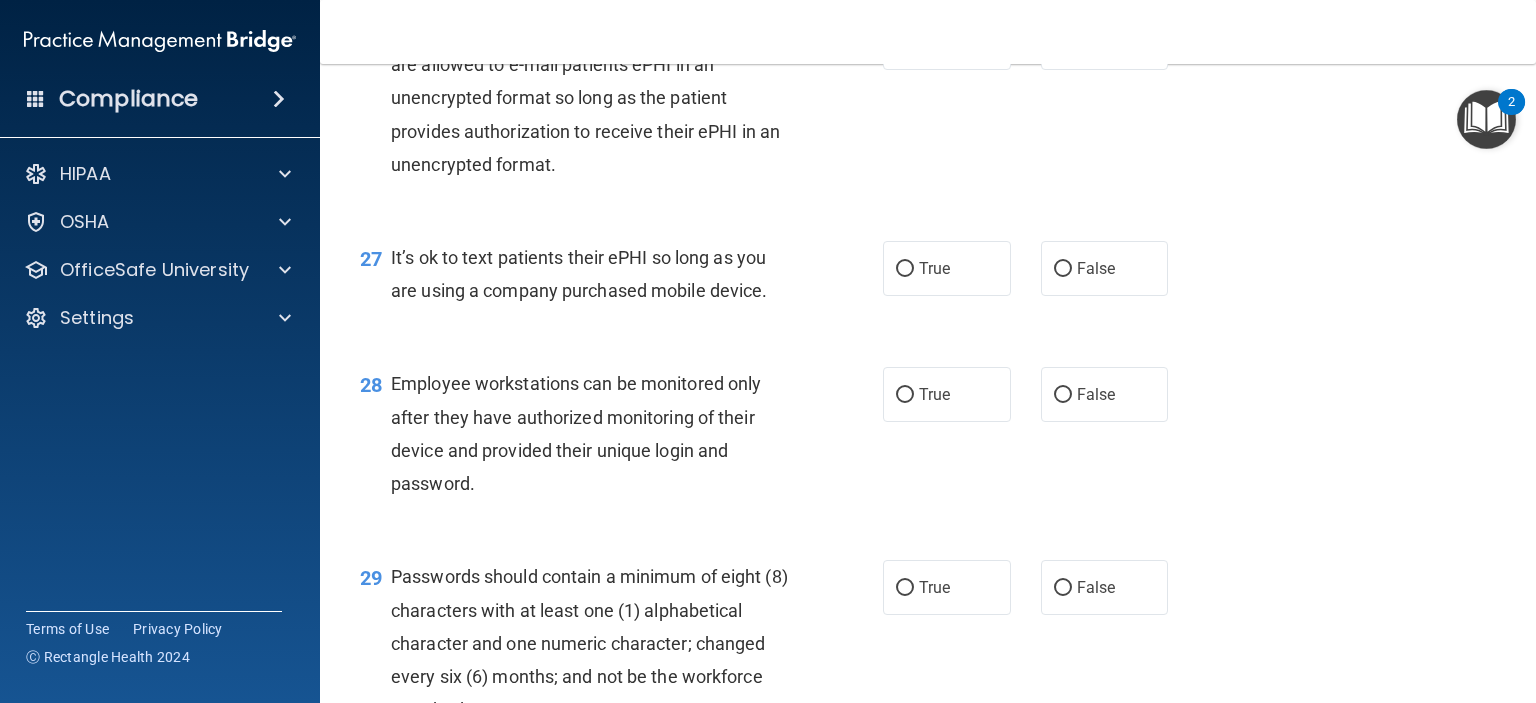 scroll, scrollTop: 4800, scrollLeft: 0, axis: vertical 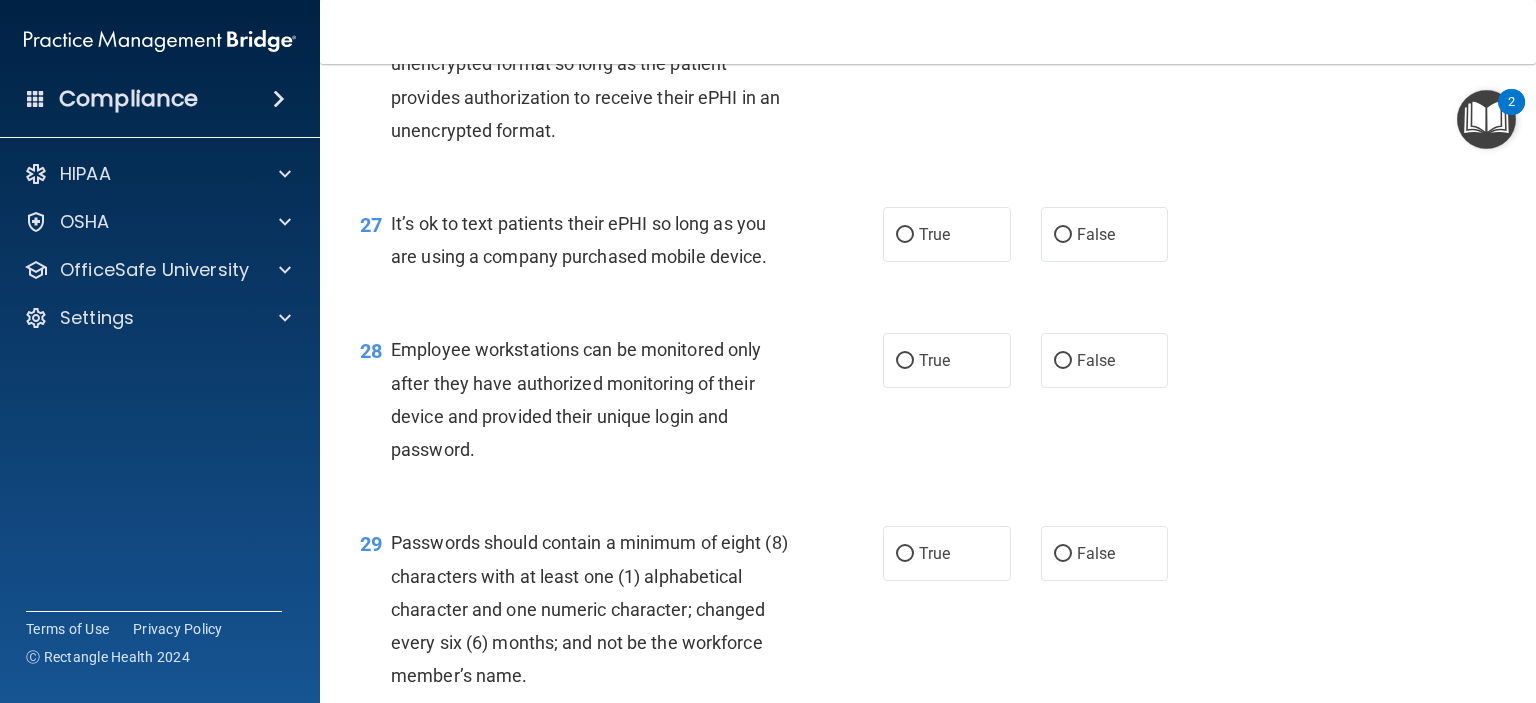 click on "True" at bounding box center [934, 8] 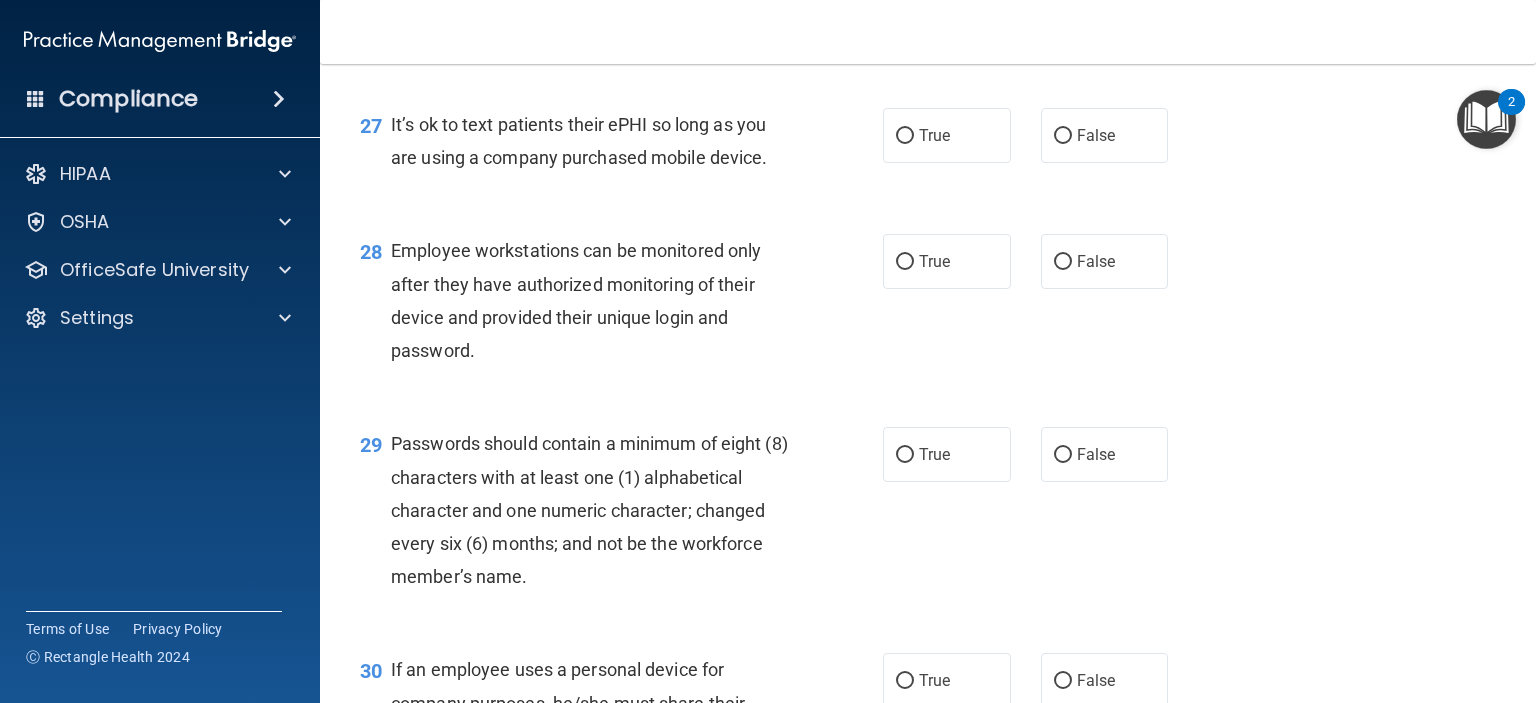 scroll, scrollTop: 4900, scrollLeft: 0, axis: vertical 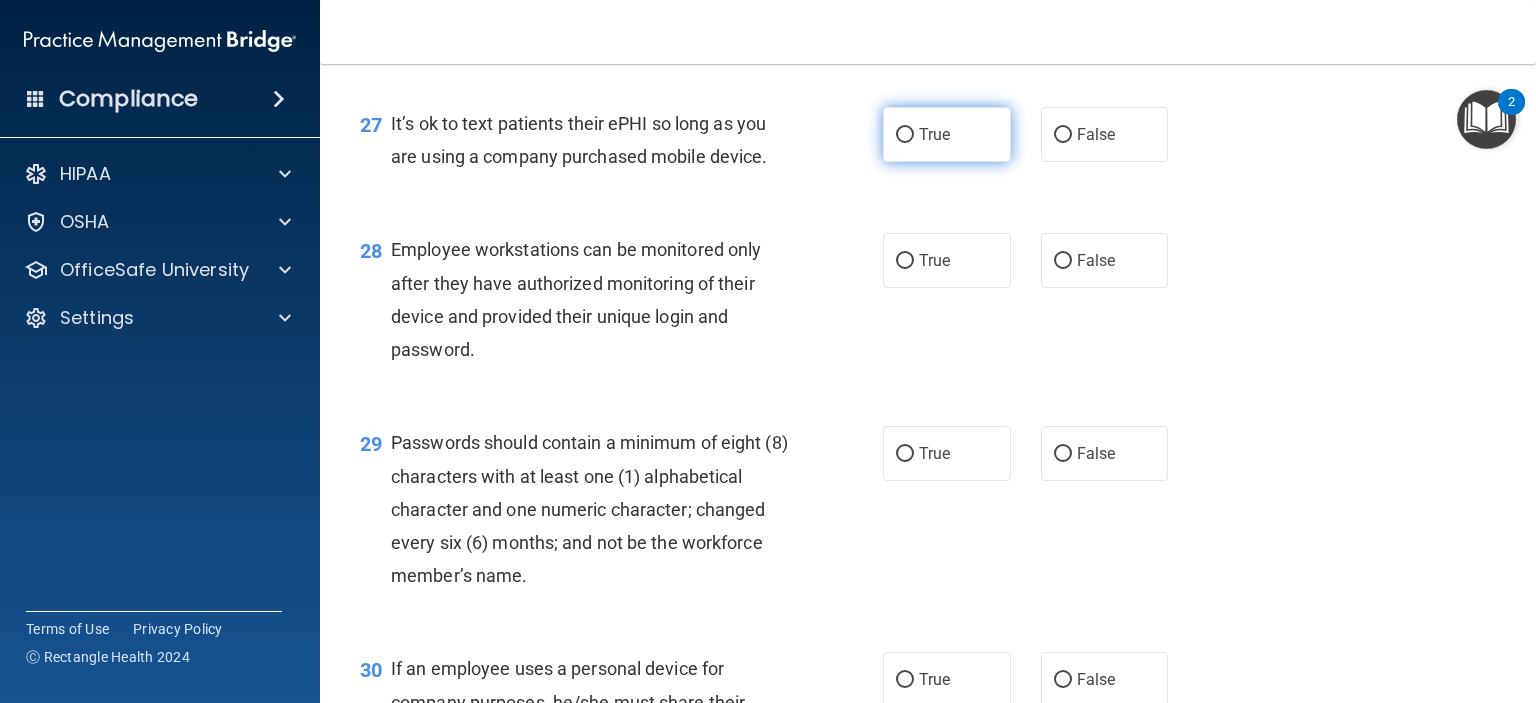 click on "True" at bounding box center (934, 134) 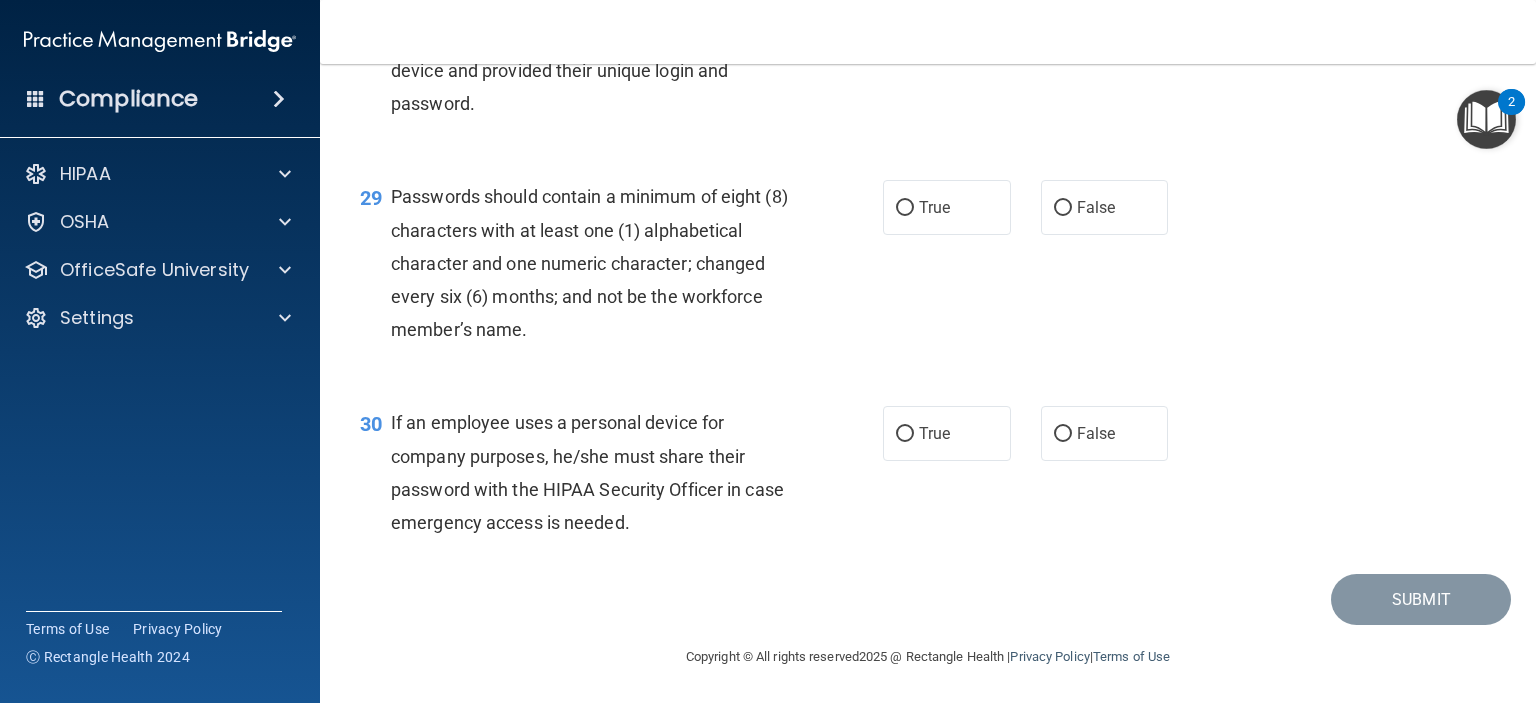 scroll, scrollTop: 5100, scrollLeft: 0, axis: vertical 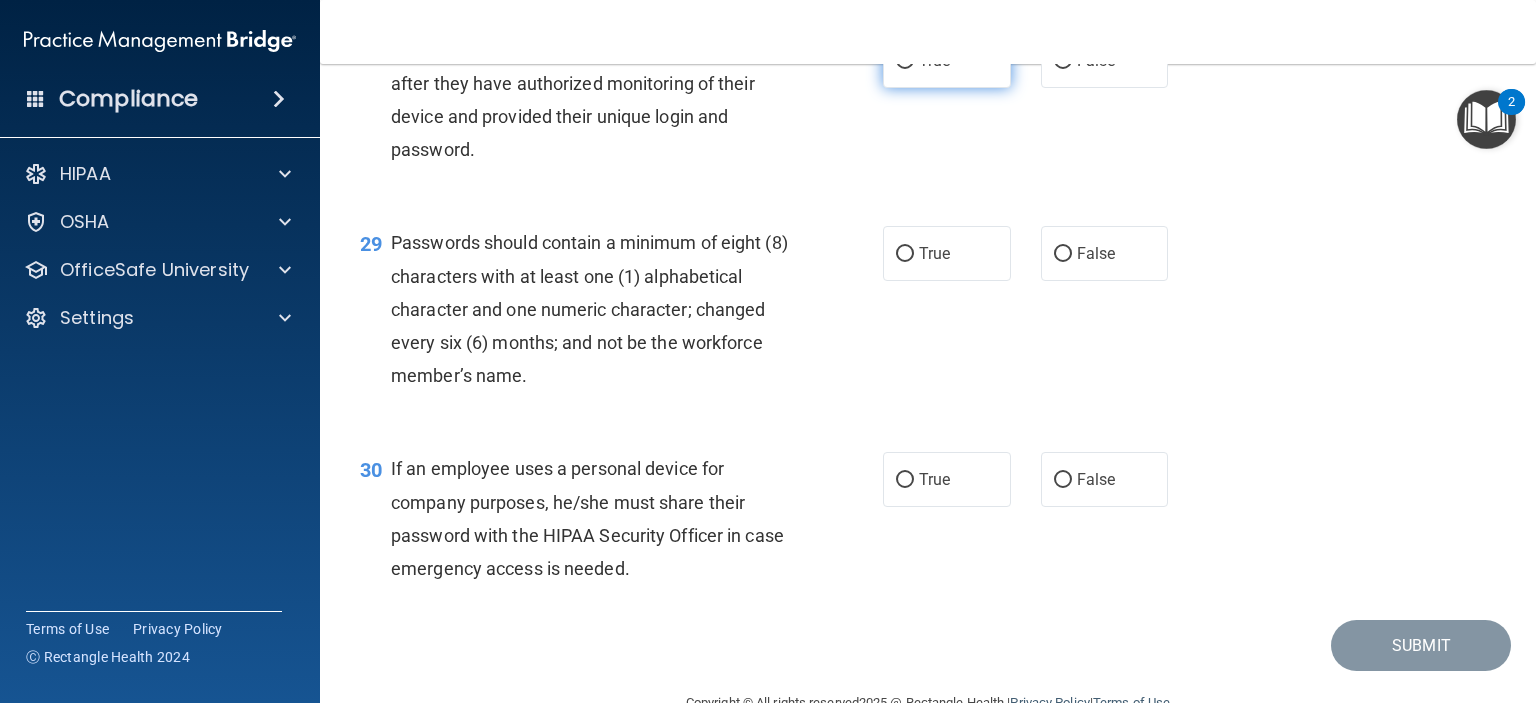 click on "True" at bounding box center [934, 60] 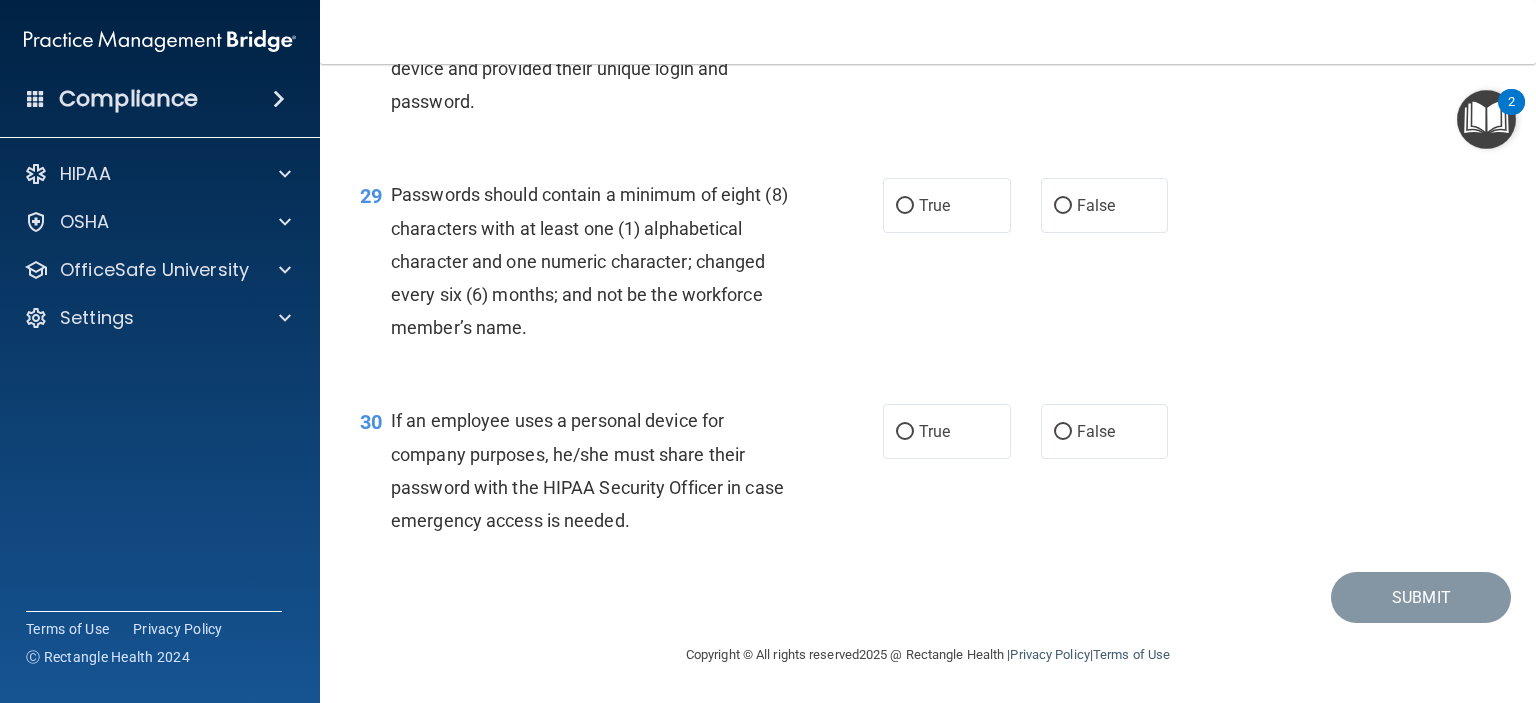 scroll, scrollTop: 5248, scrollLeft: 0, axis: vertical 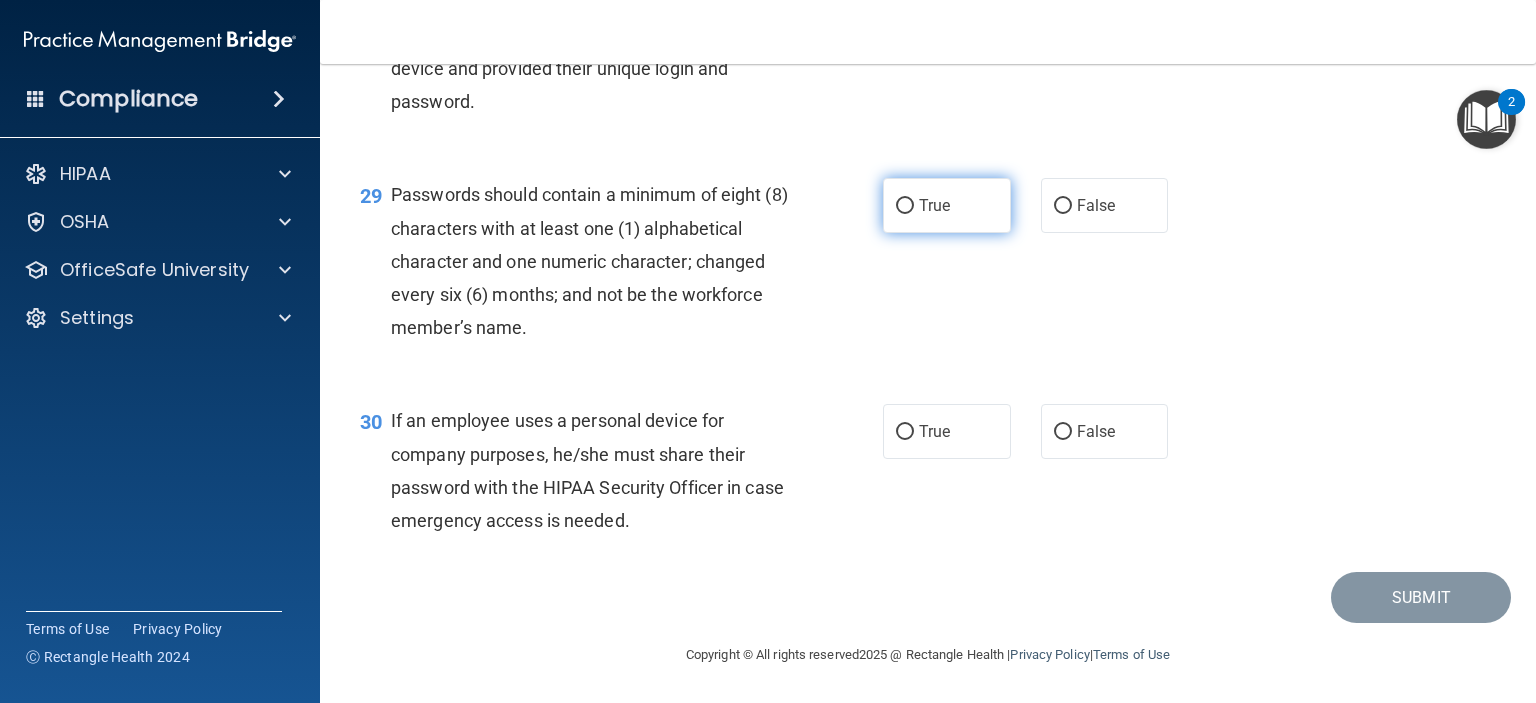 click on "True" at bounding box center (947, 205) 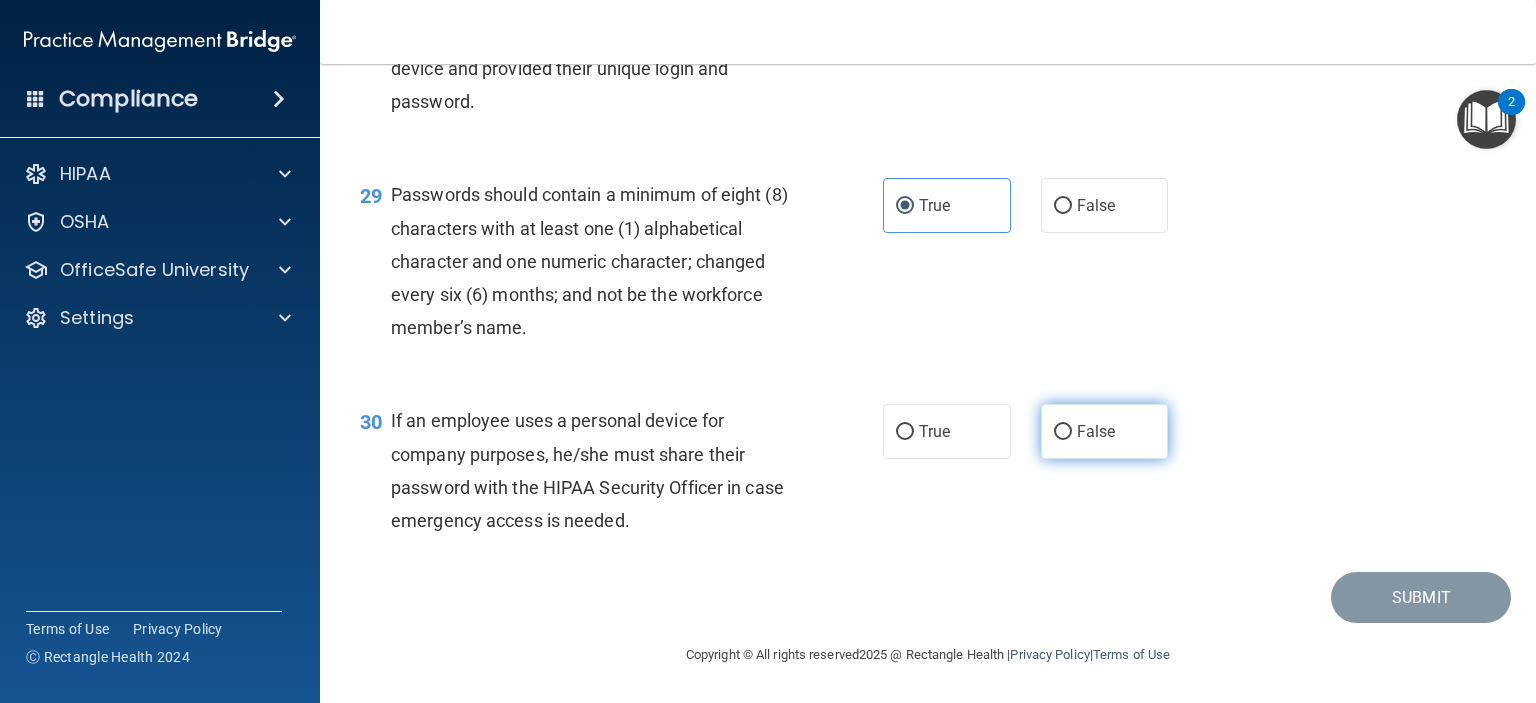 click on "False" at bounding box center [1096, 431] 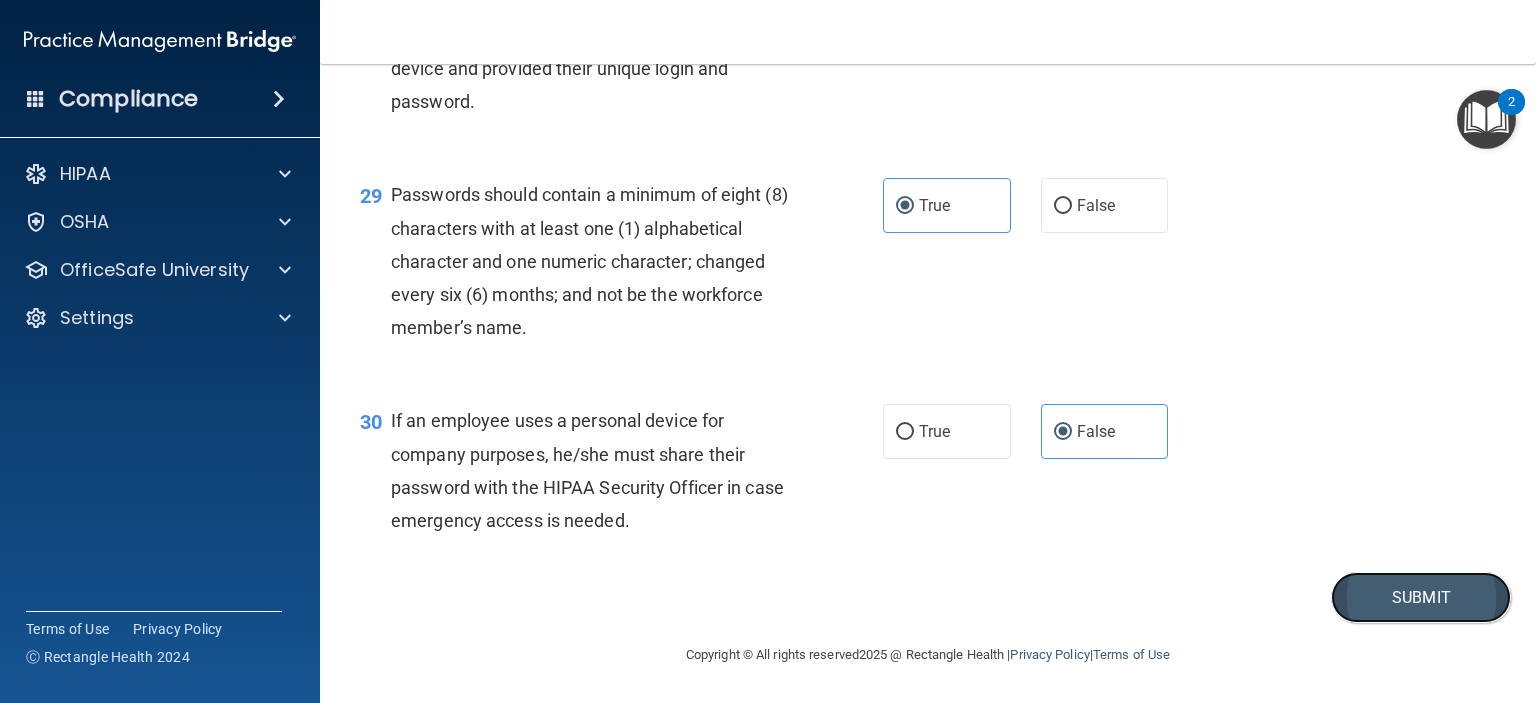 click on "Submit" at bounding box center (1421, 597) 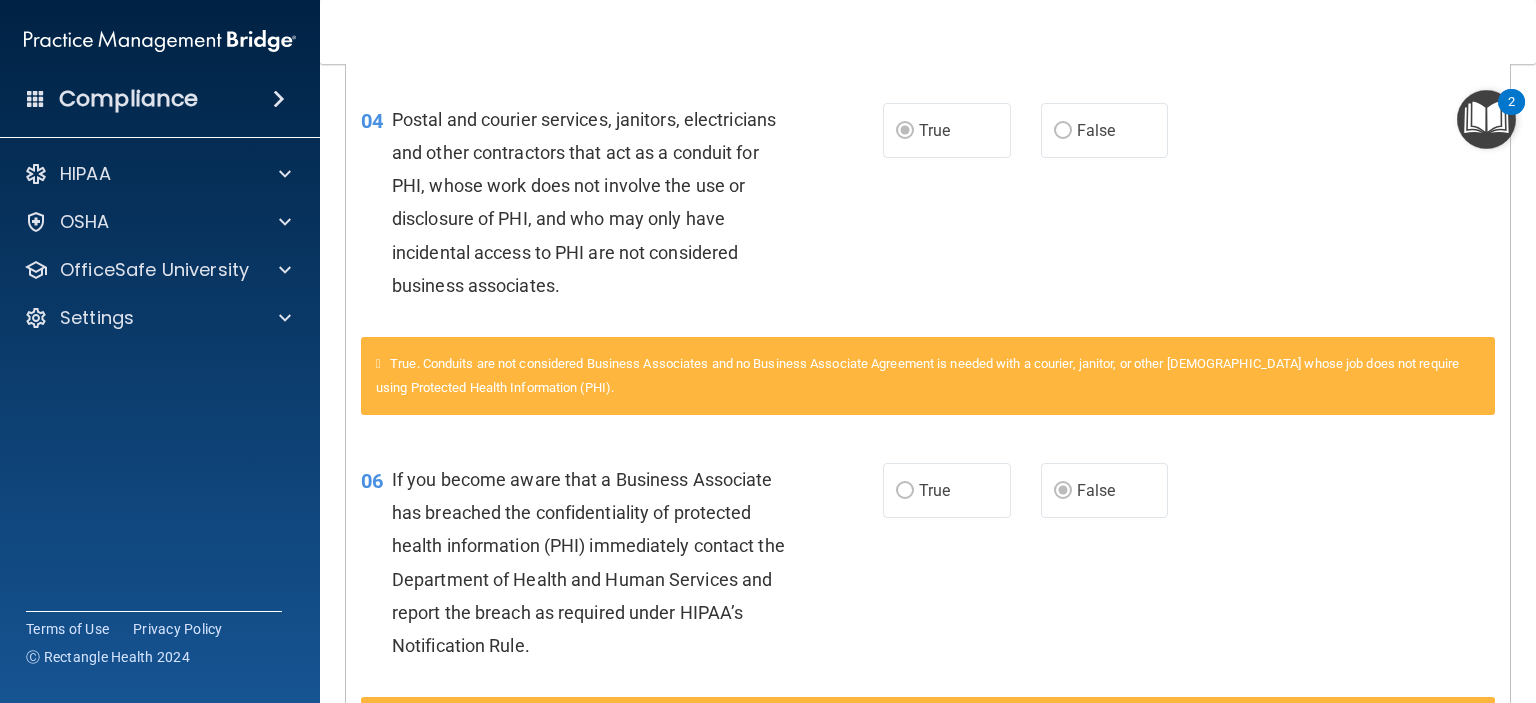 scroll, scrollTop: 0, scrollLeft: 0, axis: both 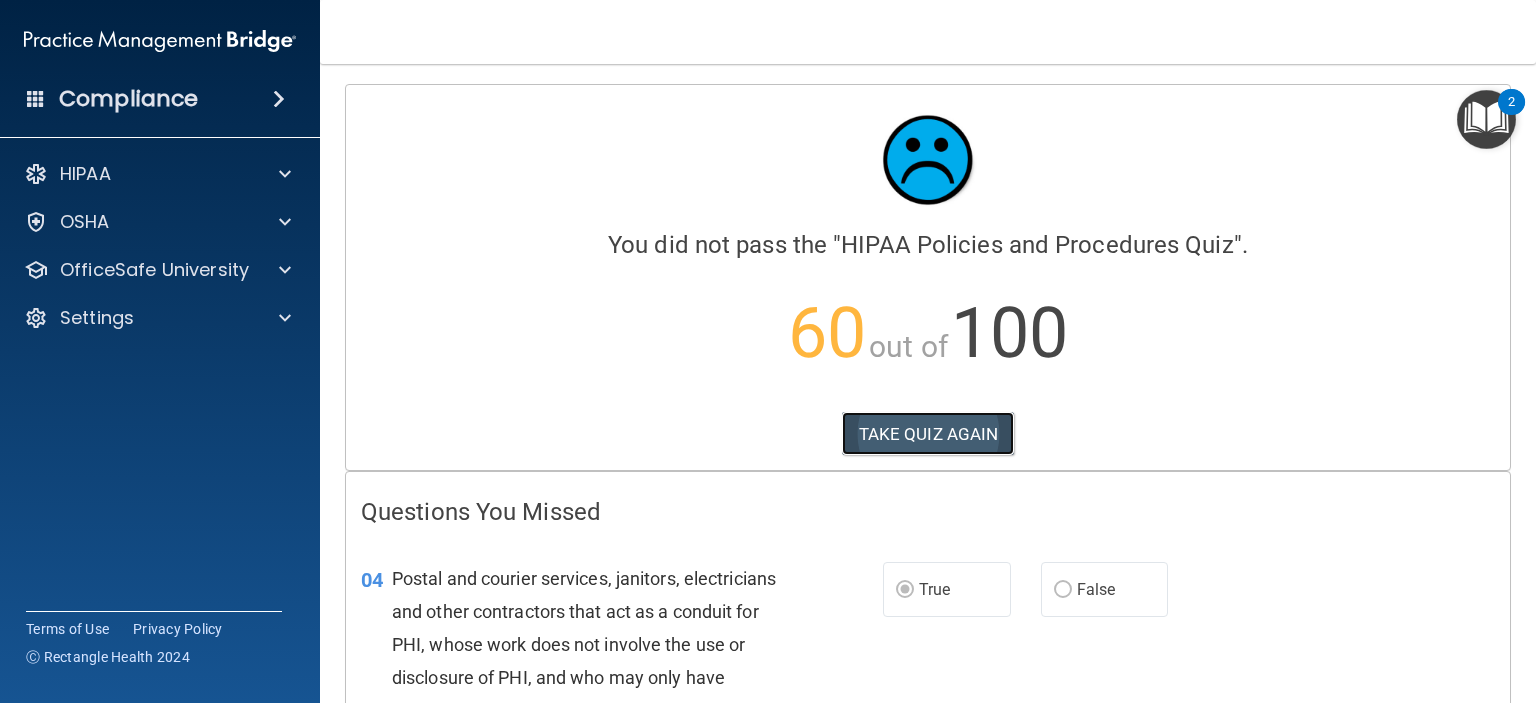 click on "TAKE QUIZ AGAIN" at bounding box center [928, 434] 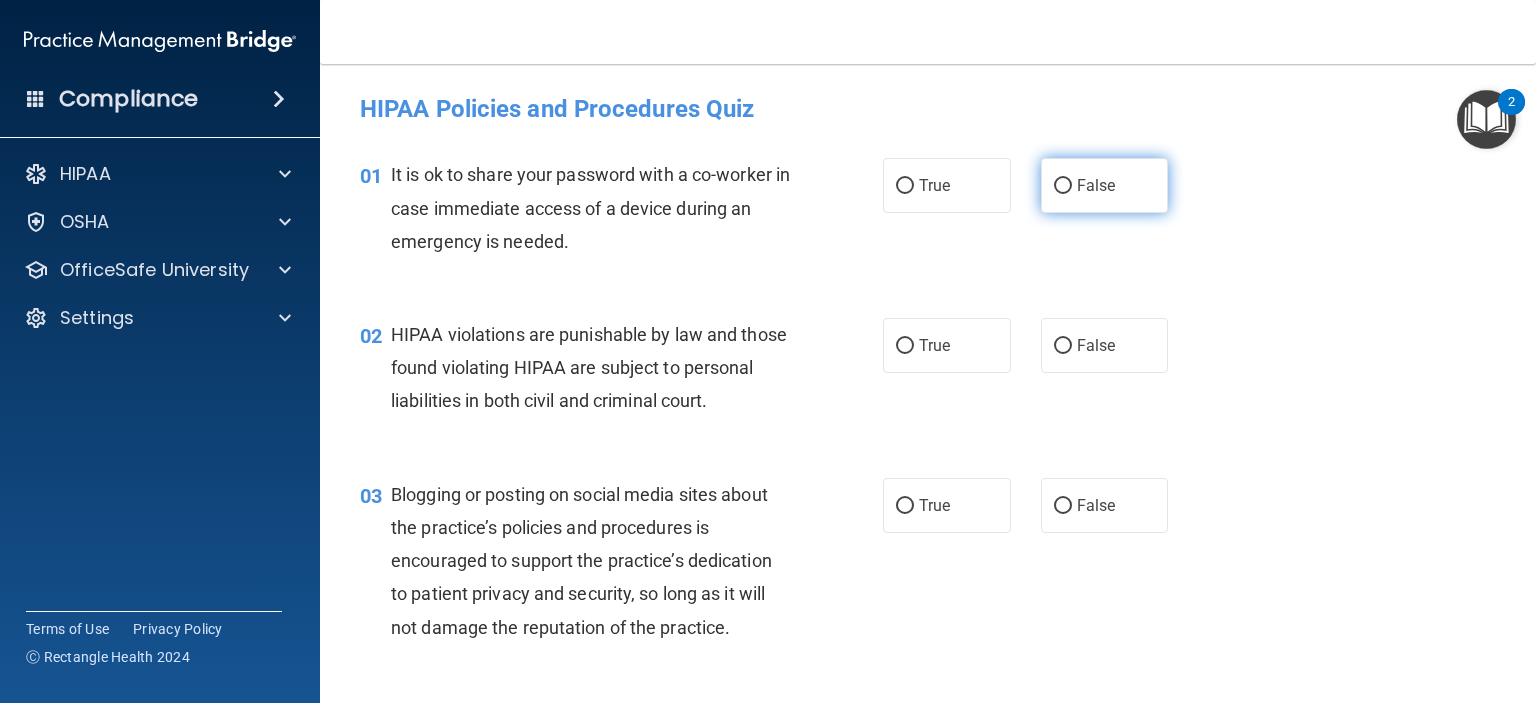 click on "False" at bounding box center [1096, 185] 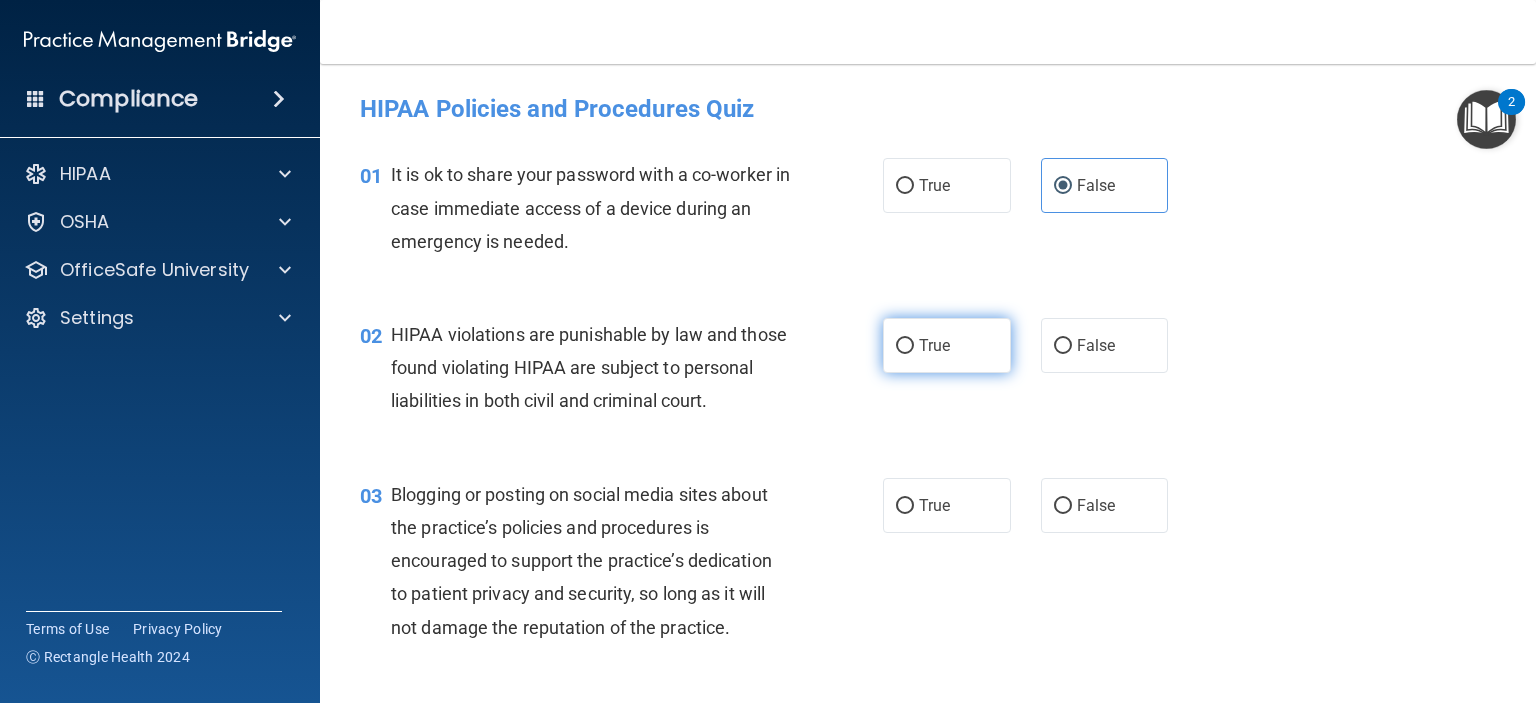 click on "True" at bounding box center [947, 345] 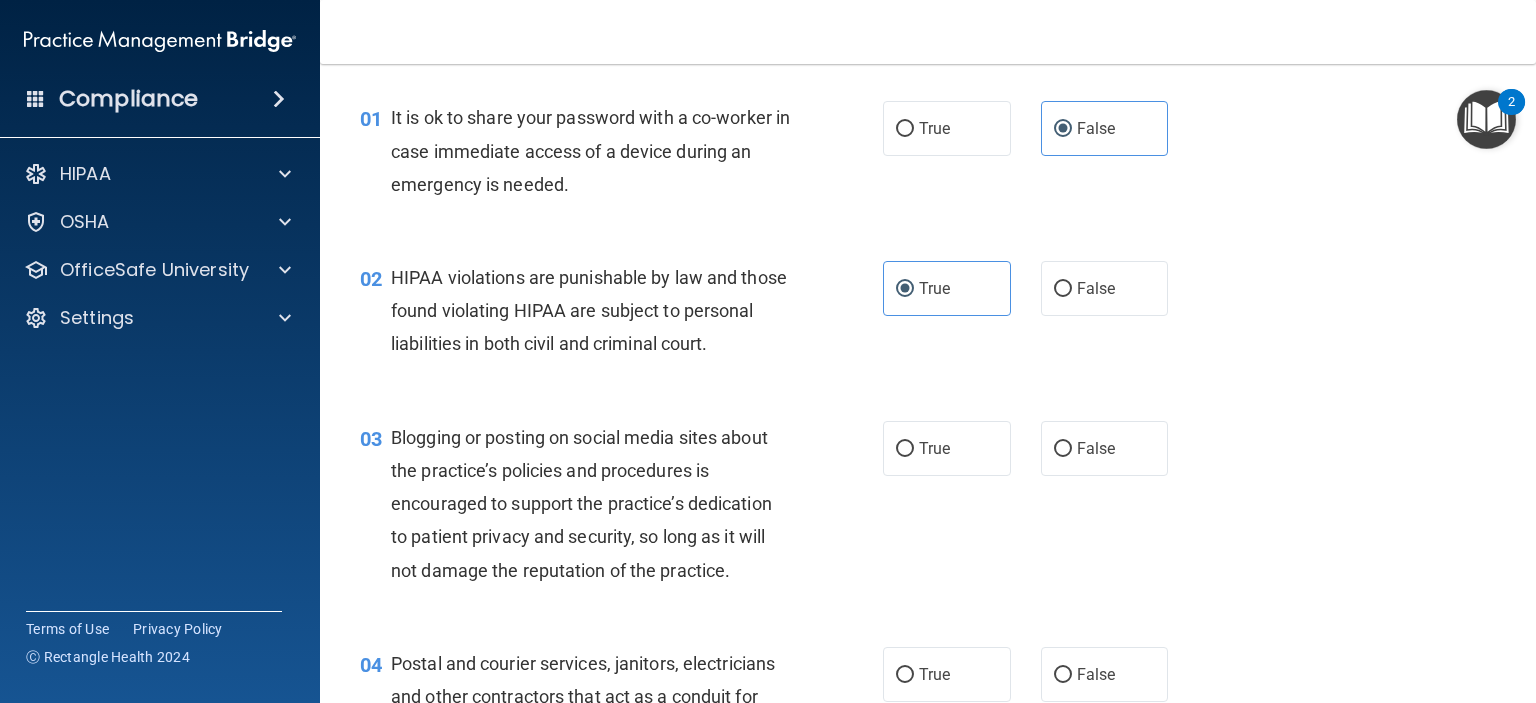 scroll, scrollTop: 200, scrollLeft: 0, axis: vertical 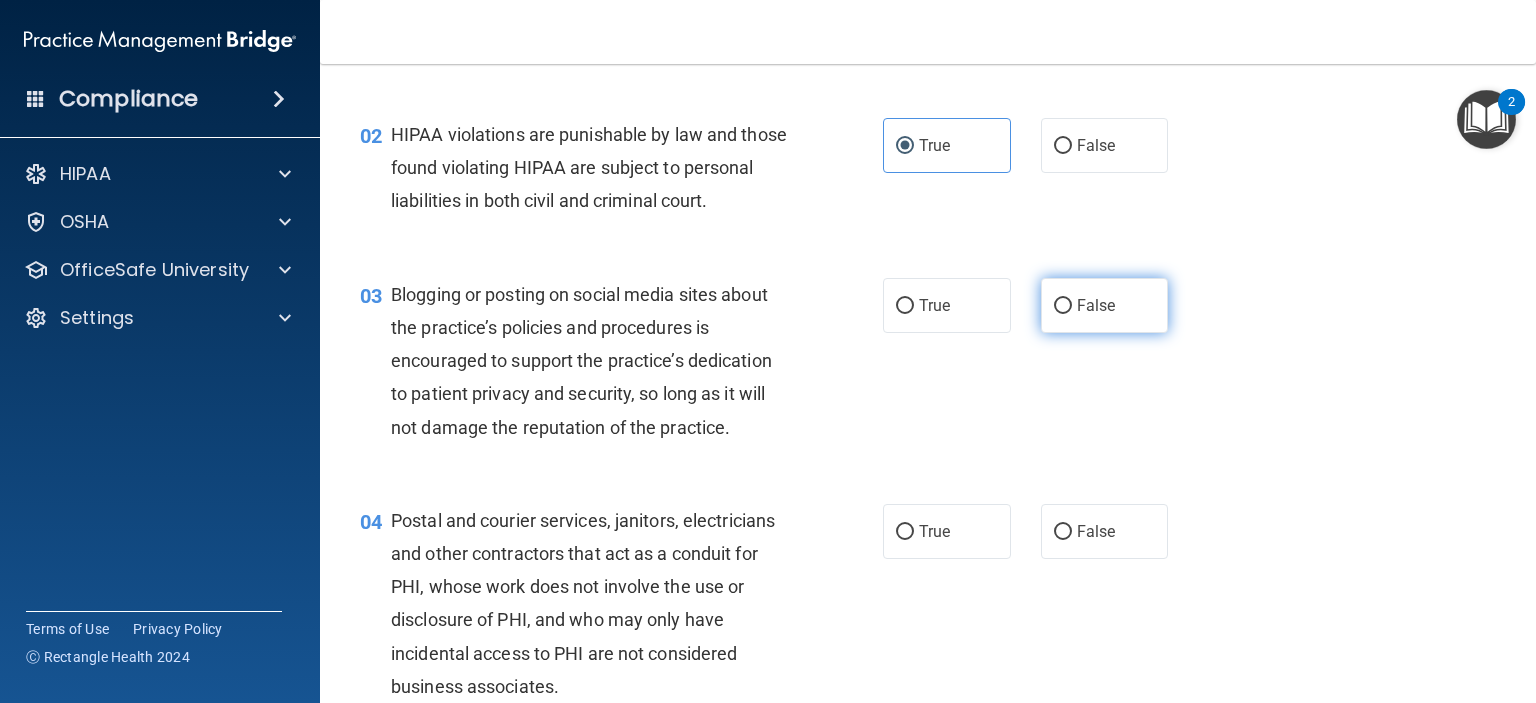 click on "False" at bounding box center (1105, 305) 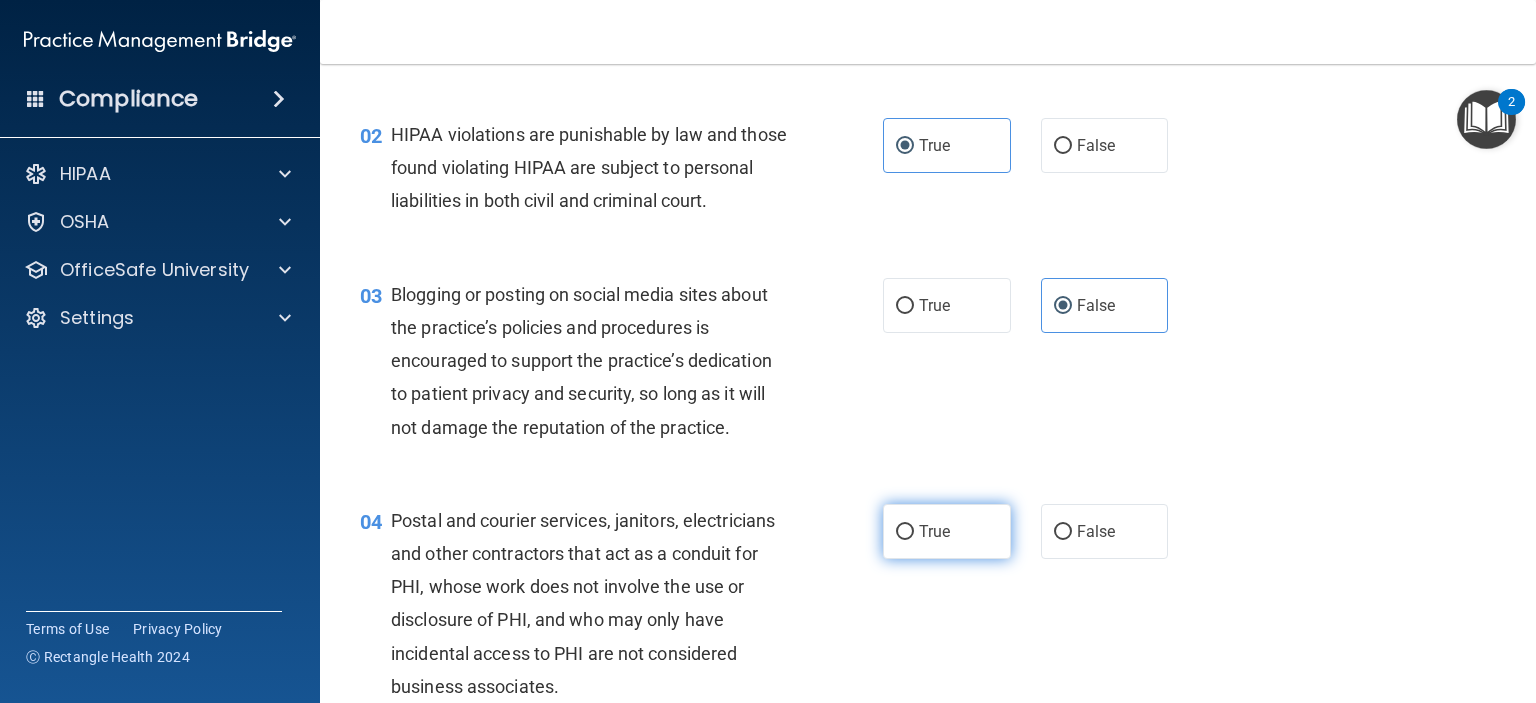 click on "True" at bounding box center [947, 531] 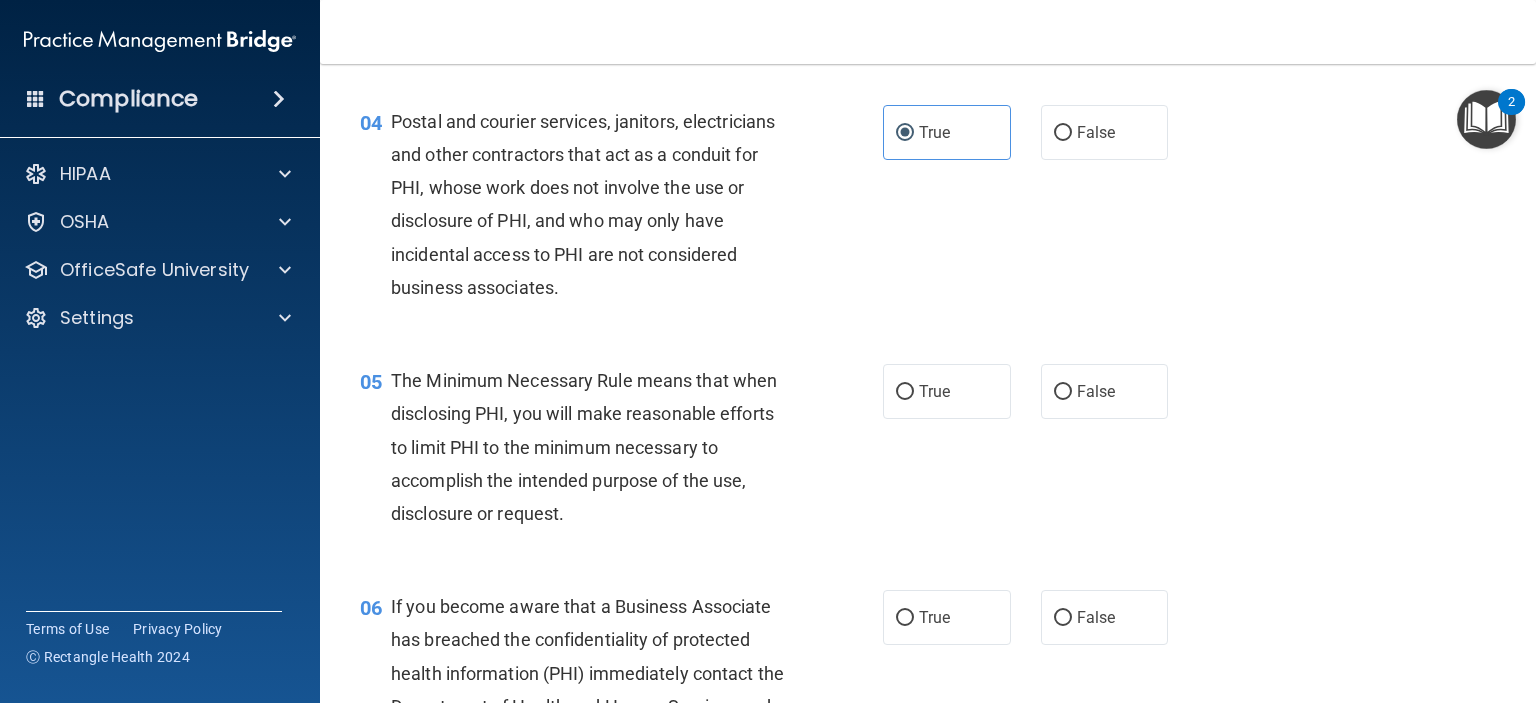 scroll, scrollTop: 600, scrollLeft: 0, axis: vertical 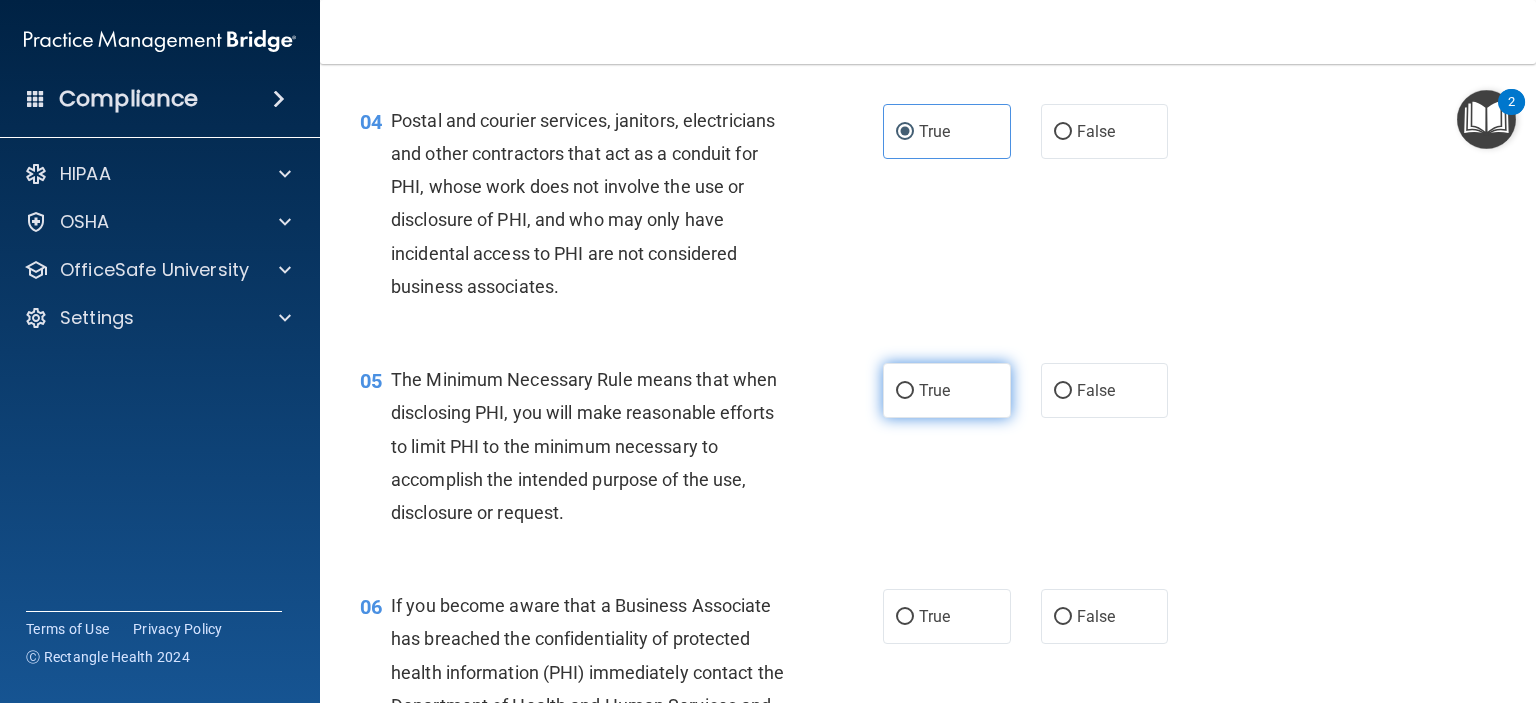 click on "True" at bounding box center (934, 390) 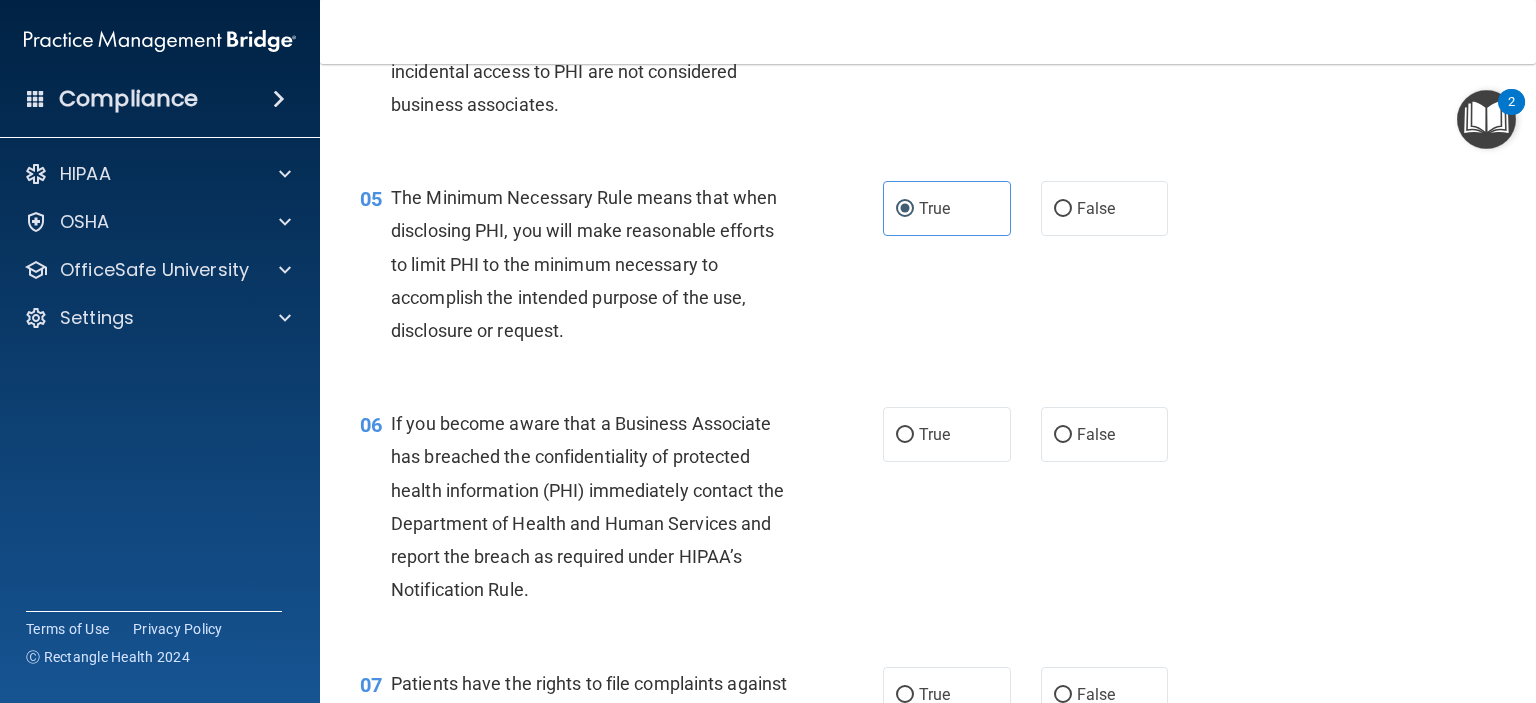 scroll, scrollTop: 800, scrollLeft: 0, axis: vertical 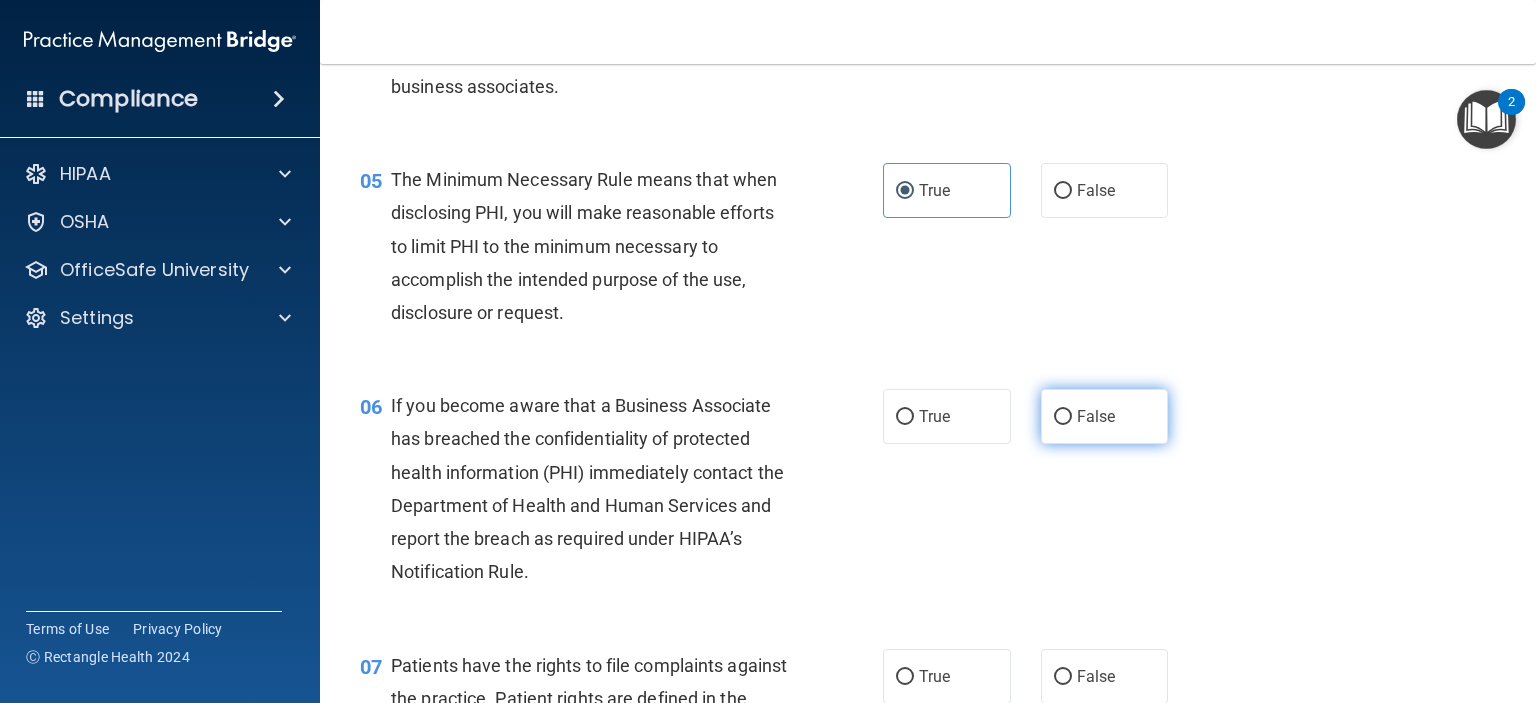 click on "False" at bounding box center [1096, 416] 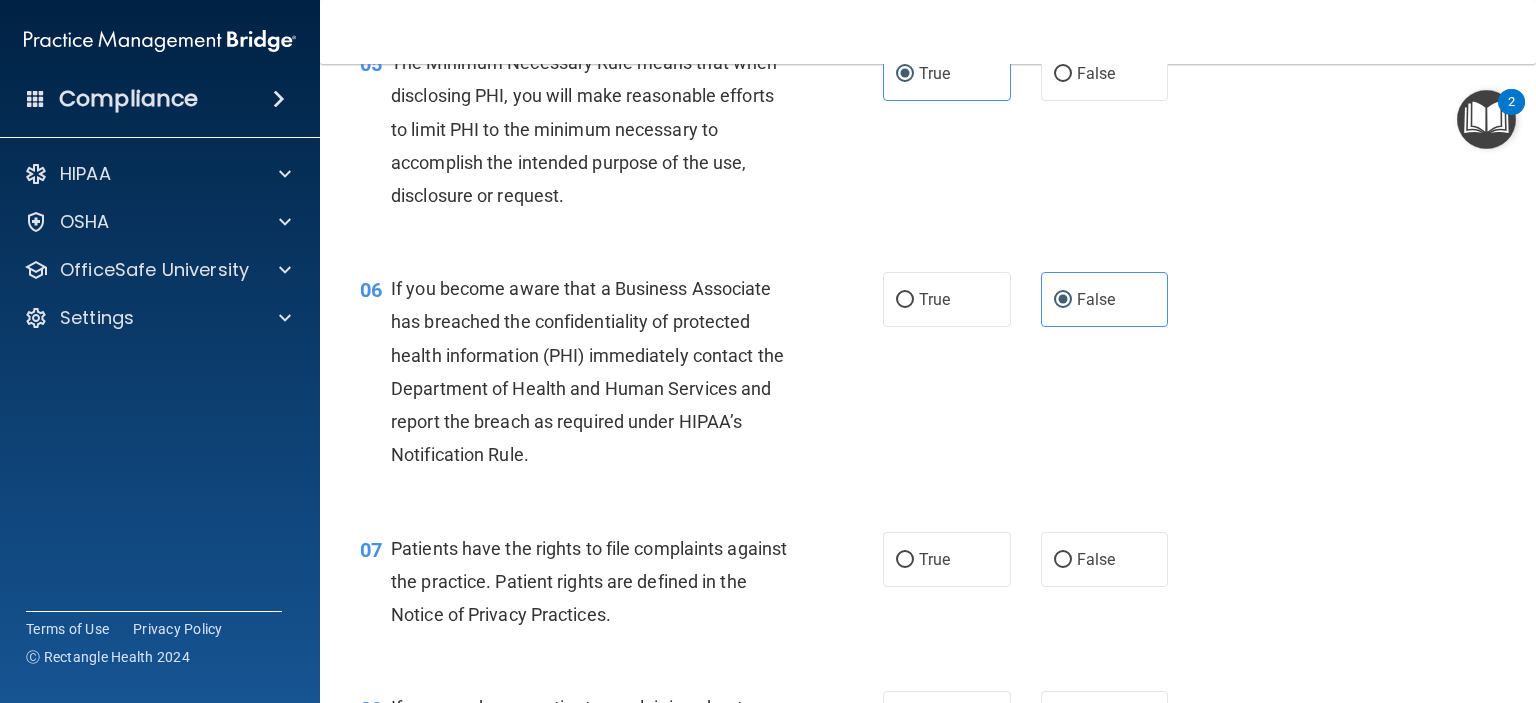 scroll, scrollTop: 1000, scrollLeft: 0, axis: vertical 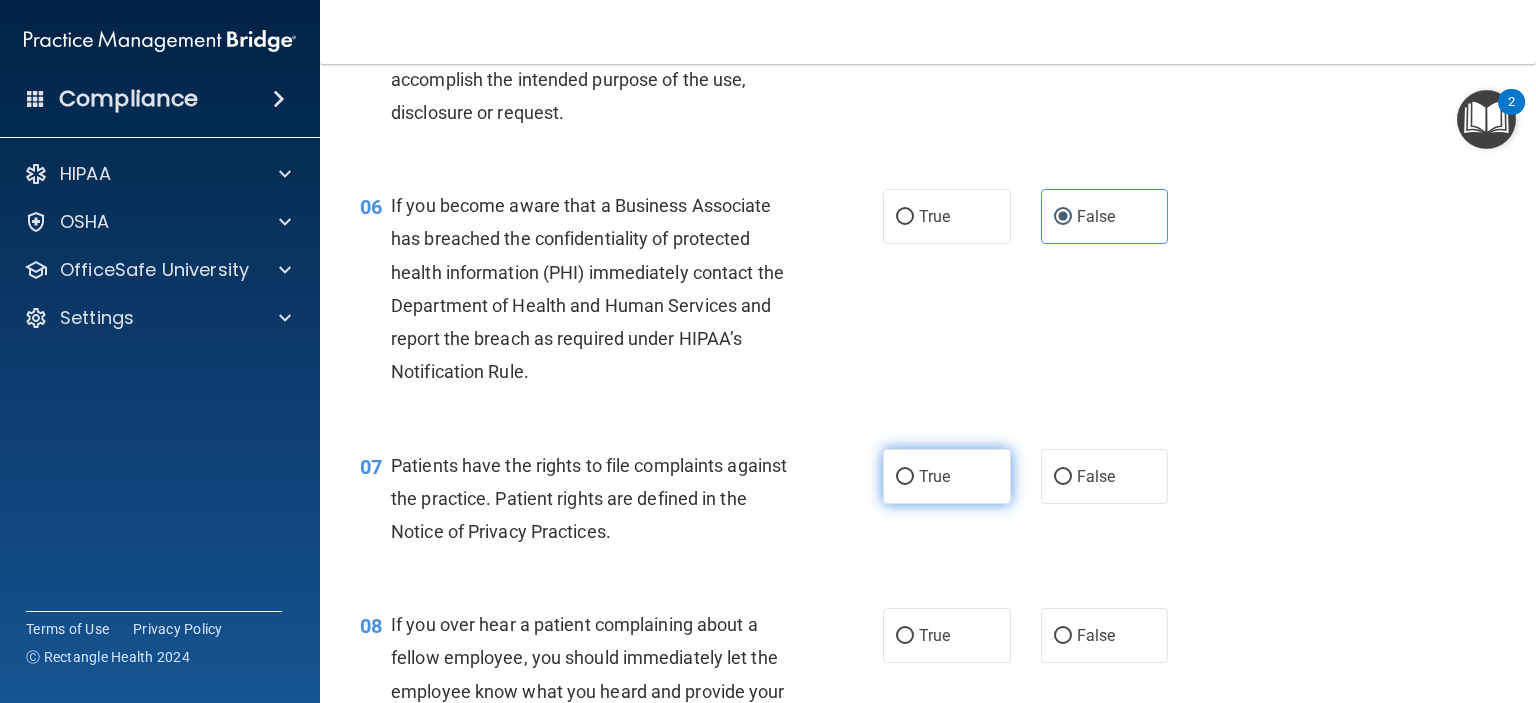 click on "True" at bounding box center [947, 476] 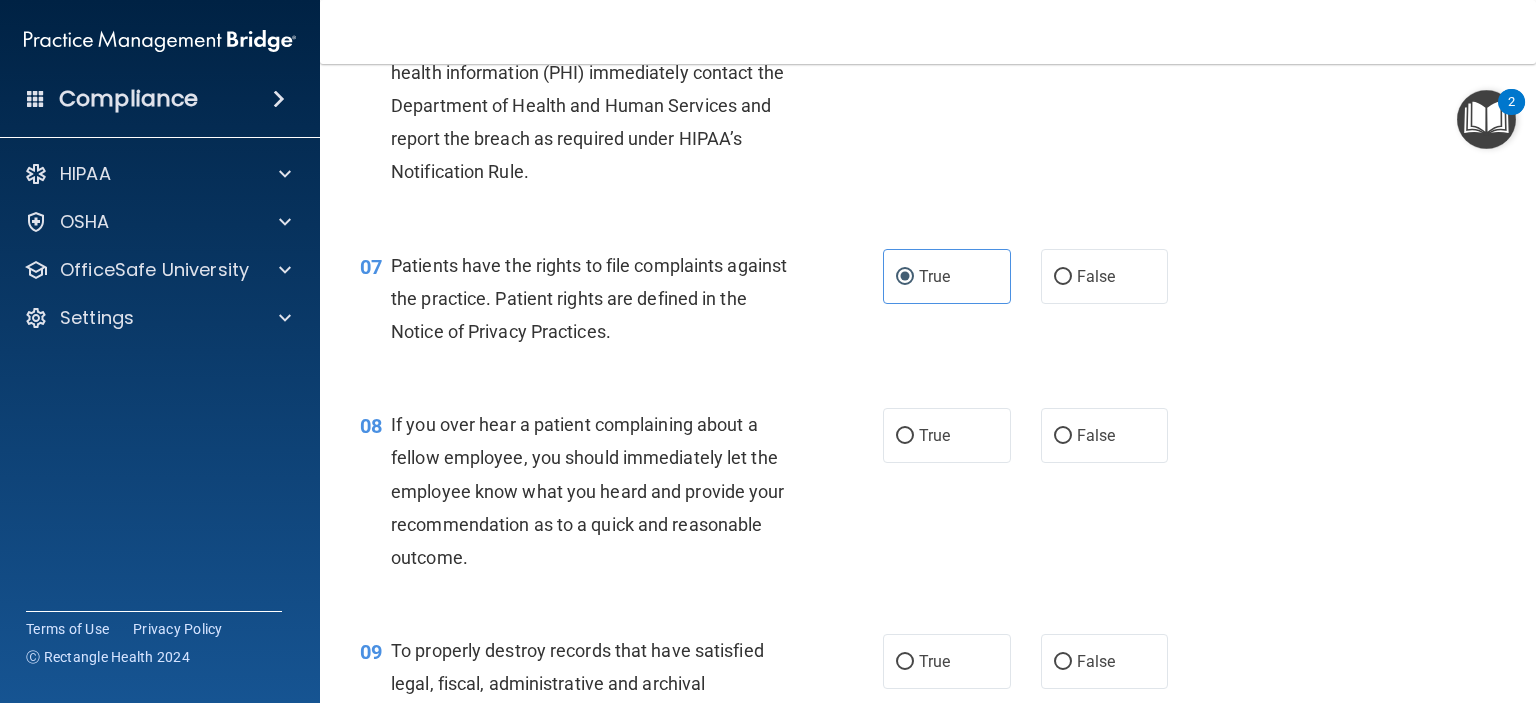scroll, scrollTop: 1300, scrollLeft: 0, axis: vertical 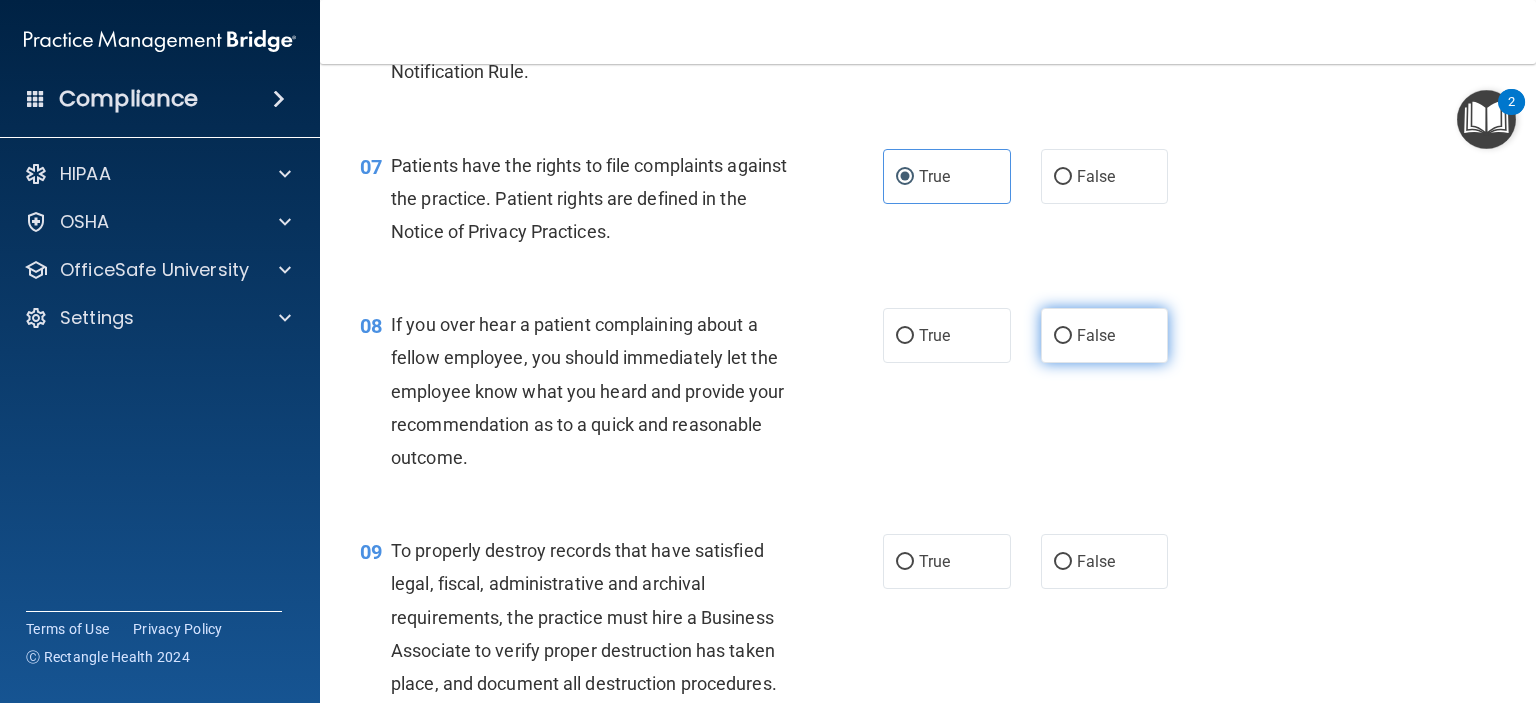 click on "False" at bounding box center [1096, 335] 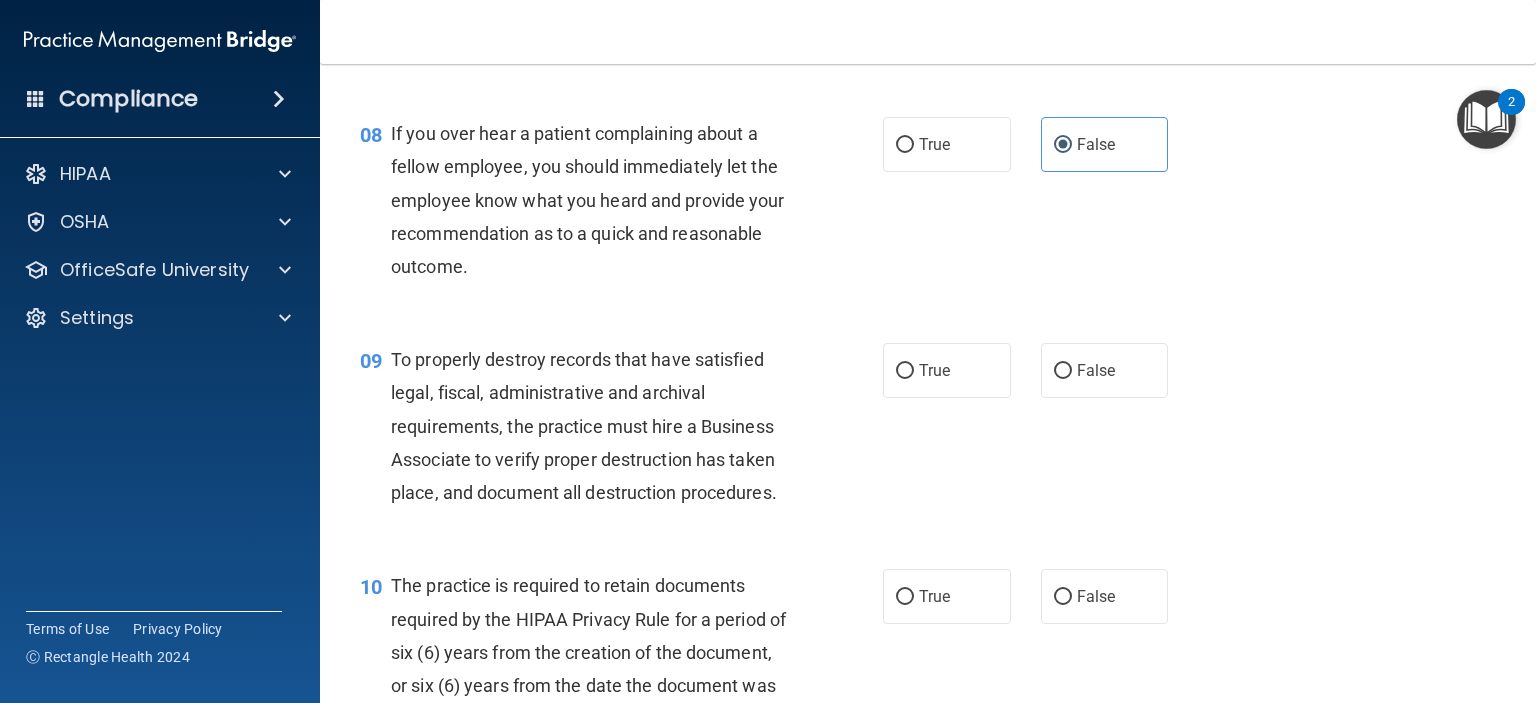 scroll, scrollTop: 1500, scrollLeft: 0, axis: vertical 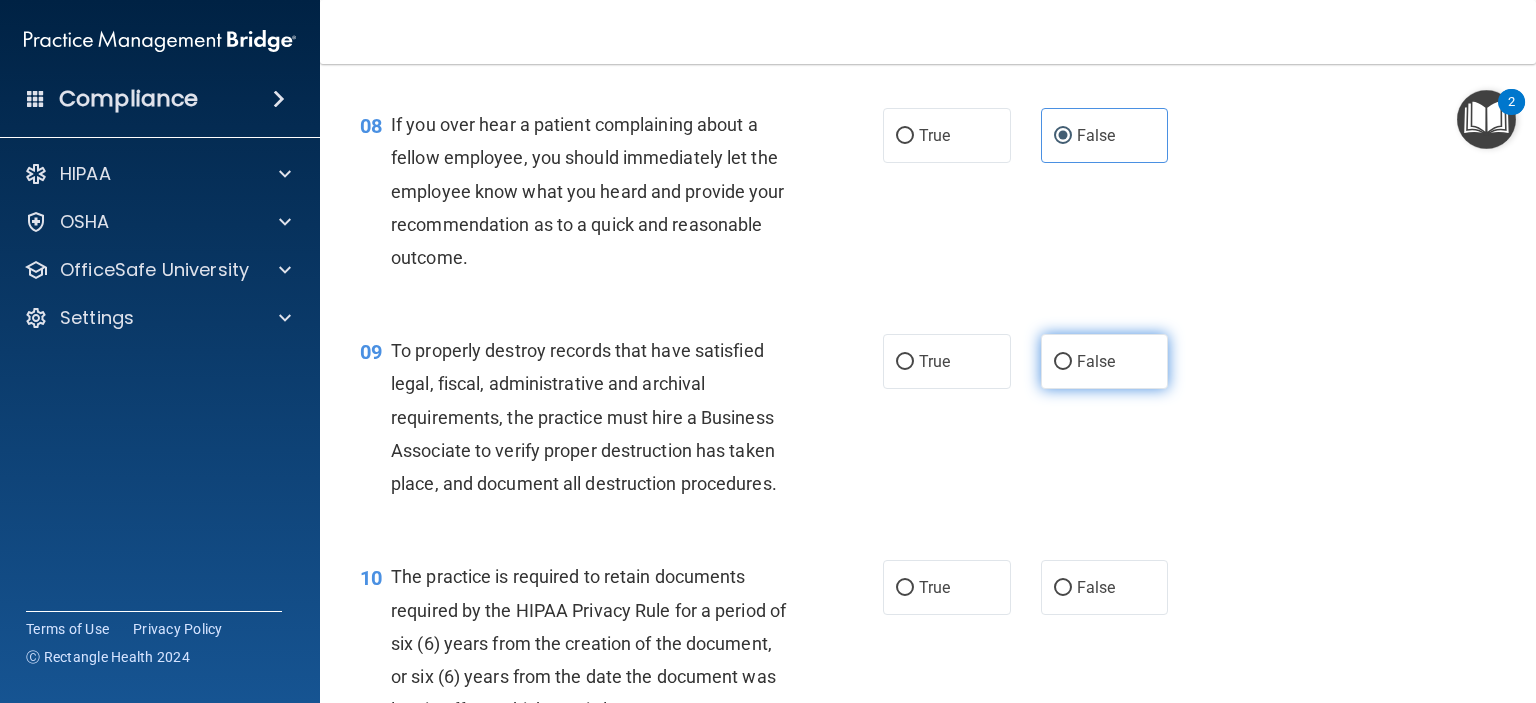 click on "False" at bounding box center [1105, 361] 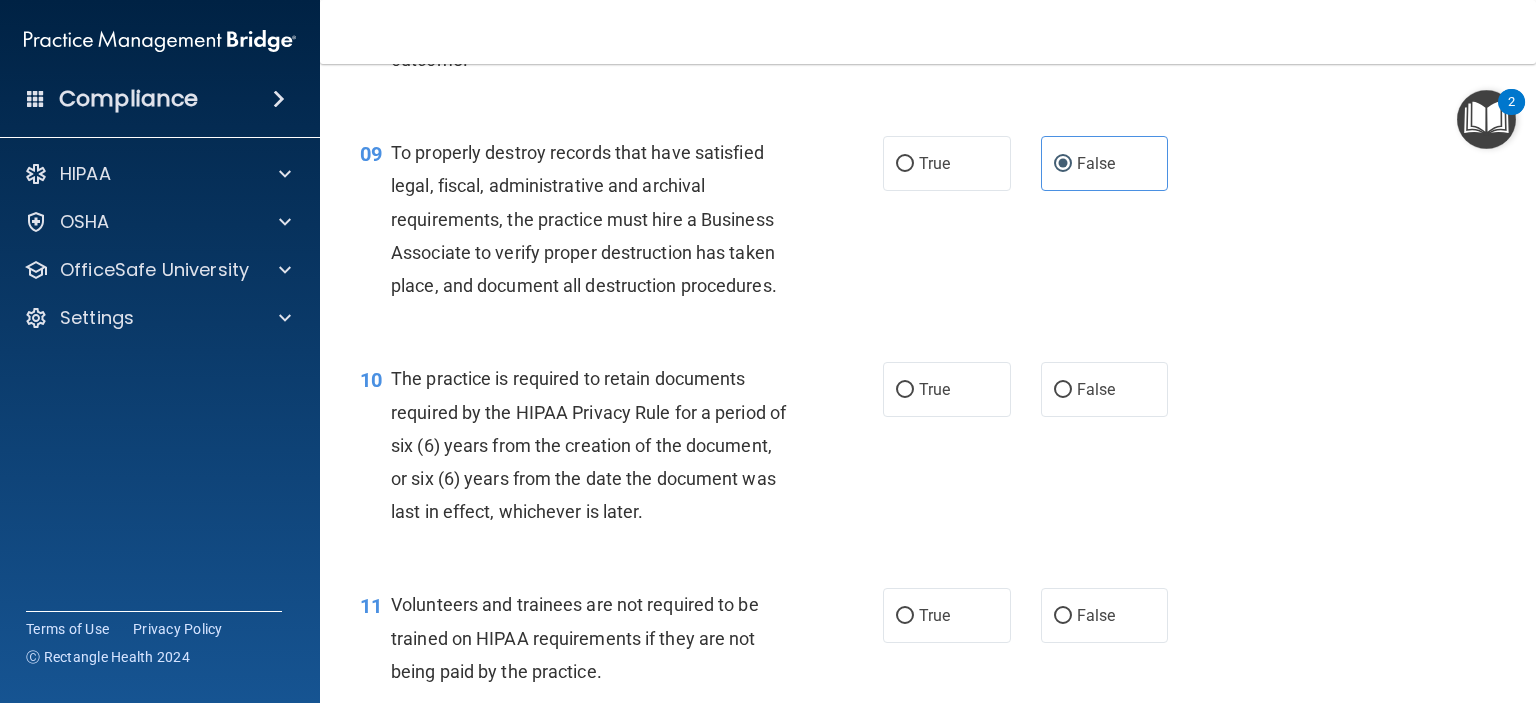 scroll, scrollTop: 1700, scrollLeft: 0, axis: vertical 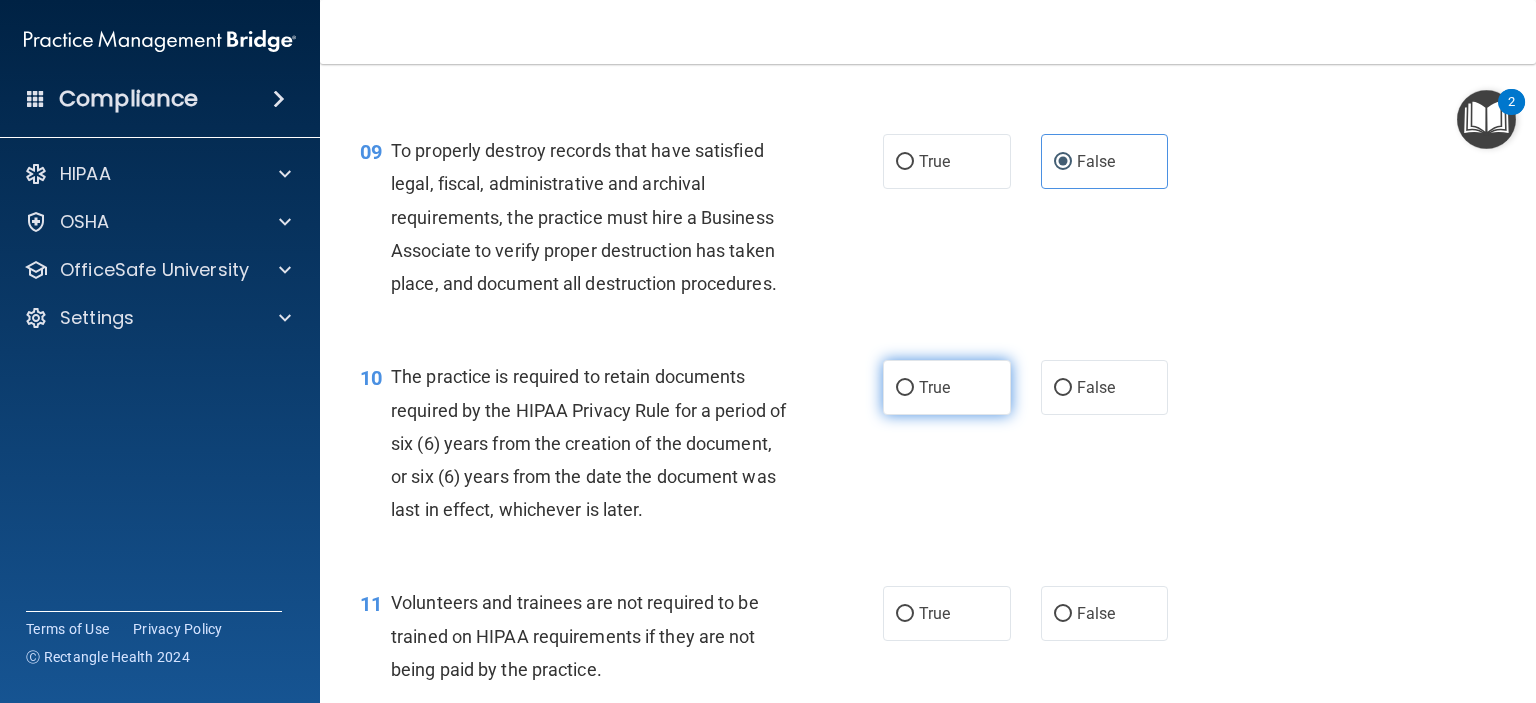 click on "True" at bounding box center (947, 387) 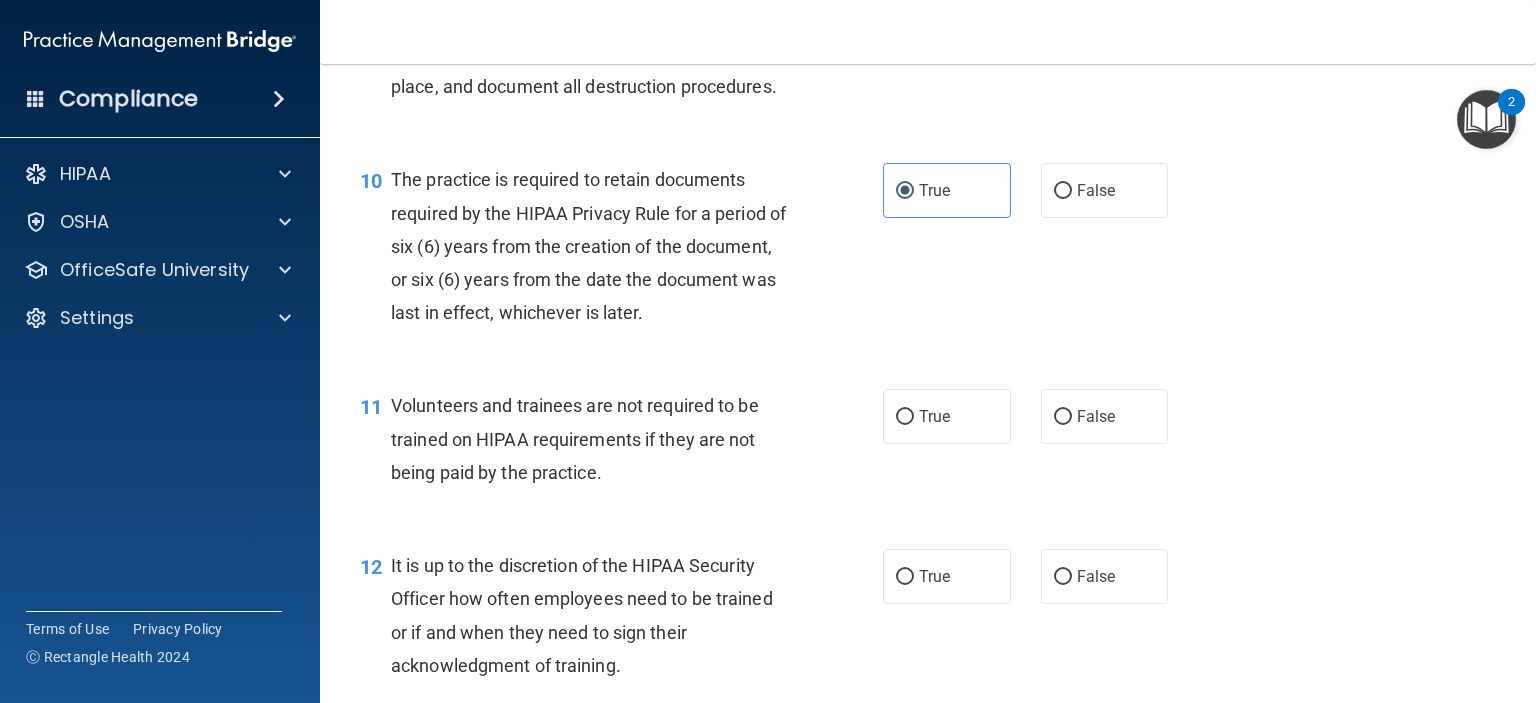 scroll, scrollTop: 1900, scrollLeft: 0, axis: vertical 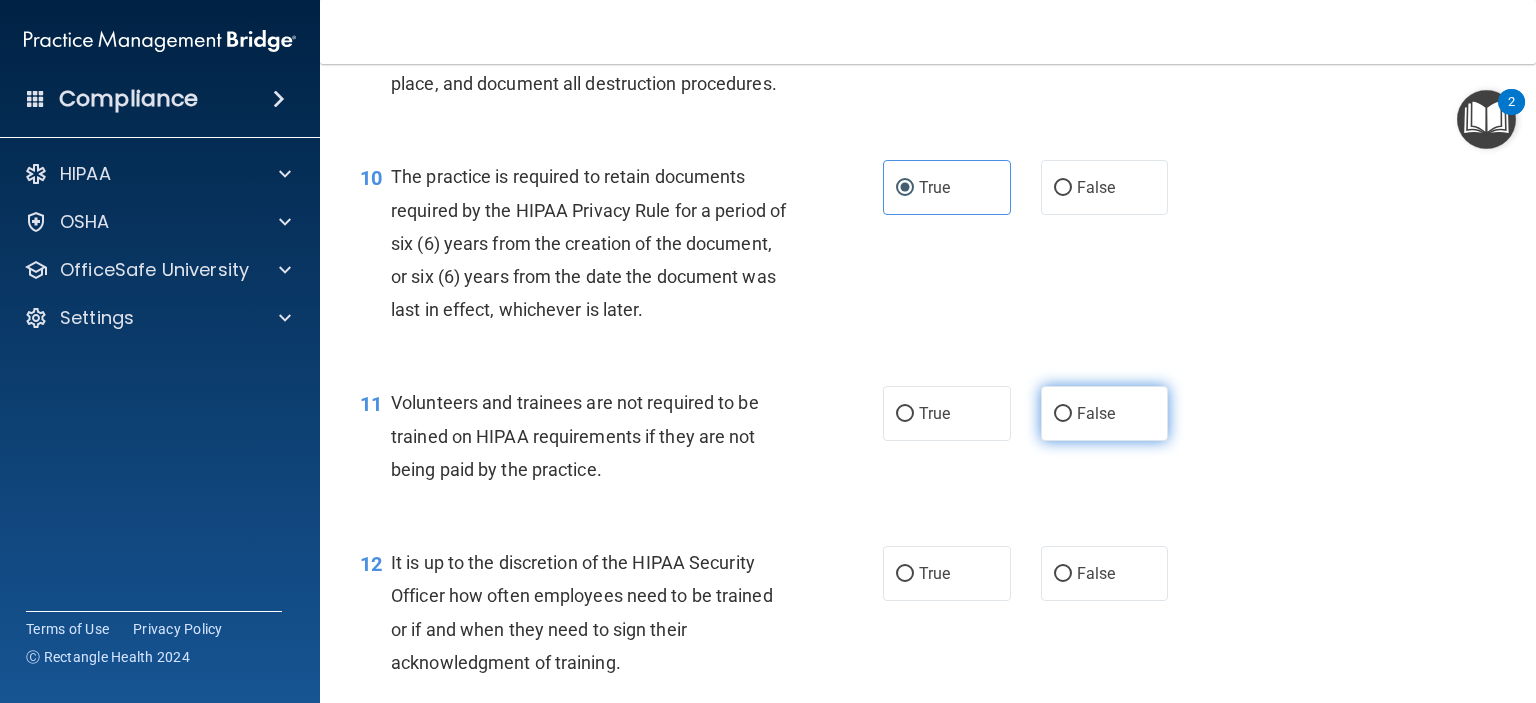 click on "False" at bounding box center (1105, 413) 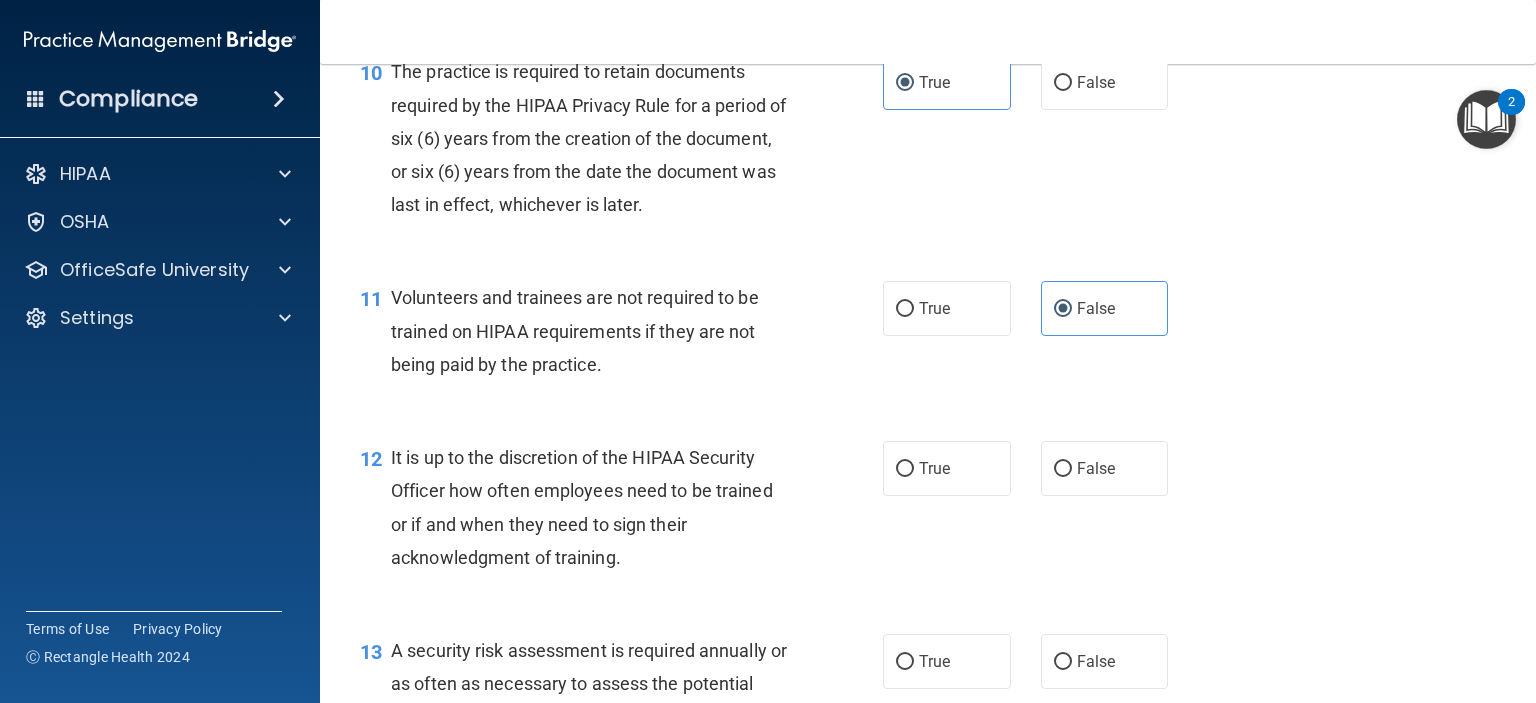 scroll, scrollTop: 2100, scrollLeft: 0, axis: vertical 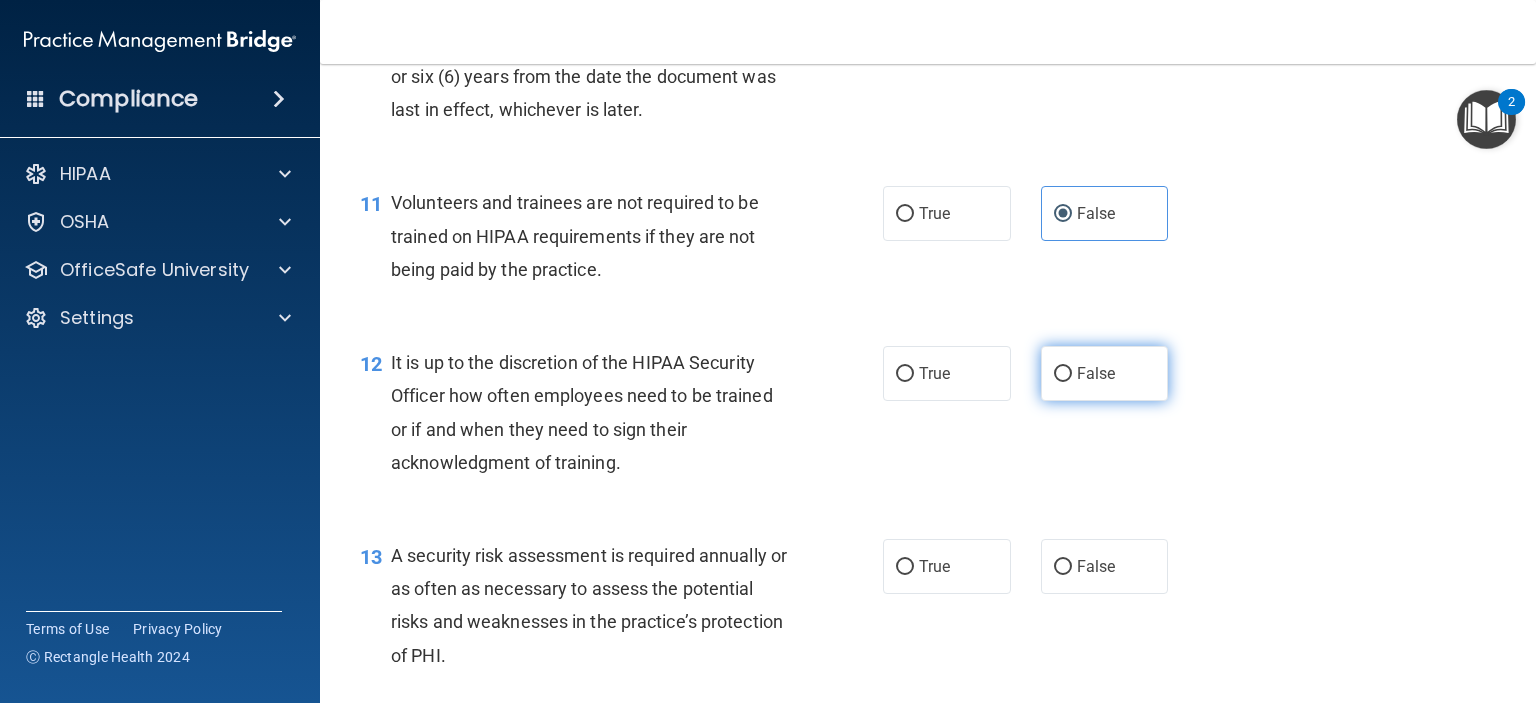 click on "False" at bounding box center (1063, 374) 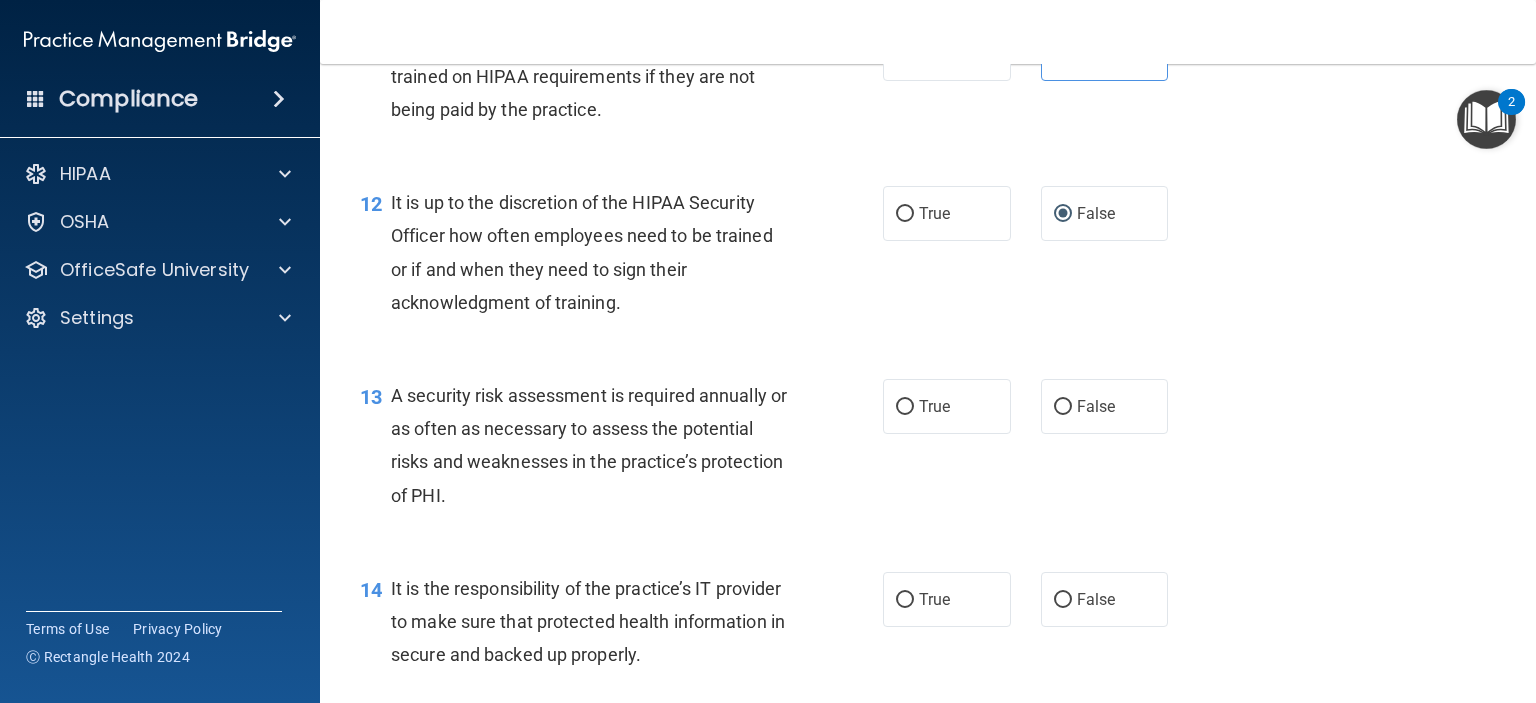 scroll, scrollTop: 2300, scrollLeft: 0, axis: vertical 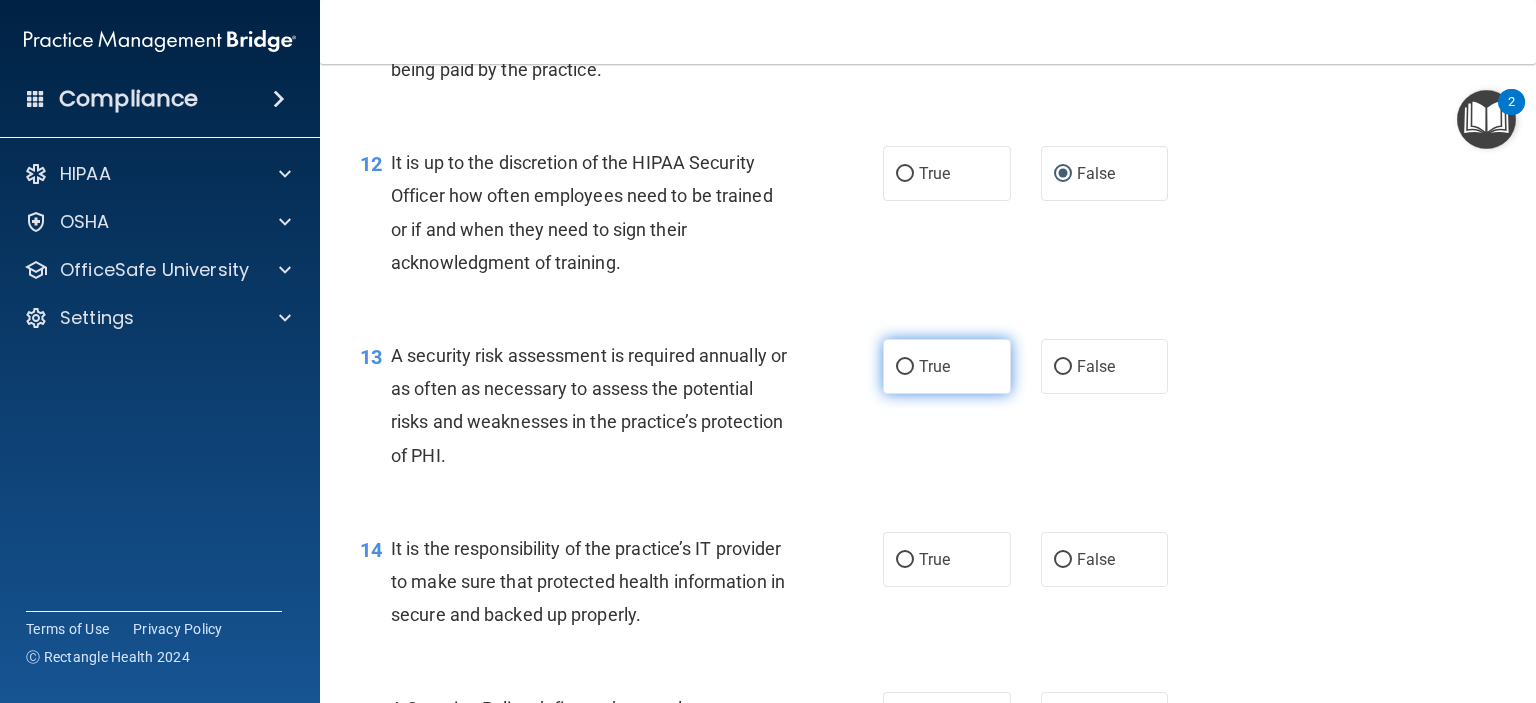 click on "True" at bounding box center [947, 366] 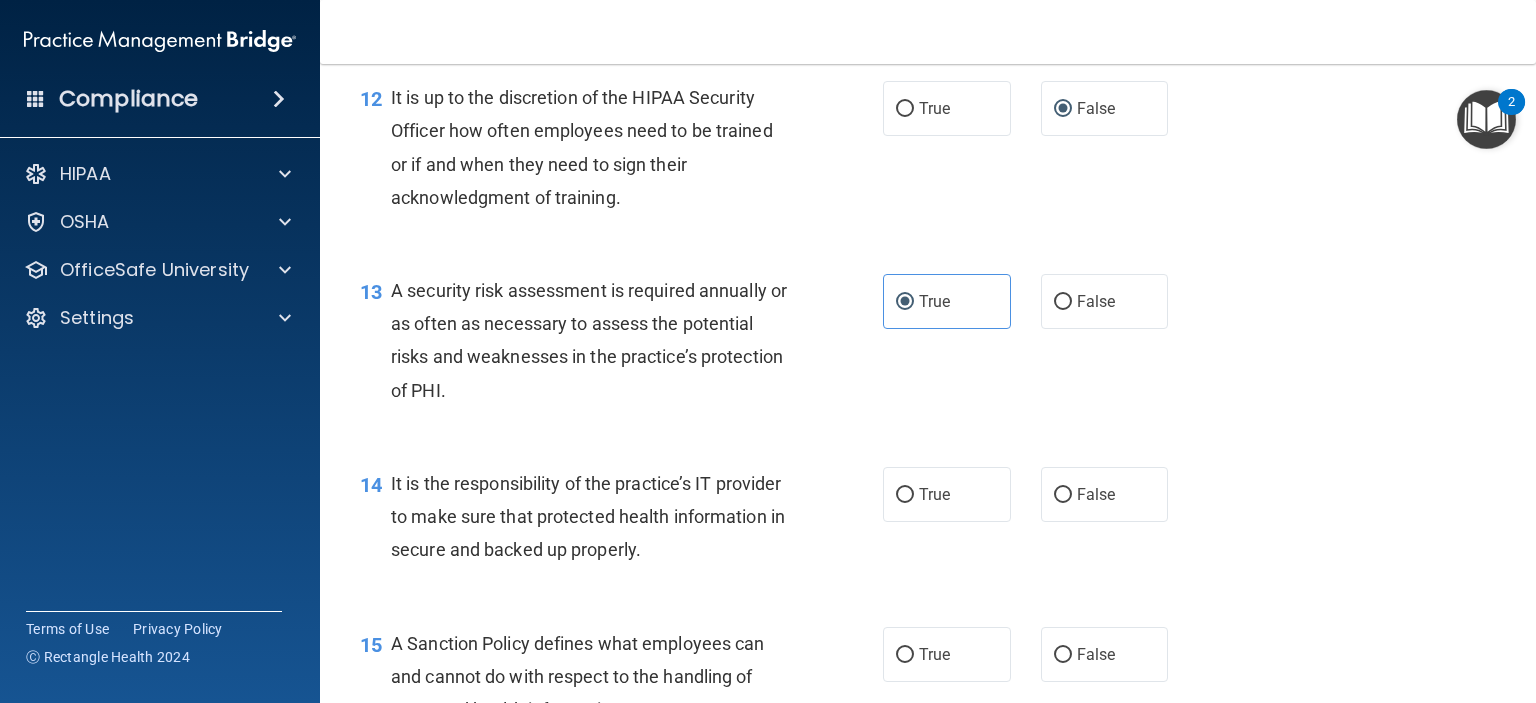 scroll, scrollTop: 2400, scrollLeft: 0, axis: vertical 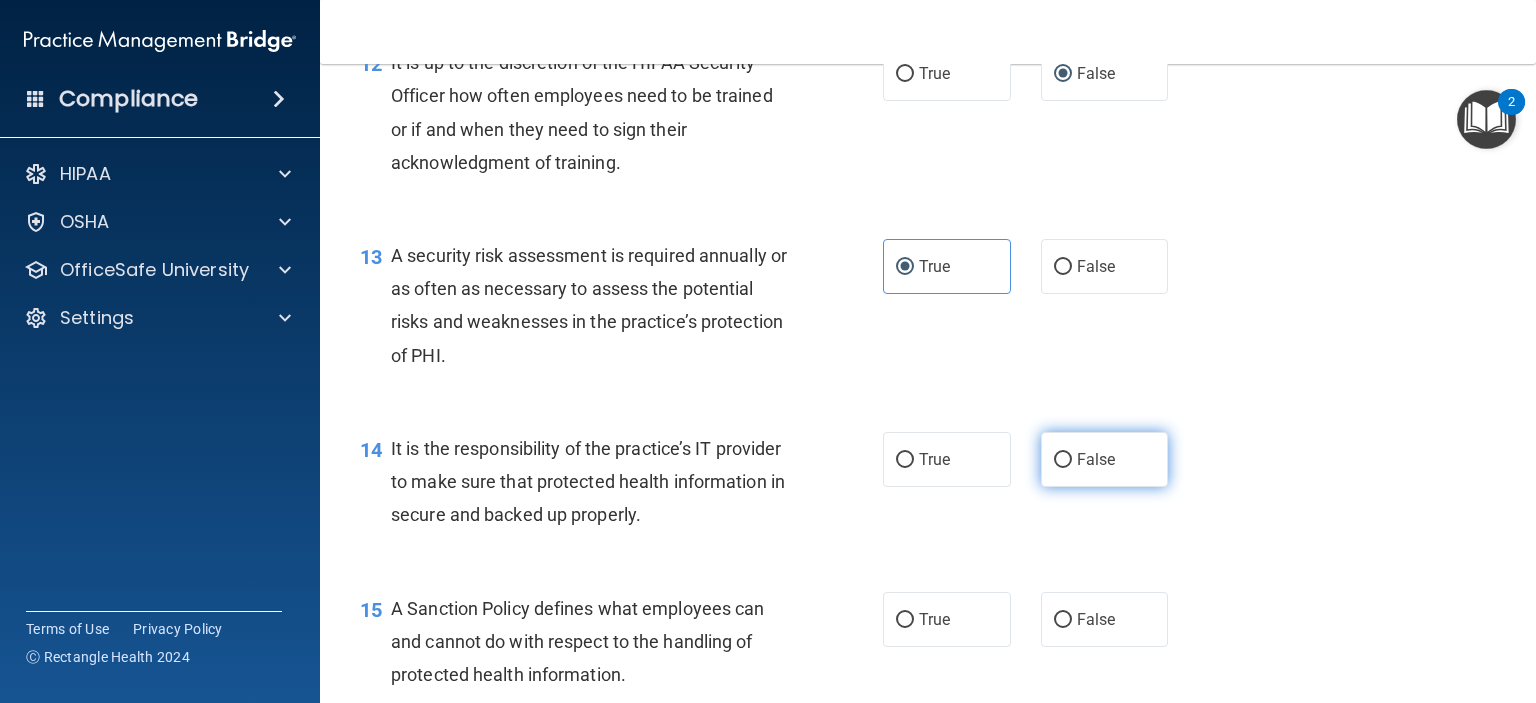 click on "False" at bounding box center [1096, 459] 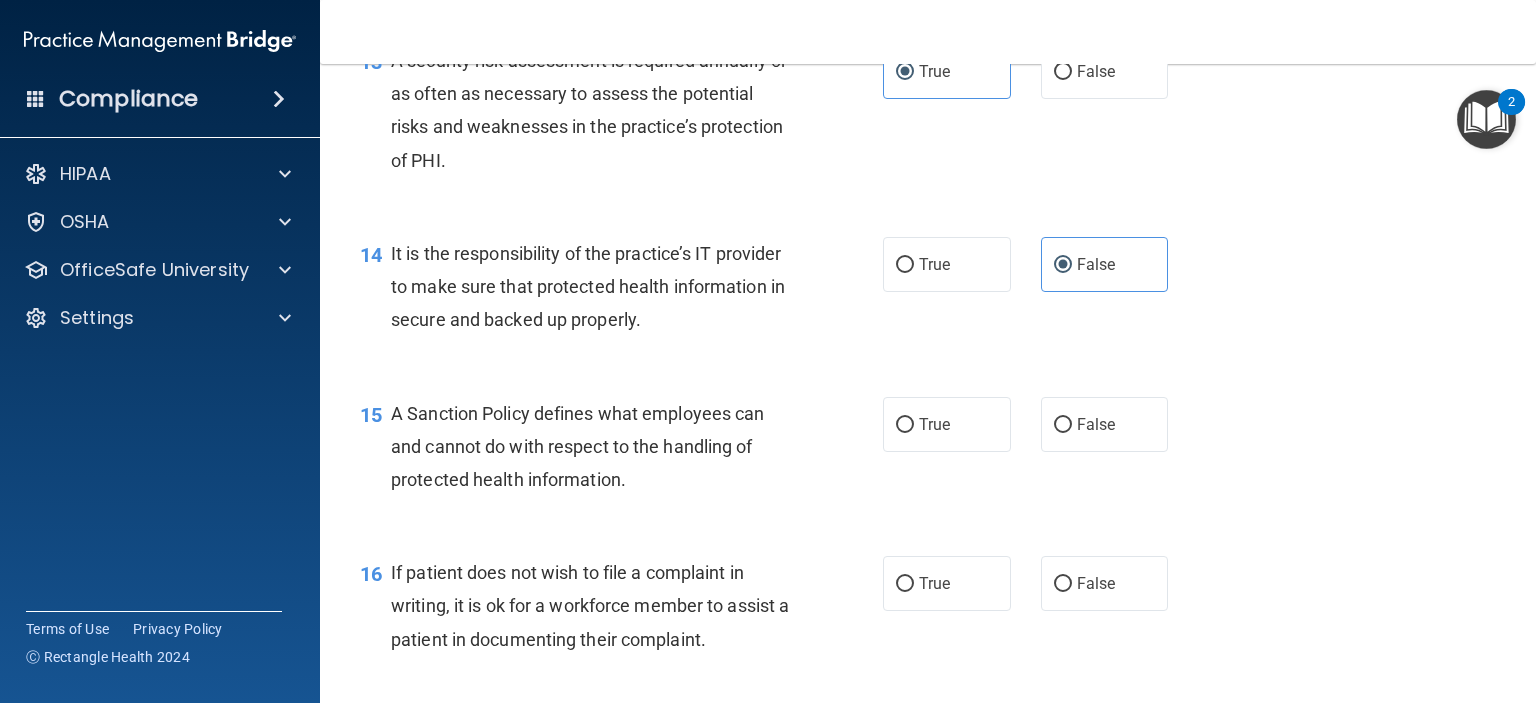 scroll, scrollTop: 2600, scrollLeft: 0, axis: vertical 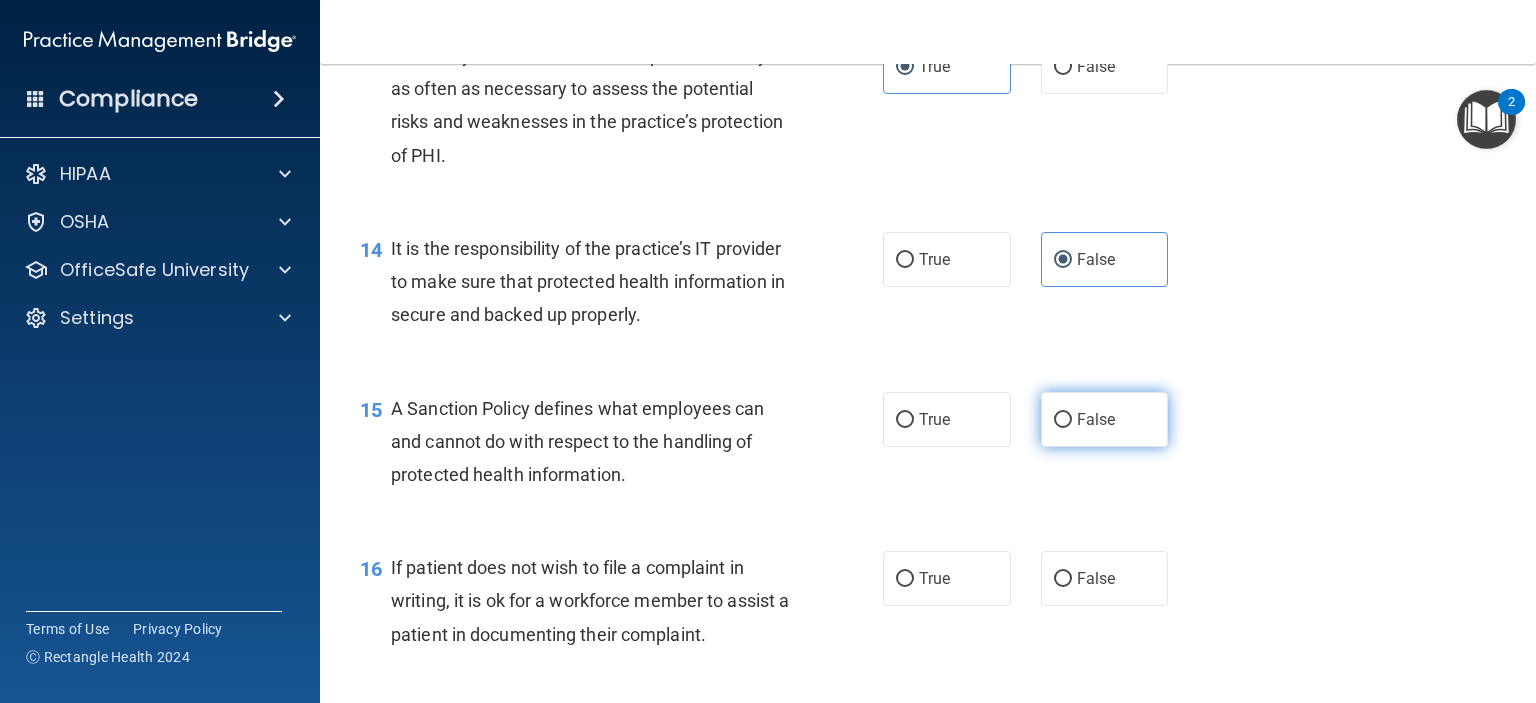 click on "False" at bounding box center [1105, 419] 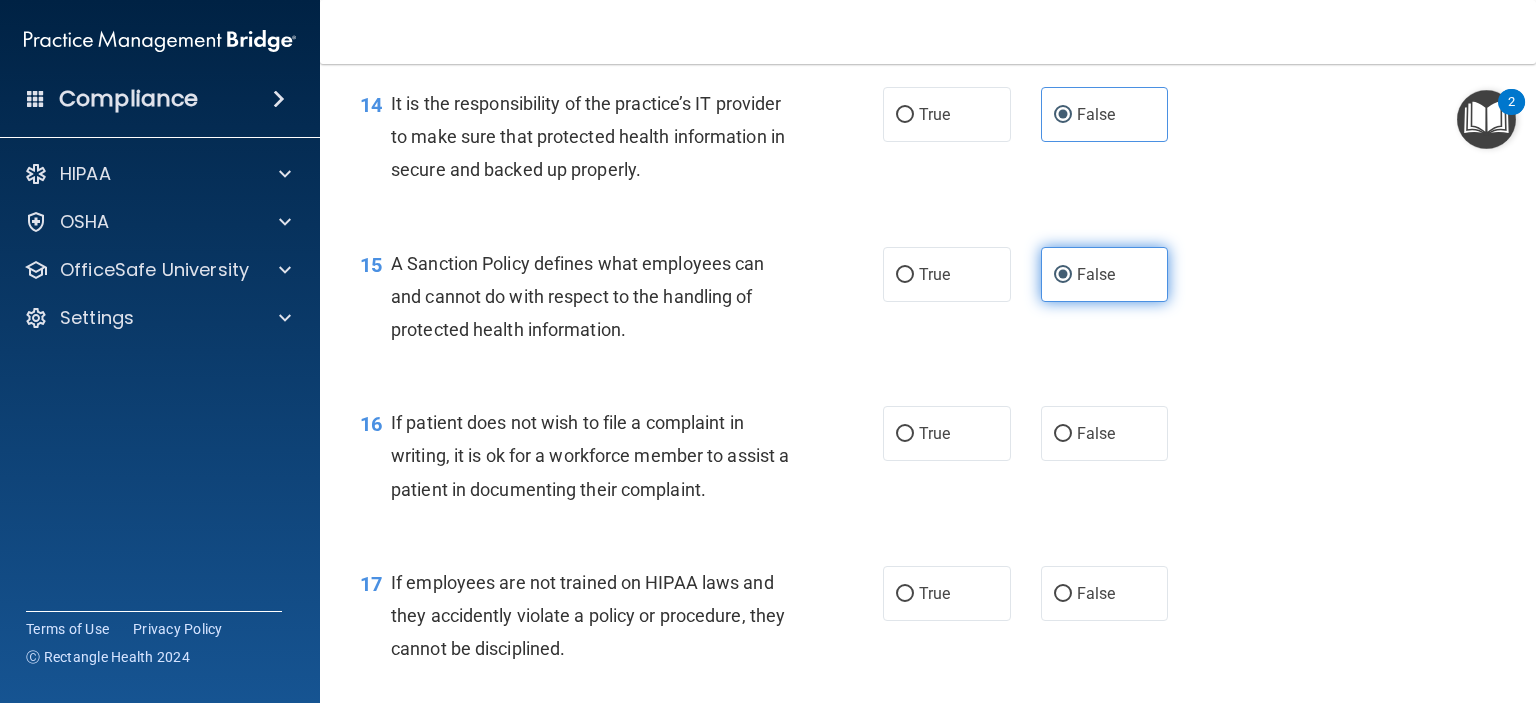 scroll, scrollTop: 2800, scrollLeft: 0, axis: vertical 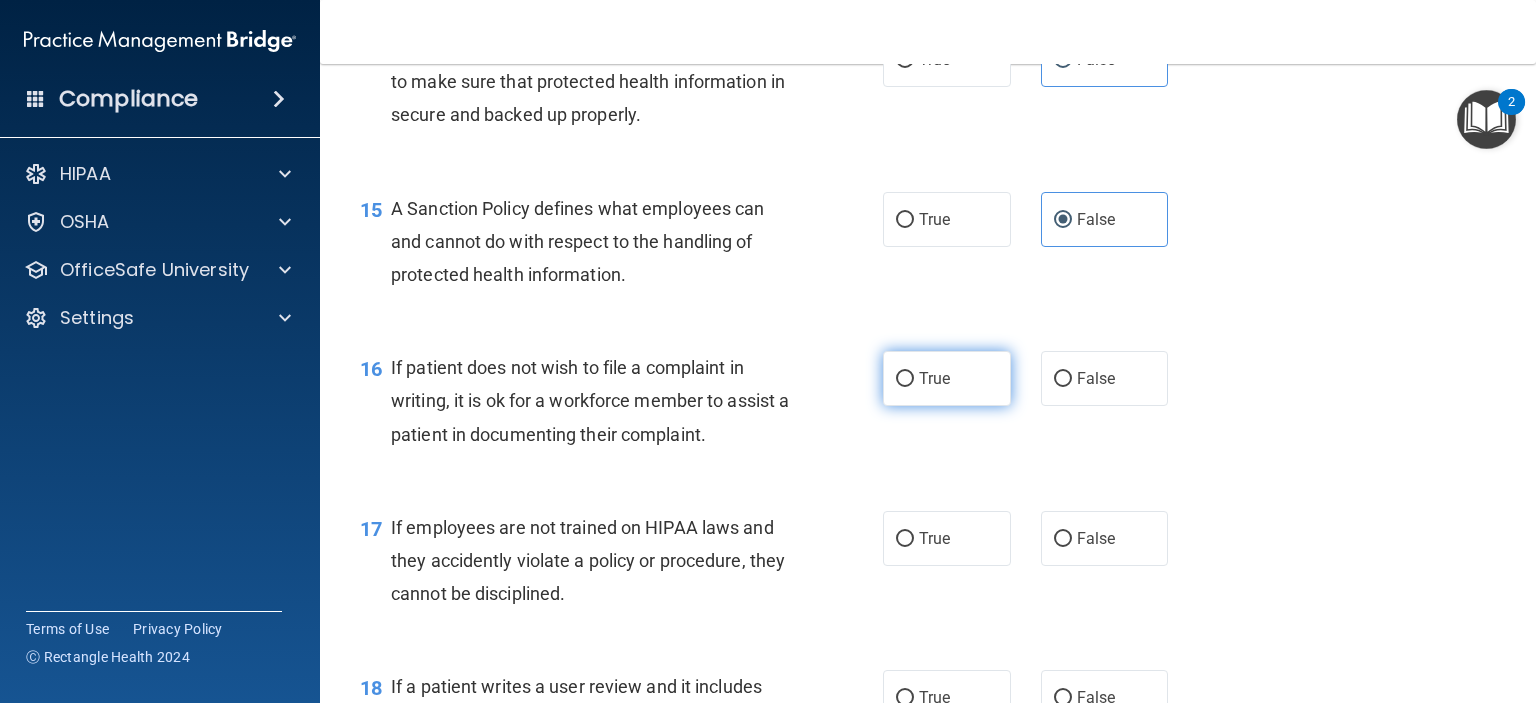click on "True" at bounding box center (947, 378) 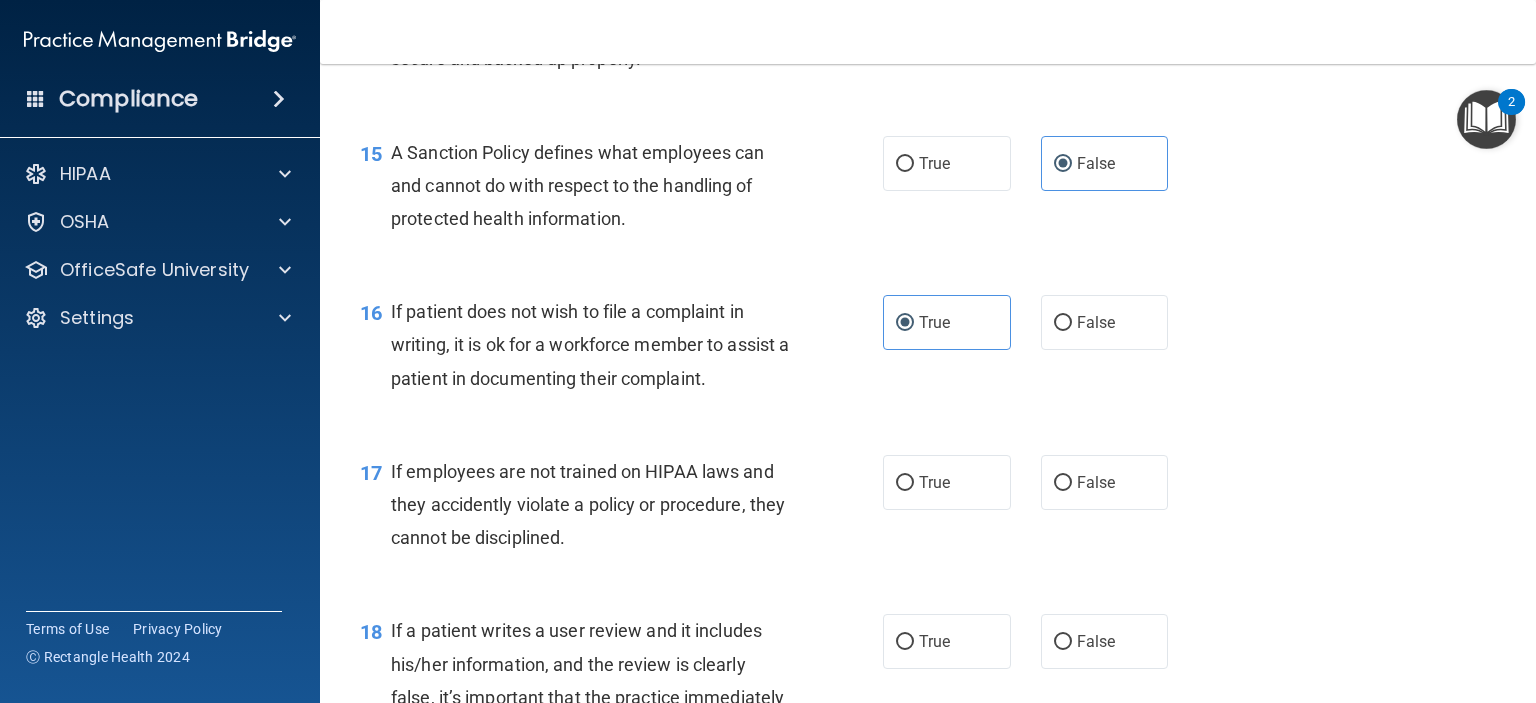 scroll, scrollTop: 2900, scrollLeft: 0, axis: vertical 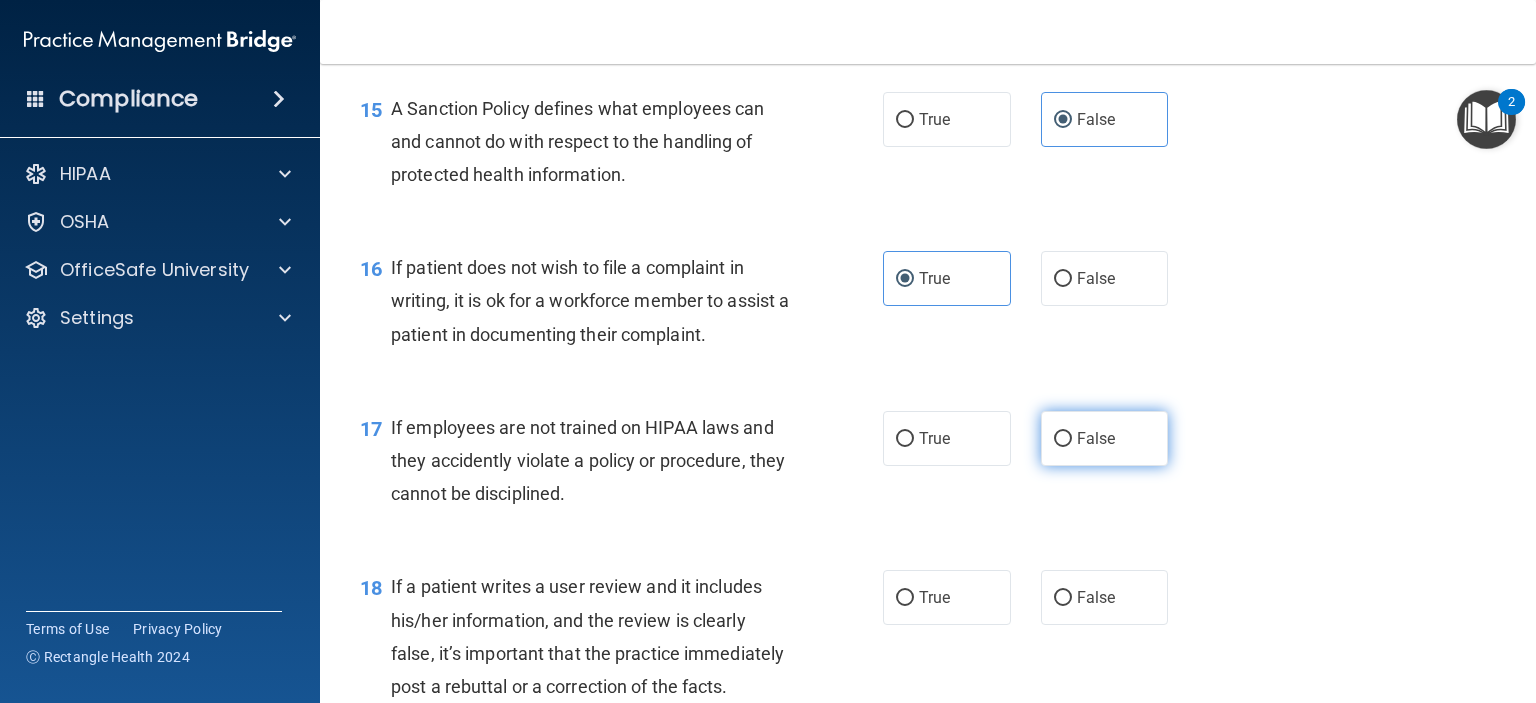 click on "False" at bounding box center (1105, 438) 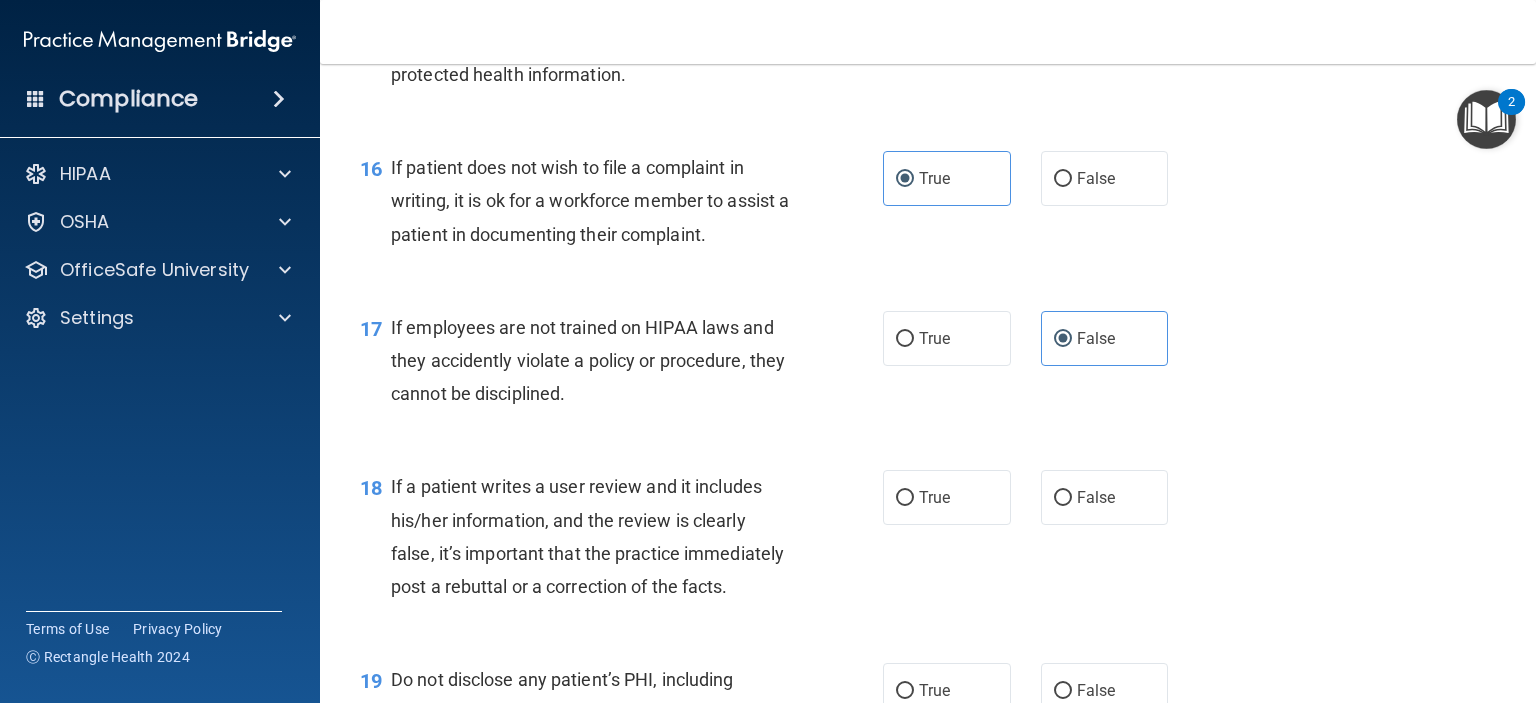 scroll, scrollTop: 3100, scrollLeft: 0, axis: vertical 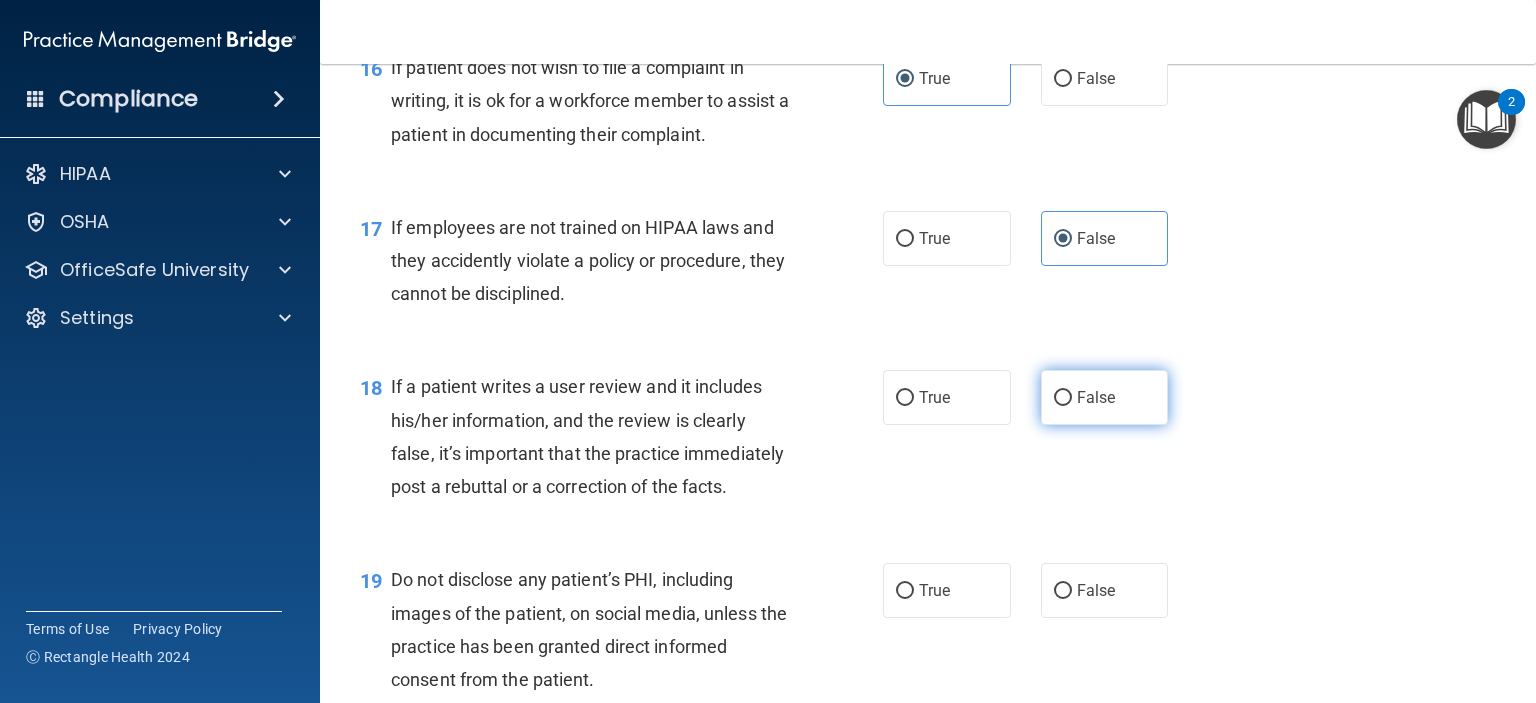 click on "False" at bounding box center (1096, 397) 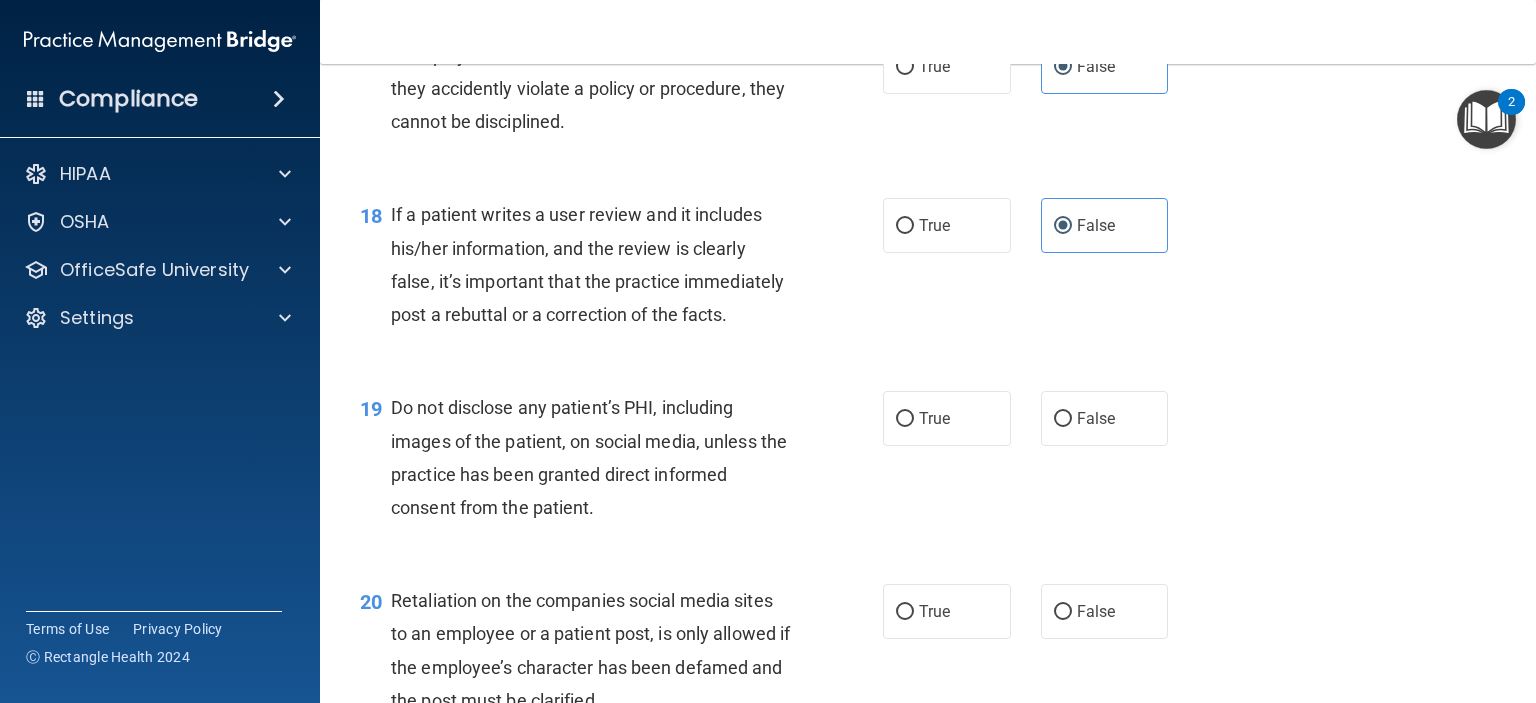 scroll, scrollTop: 3300, scrollLeft: 0, axis: vertical 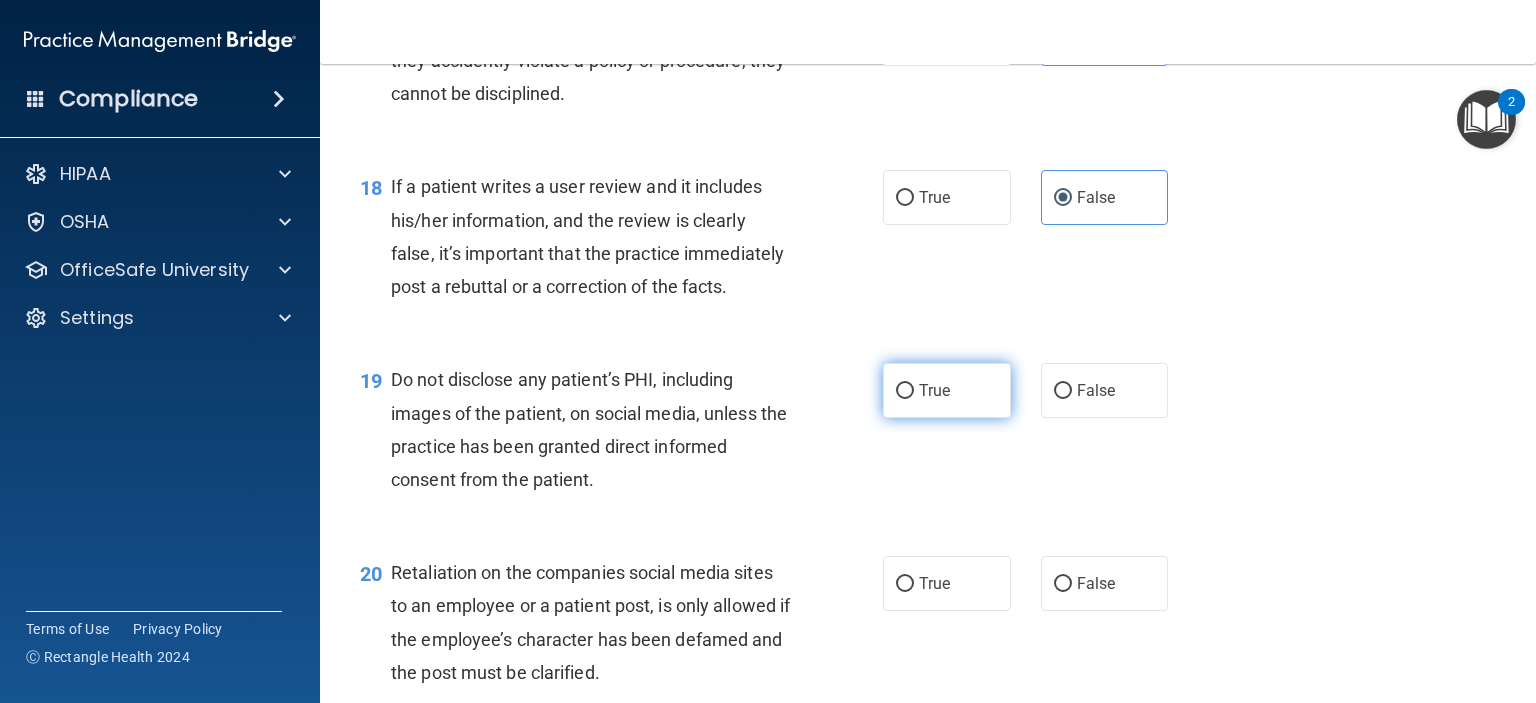 click on "True" at bounding box center (947, 390) 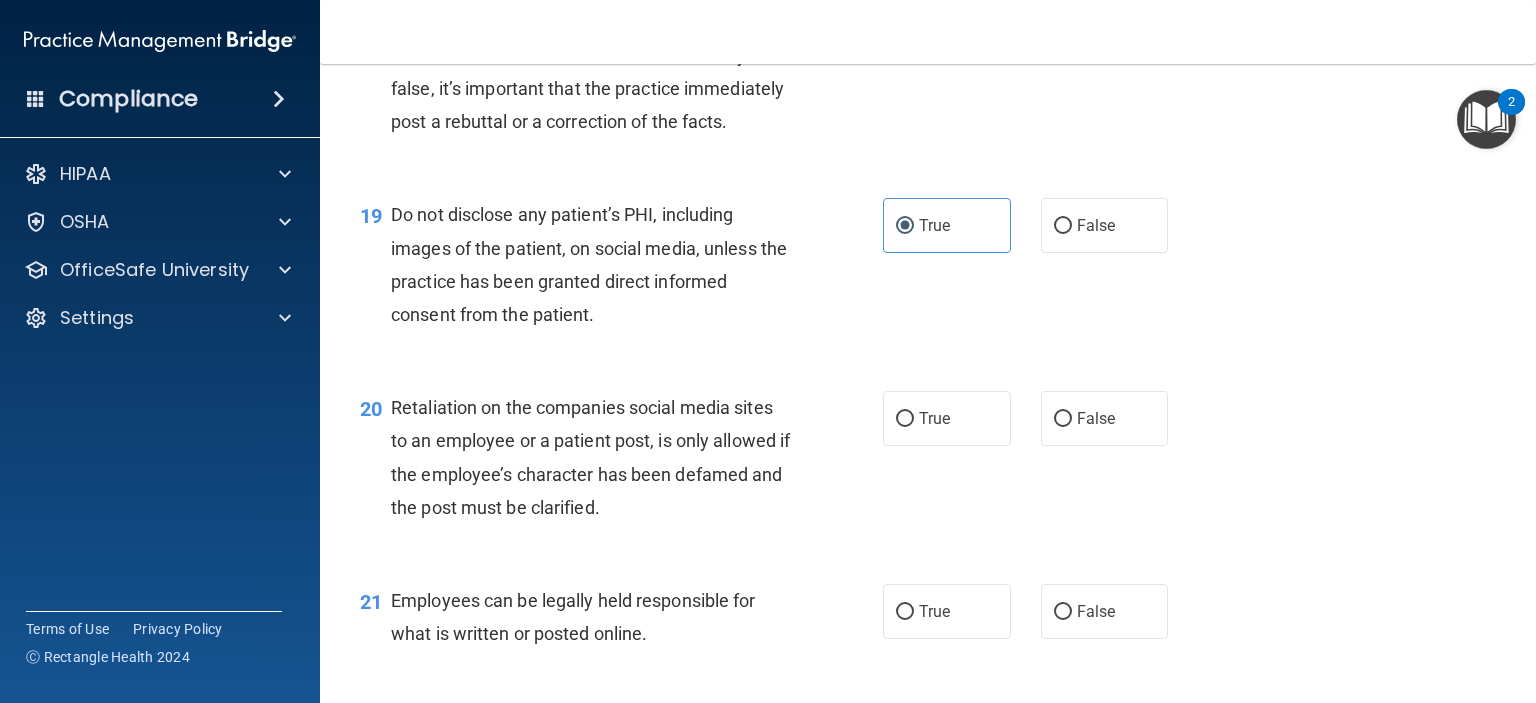 scroll, scrollTop: 3500, scrollLeft: 0, axis: vertical 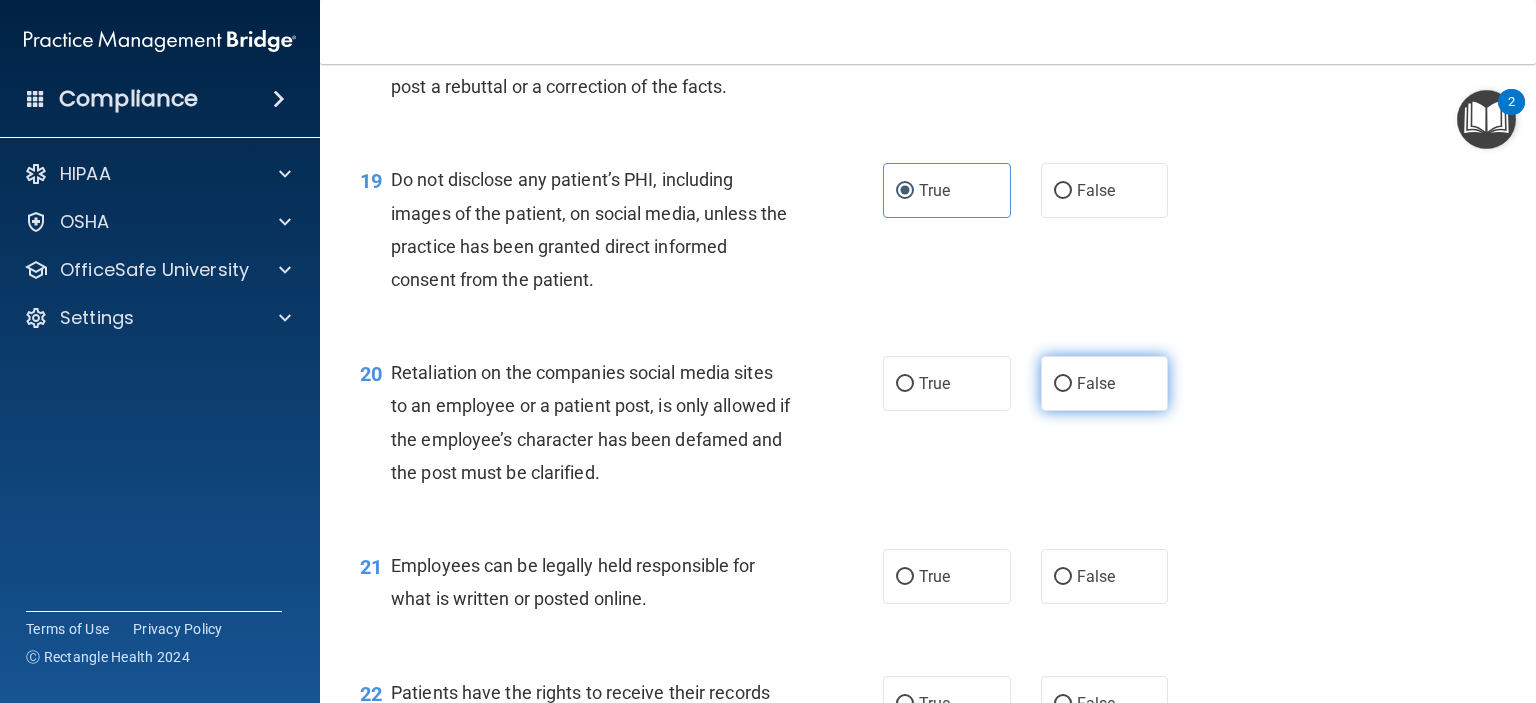 click on "False" at bounding box center (1105, 383) 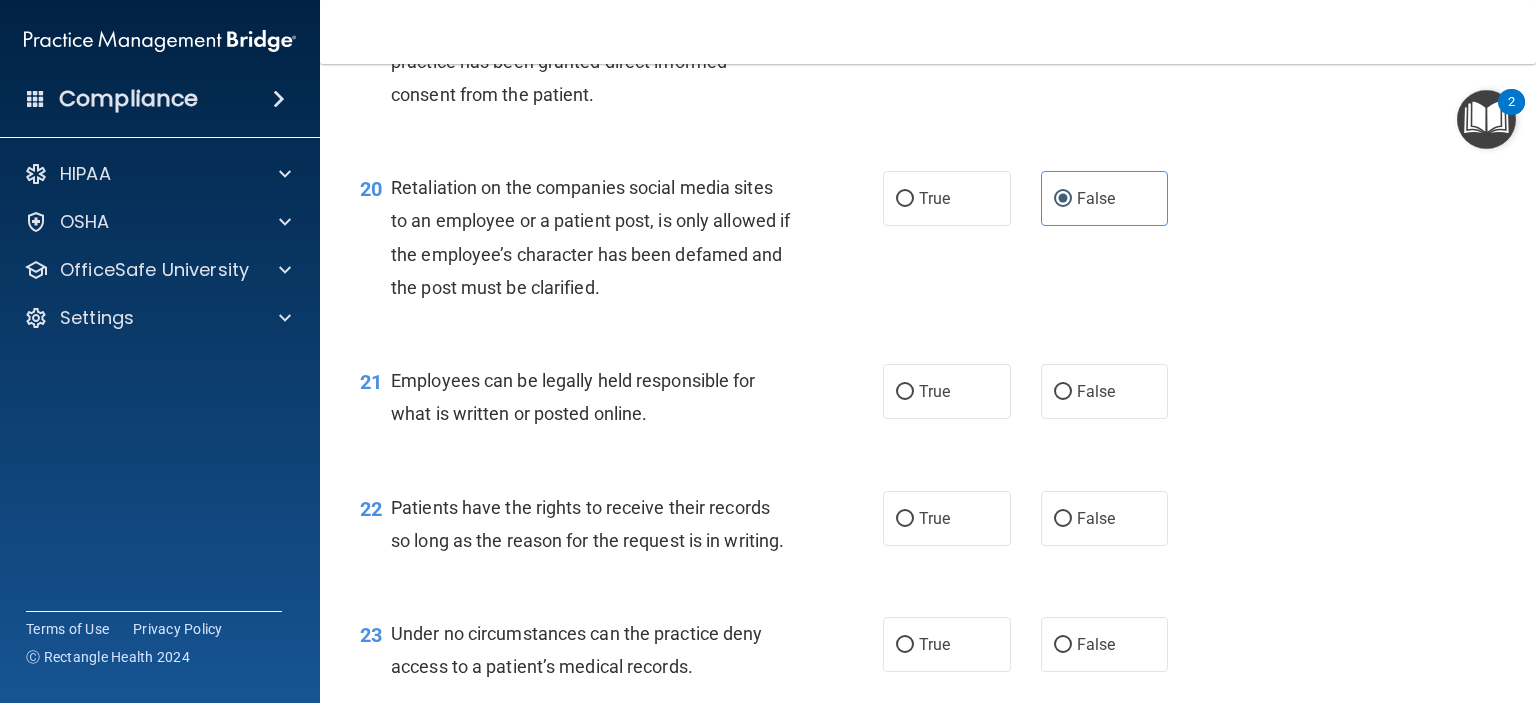 scroll, scrollTop: 3700, scrollLeft: 0, axis: vertical 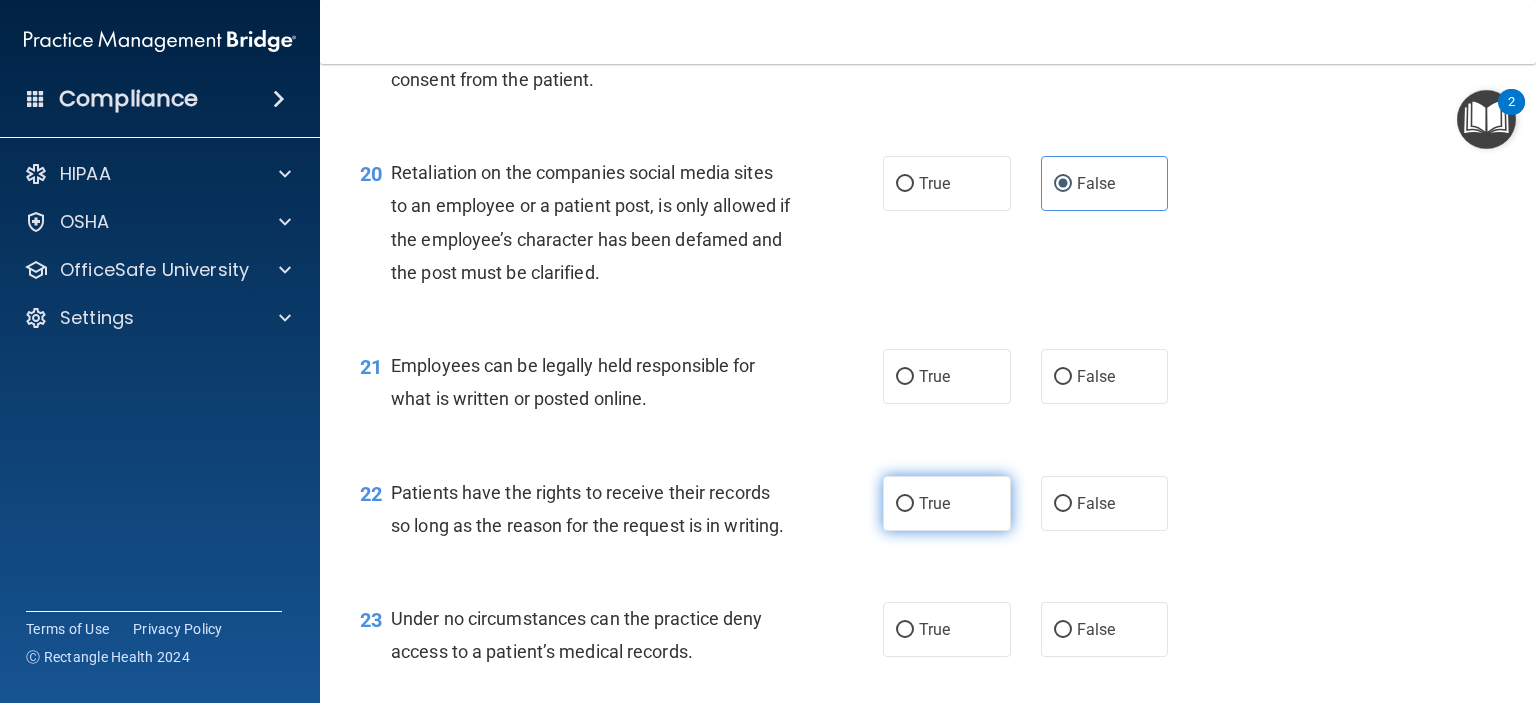 click on "True" at bounding box center [947, 503] 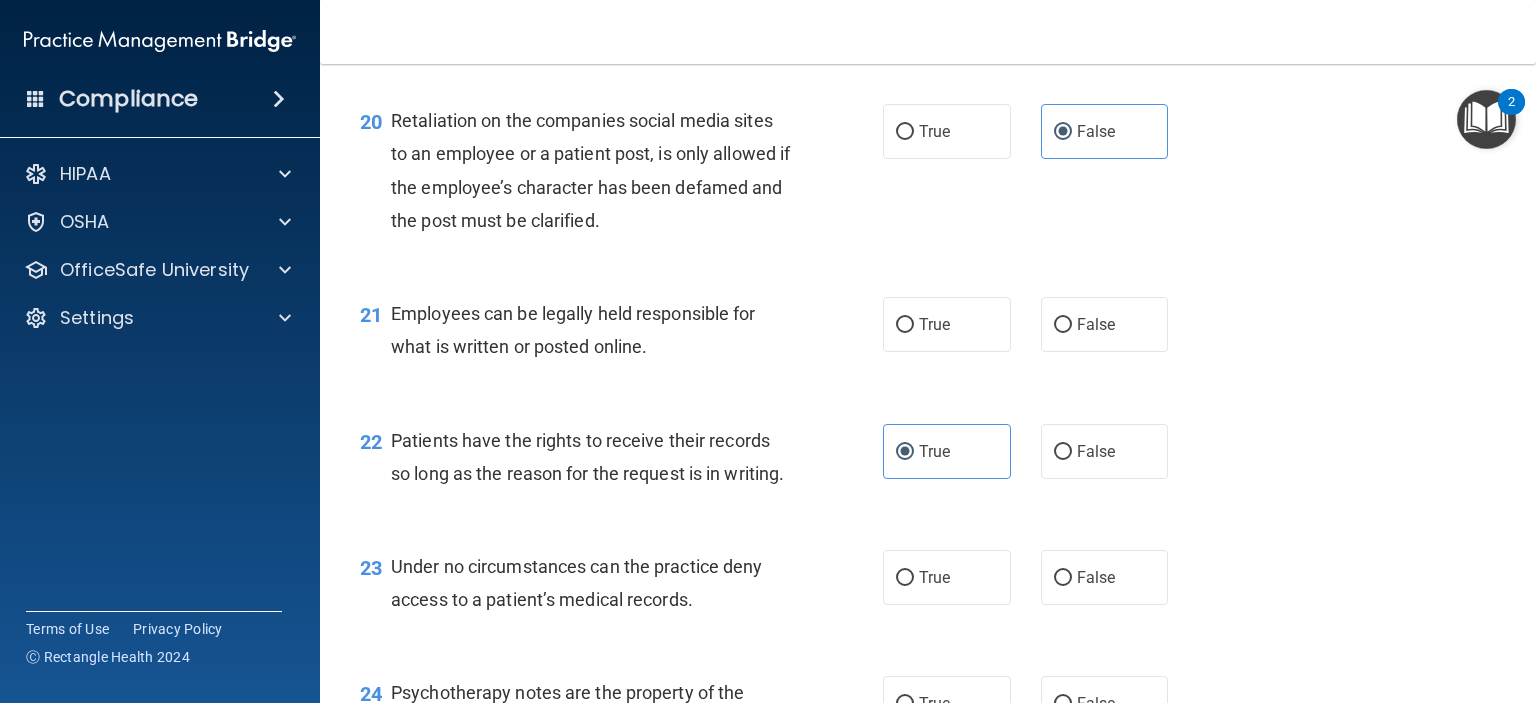 scroll, scrollTop: 3900, scrollLeft: 0, axis: vertical 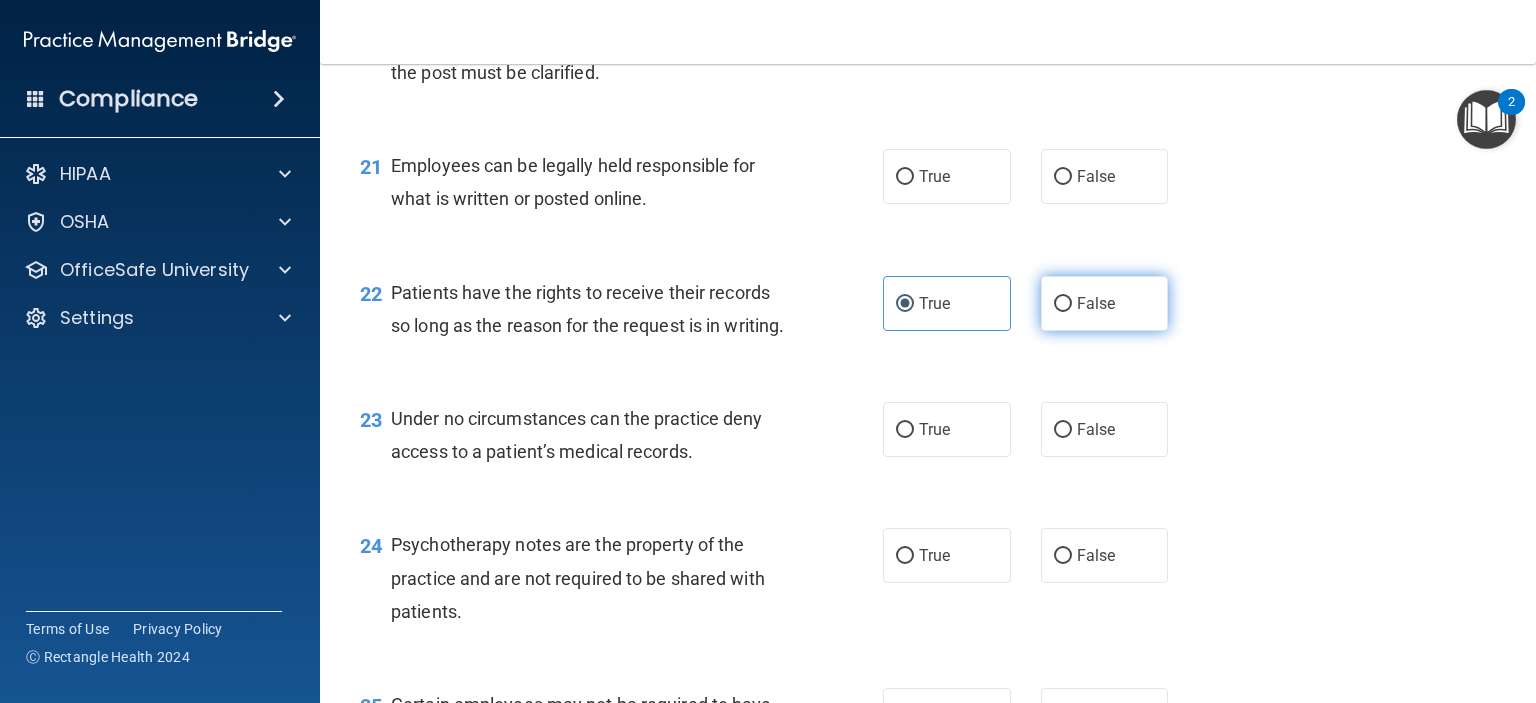 click on "False" at bounding box center [1063, 304] 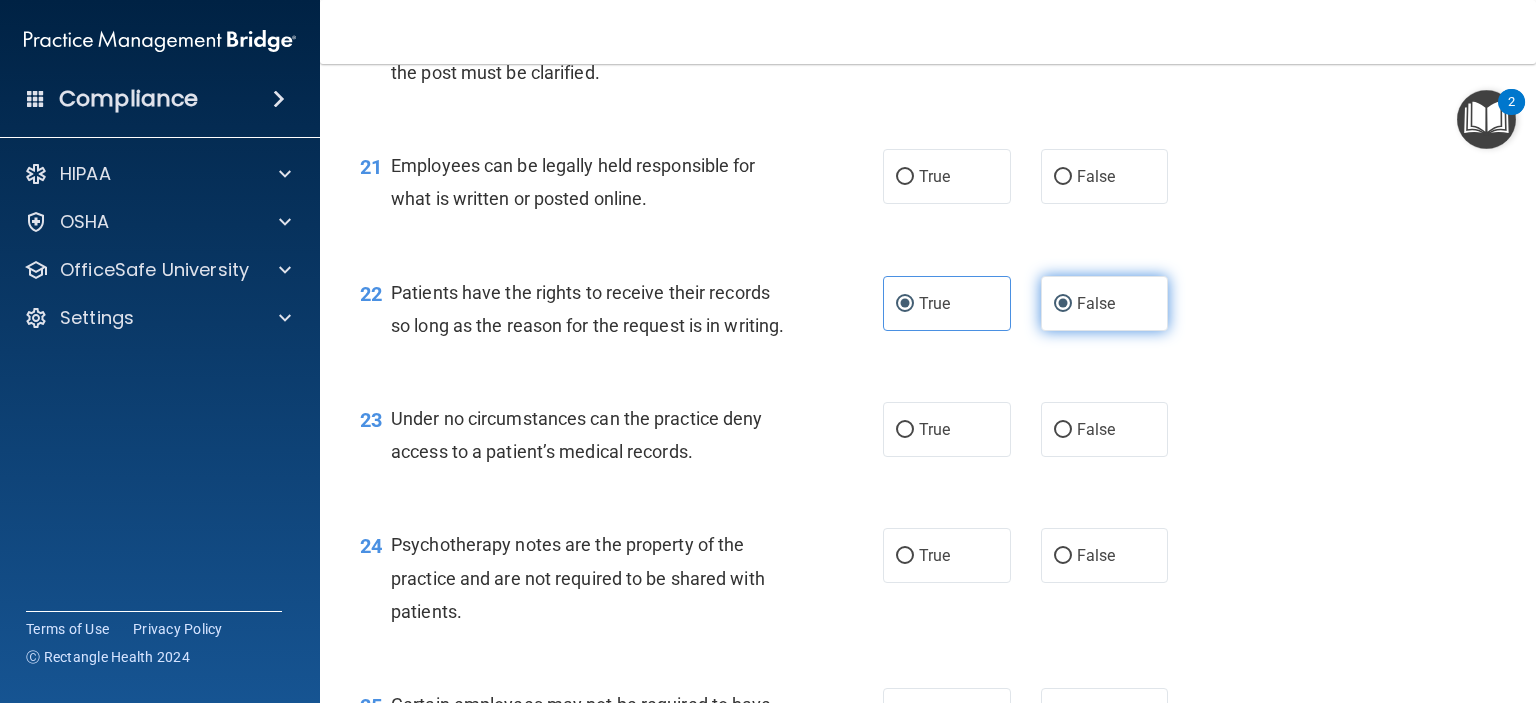 radio on "false" 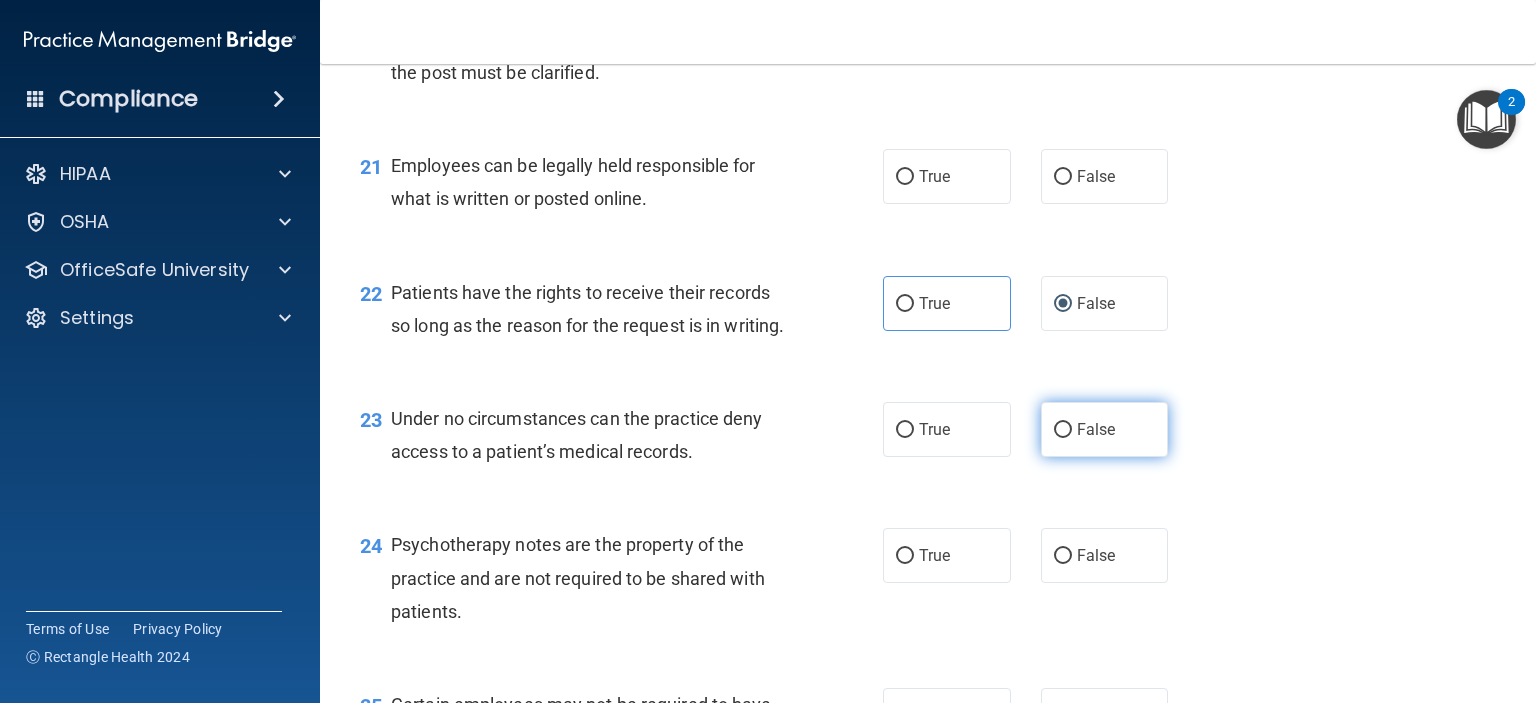 click on "False" at bounding box center (1105, 429) 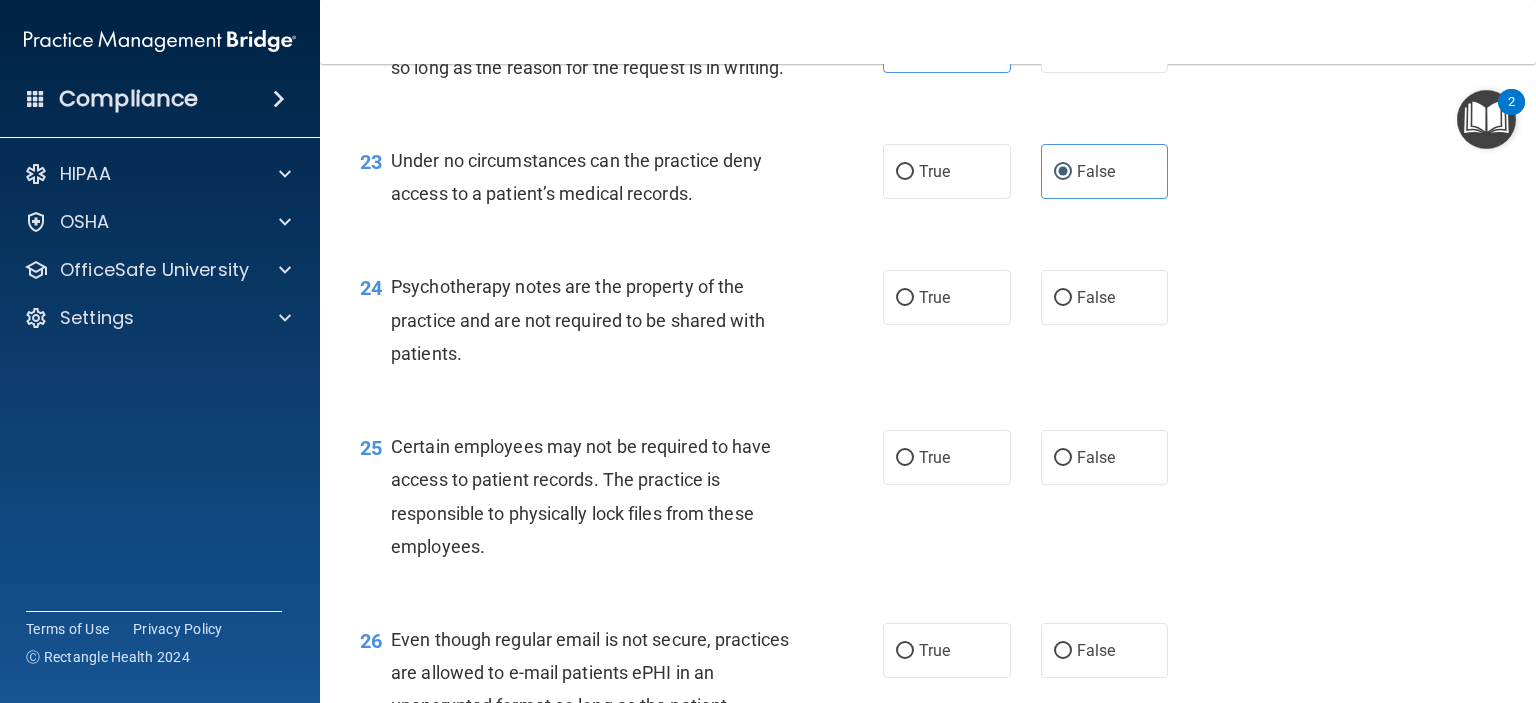 scroll, scrollTop: 4200, scrollLeft: 0, axis: vertical 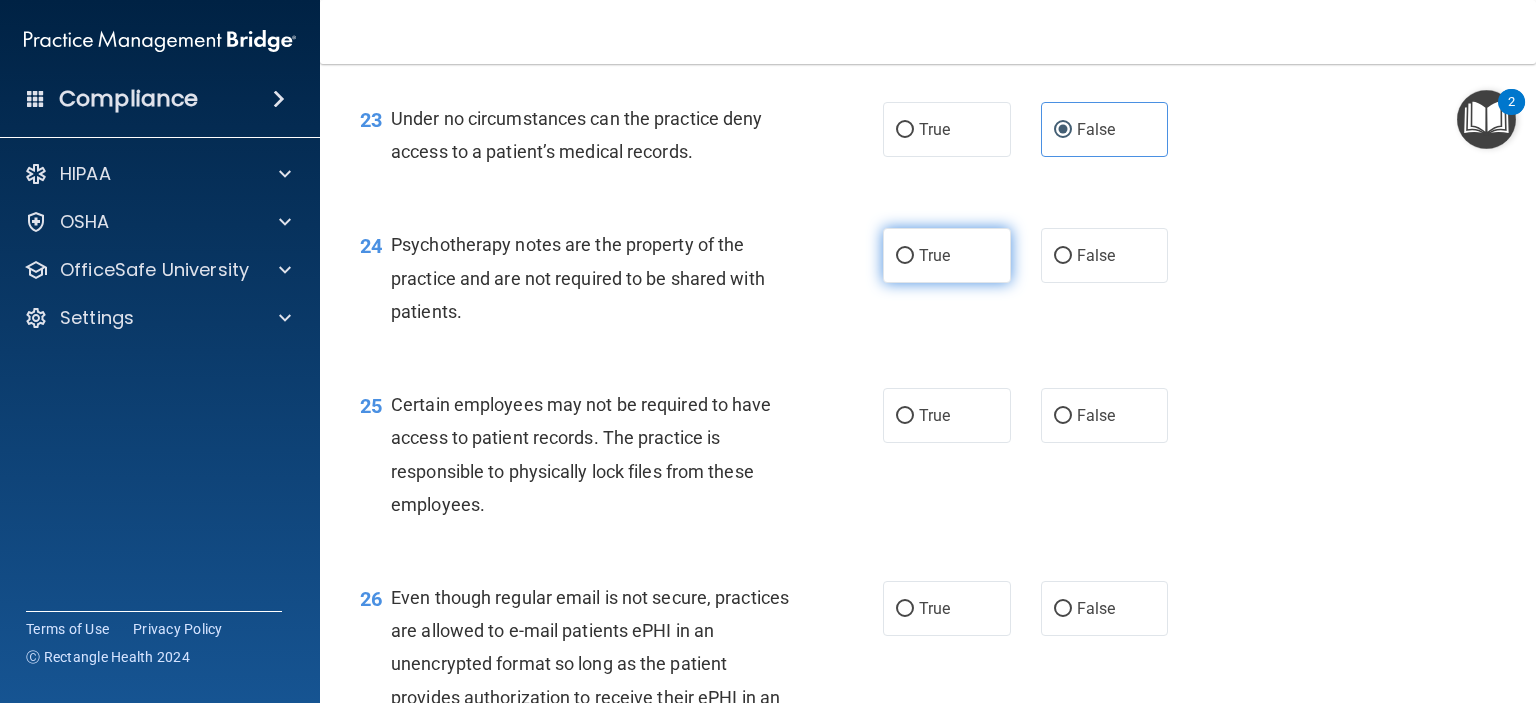 click on "True" at bounding box center (947, 255) 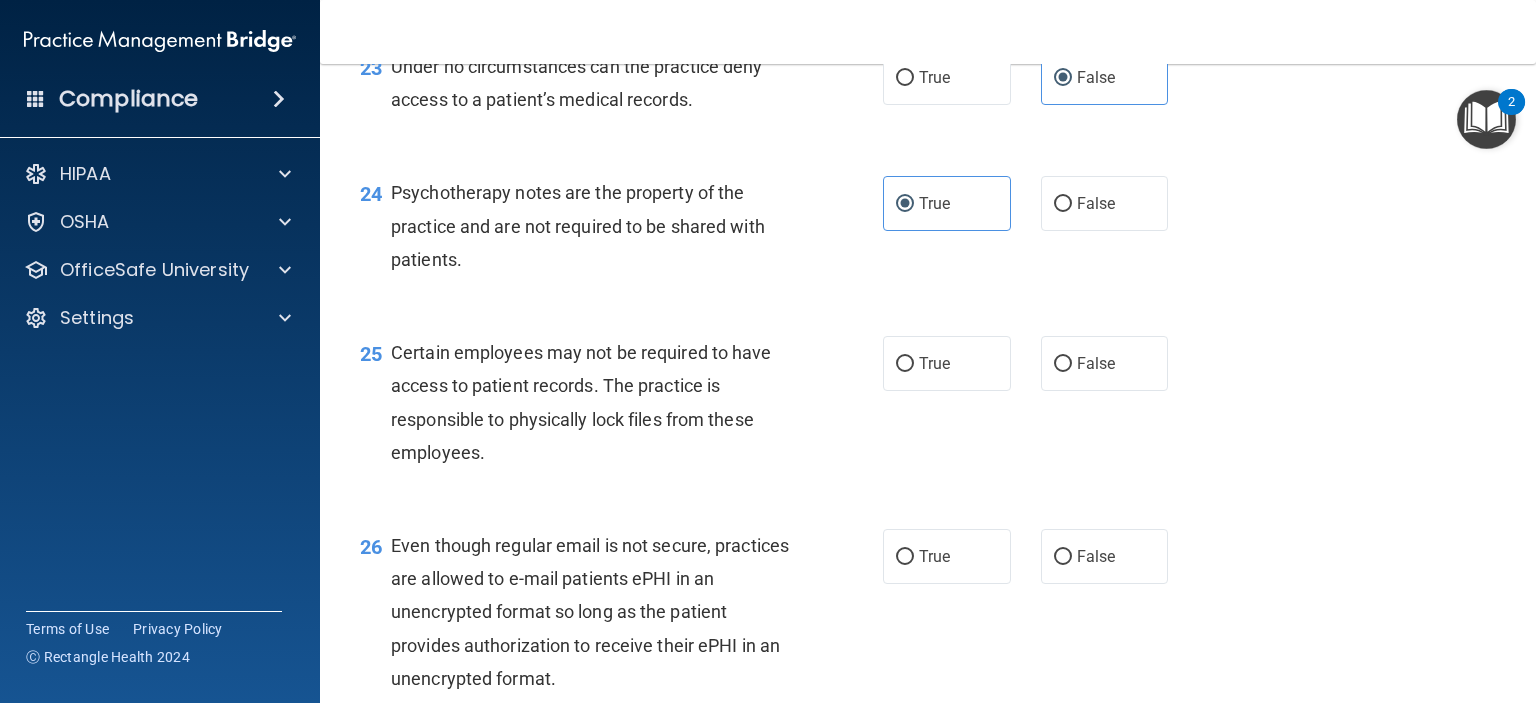 scroll, scrollTop: 4300, scrollLeft: 0, axis: vertical 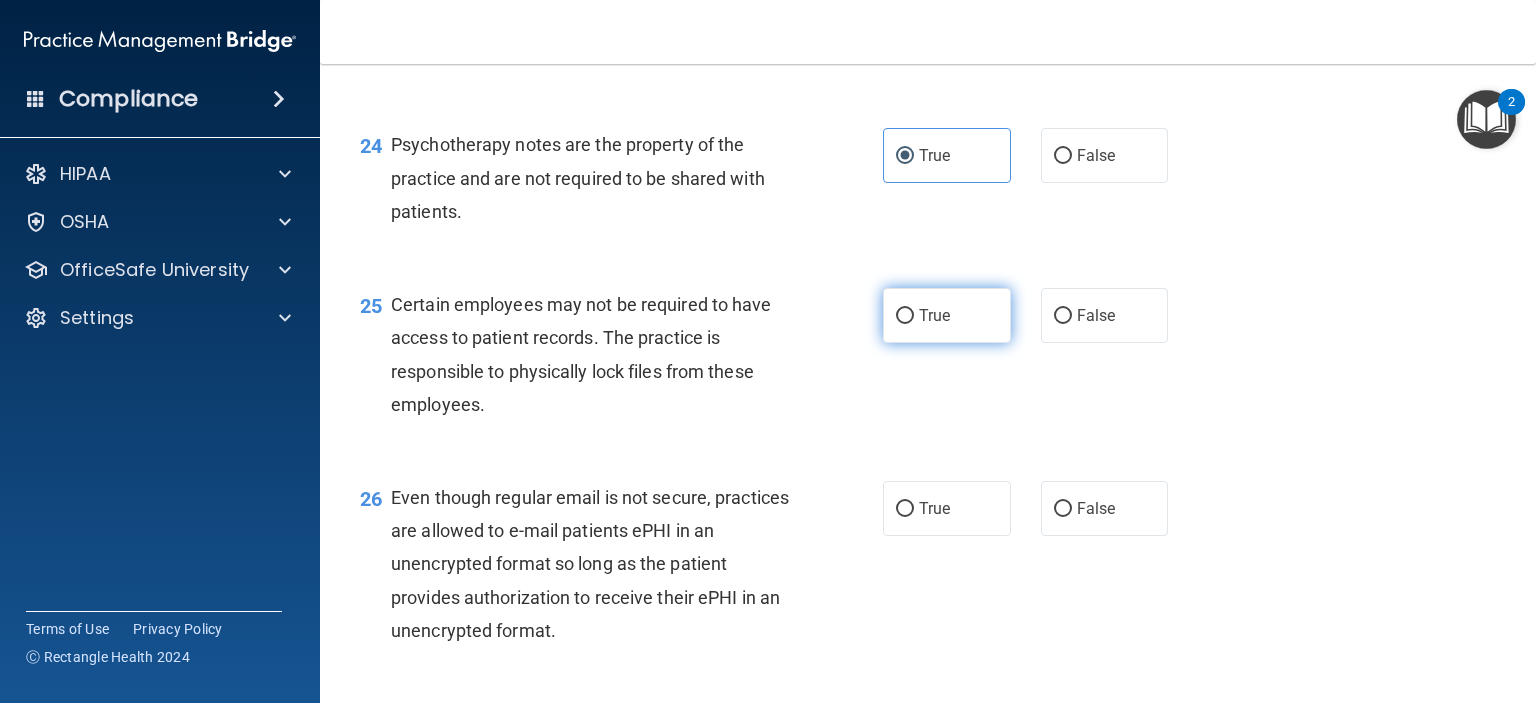 click on "True" at bounding box center (934, 315) 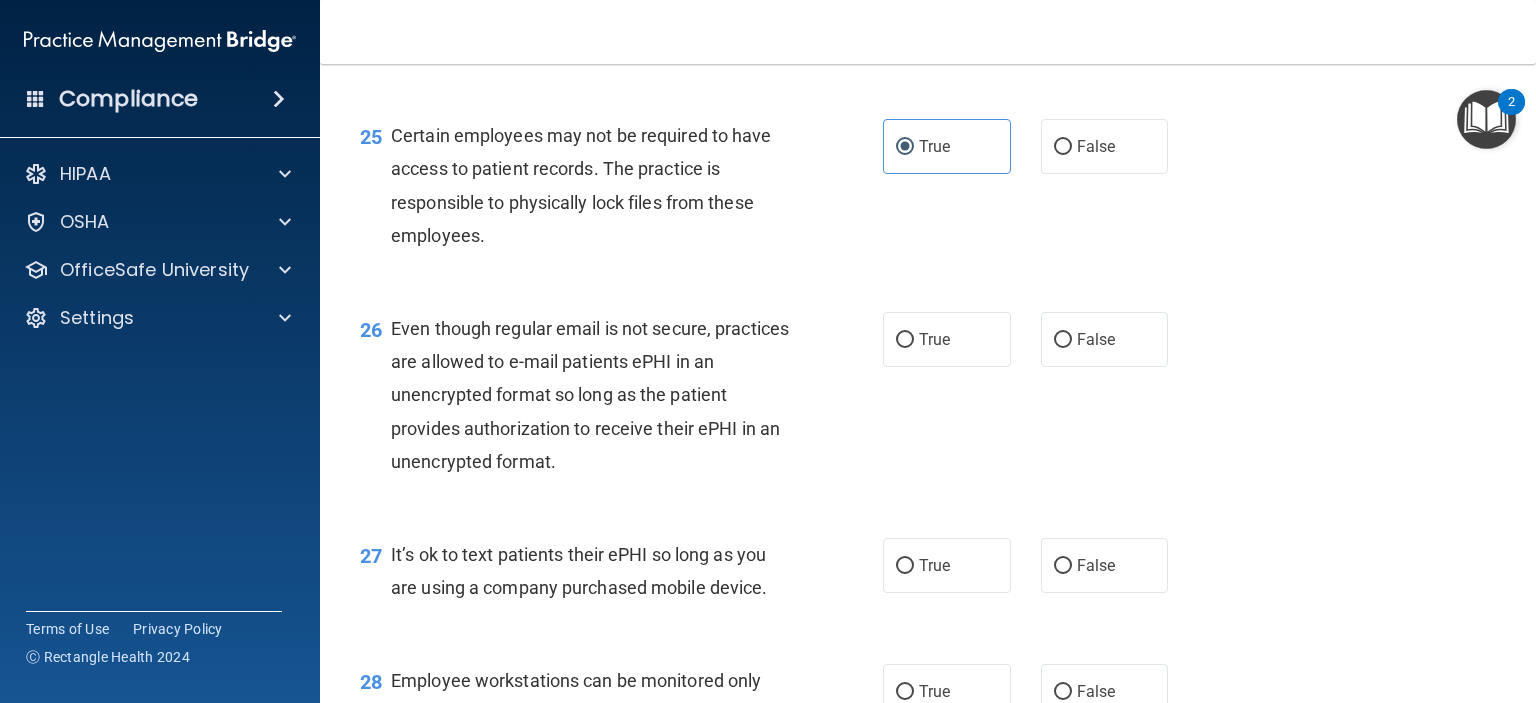 scroll, scrollTop: 4500, scrollLeft: 0, axis: vertical 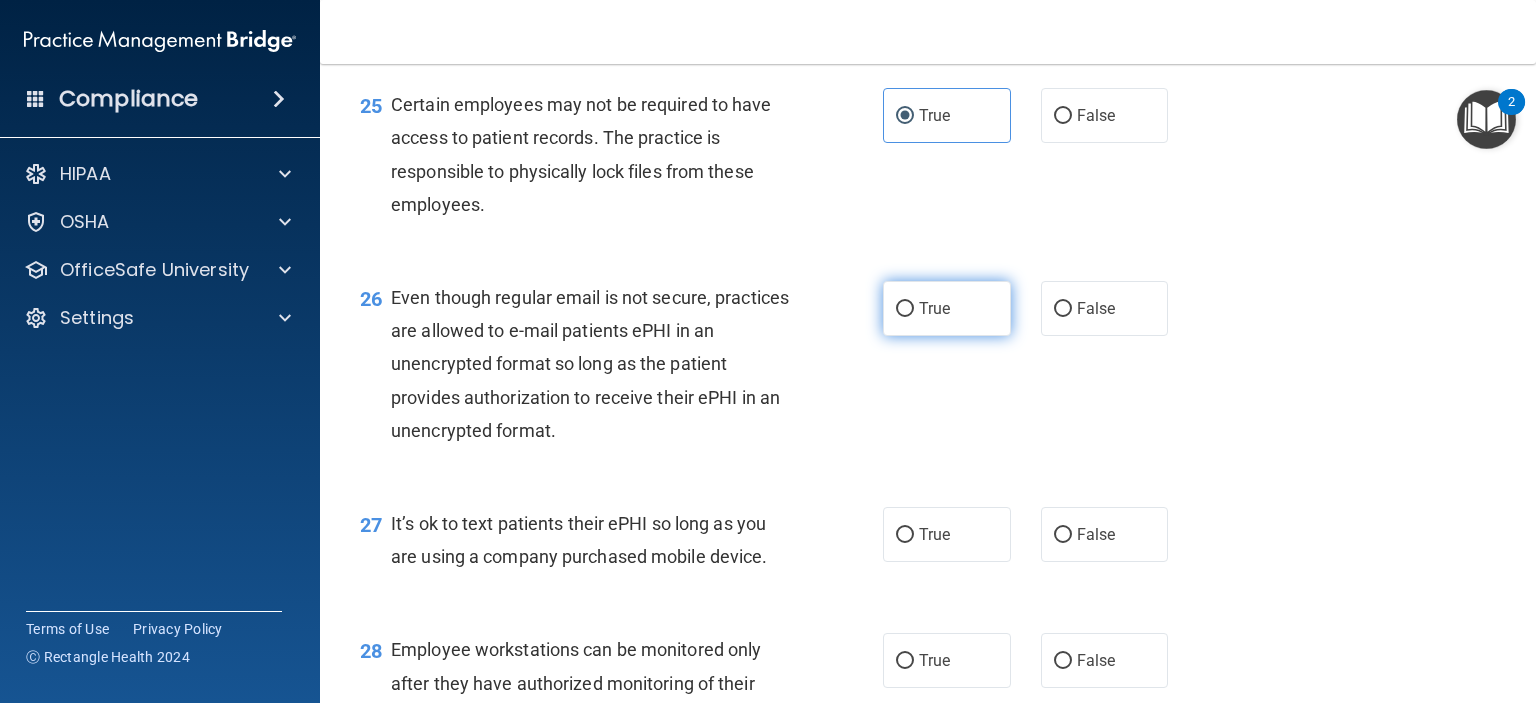 click on "True" at bounding box center [934, 308] 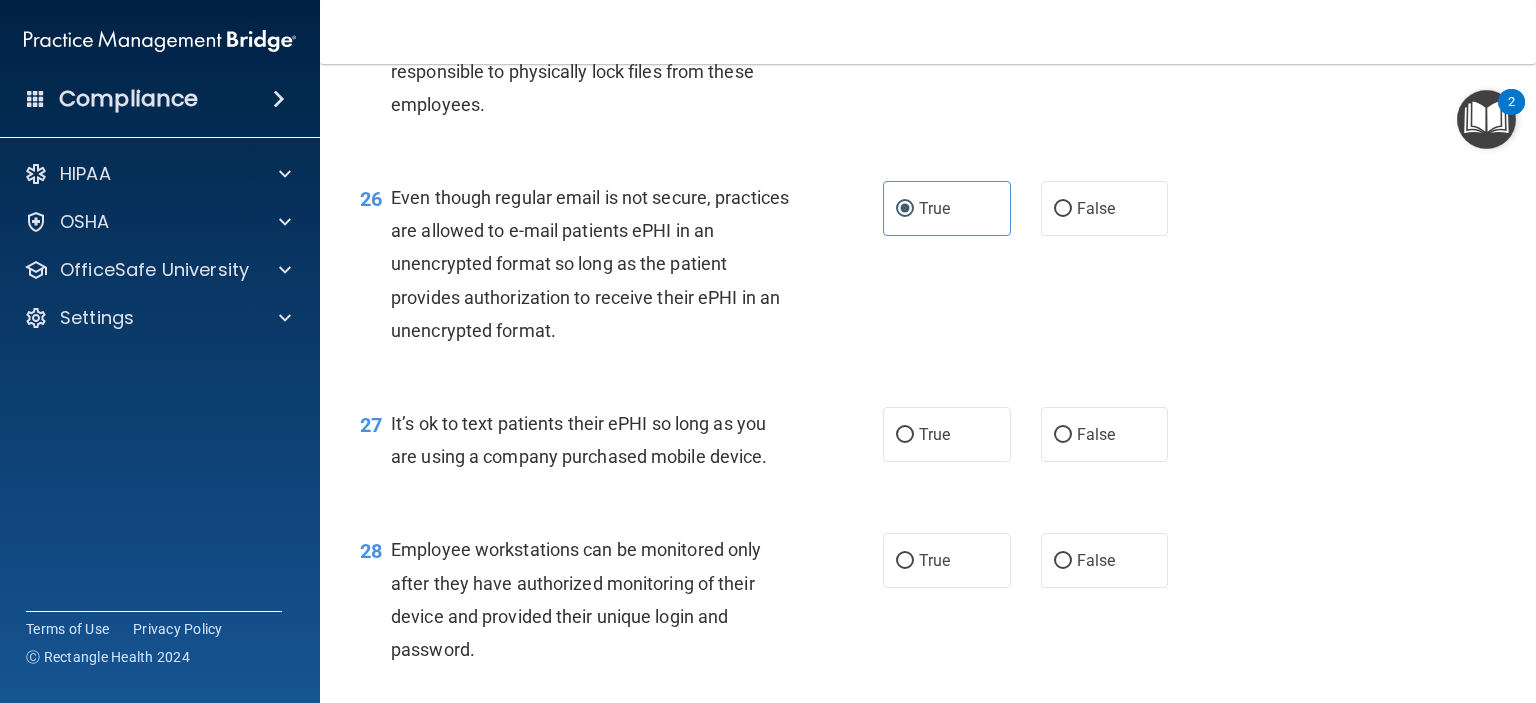 scroll, scrollTop: 4700, scrollLeft: 0, axis: vertical 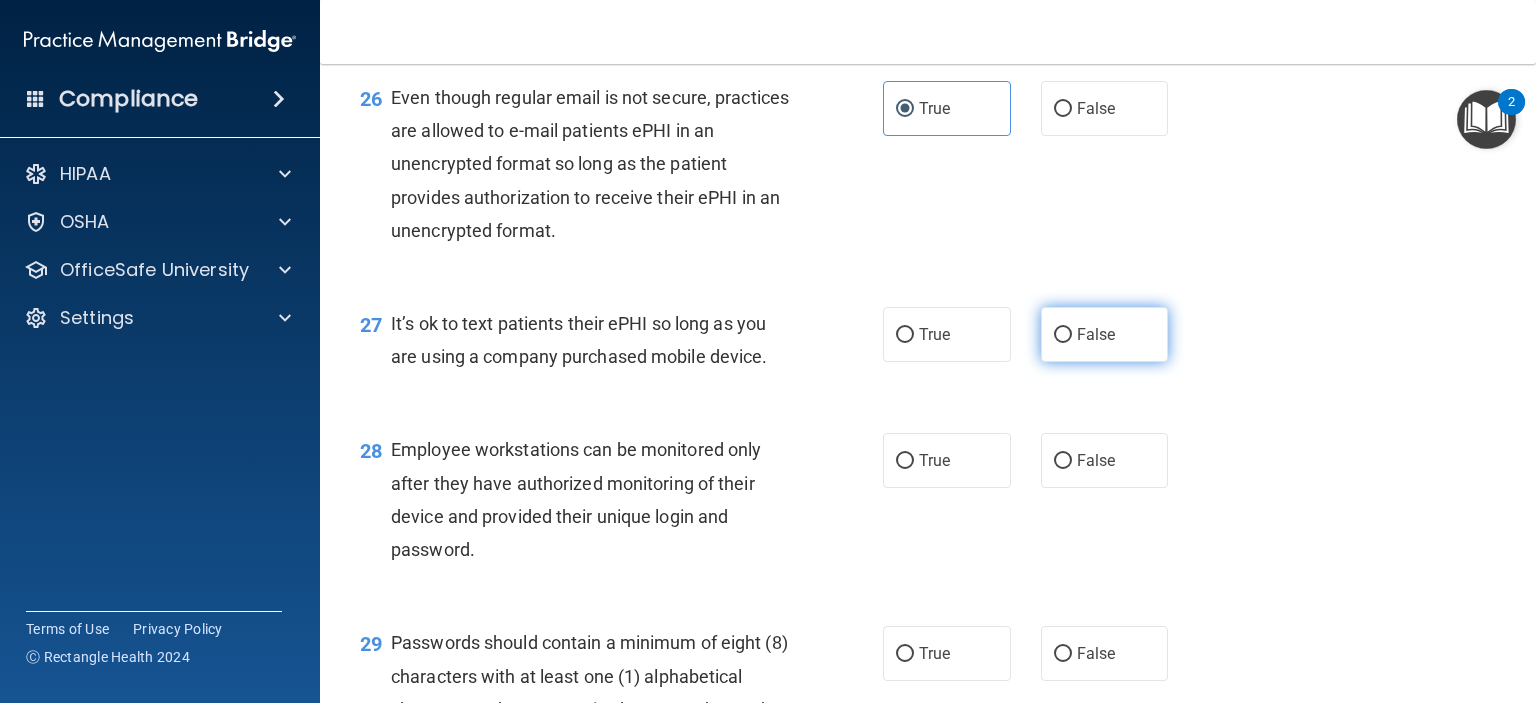 click on "False" at bounding box center [1096, 334] 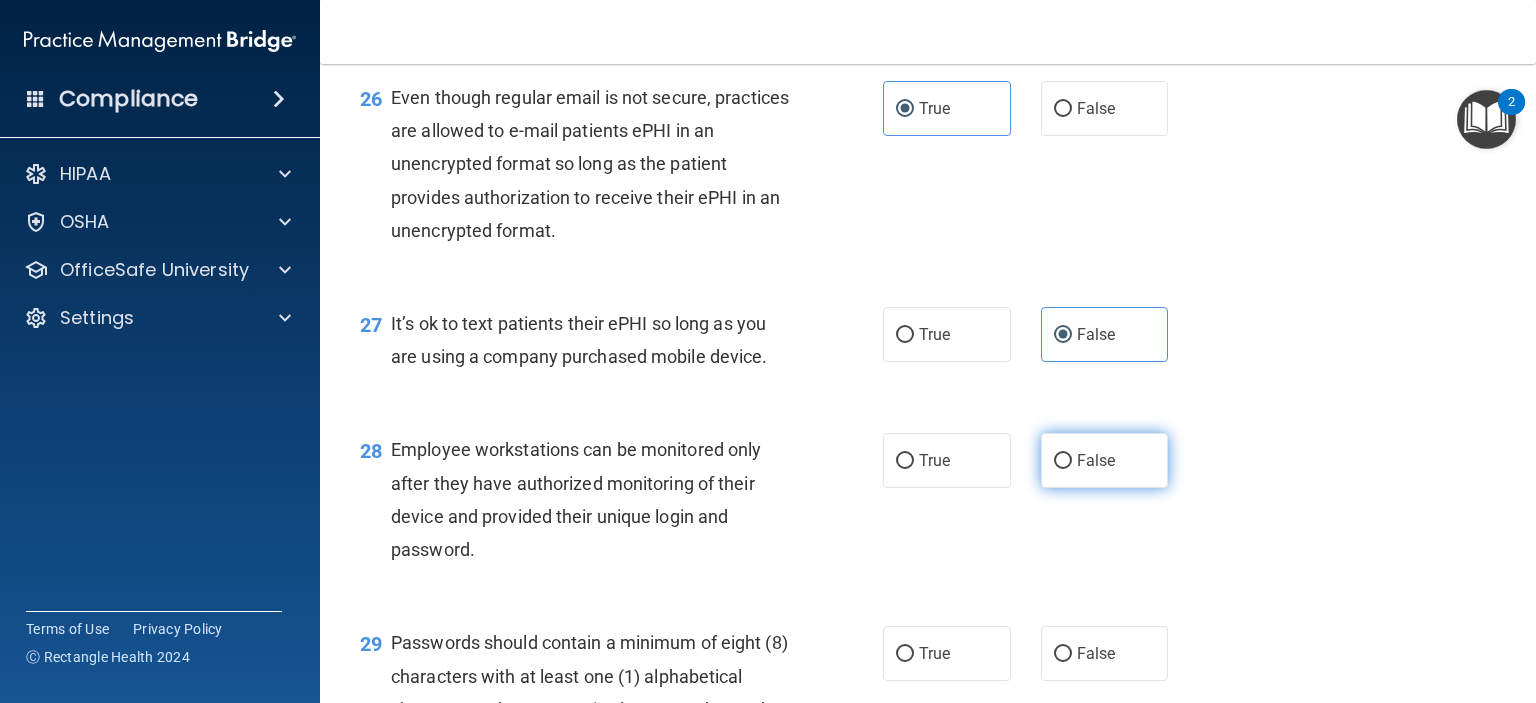 click on "False" at bounding box center [1096, 460] 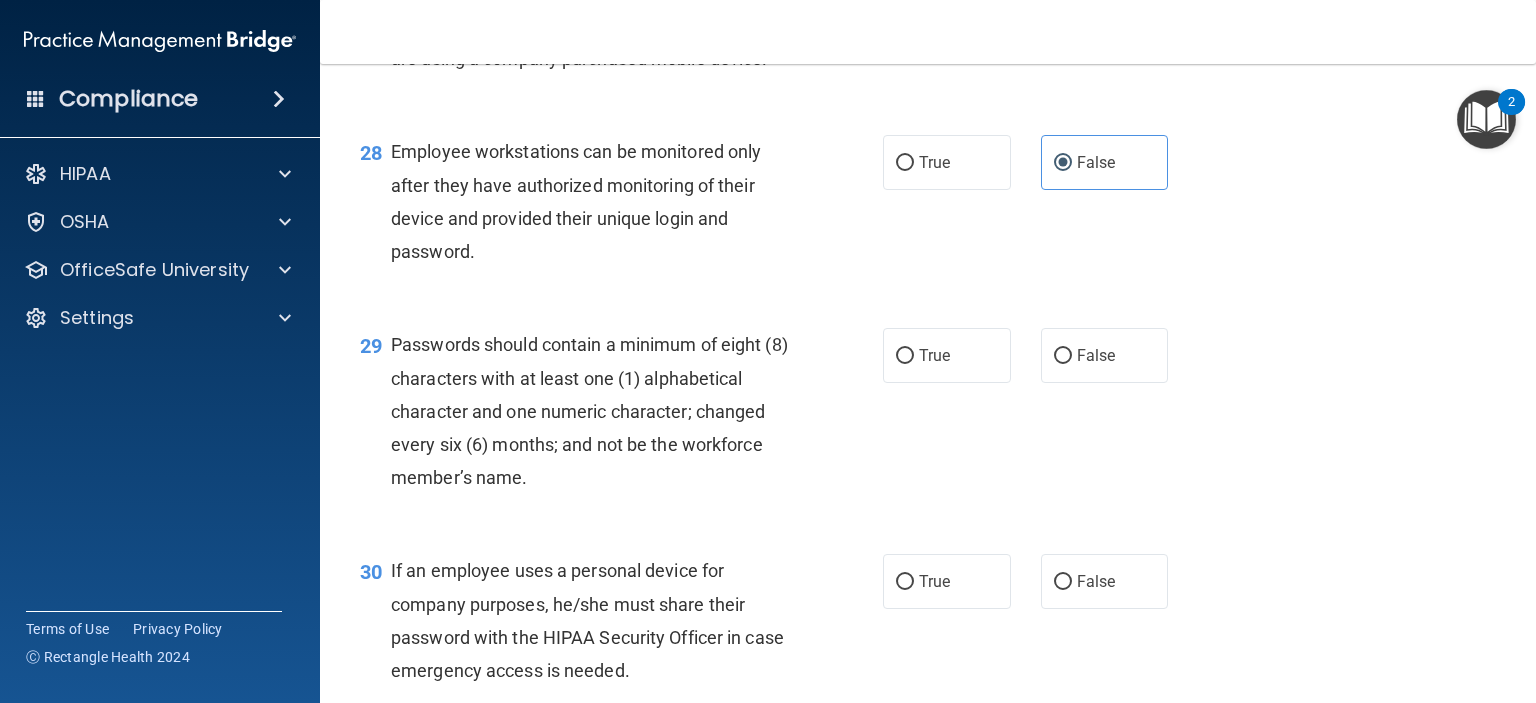 scroll, scrollTop: 5000, scrollLeft: 0, axis: vertical 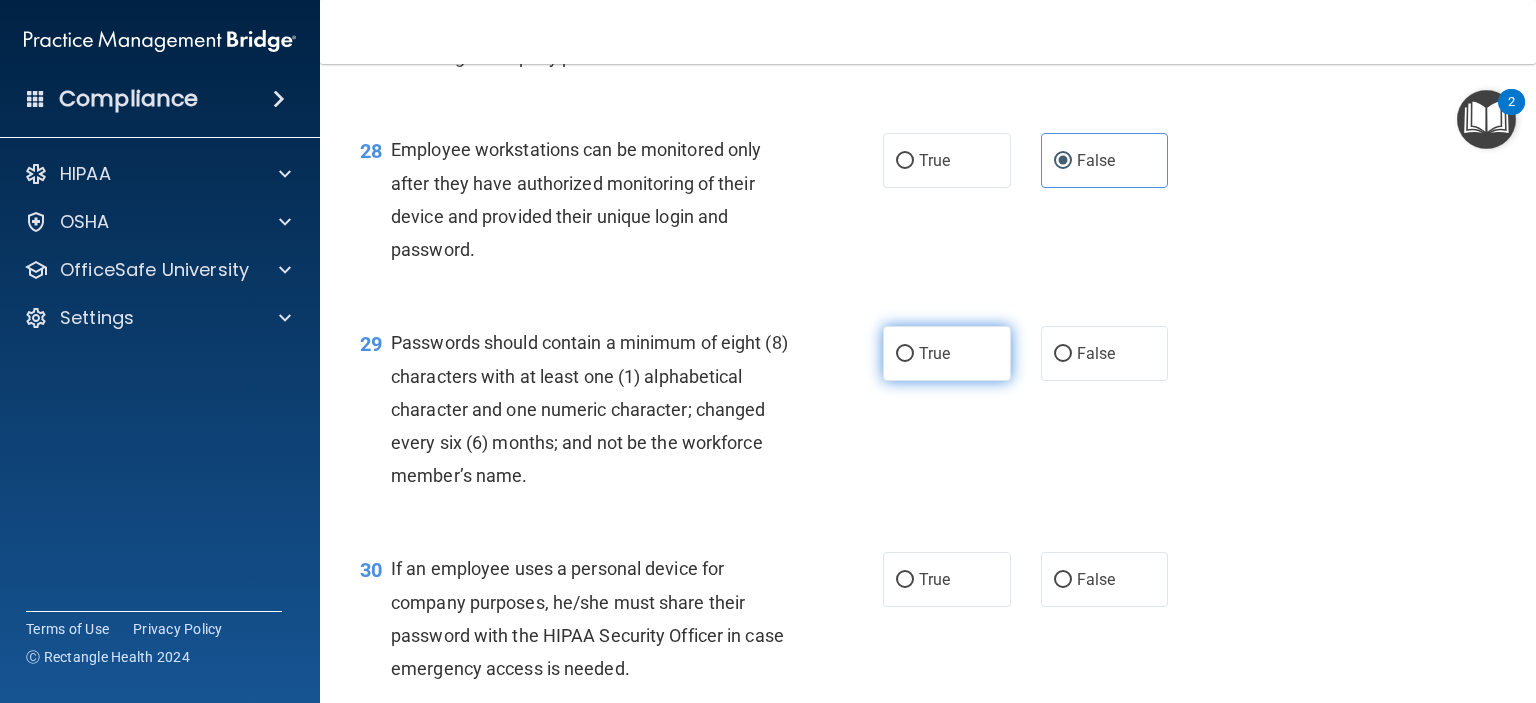 click on "True" at bounding box center [947, 353] 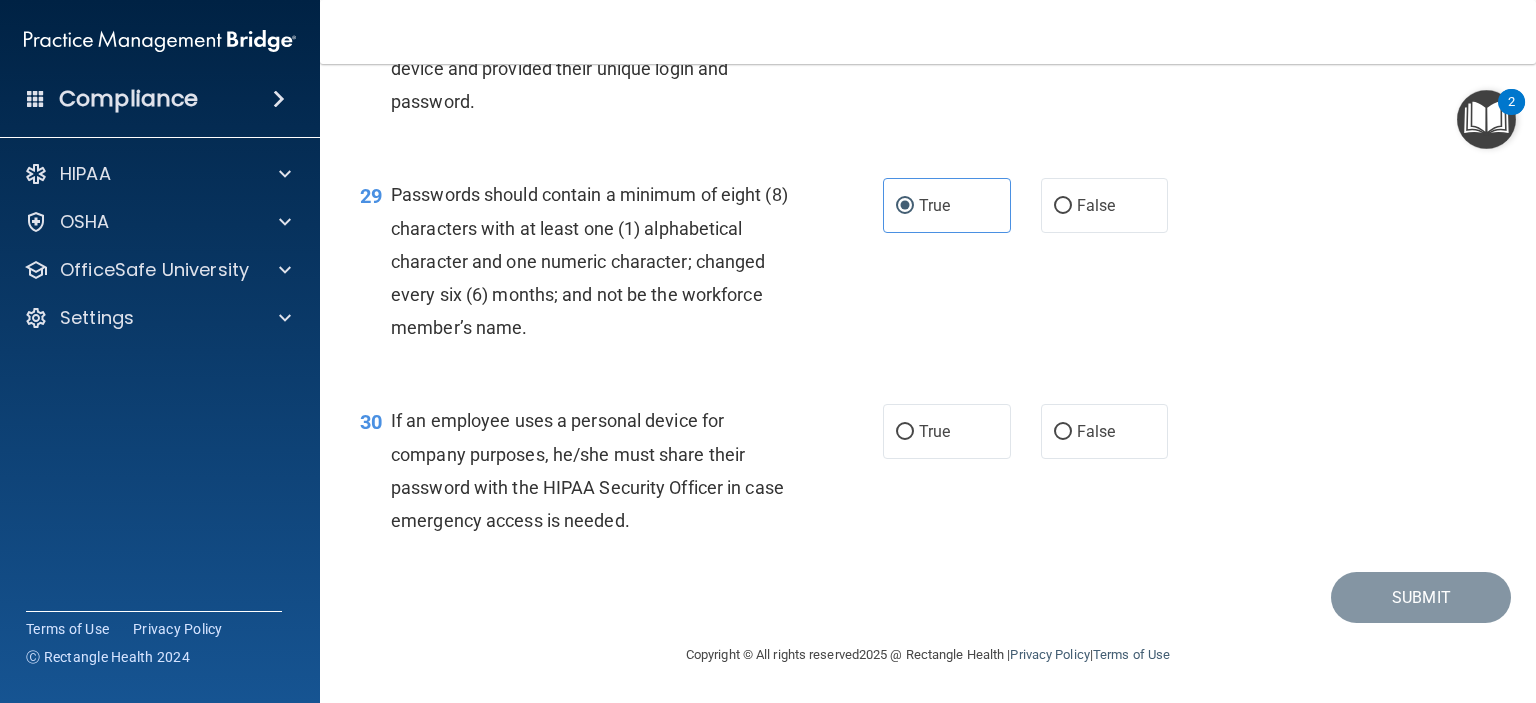 scroll, scrollTop: 5200, scrollLeft: 0, axis: vertical 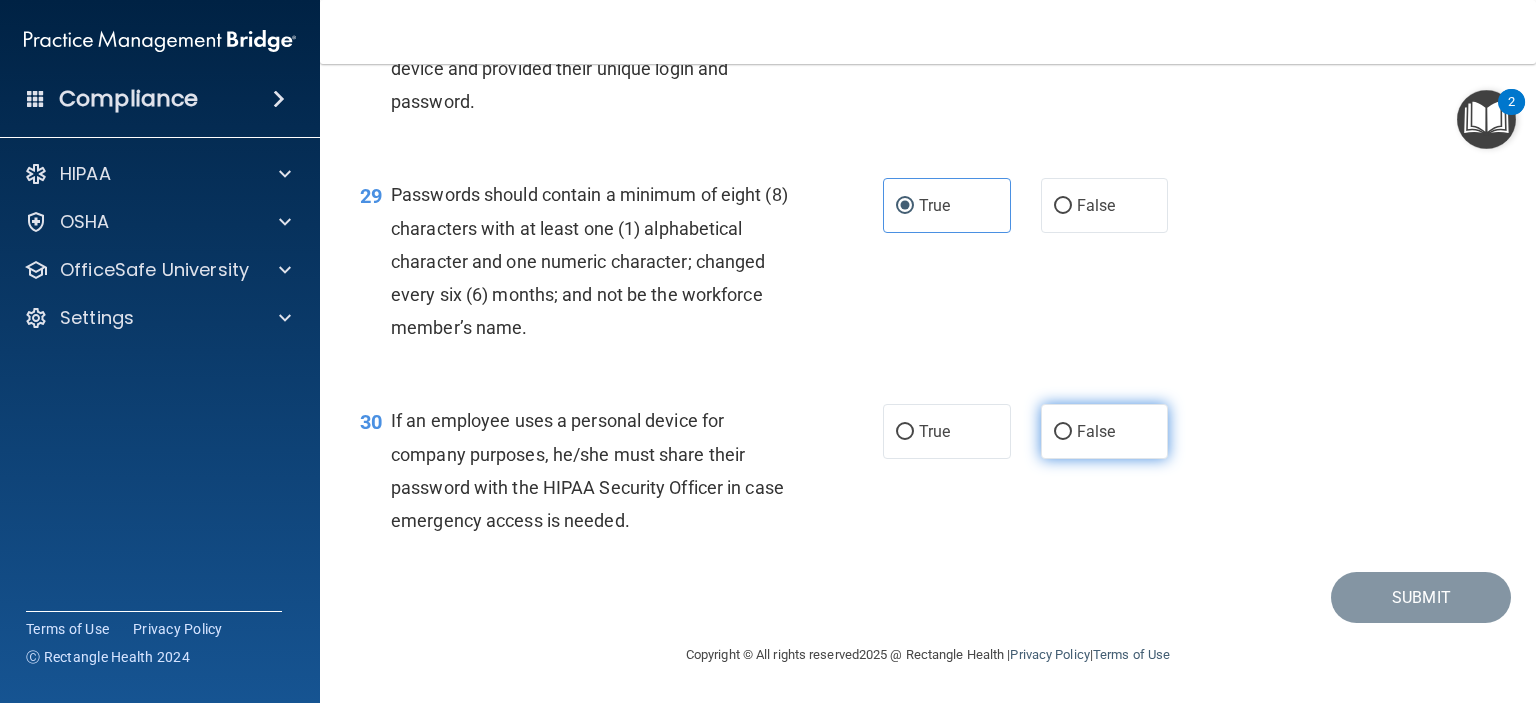 click on "False" at bounding box center (1096, 431) 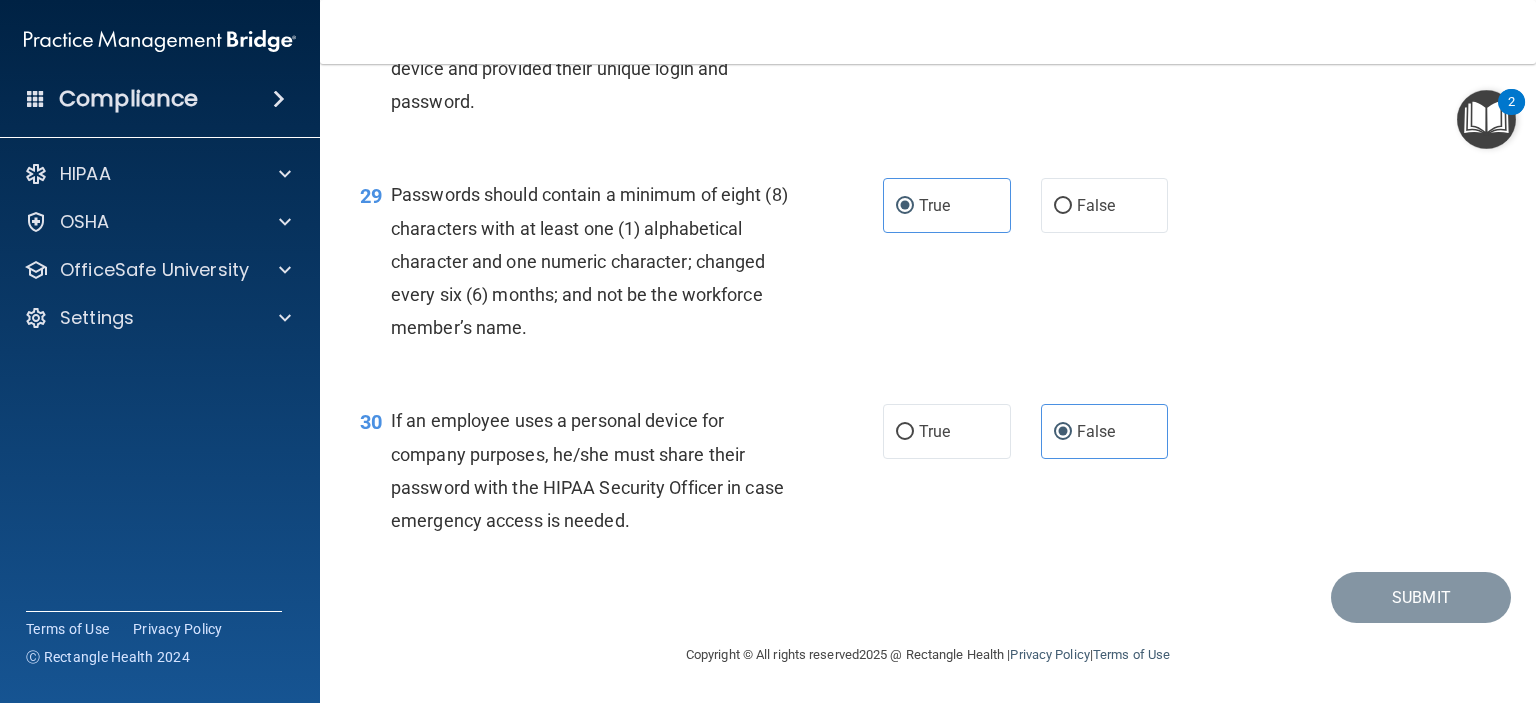 scroll, scrollTop: 5248, scrollLeft: 0, axis: vertical 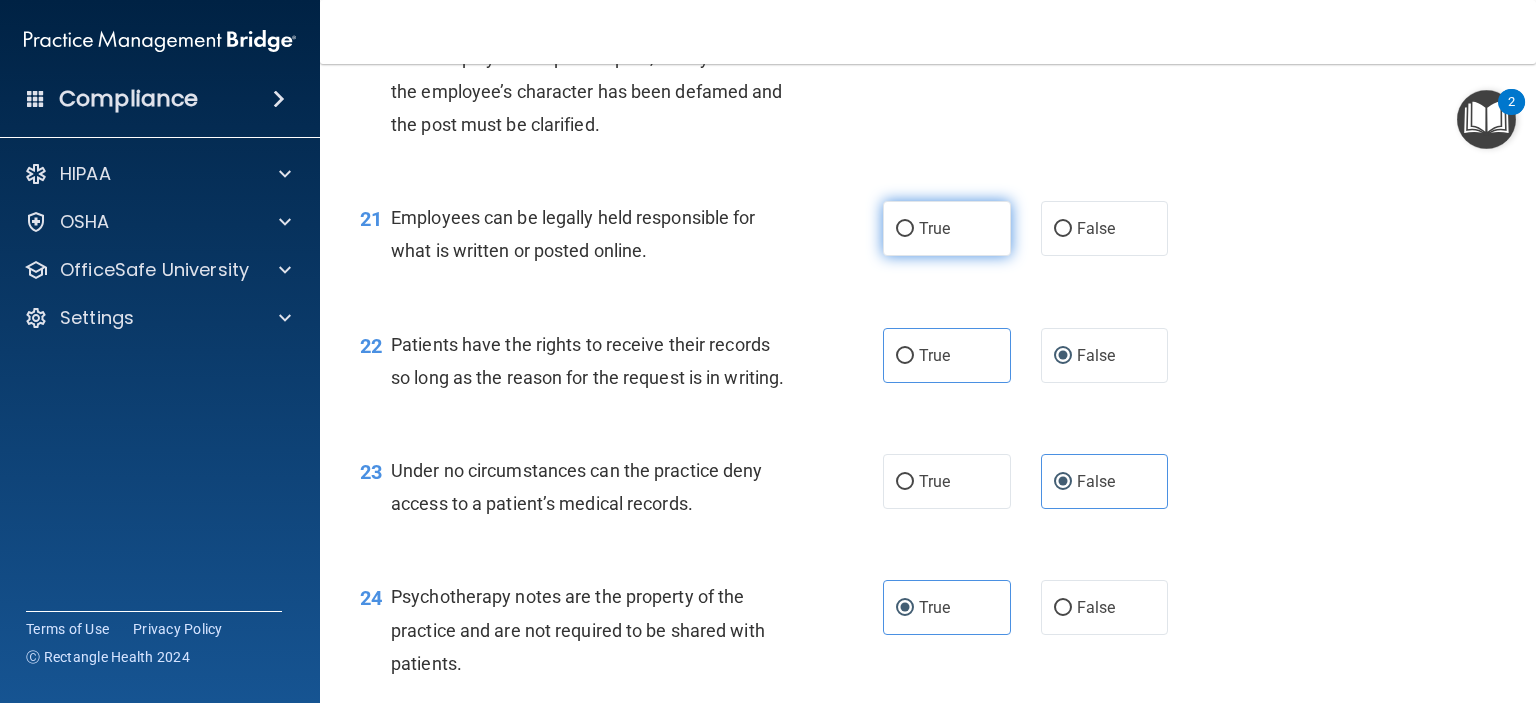 click on "True" at bounding box center [947, 228] 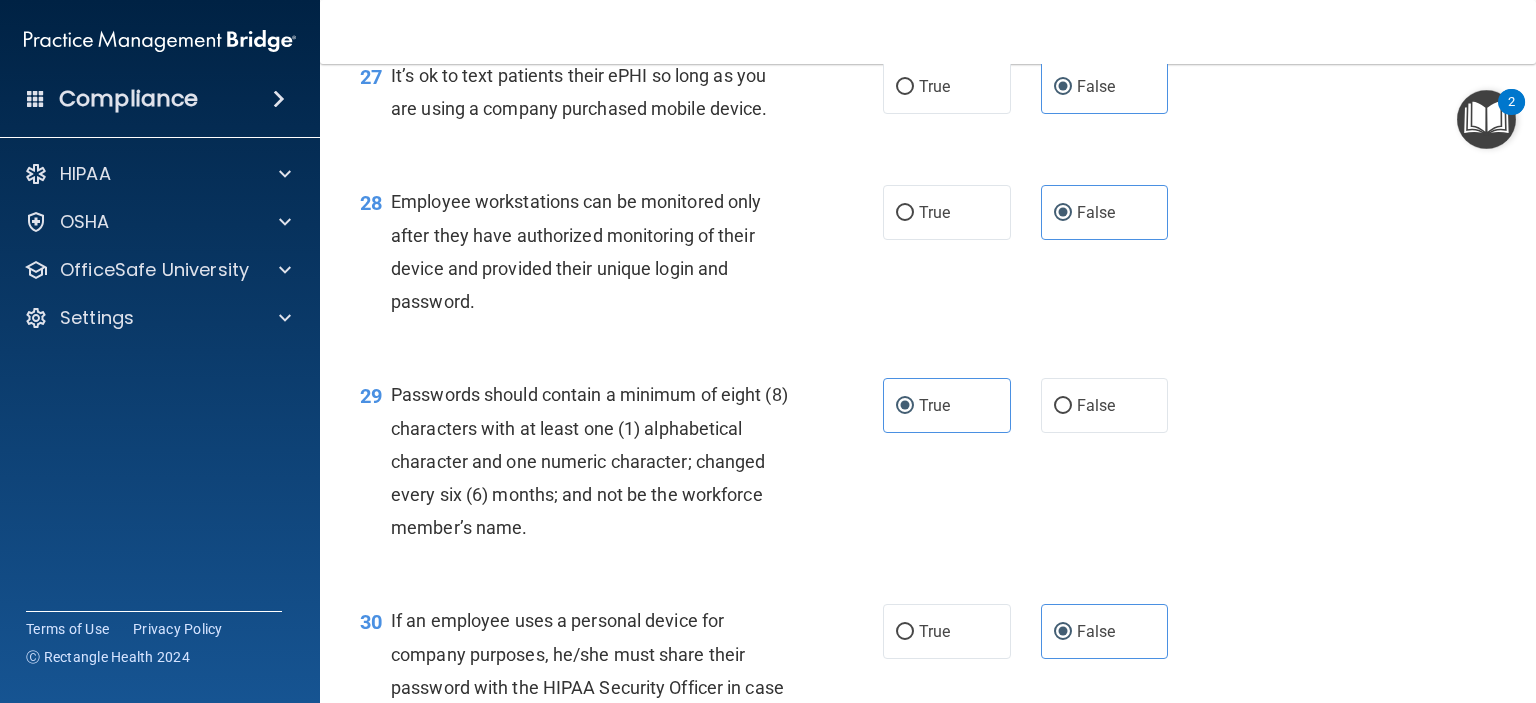 scroll, scrollTop: 5248, scrollLeft: 0, axis: vertical 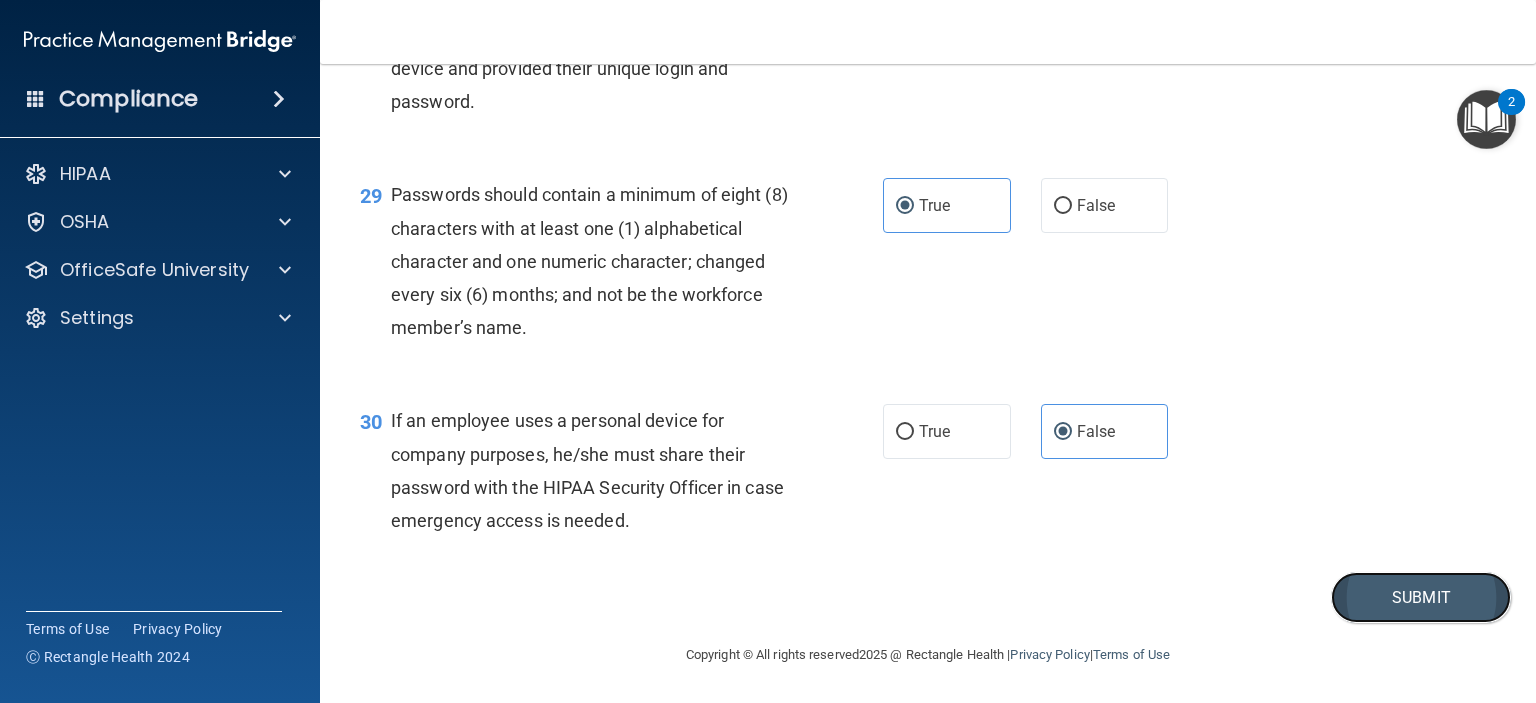 click on "Submit" at bounding box center [1421, 597] 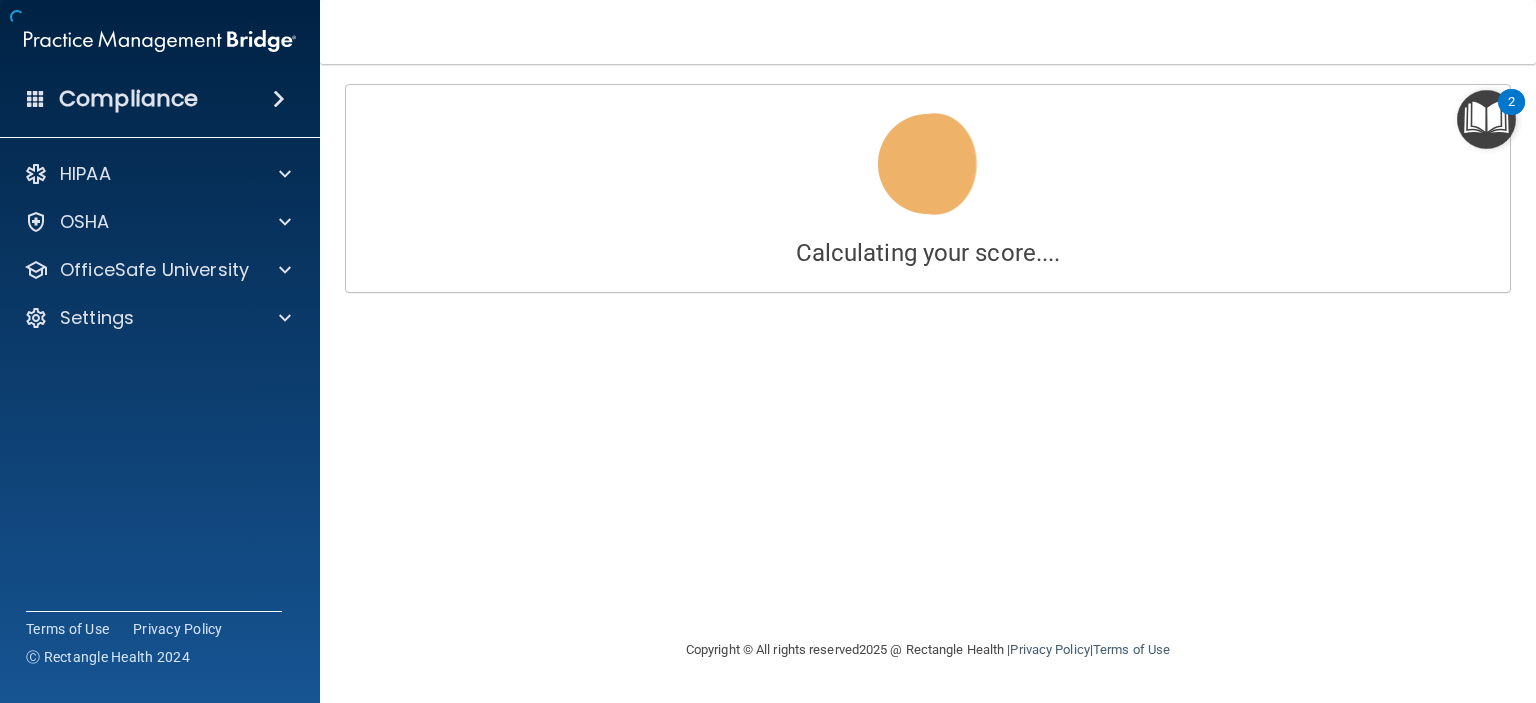 scroll, scrollTop: 0, scrollLeft: 0, axis: both 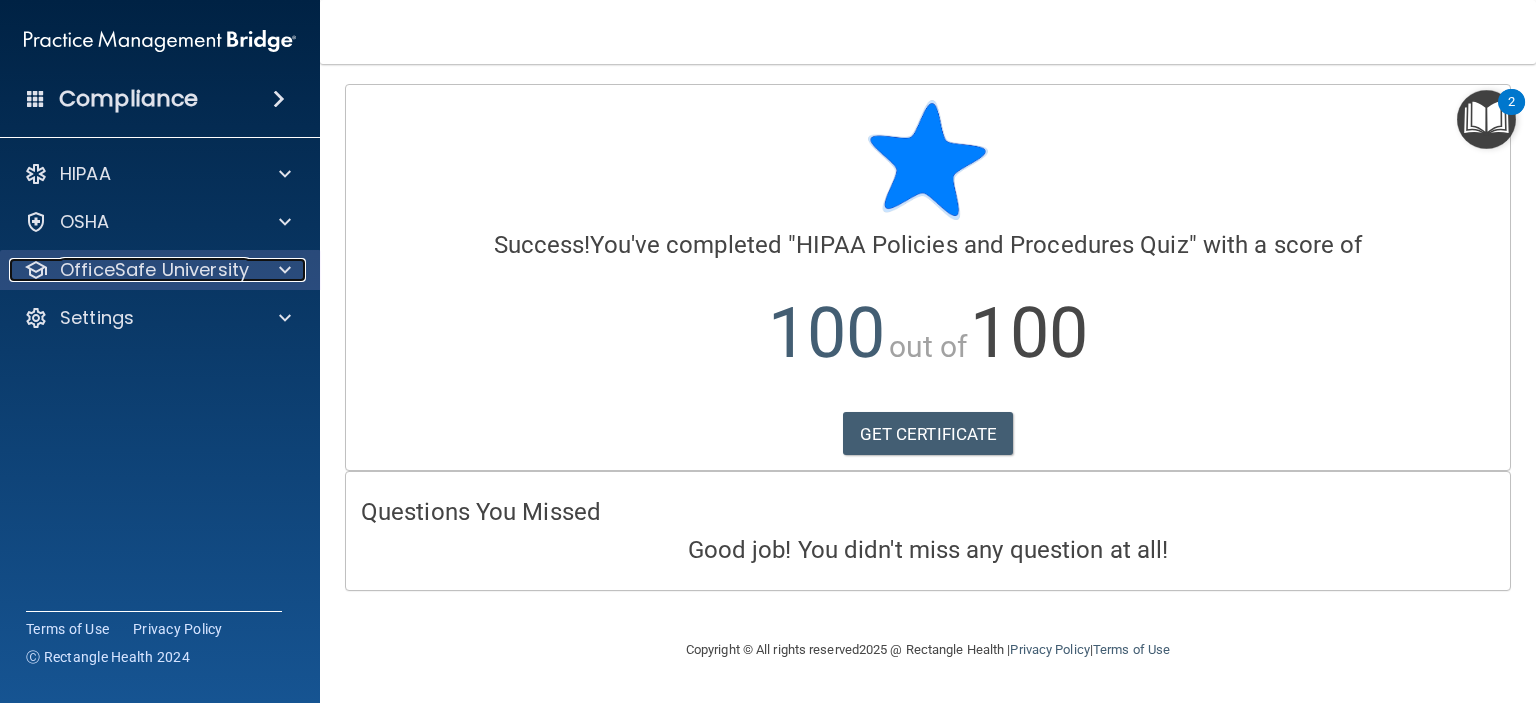 click at bounding box center (282, 270) 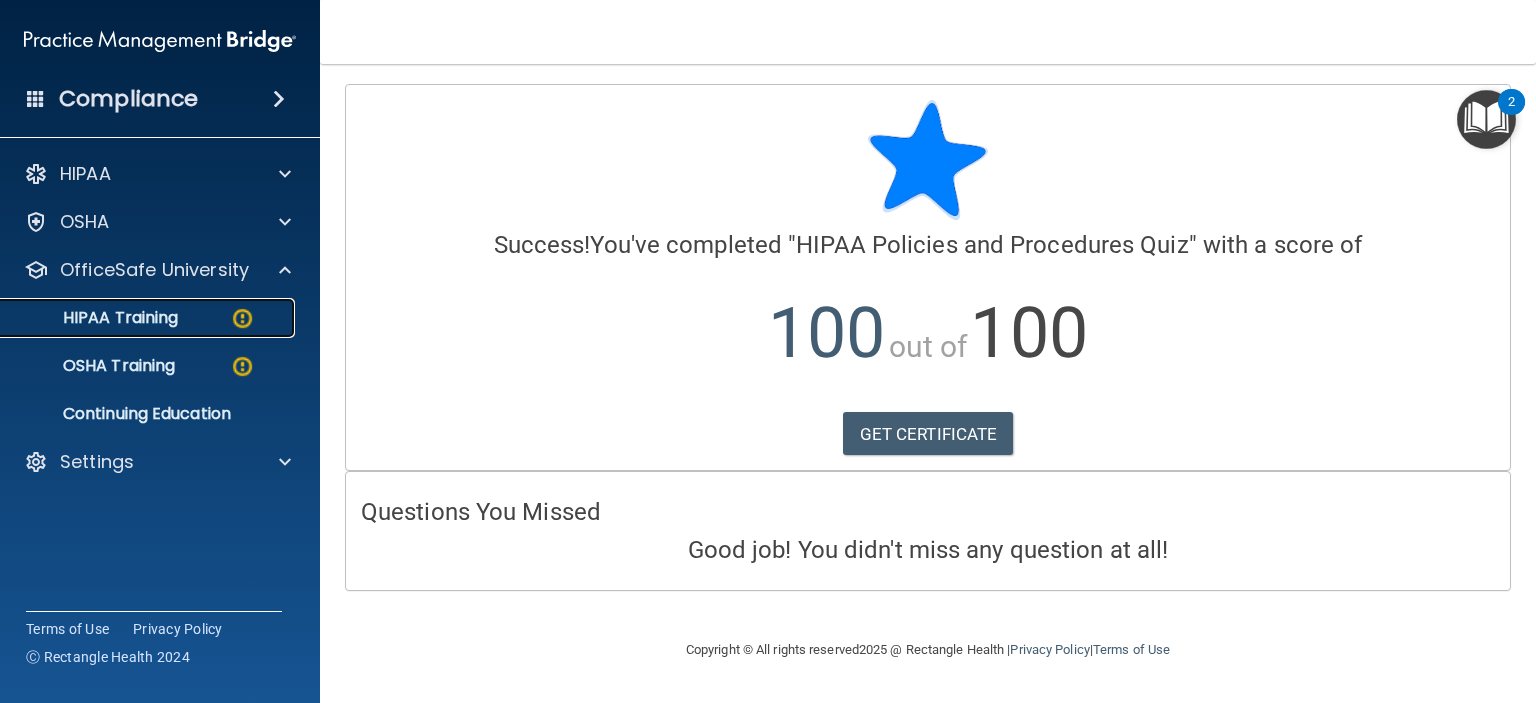 click on "HIPAA Training" at bounding box center (137, 318) 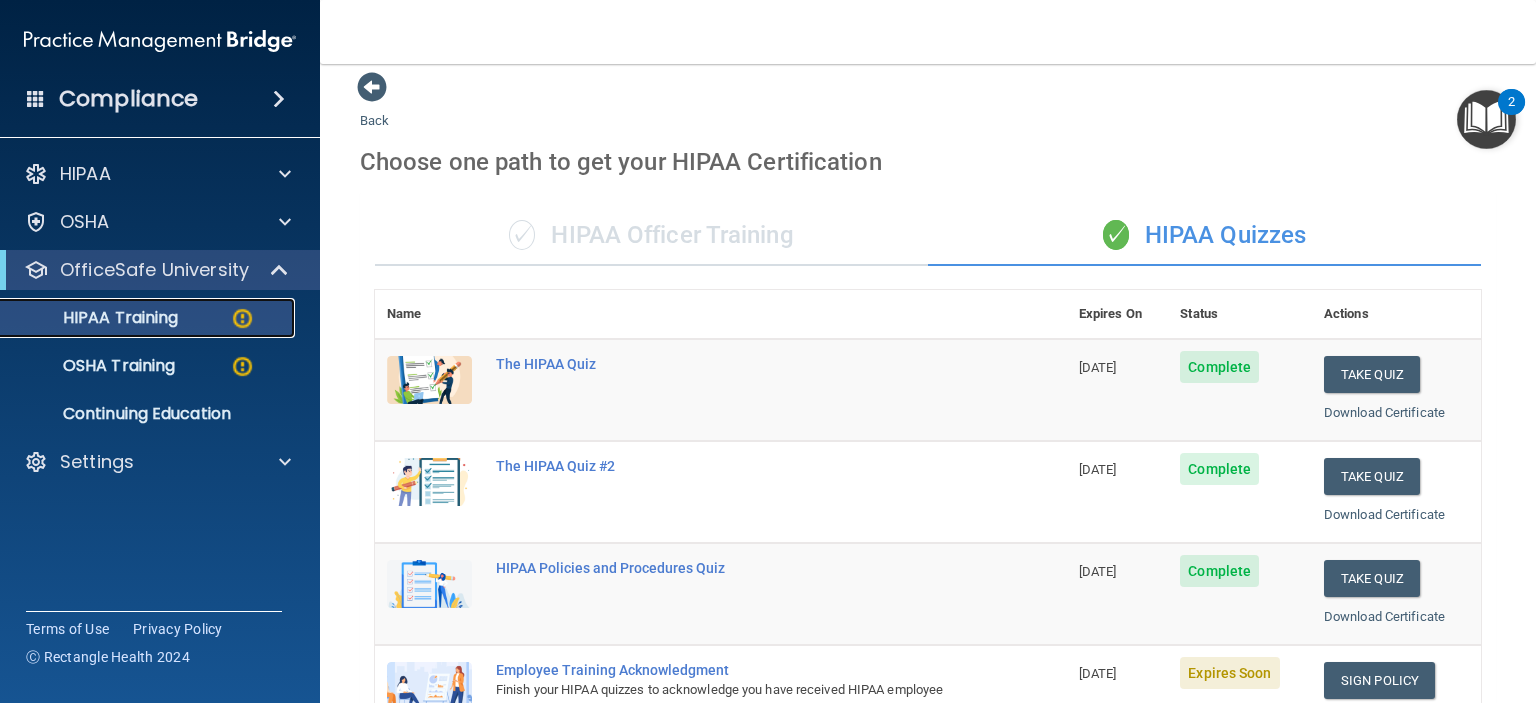scroll, scrollTop: 0, scrollLeft: 0, axis: both 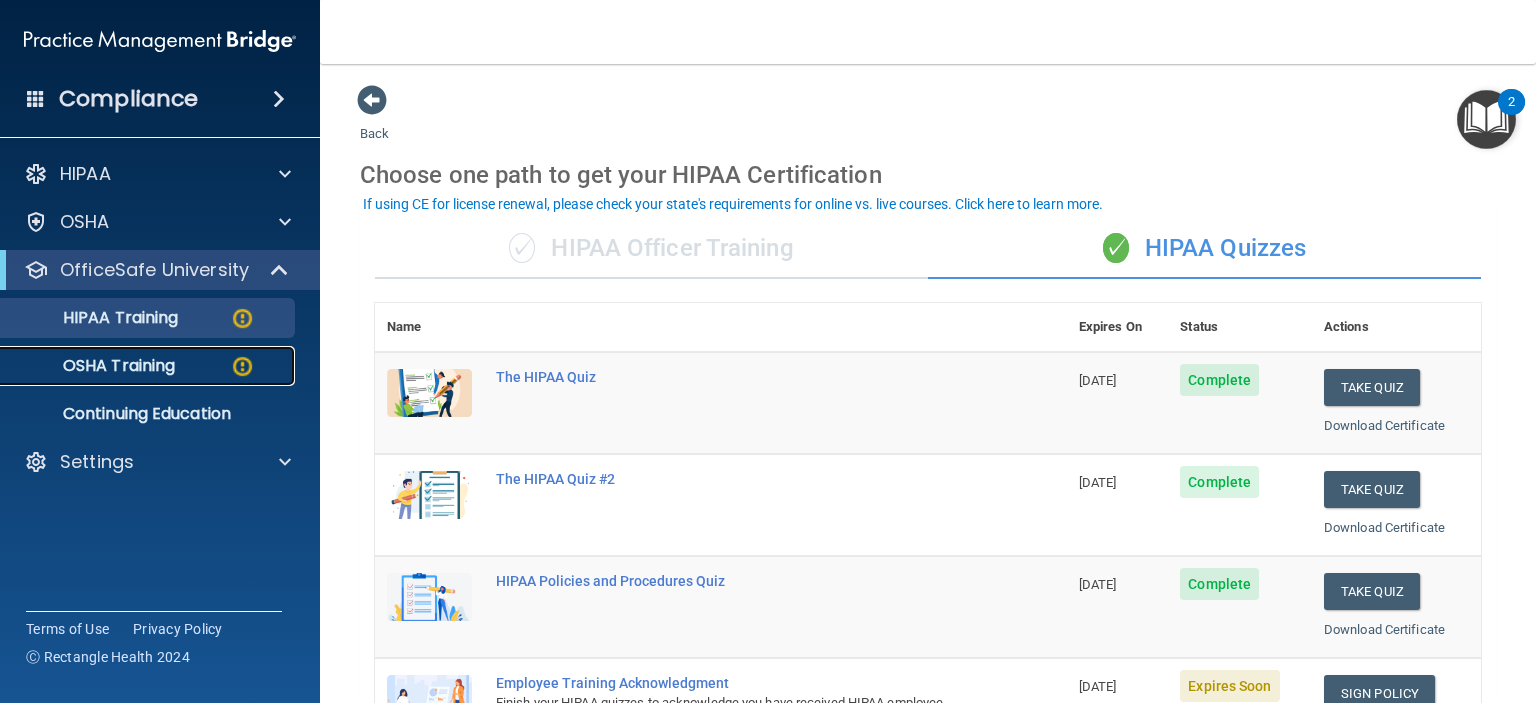 click on "OSHA Training" at bounding box center [137, 366] 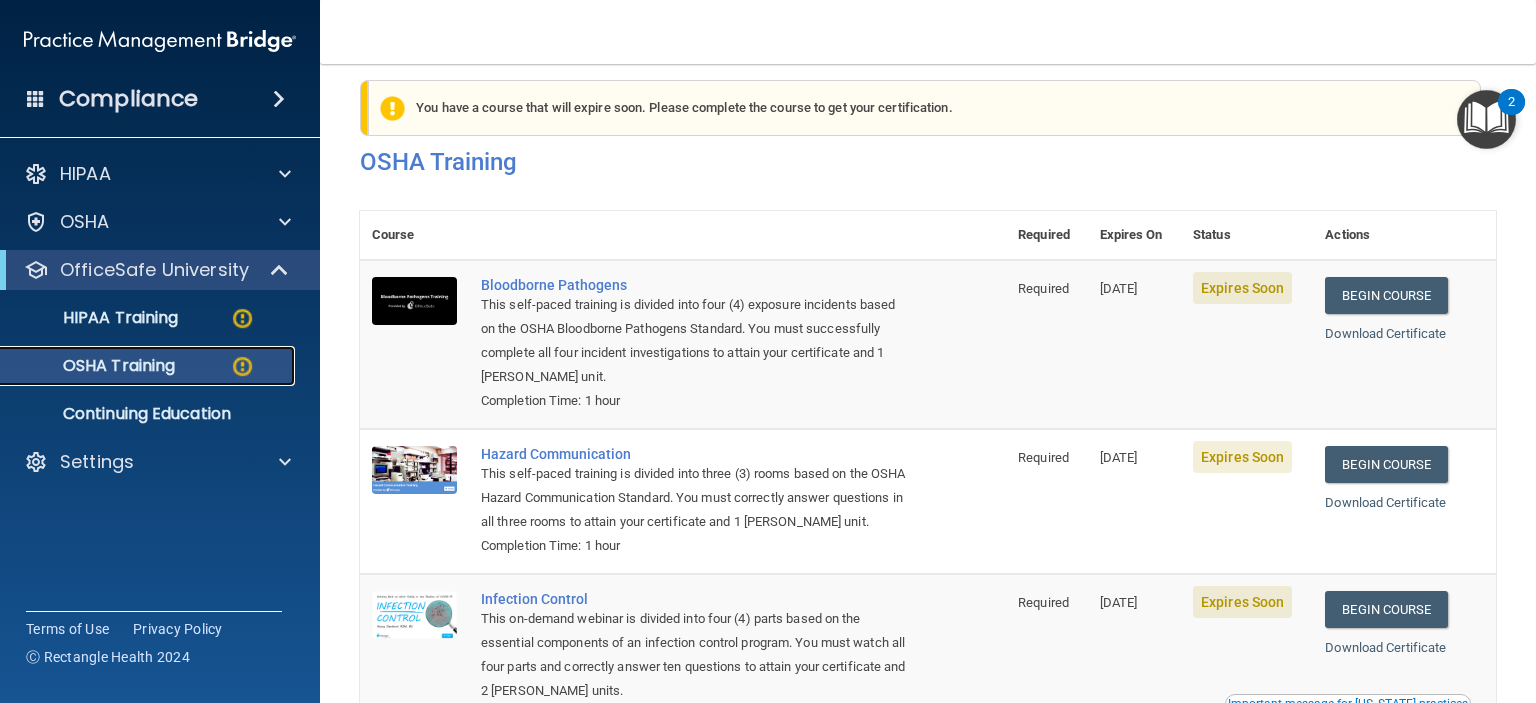 scroll, scrollTop: 0, scrollLeft: 0, axis: both 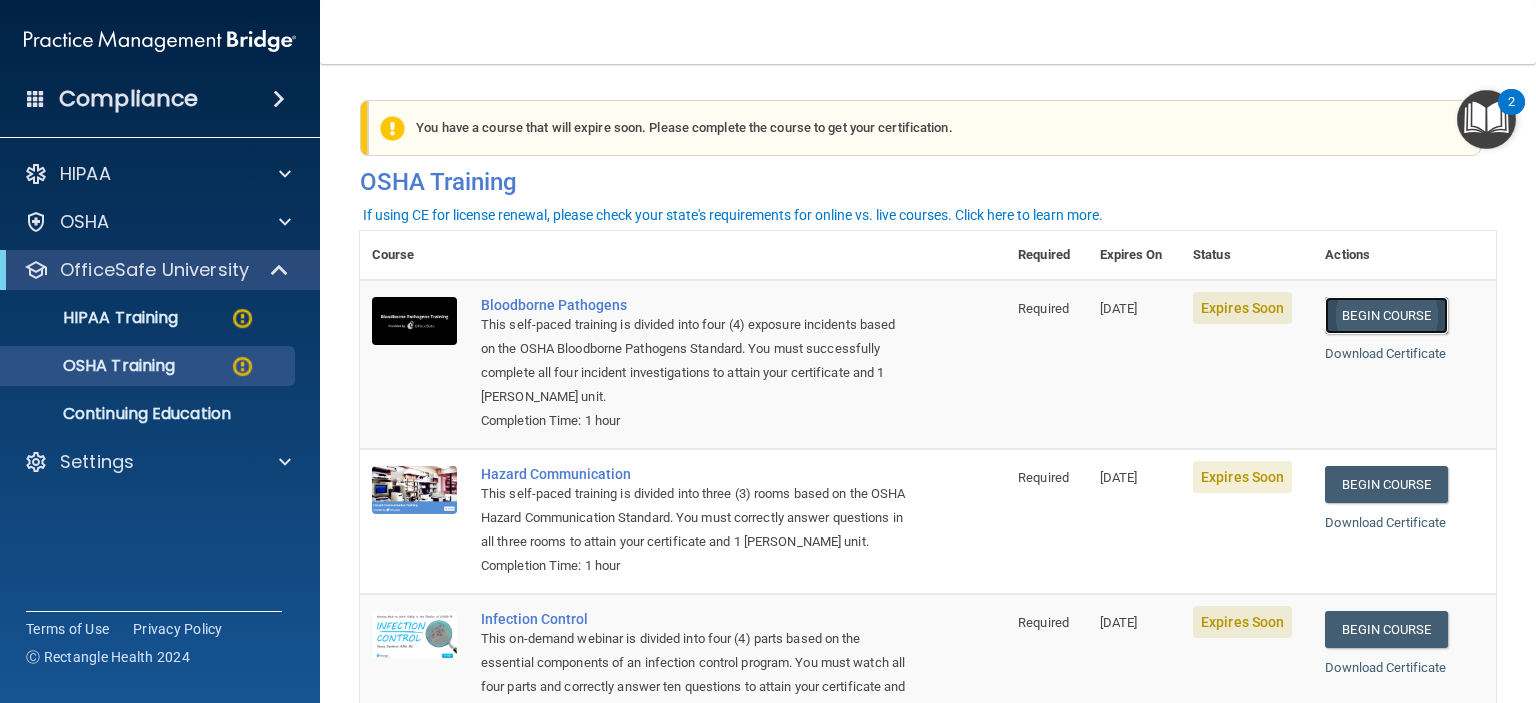 click on "Begin Course" at bounding box center (1386, 315) 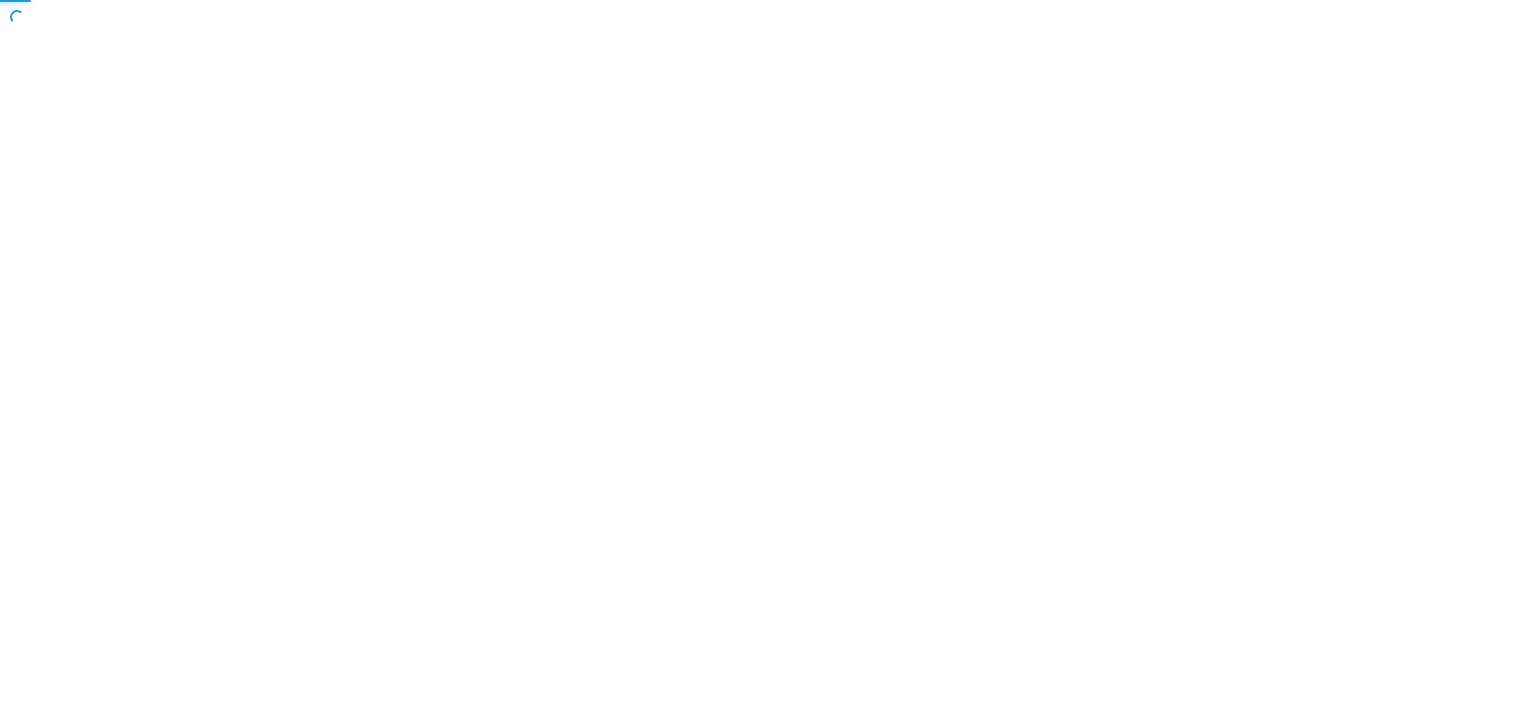 scroll, scrollTop: 0, scrollLeft: 0, axis: both 